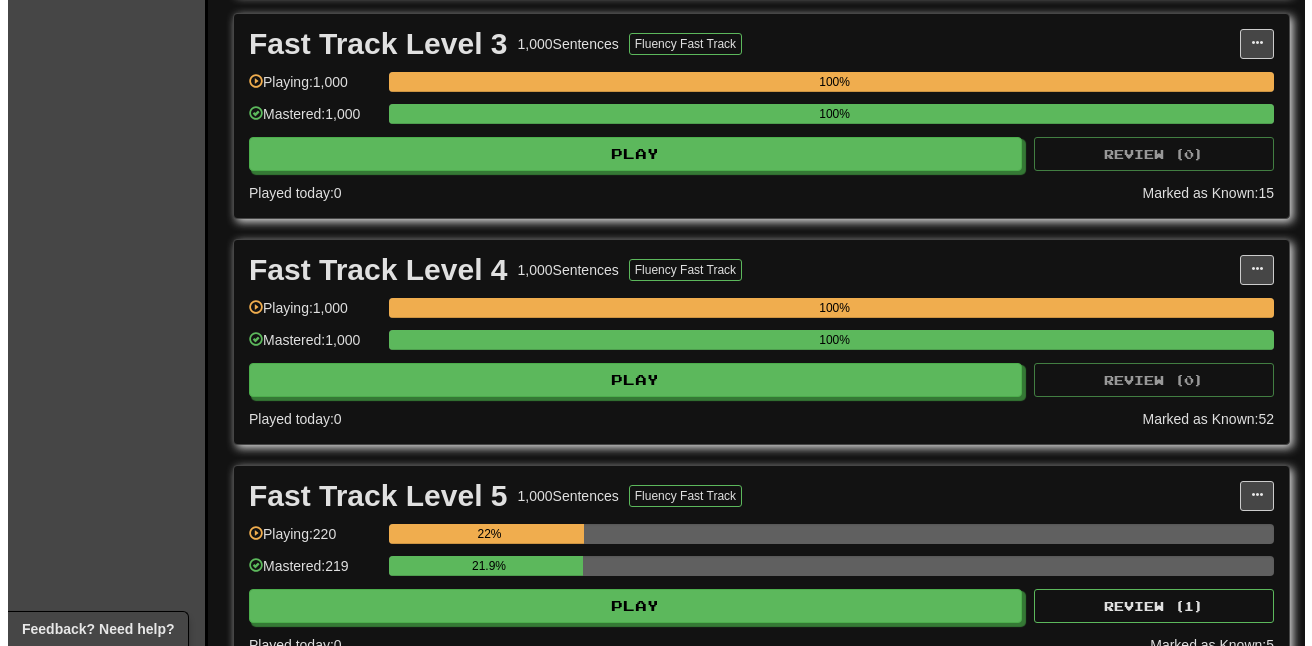 scroll, scrollTop: 1300, scrollLeft: 0, axis: vertical 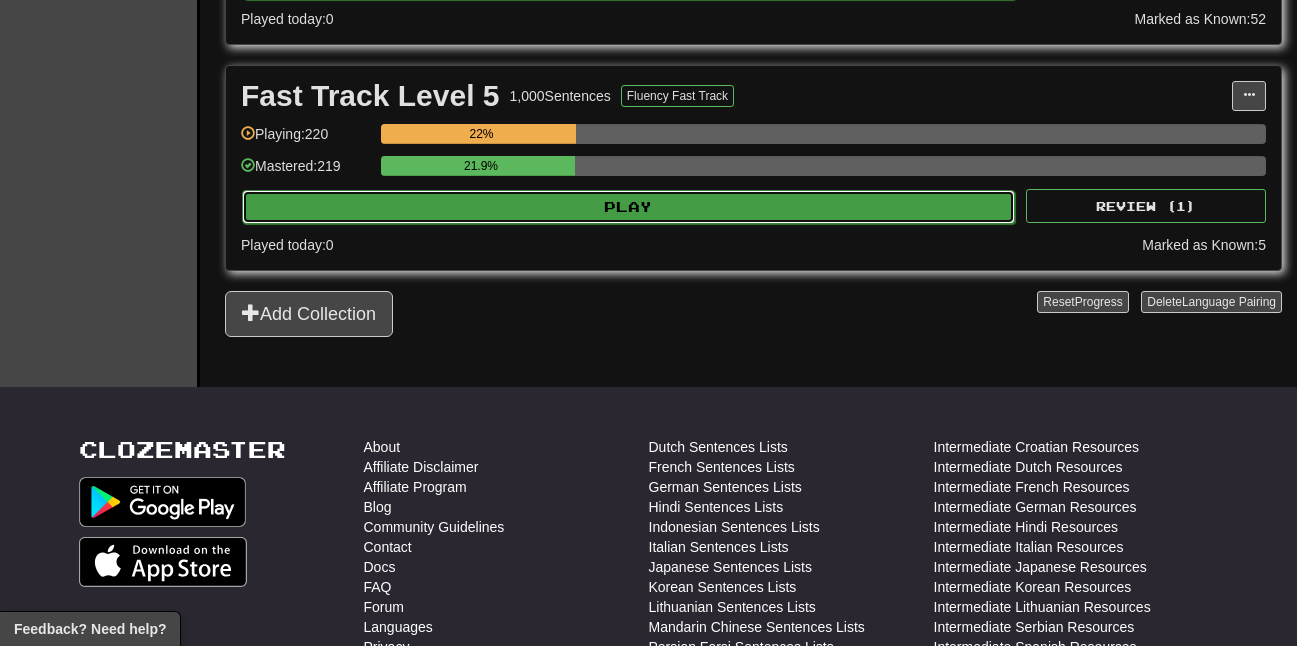 click on "Play" at bounding box center (628, 207) 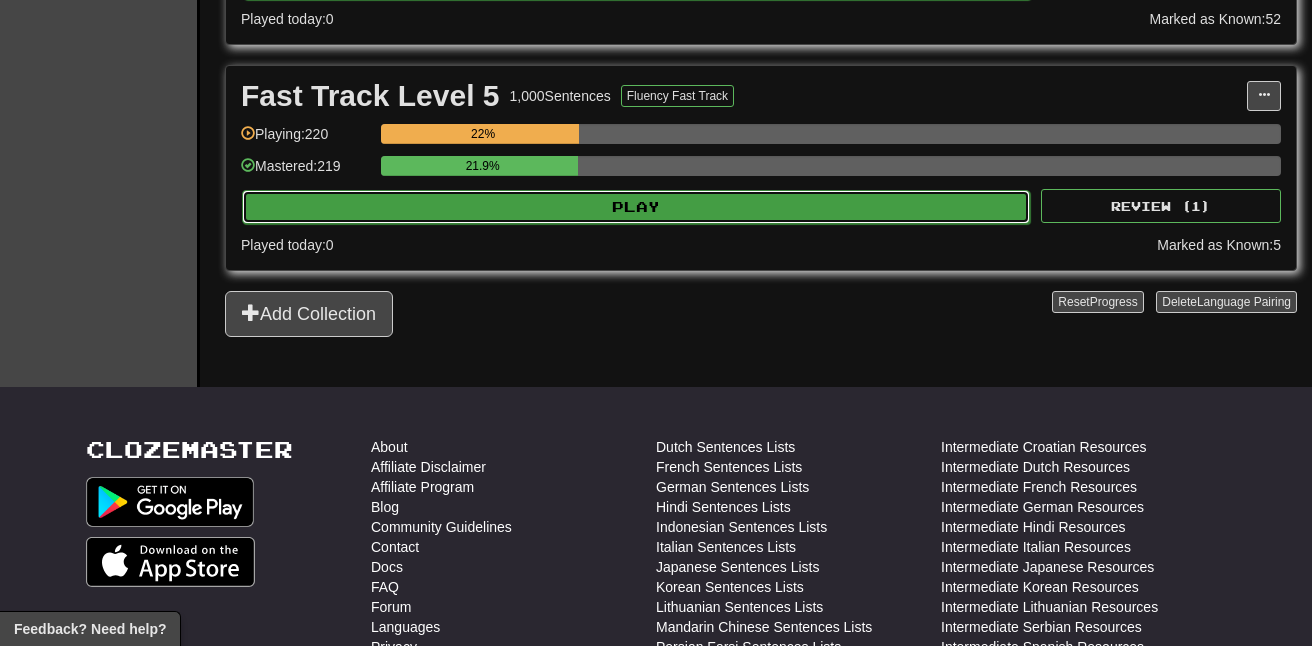 select on "**" 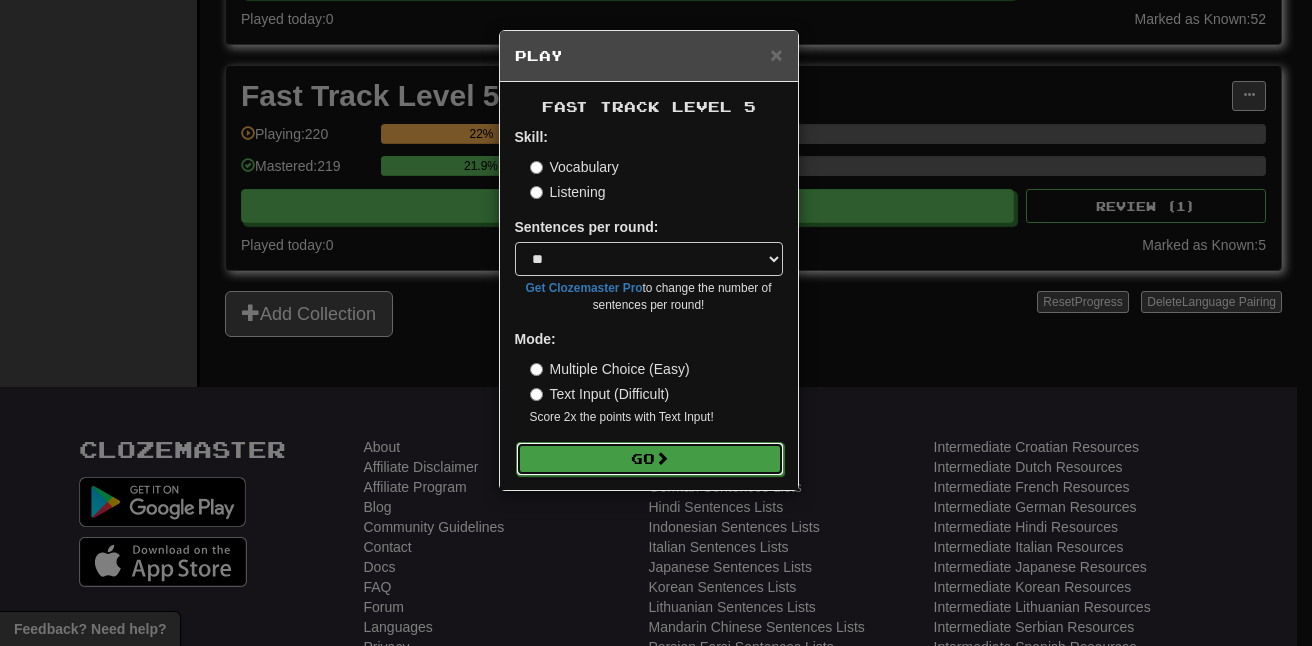 click on "Go" at bounding box center [650, 459] 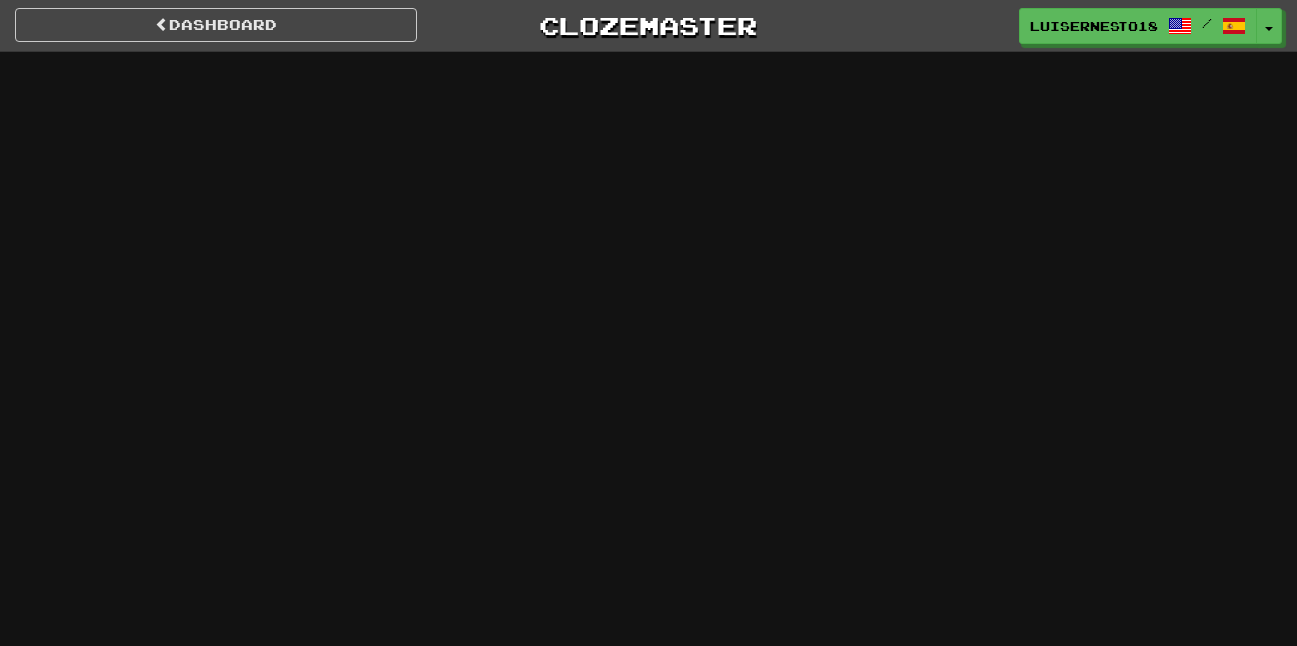 scroll, scrollTop: 0, scrollLeft: 0, axis: both 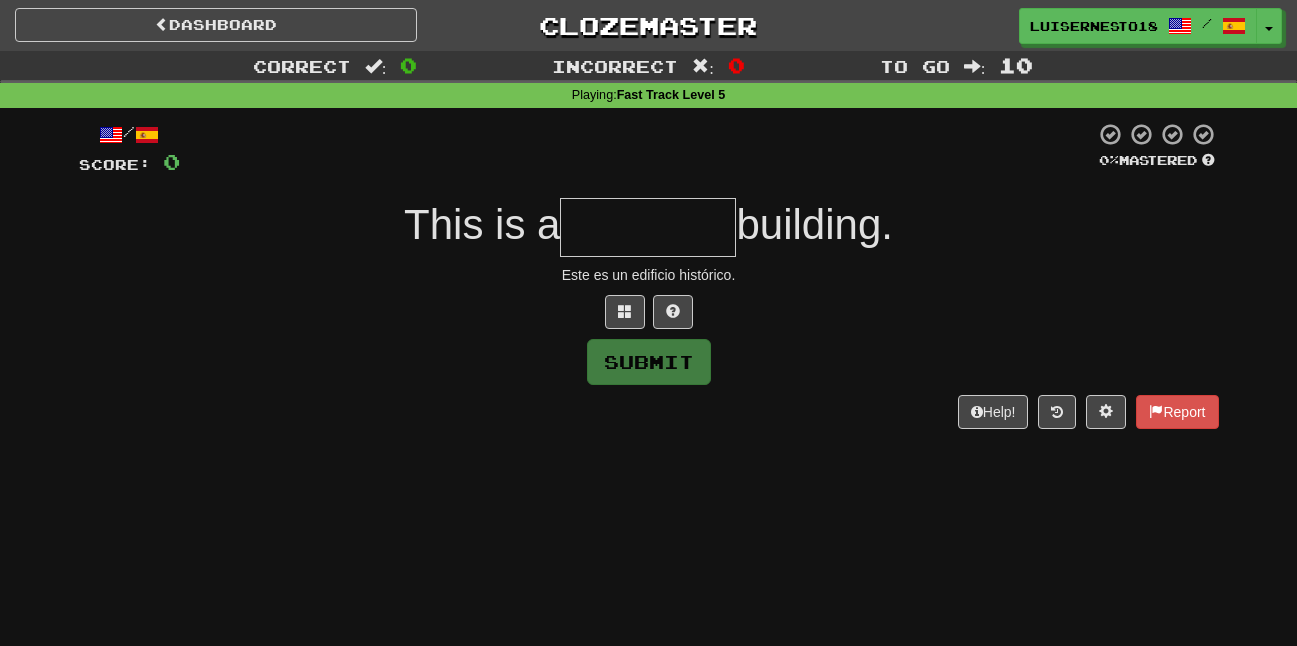 type on "*" 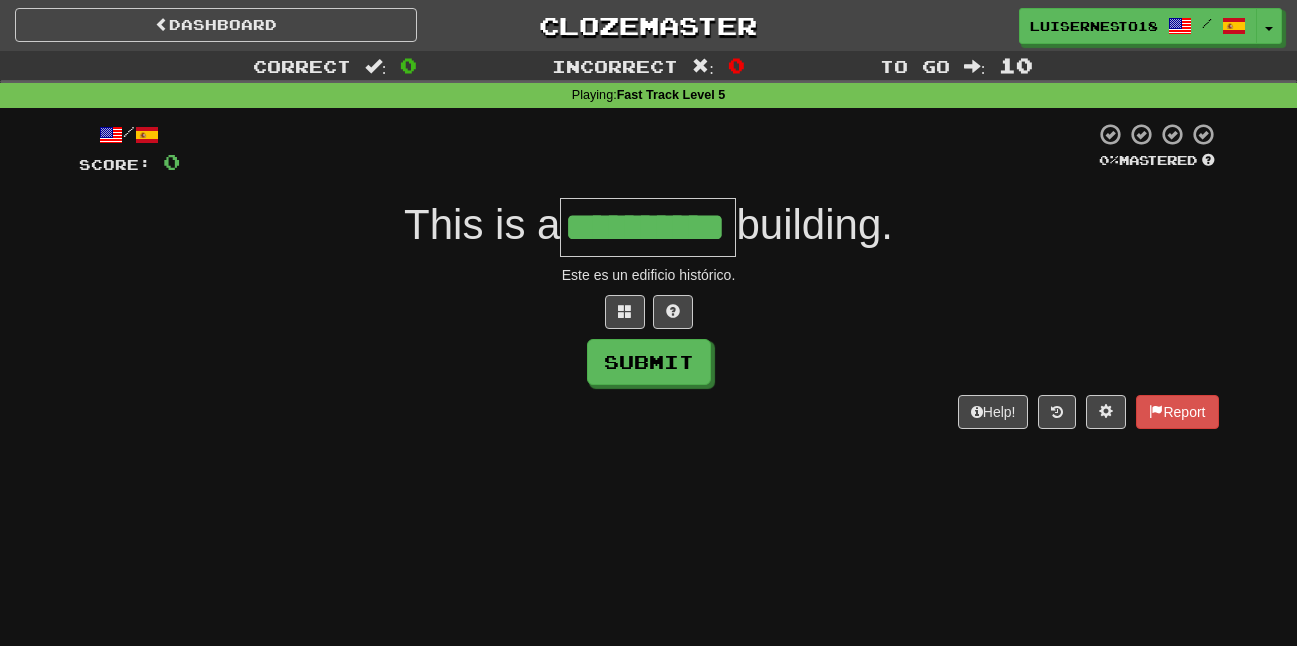 type on "**********" 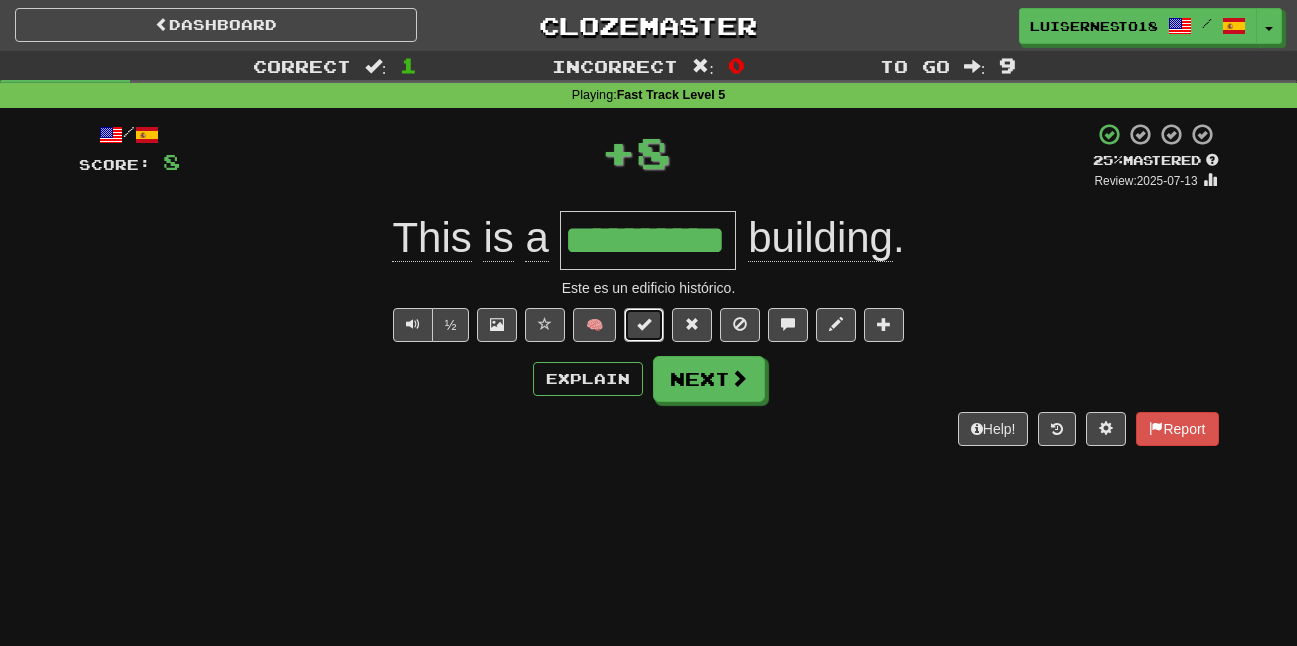 click at bounding box center [644, 324] 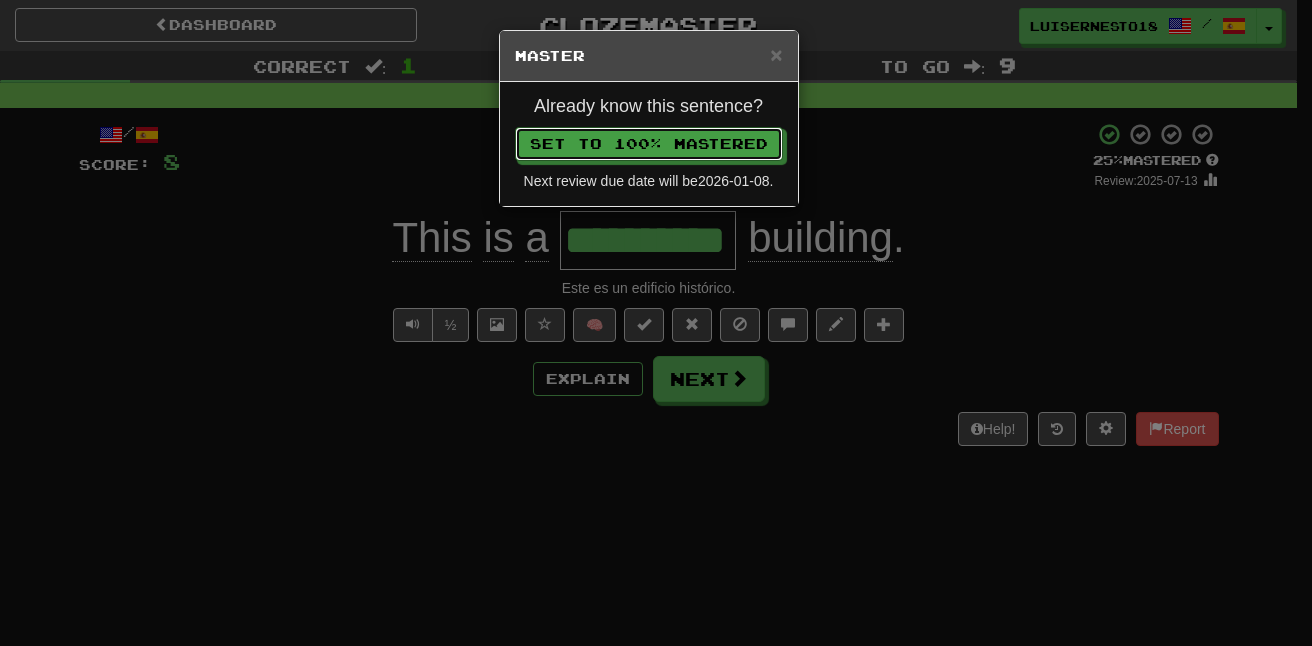 click on "Already know this sentence? Set to 100% Mastered Next review due date will be  2026-01-08 ." at bounding box center (649, 144) 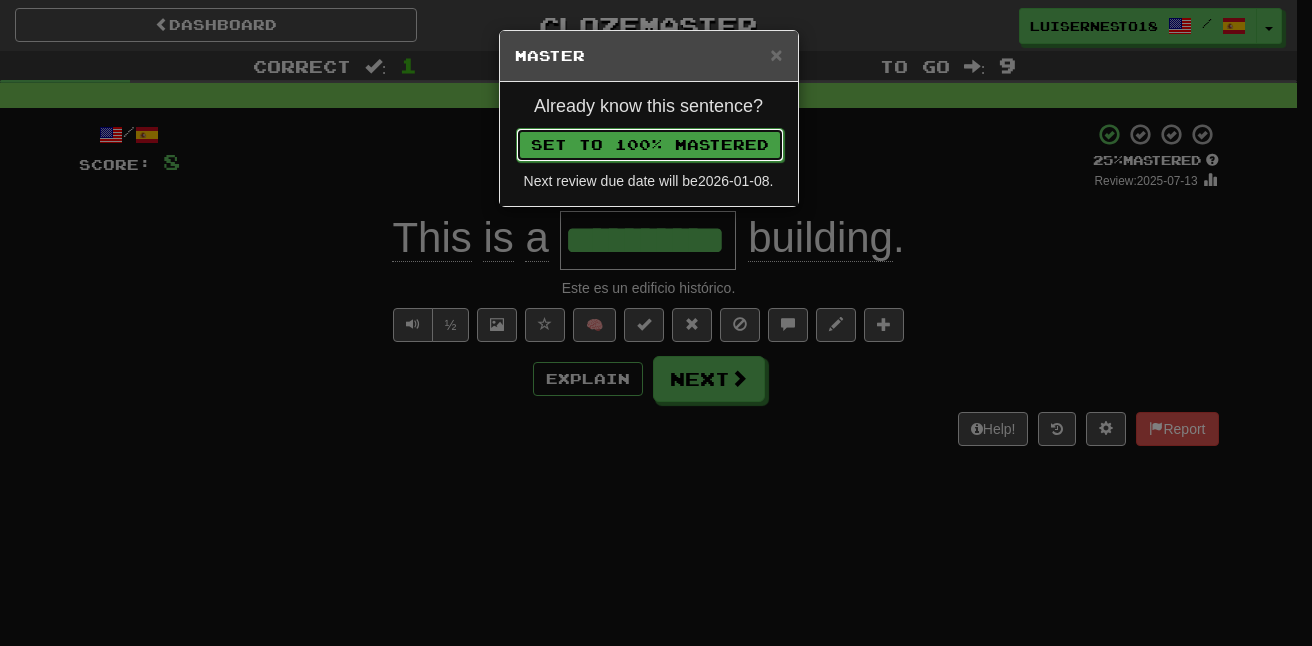 click on "Set to 100% Mastered" at bounding box center [650, 145] 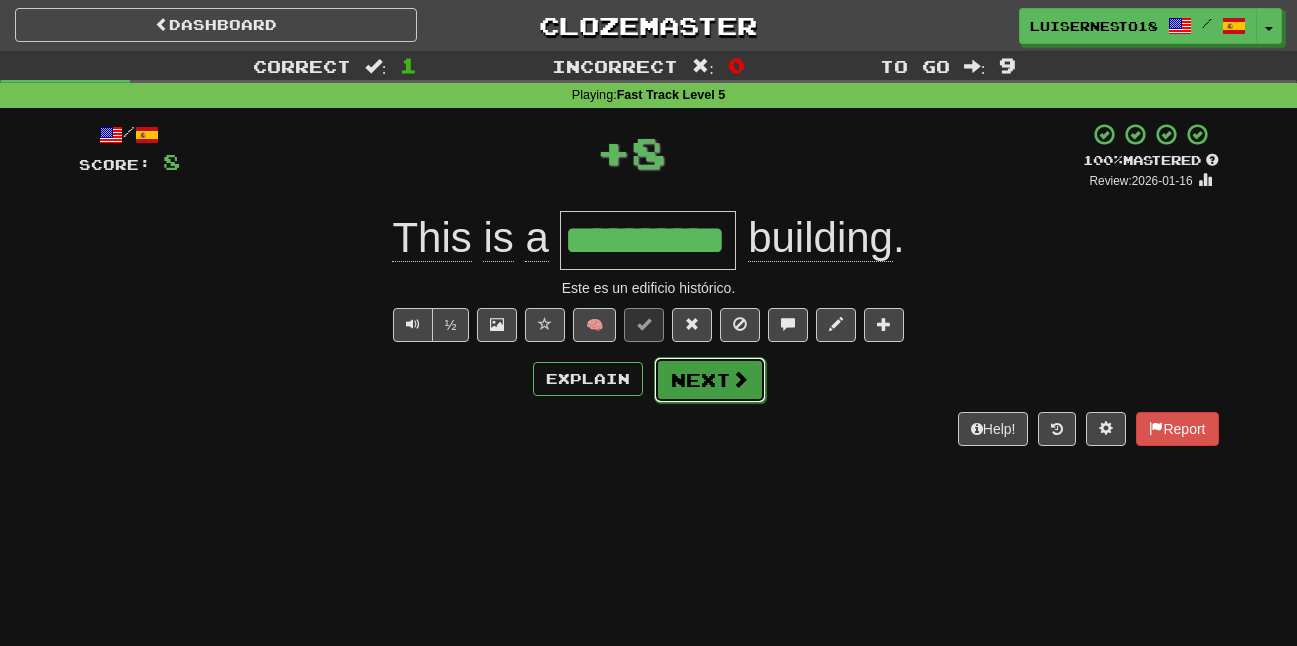 click on "Next" at bounding box center (710, 380) 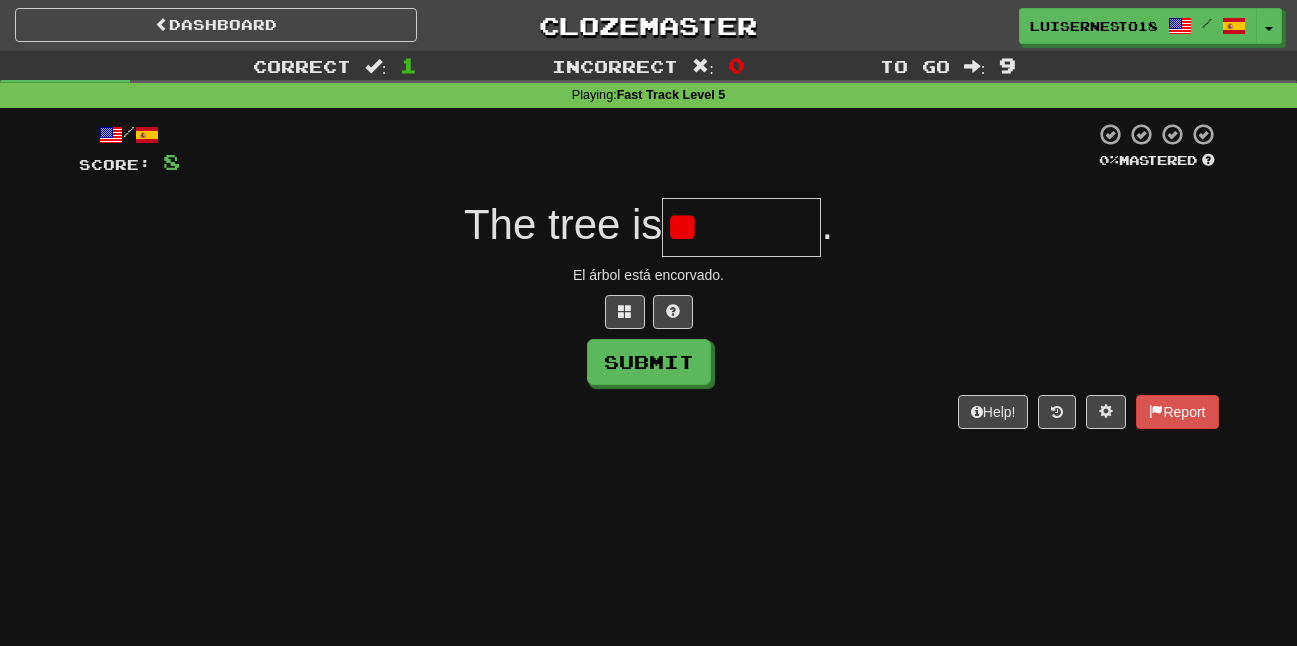 type on "*" 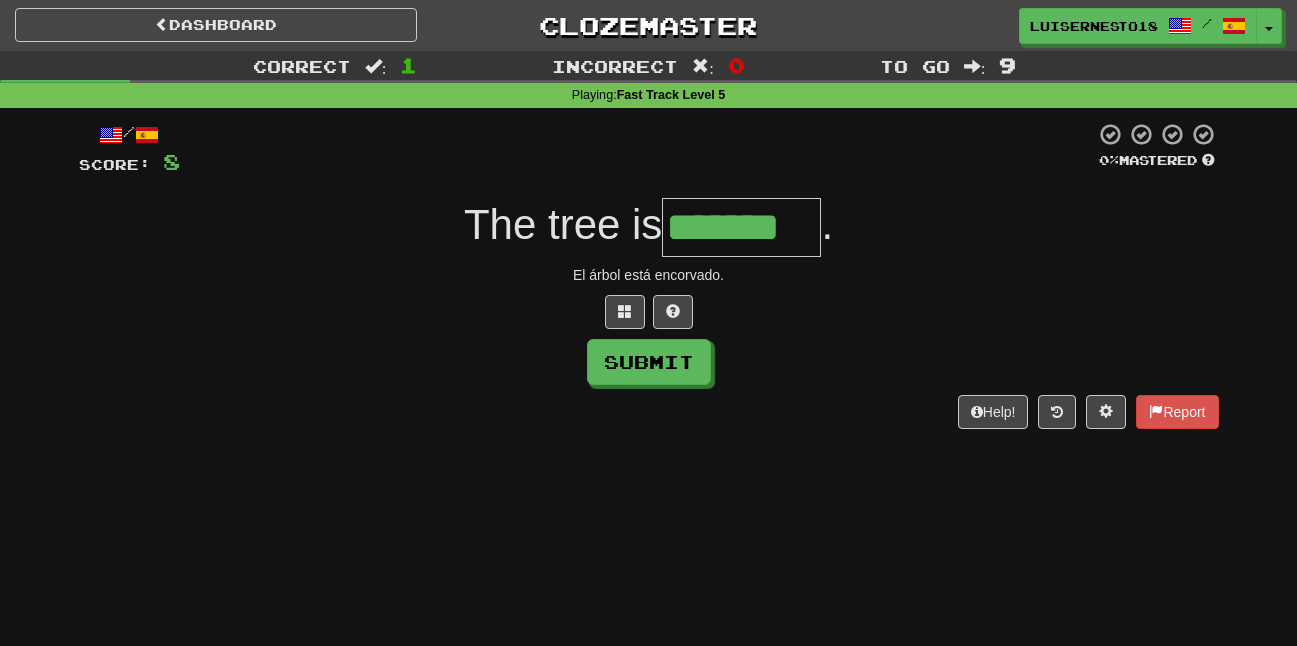 type on "*******" 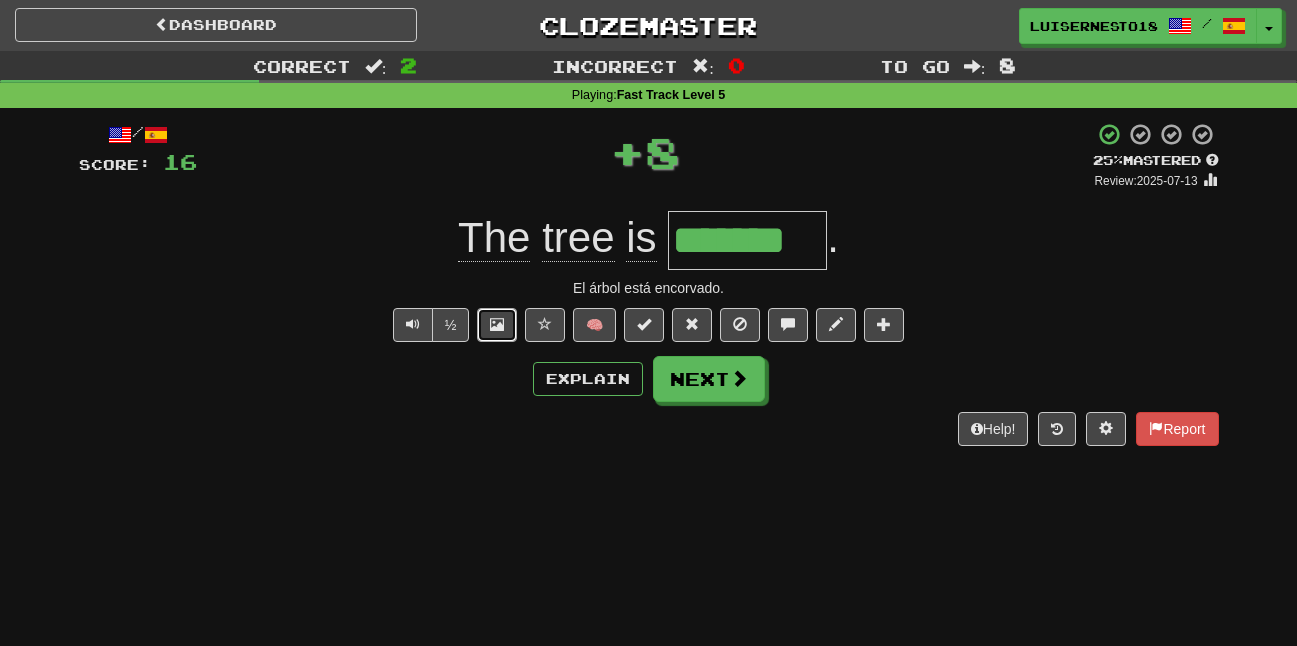 click at bounding box center [497, 325] 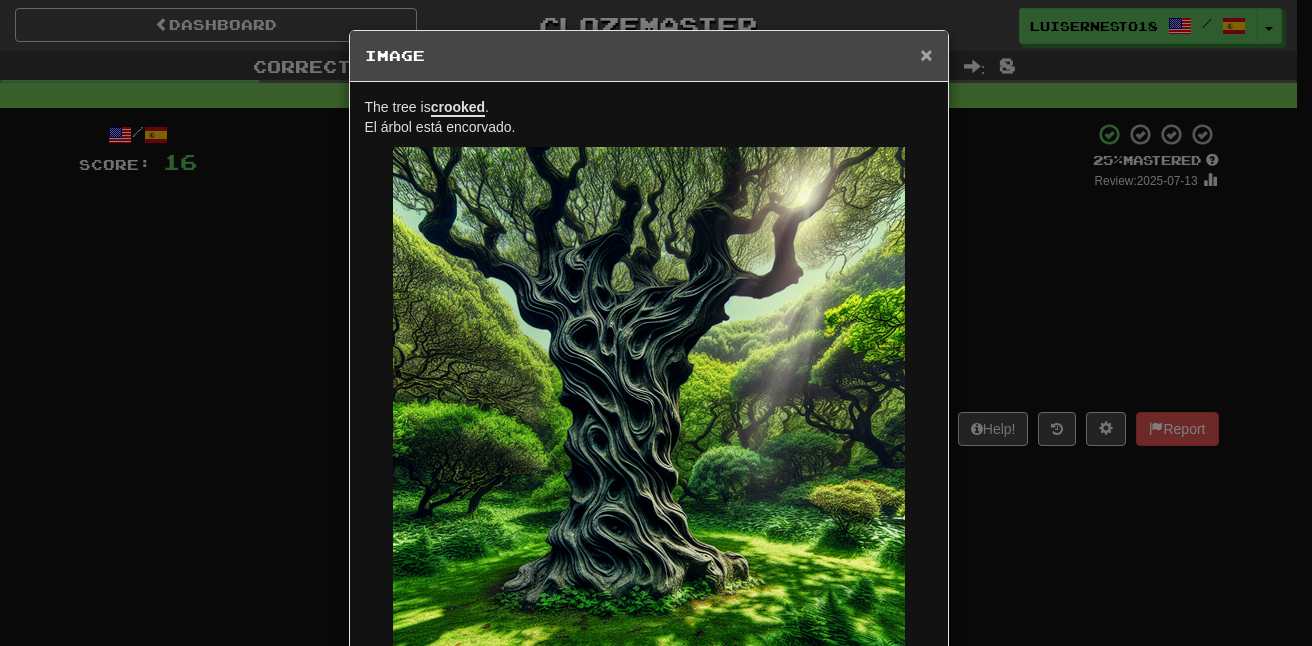 click on "×" at bounding box center [926, 54] 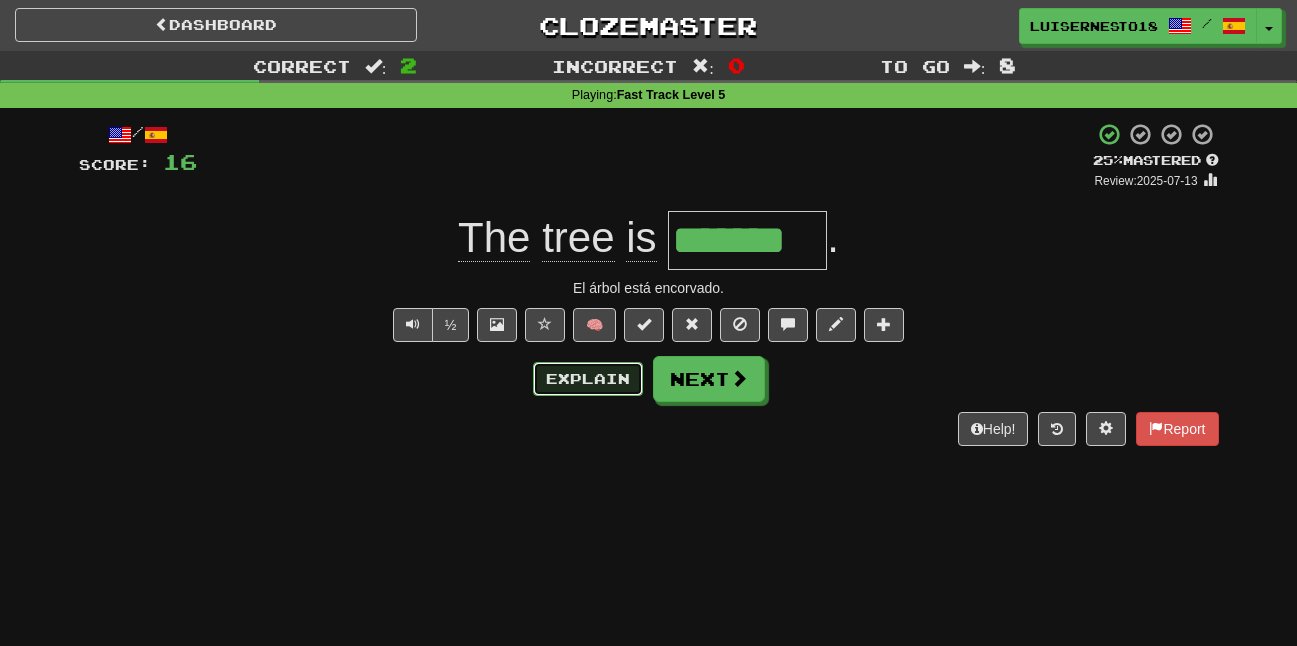 click on "Explain" at bounding box center [588, 379] 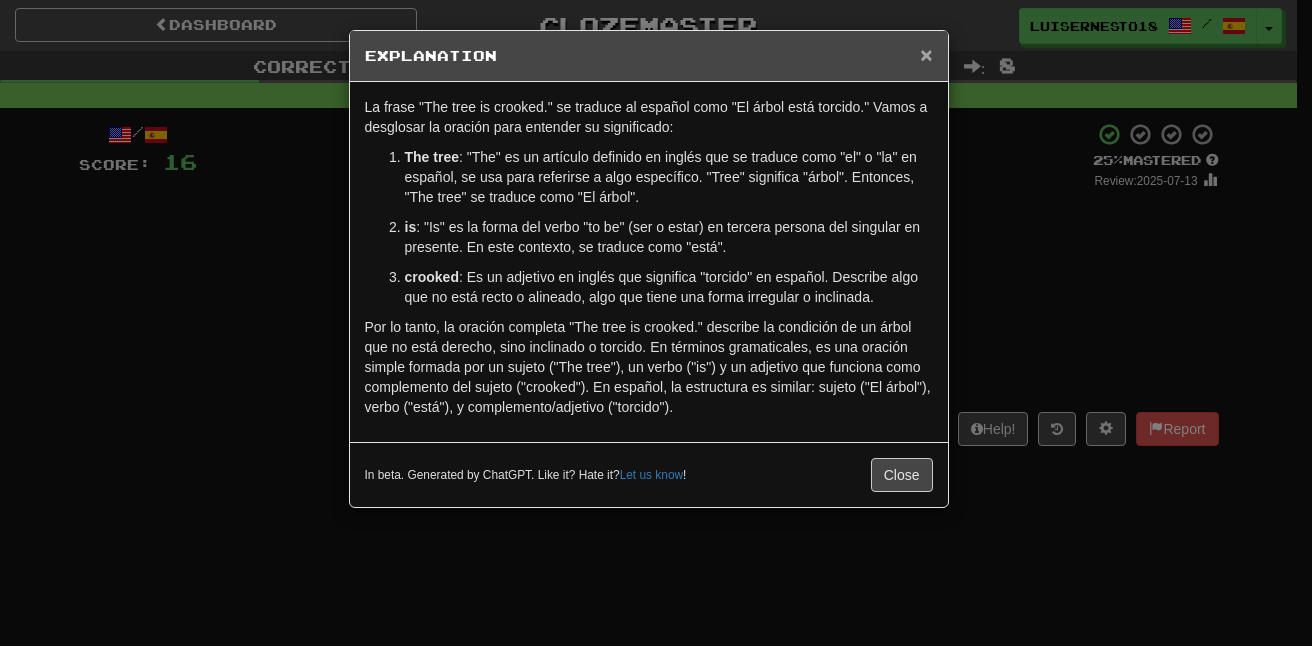 click on "×" at bounding box center (926, 54) 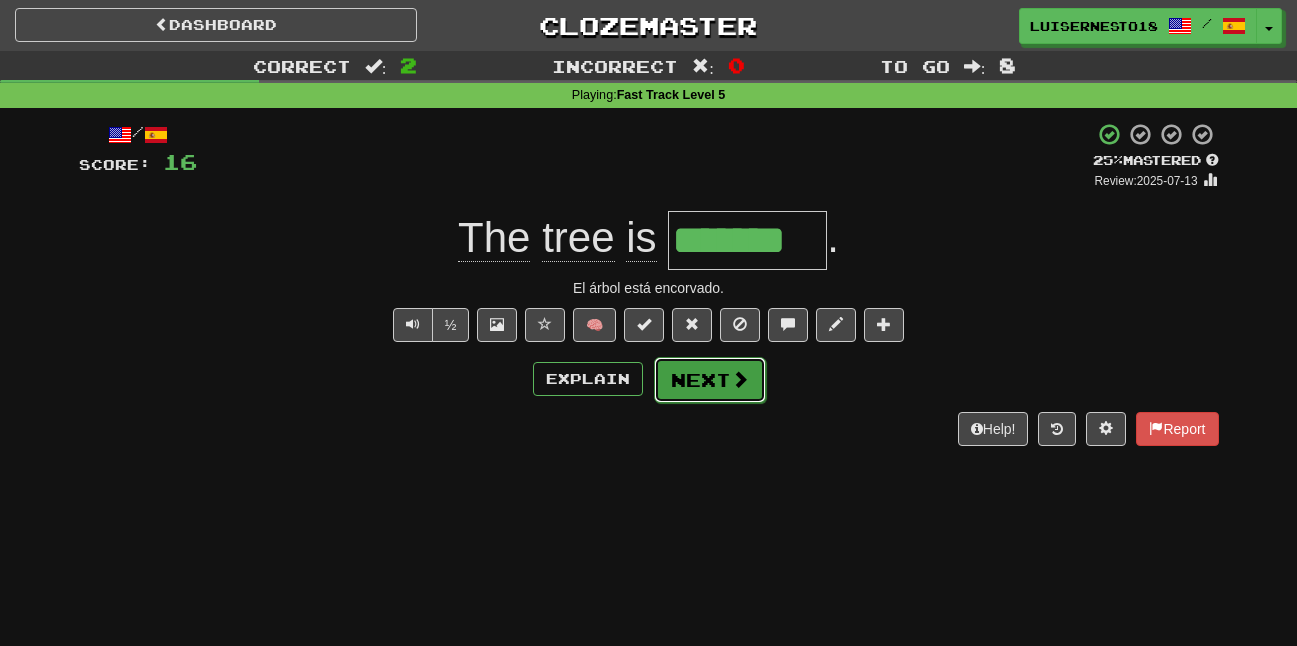 click on "Next" at bounding box center [710, 380] 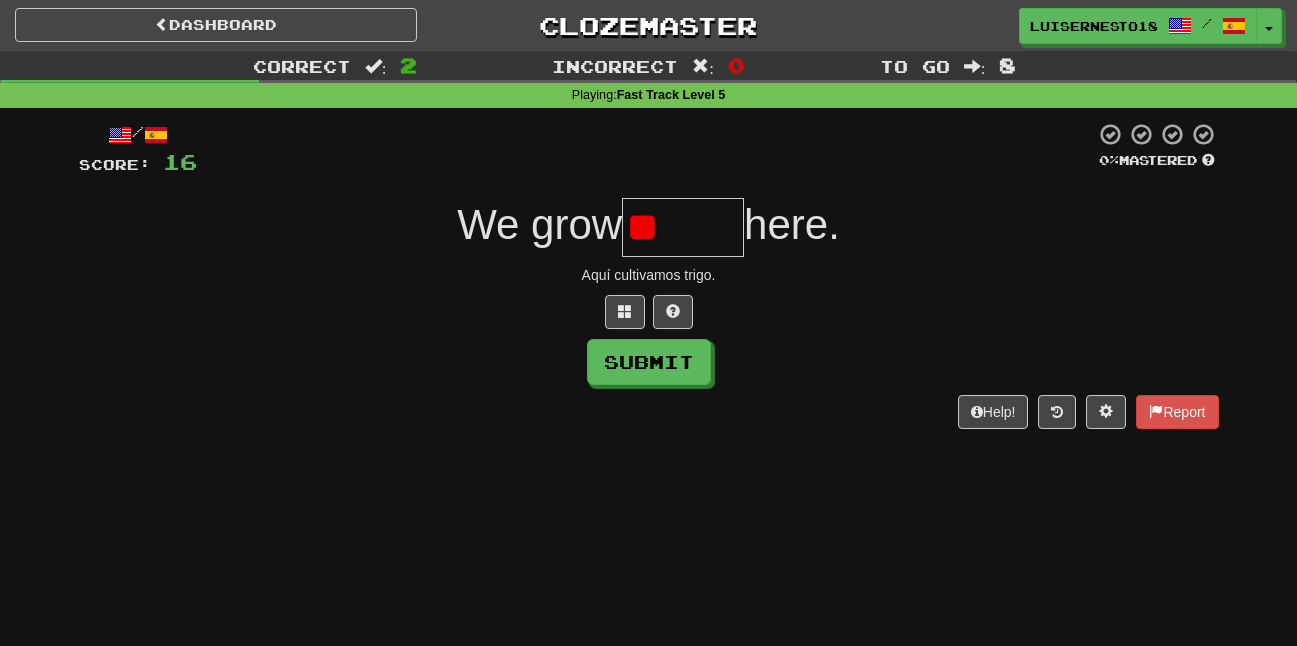 type on "*" 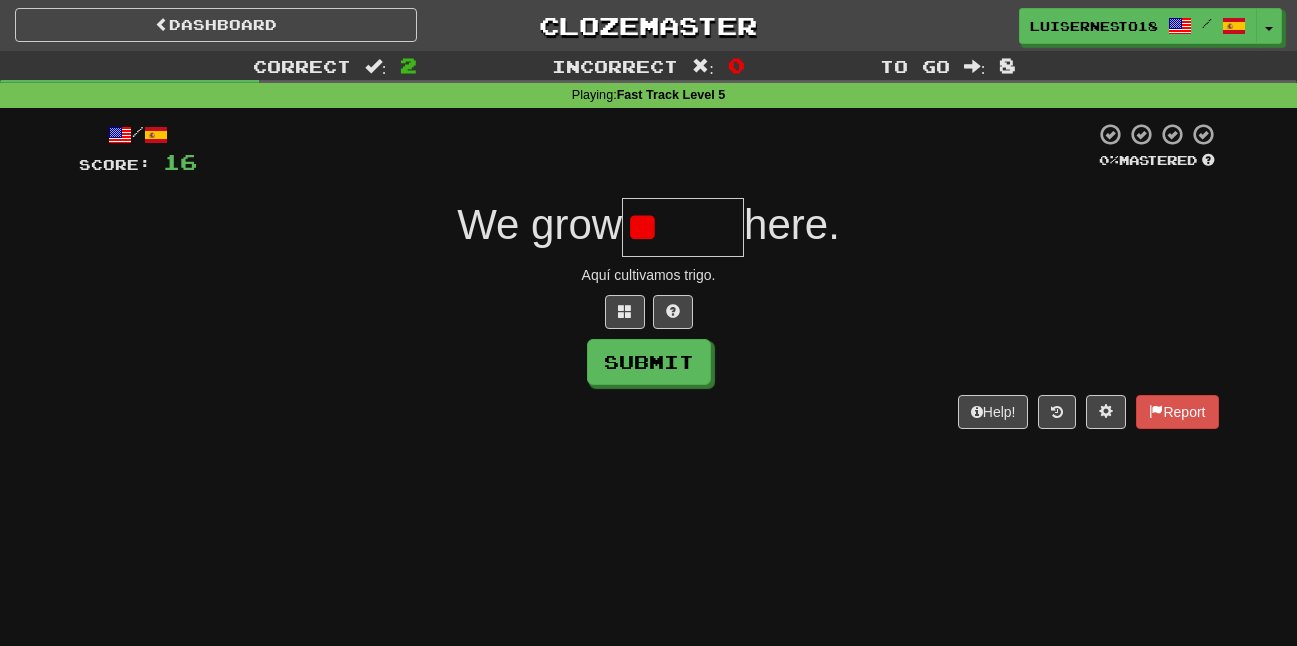 type on "*" 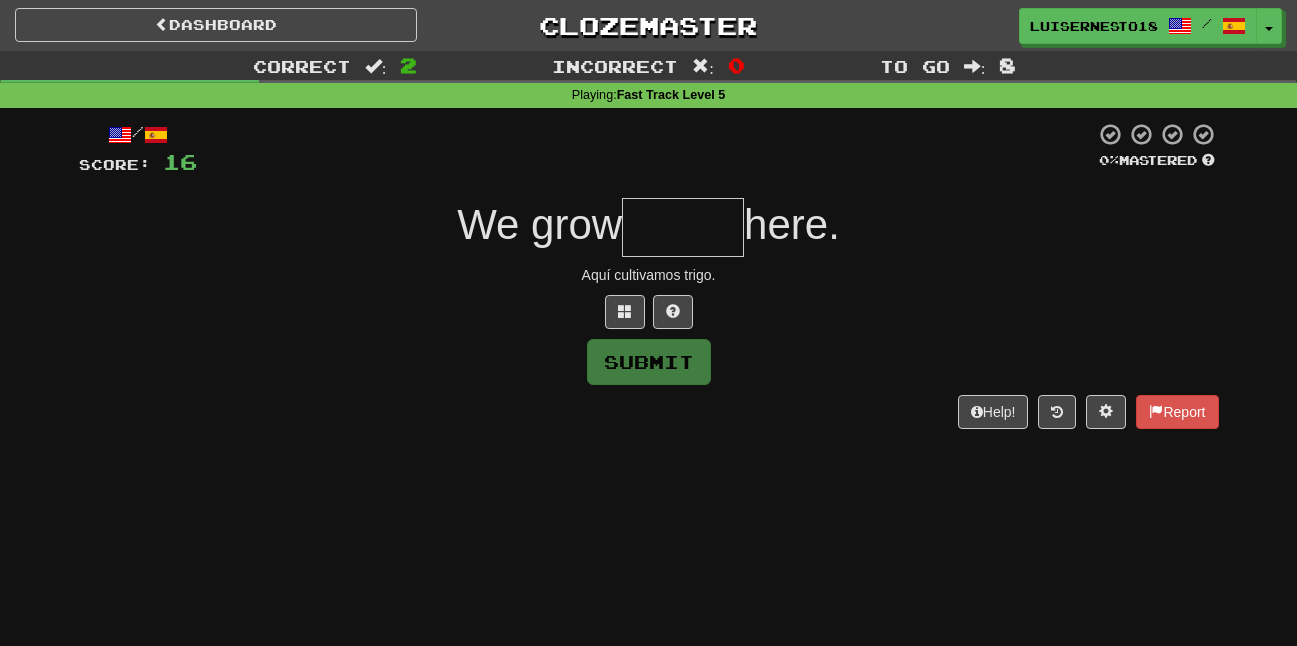 type on "*" 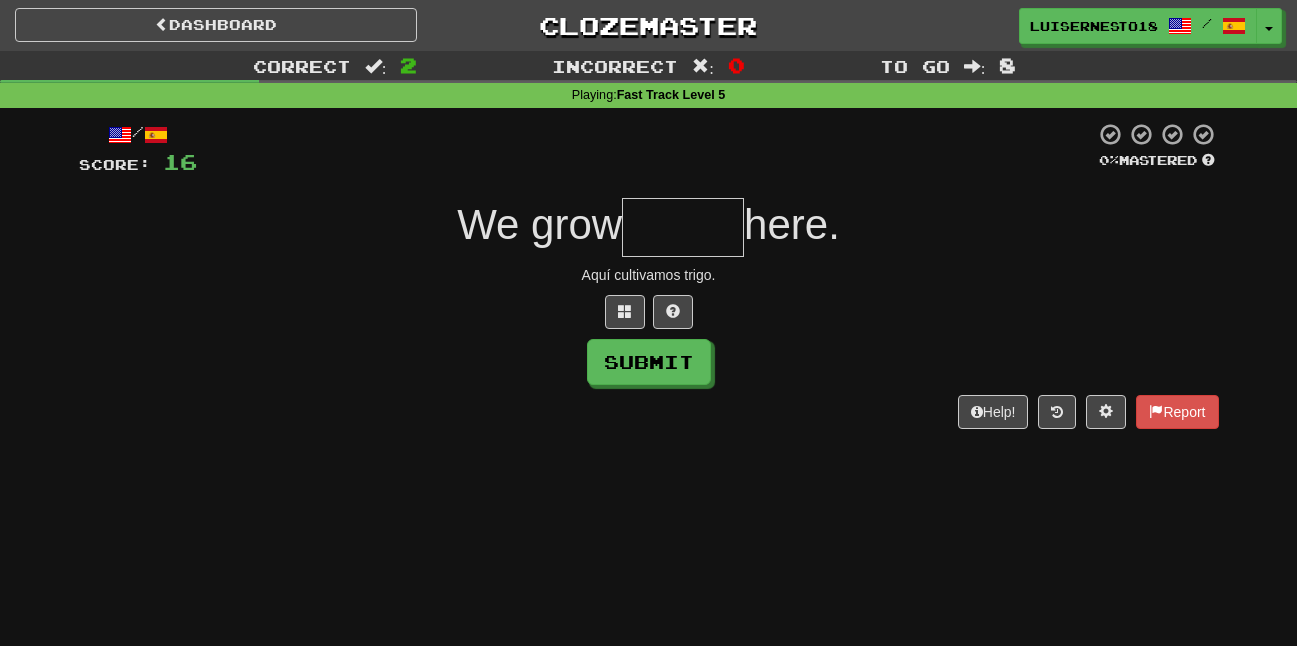 type on "*" 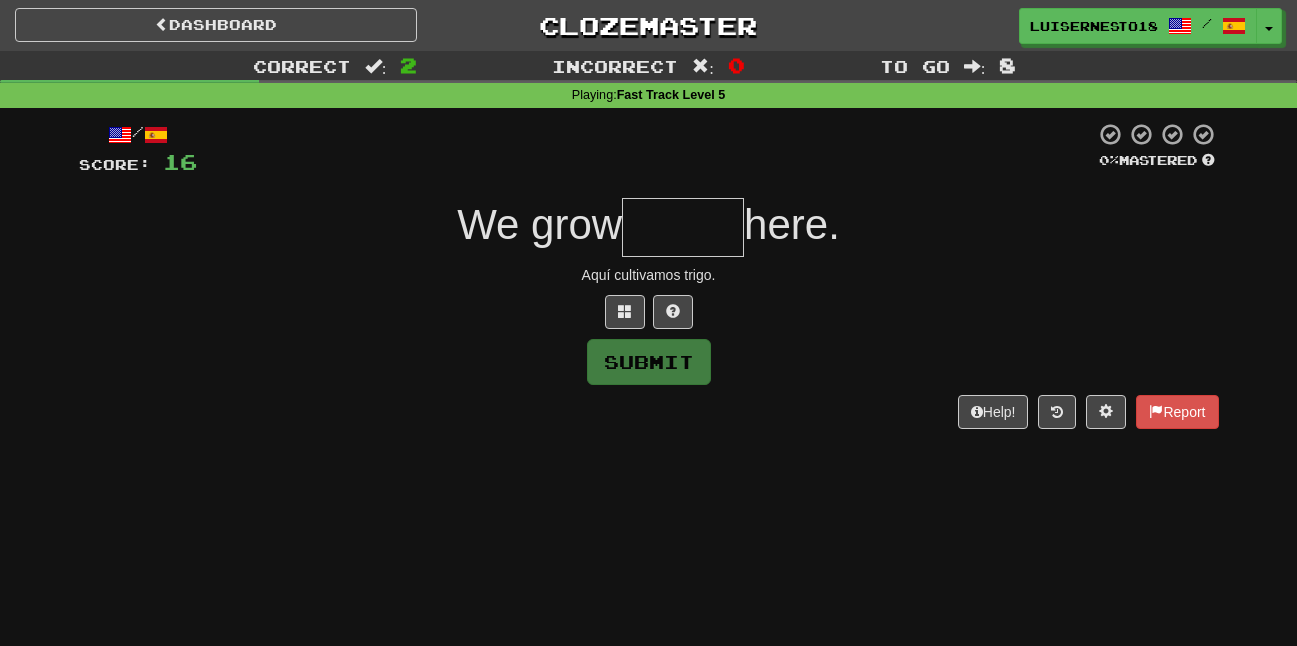 type on "*" 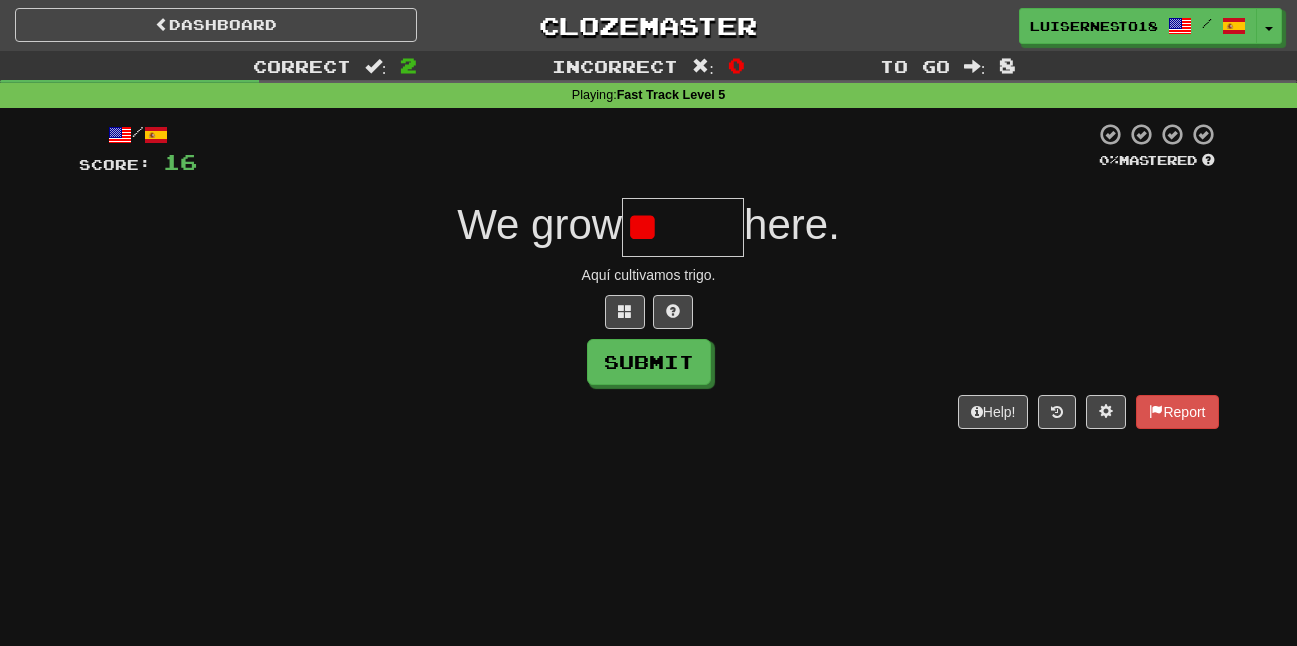 type on "*" 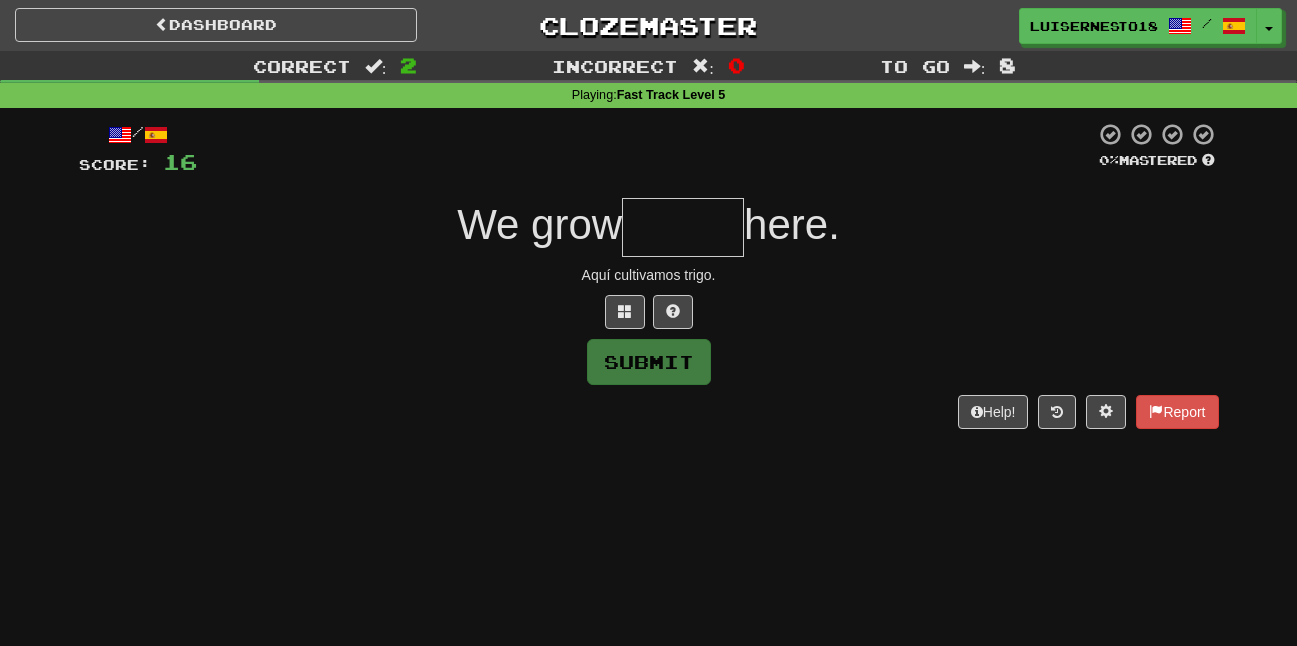 type on "*" 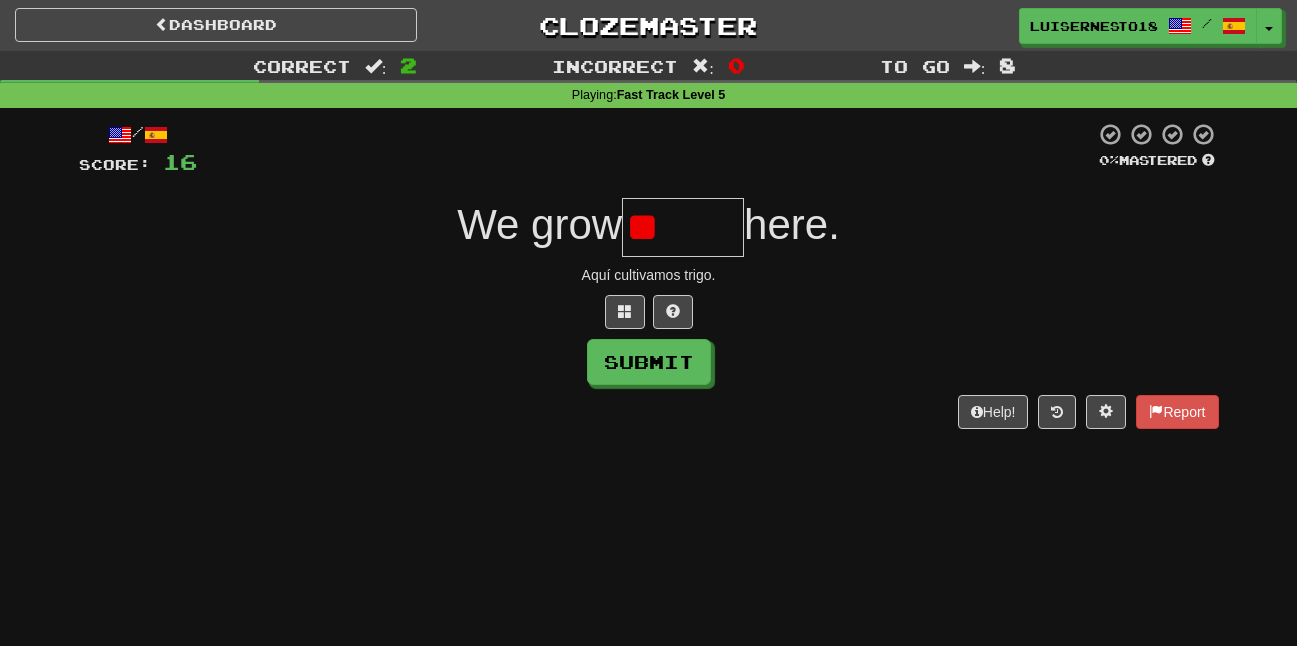 type on "*" 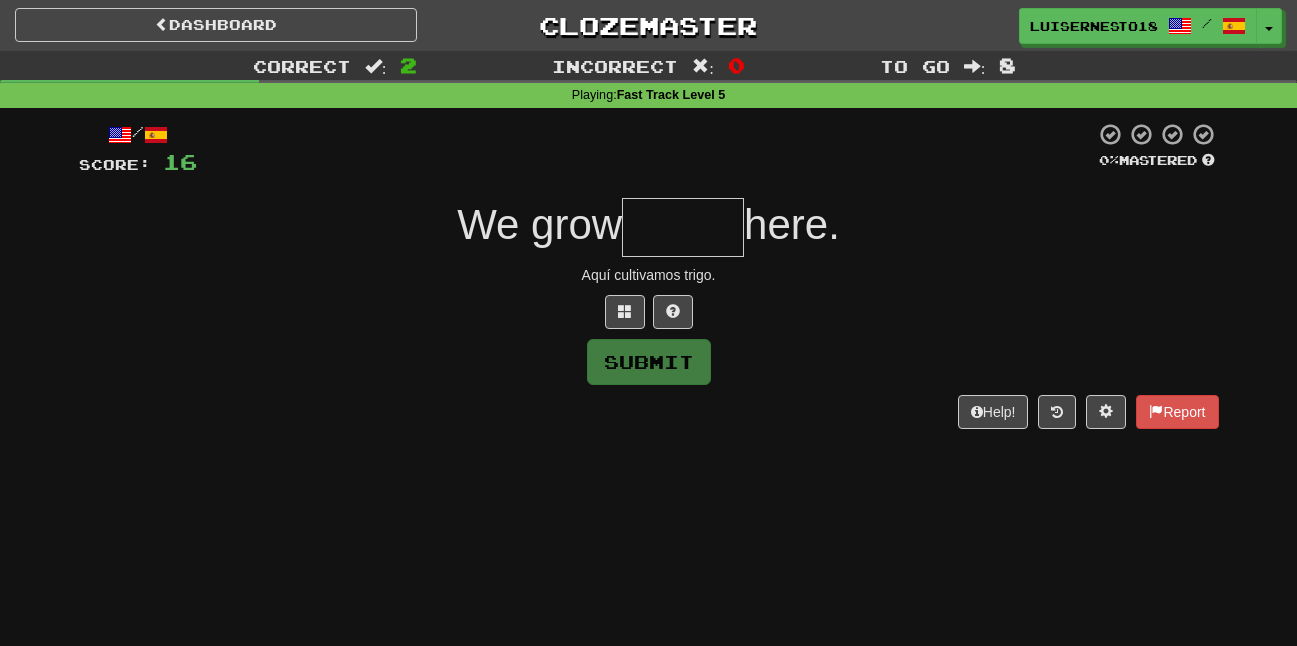 type on "*" 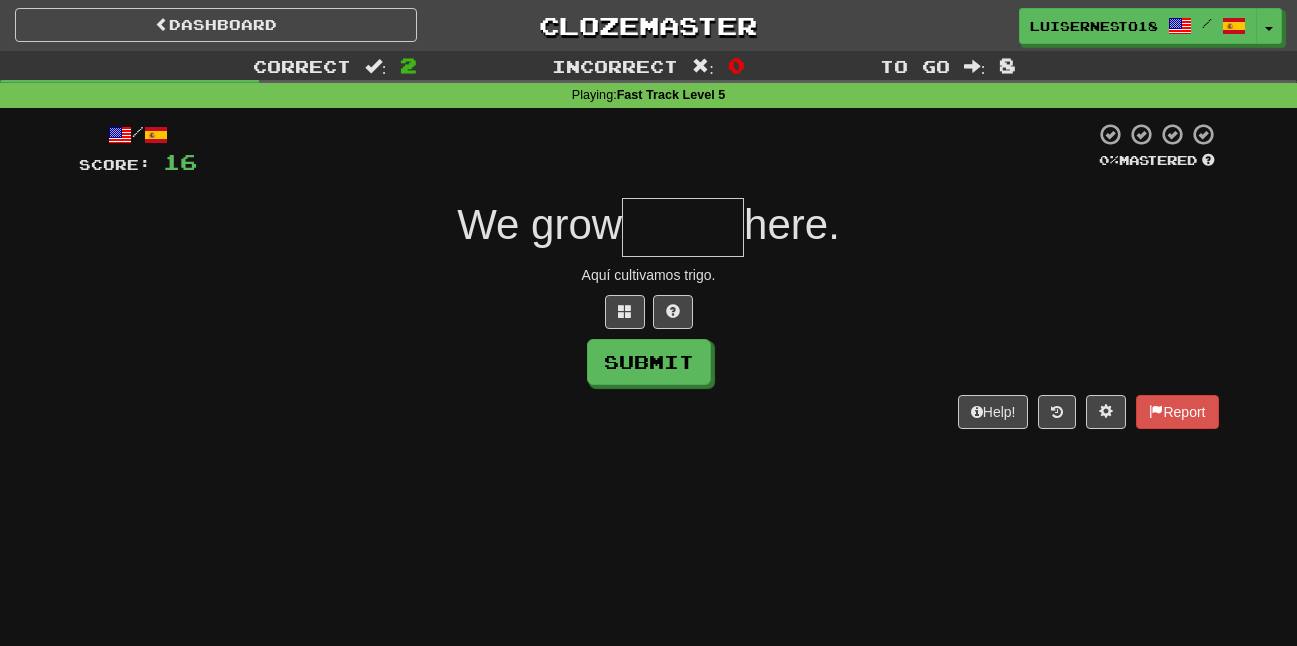type on "*" 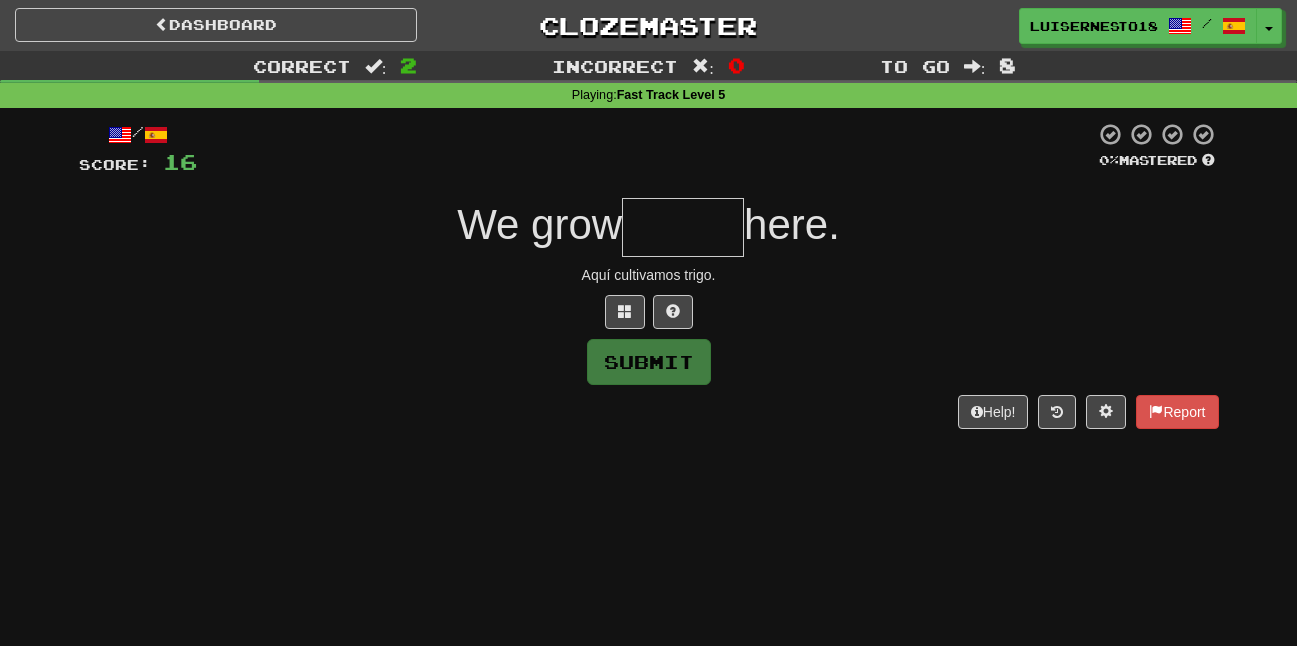 type on "*" 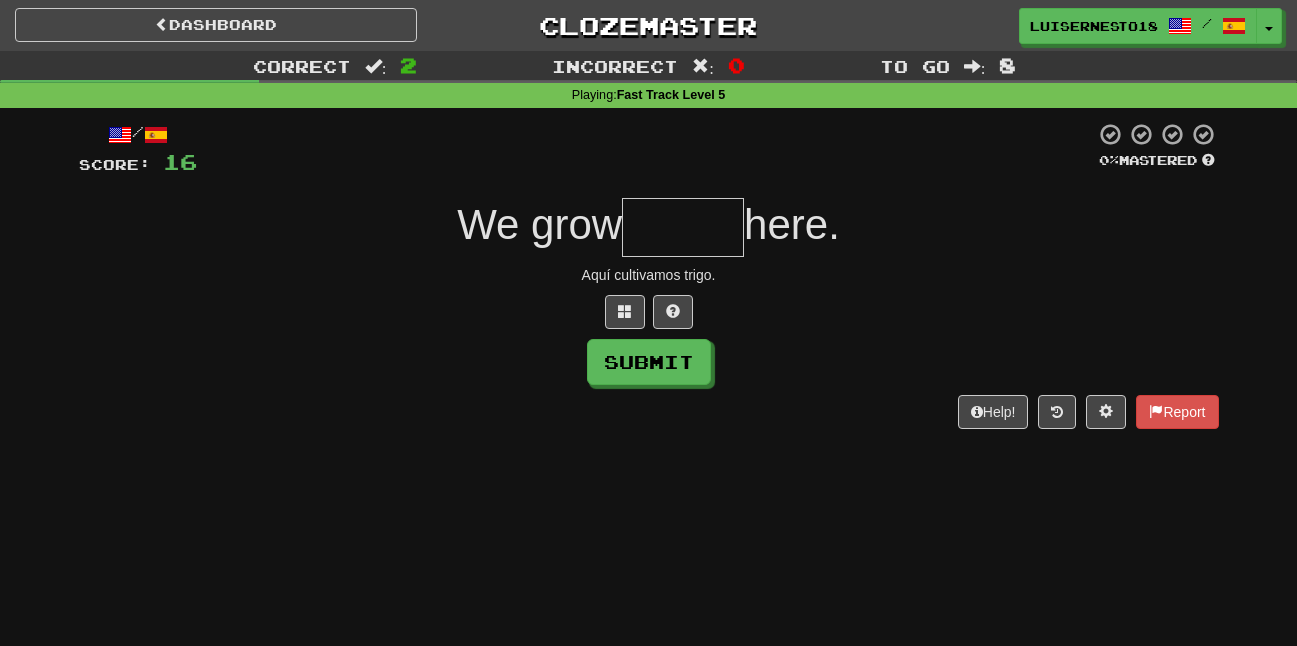 type on "*" 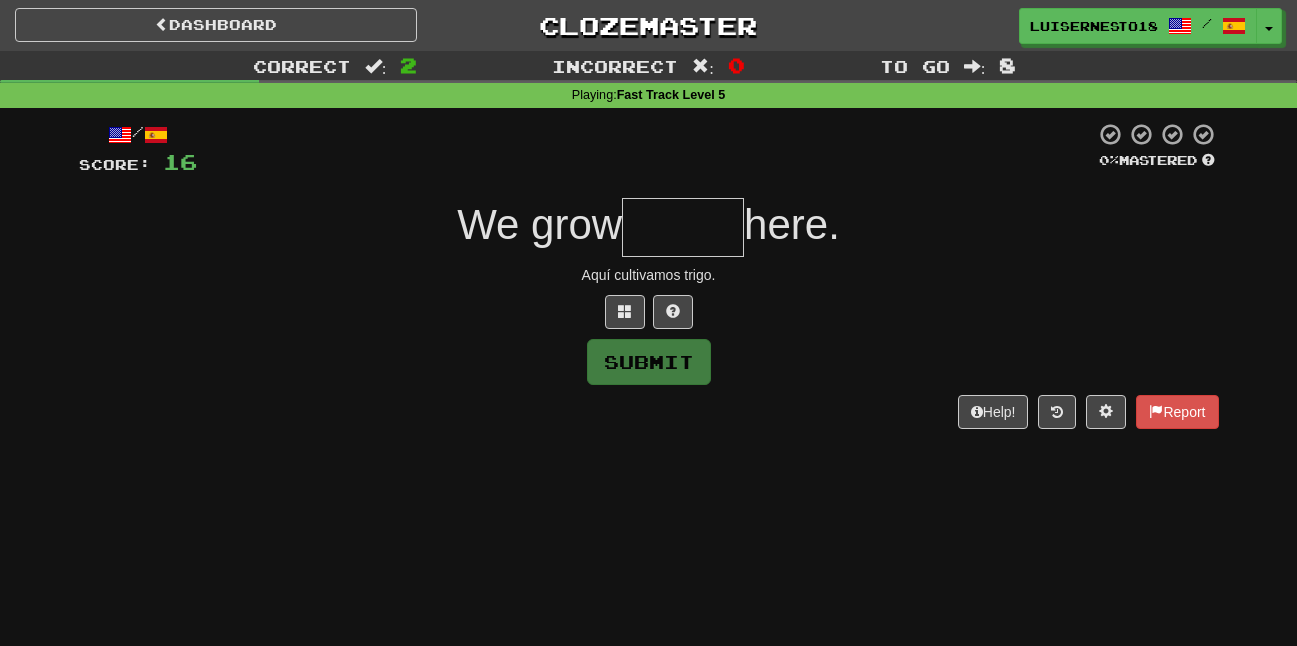 type on "*" 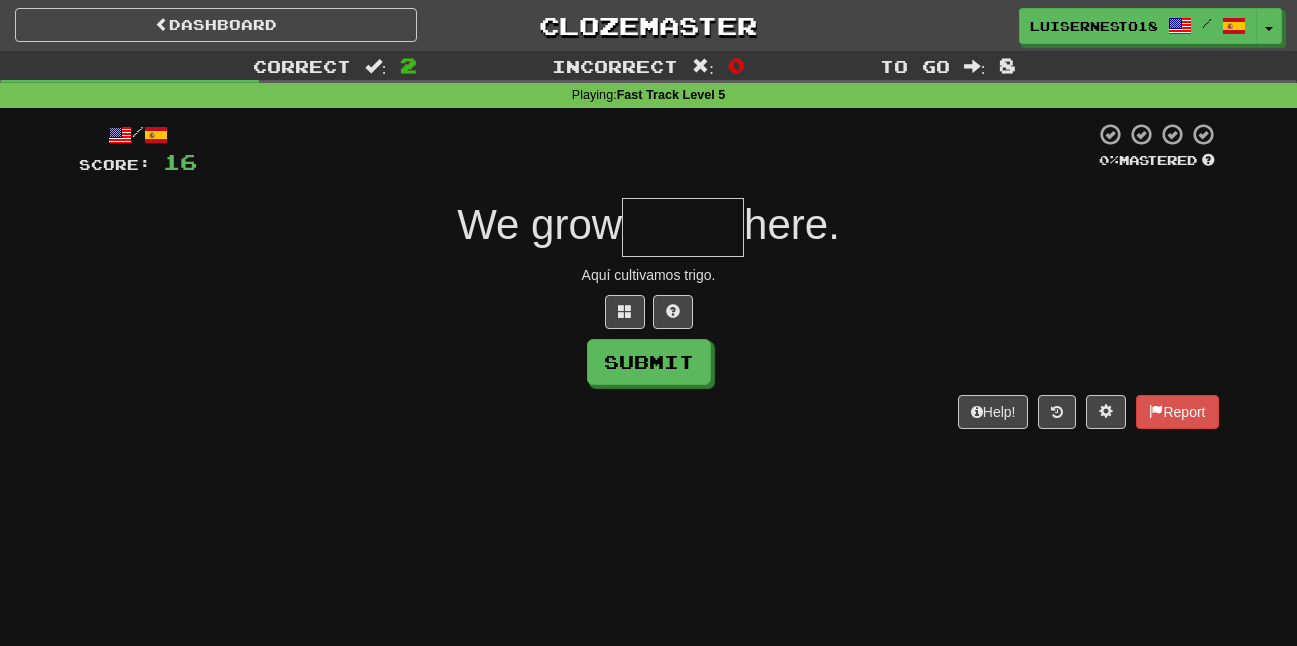 type on "*" 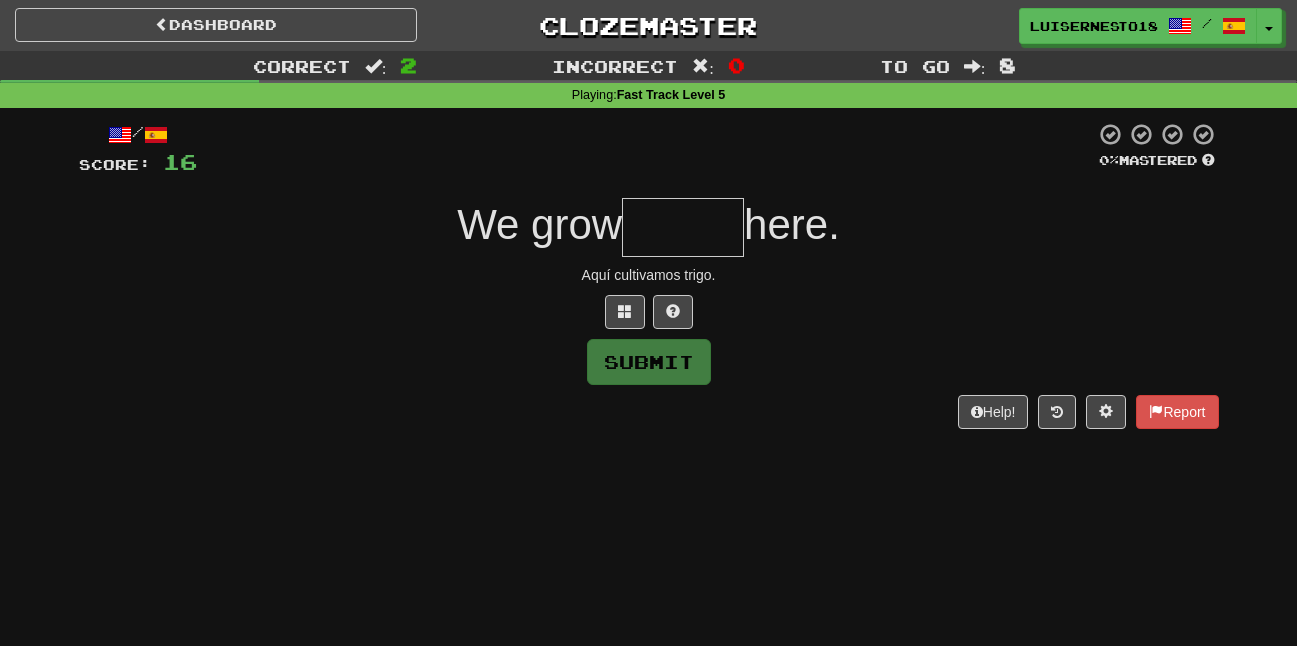 type on "*" 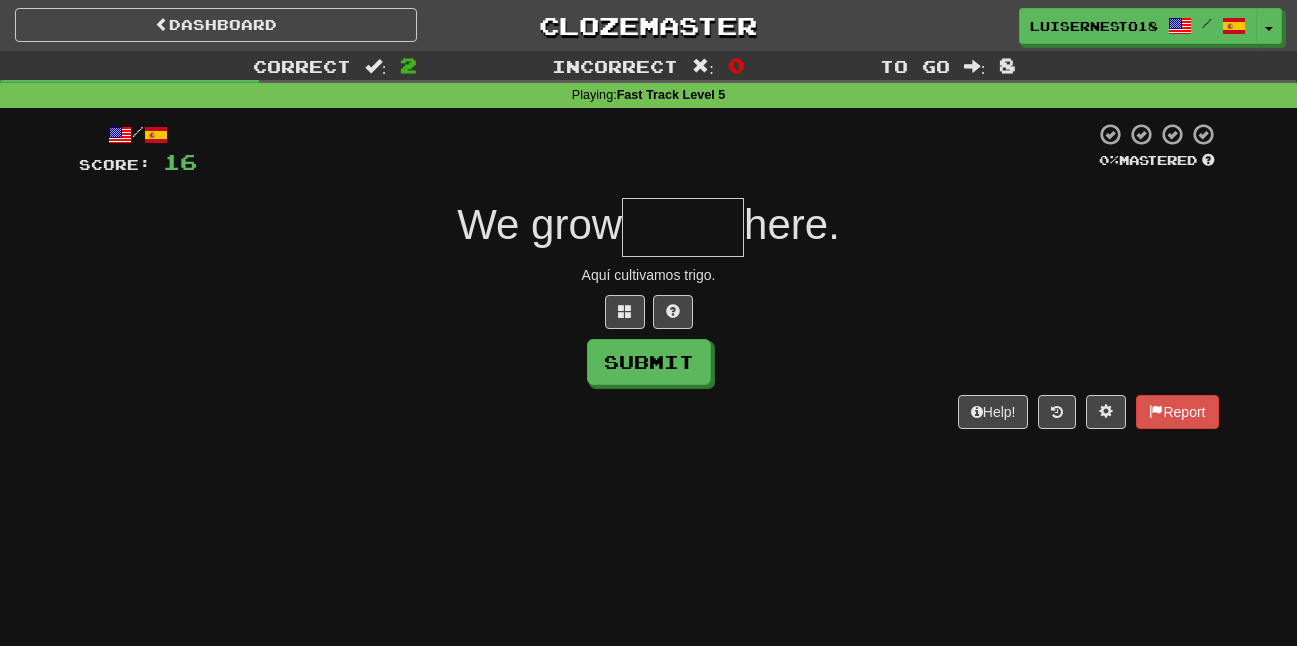 type on "*" 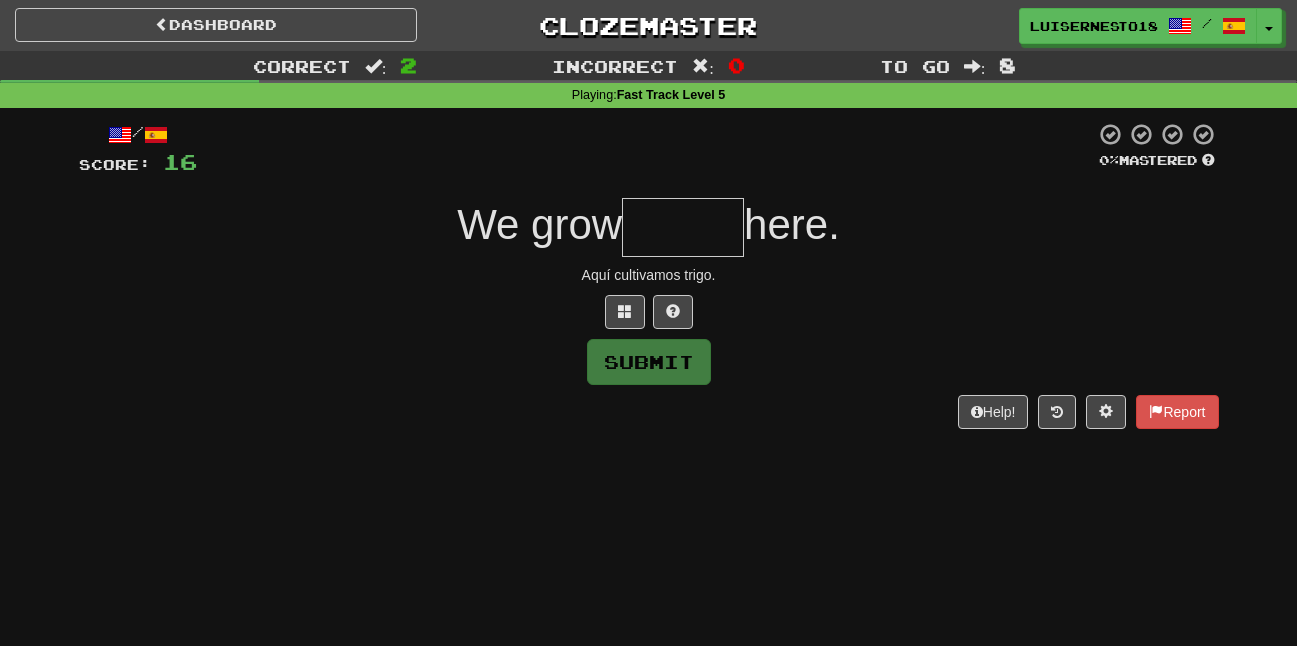 type on "*" 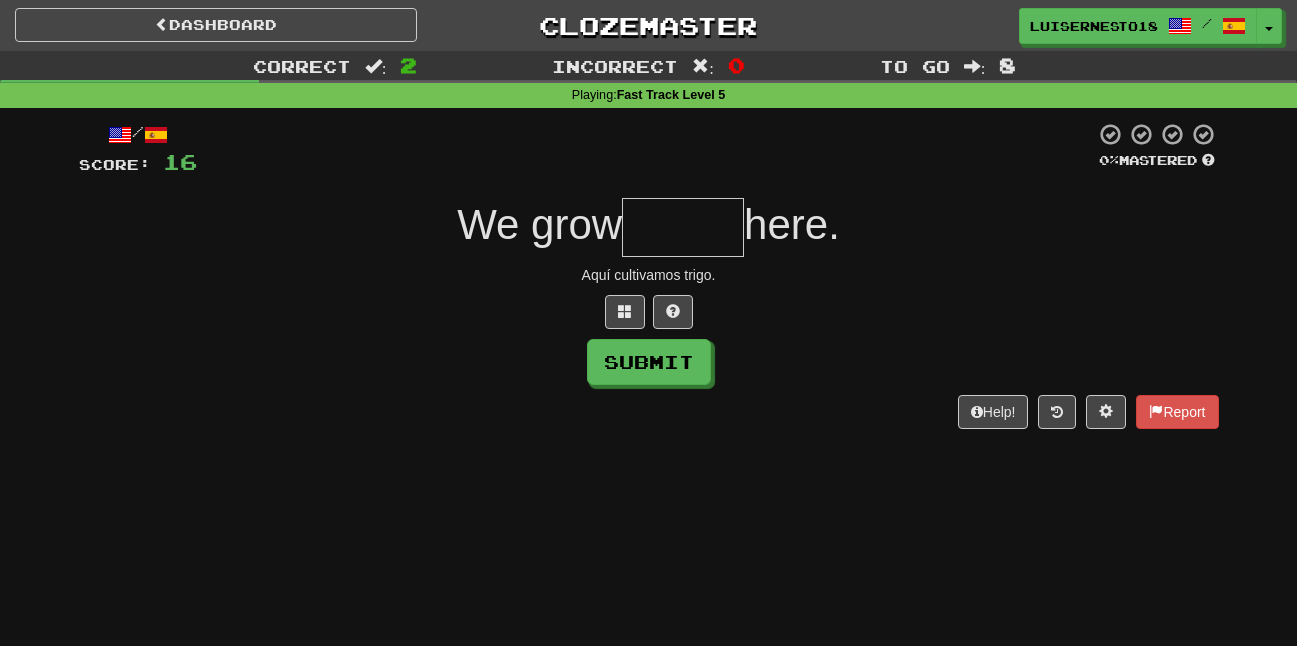 type on "*" 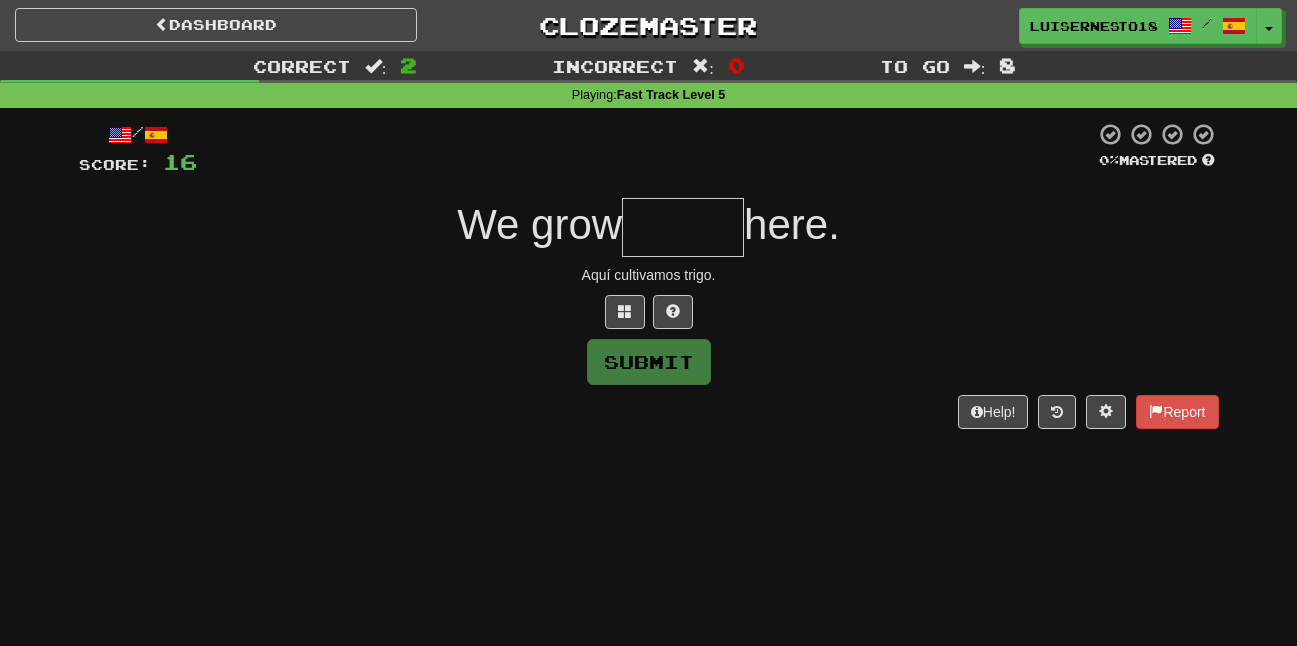 type on "*" 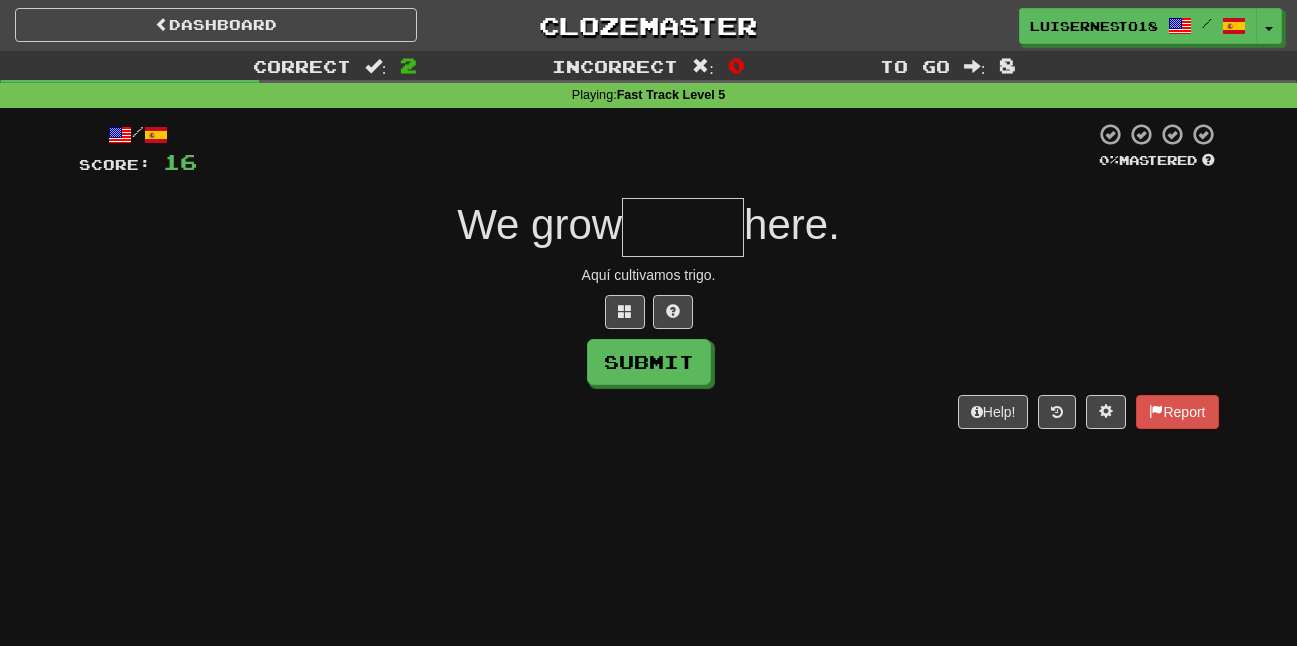 type on "*" 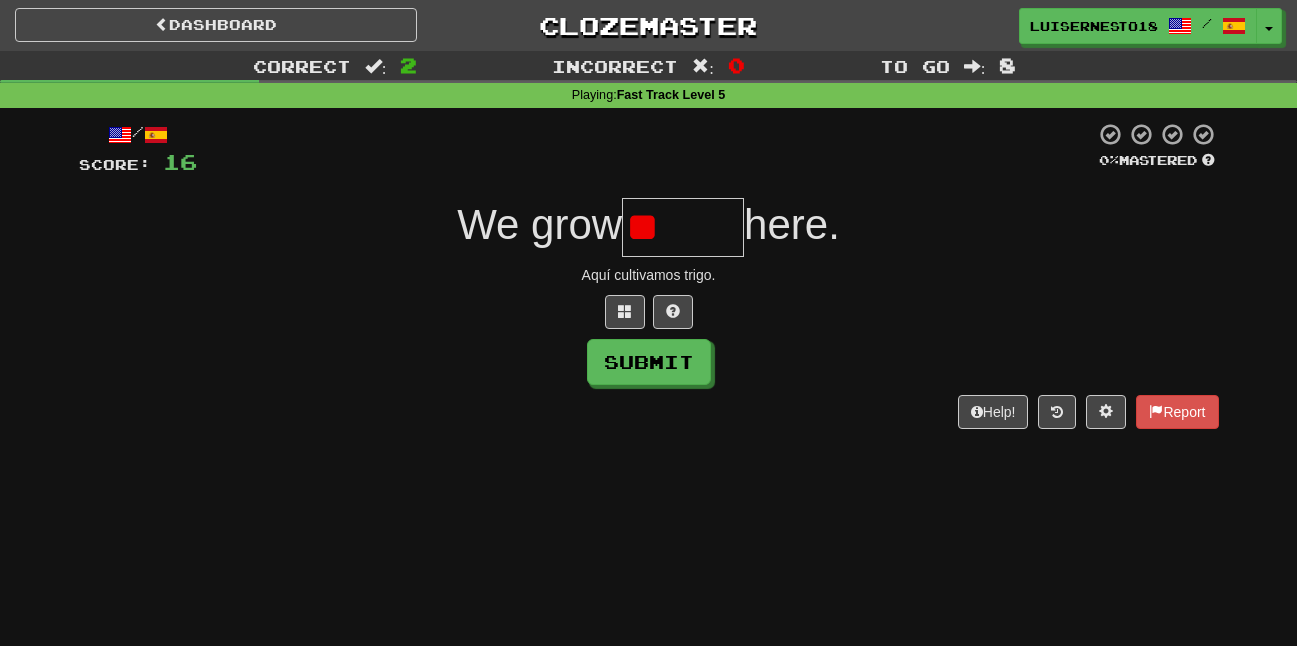 type on "*" 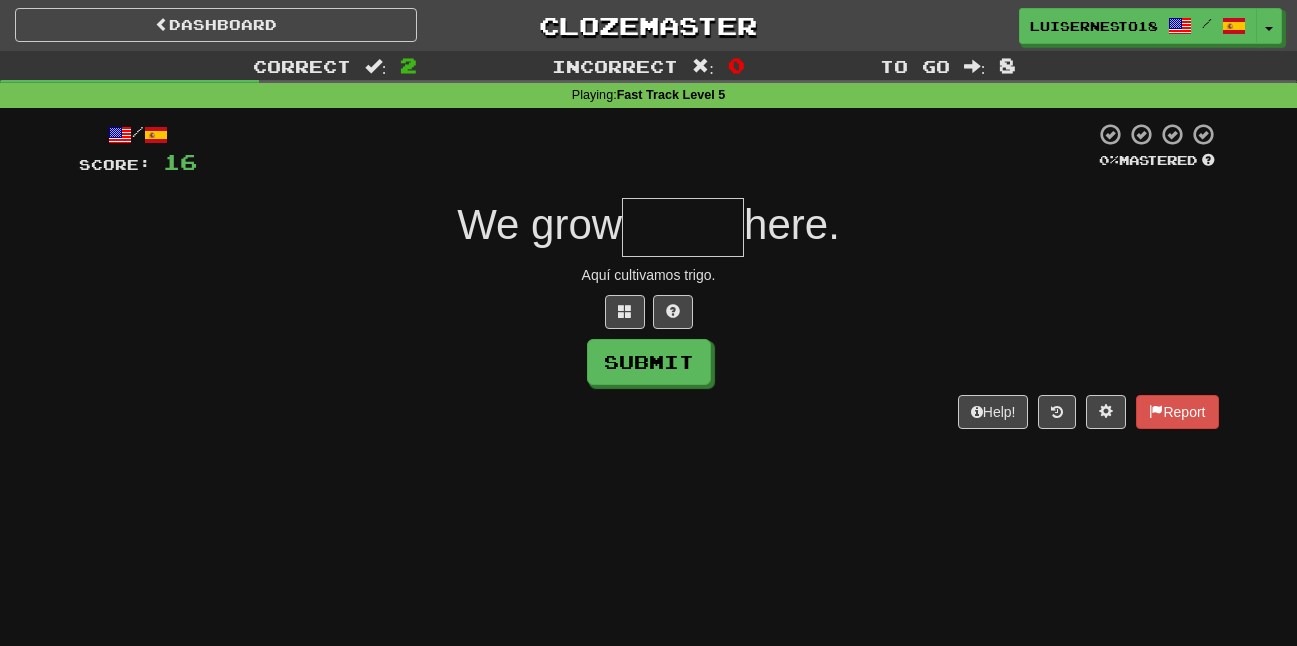 type on "*" 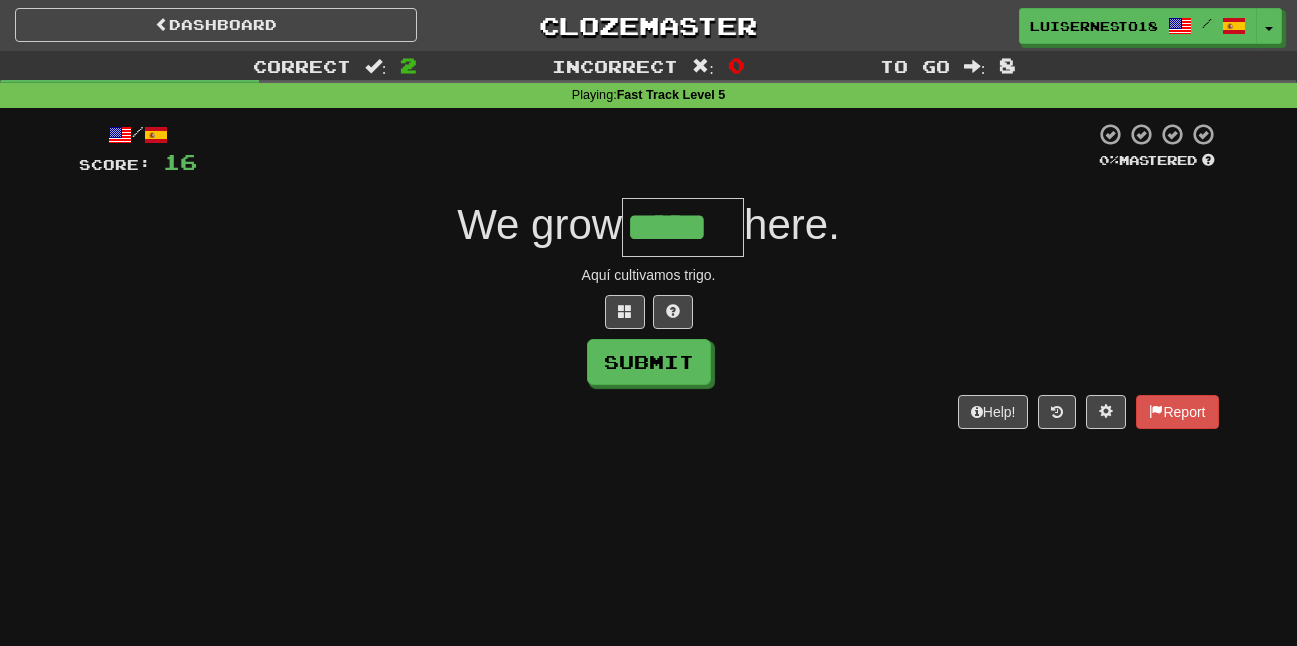 type on "*****" 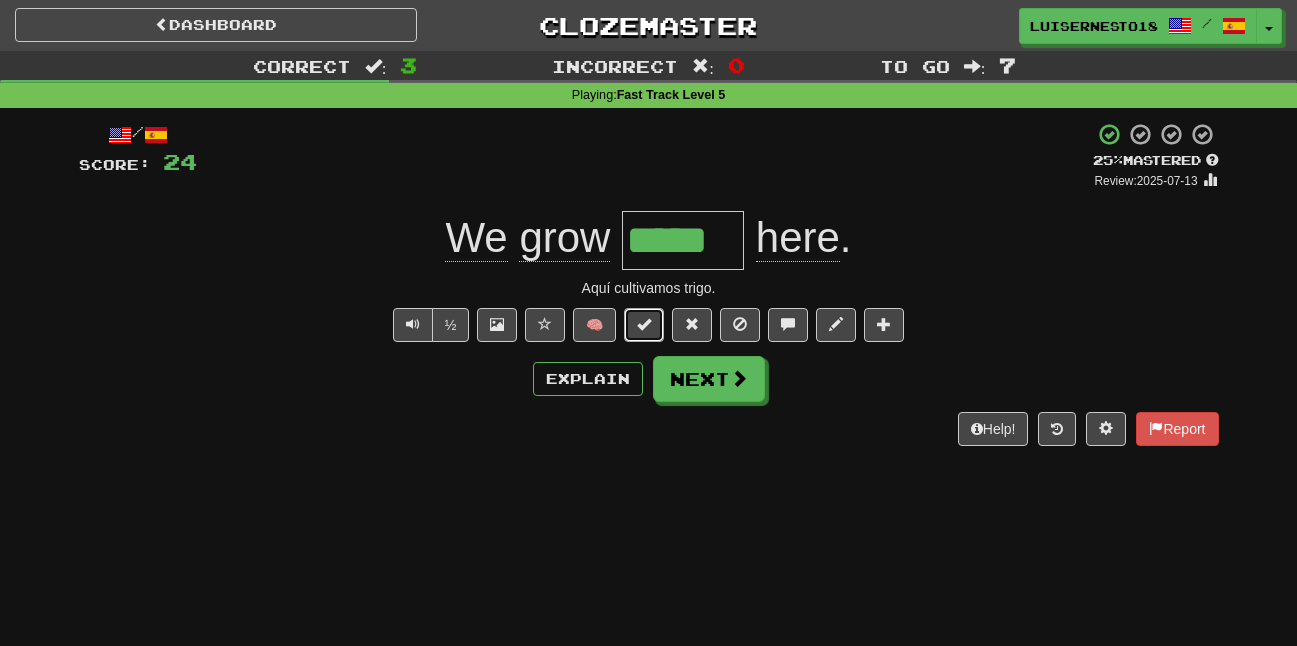 click at bounding box center [644, 325] 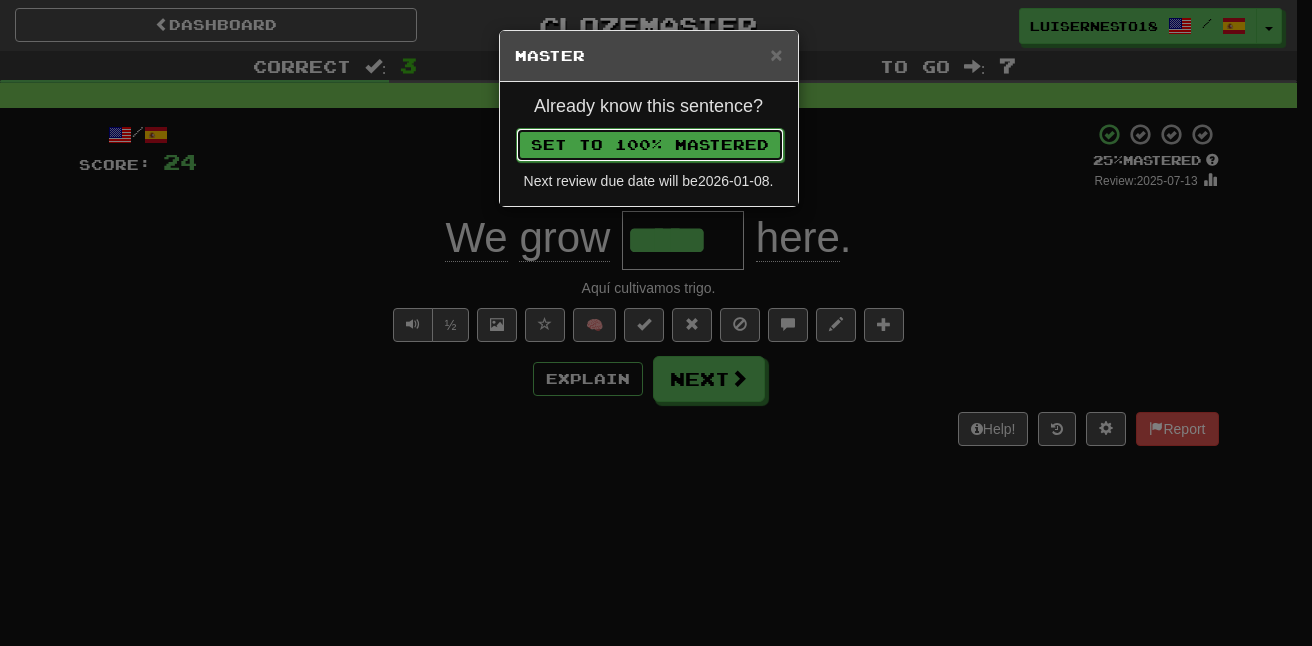 click on "Set to 100% Mastered" at bounding box center [650, 145] 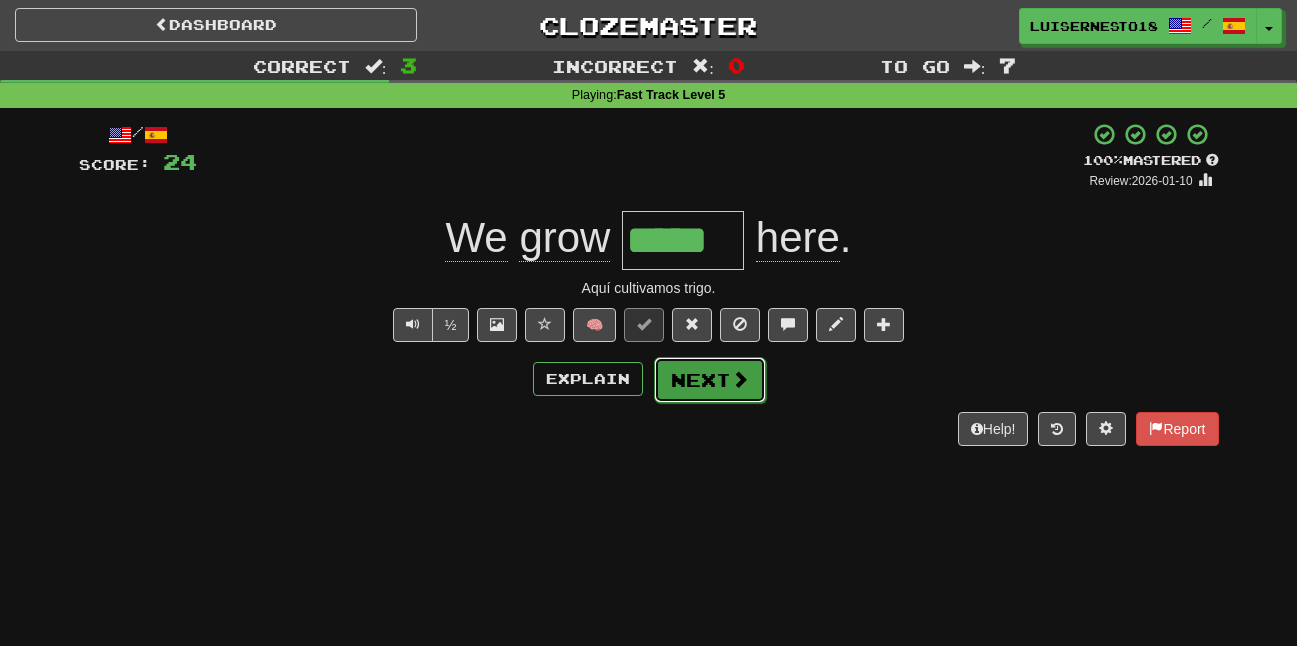 click on "Next" at bounding box center [710, 380] 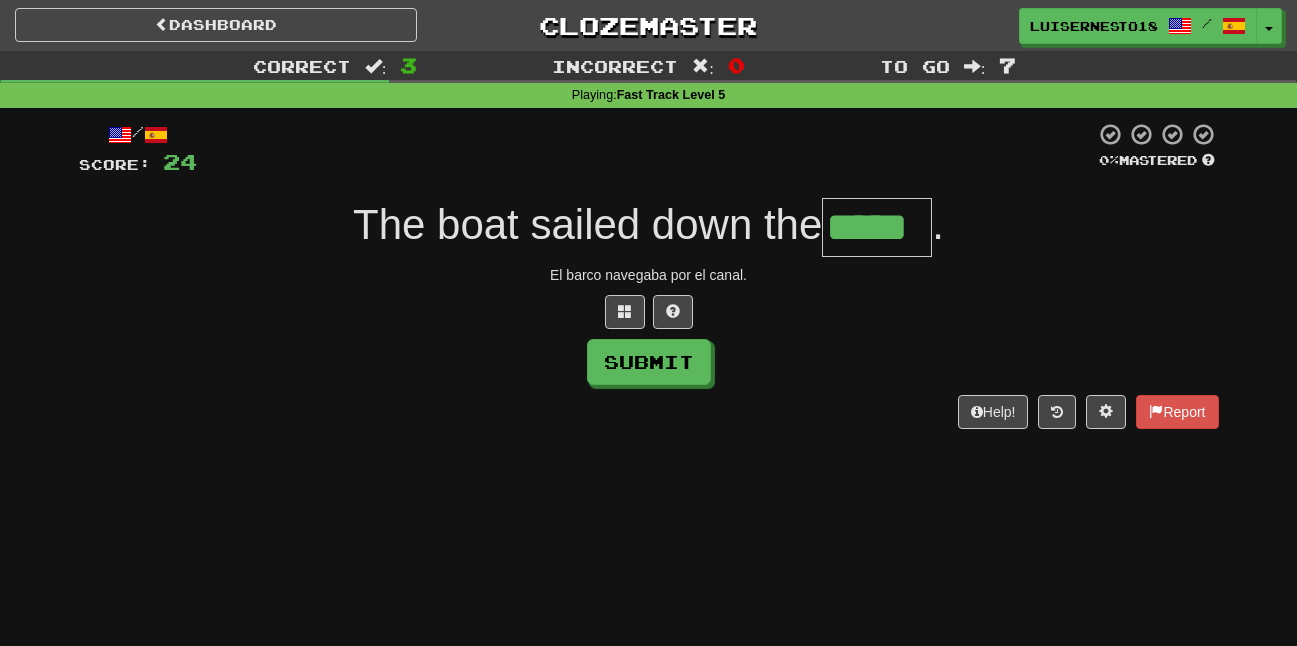 type on "*****" 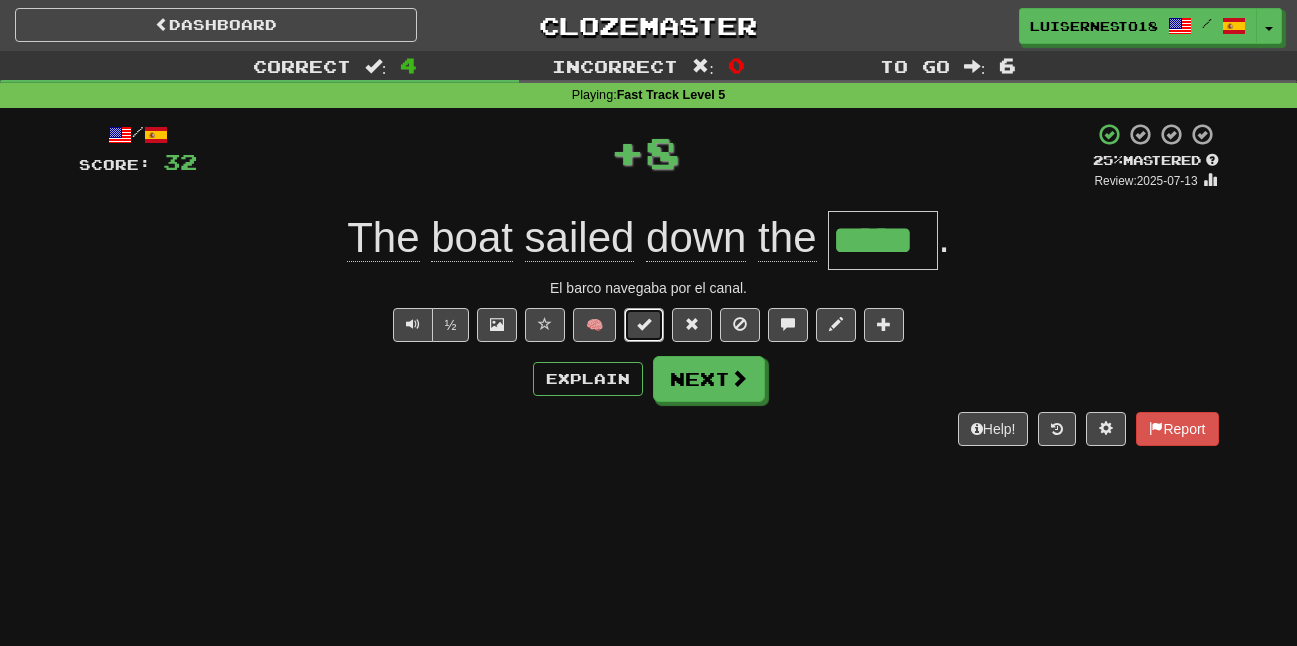click at bounding box center (644, 325) 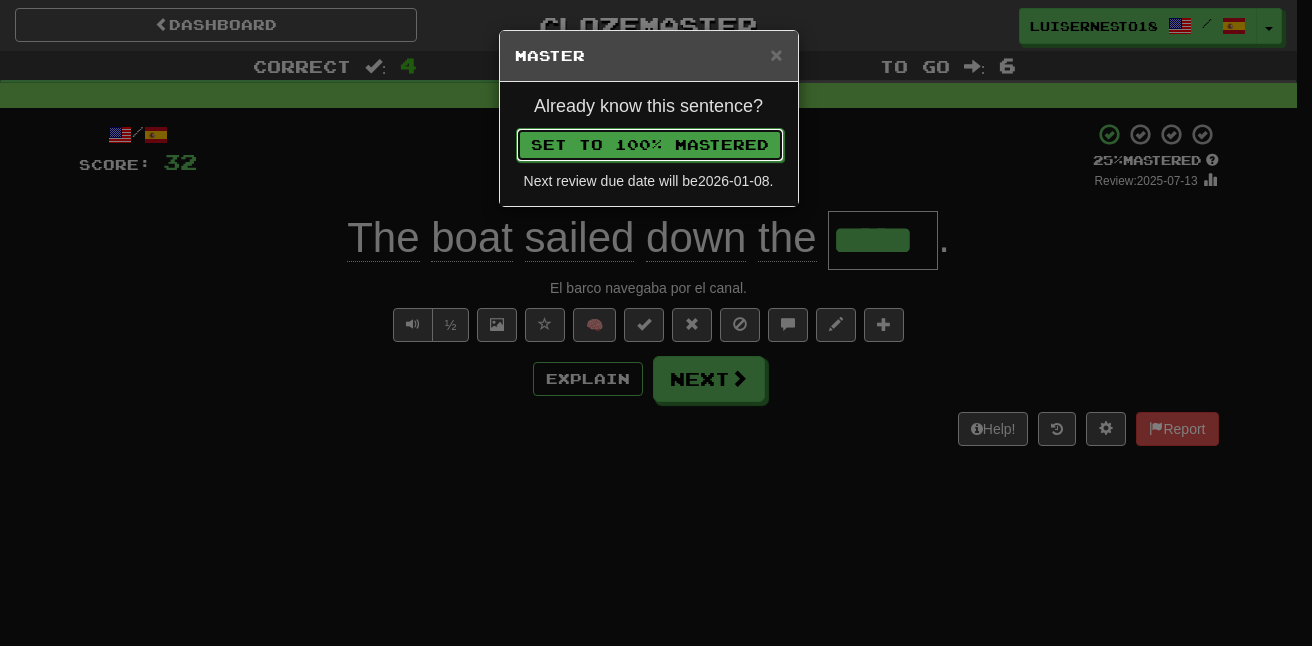 click on "Set to 100% Mastered" at bounding box center [650, 145] 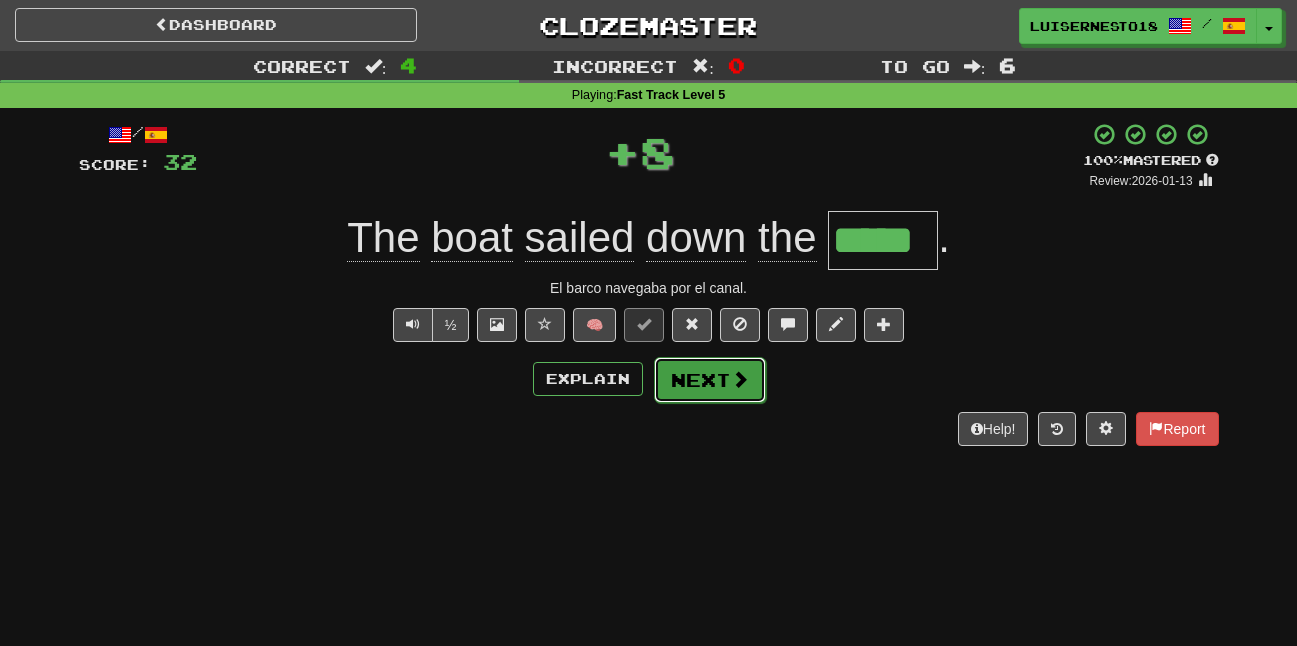 click on "Next" at bounding box center (710, 380) 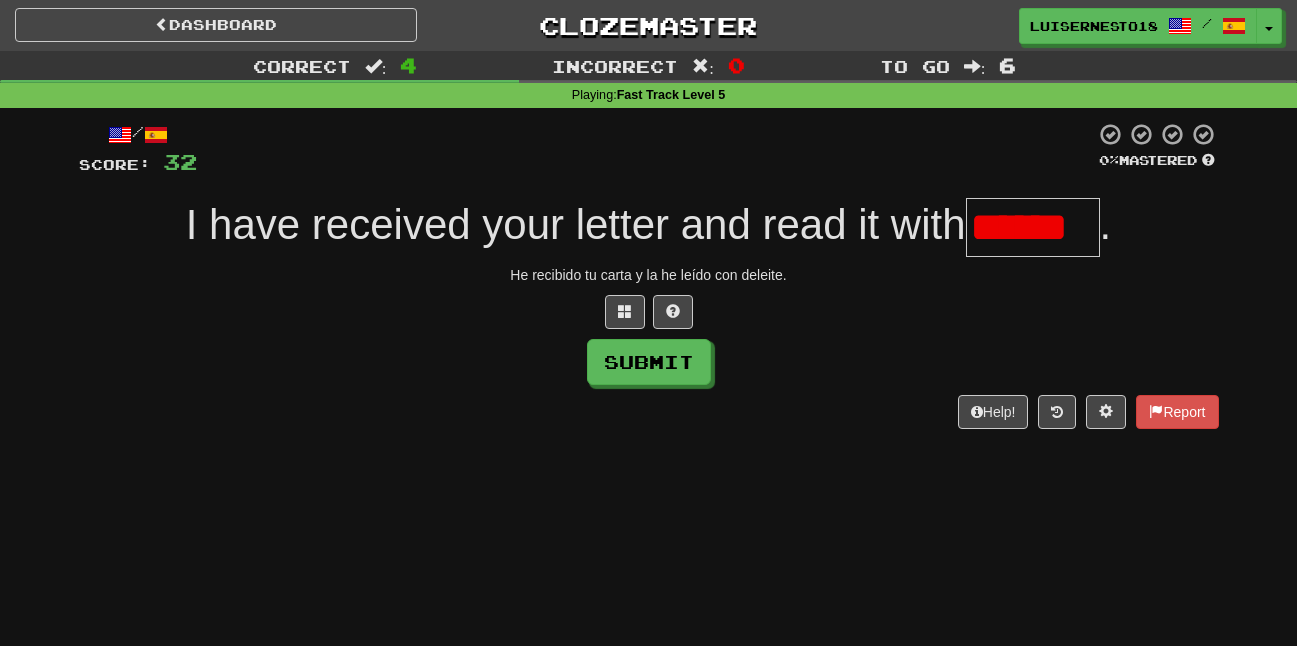 scroll, scrollTop: 0, scrollLeft: 0, axis: both 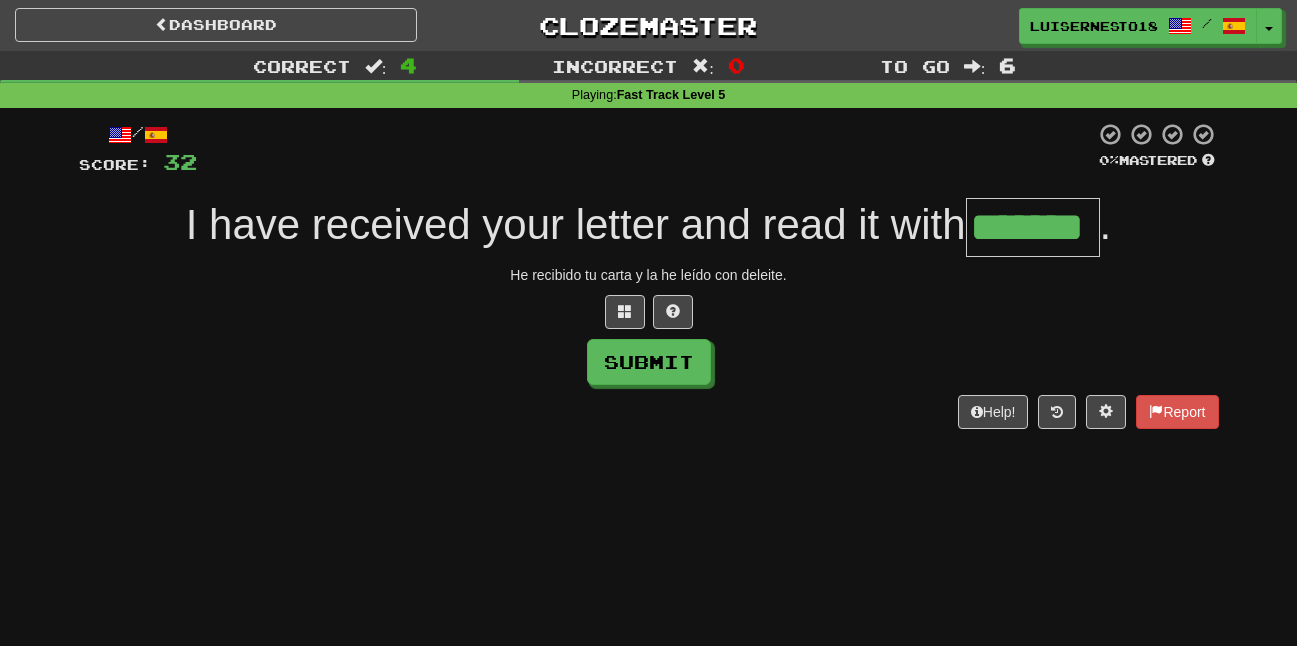 type on "*******" 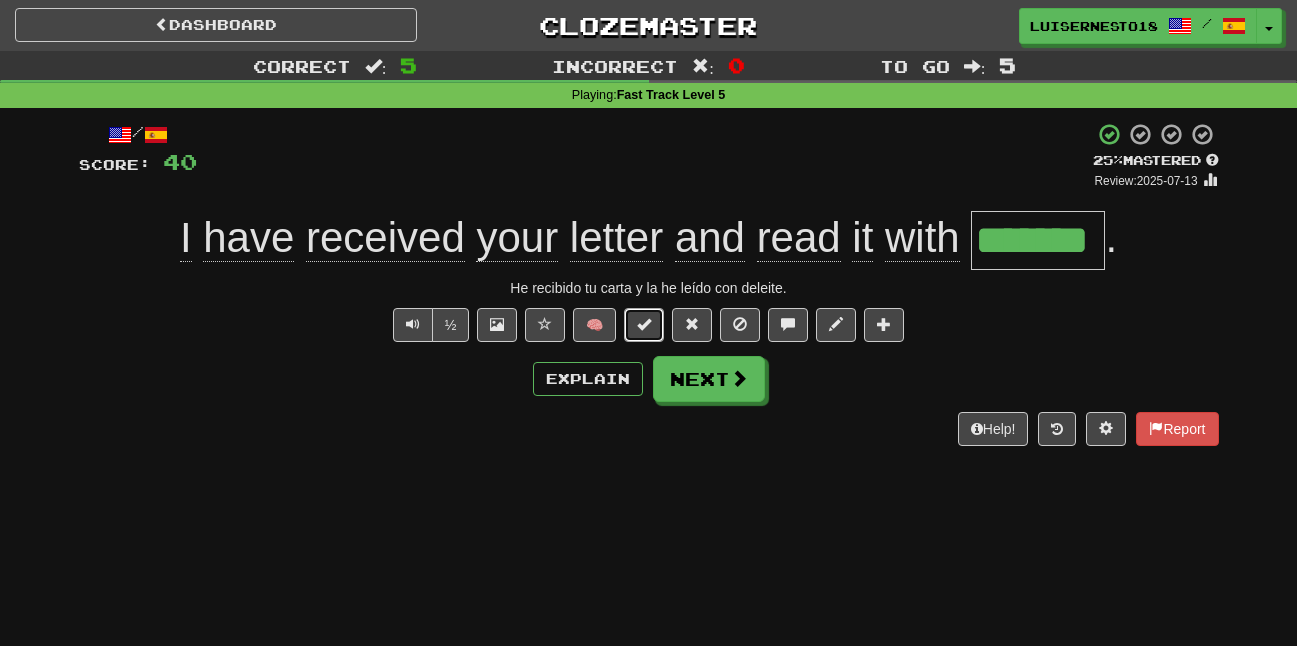 click at bounding box center (644, 325) 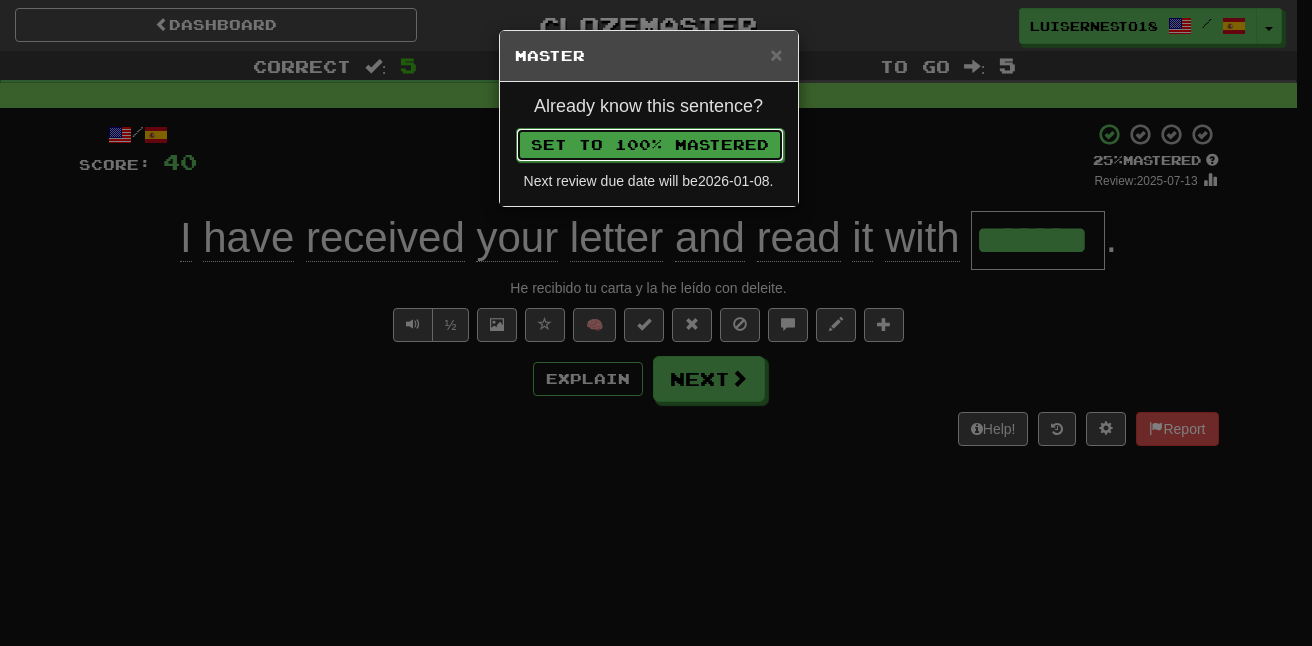 click on "Set to 100% Mastered" at bounding box center [650, 145] 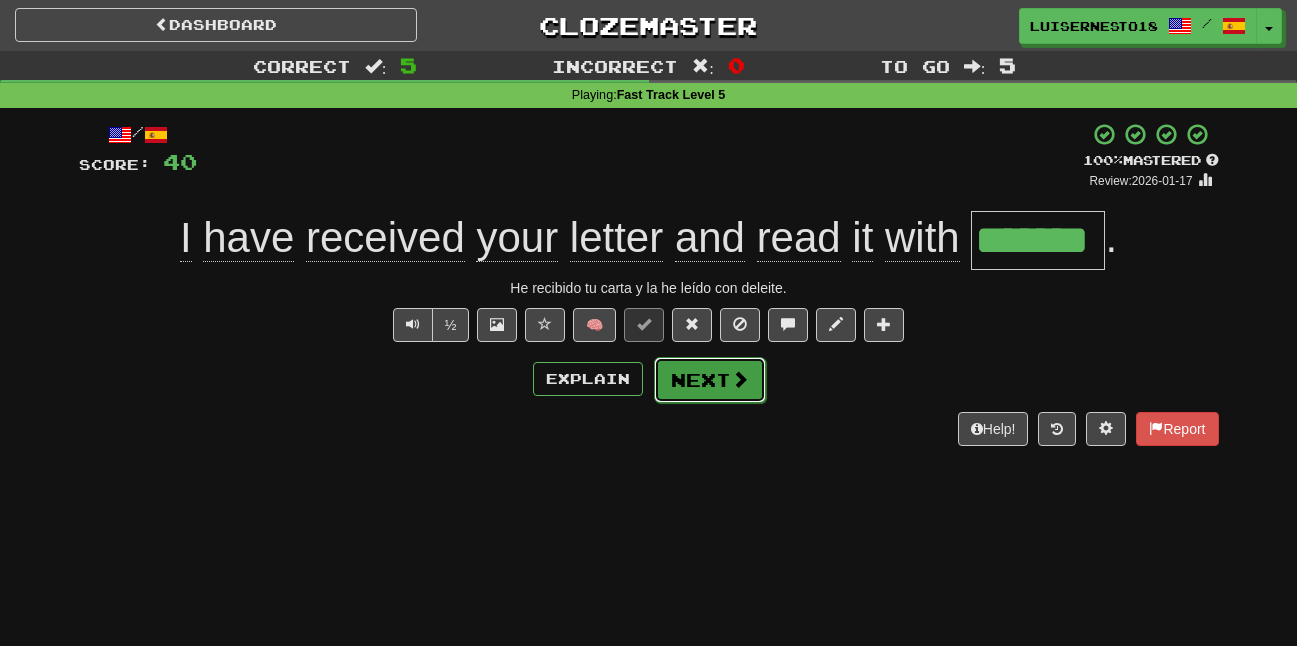click on "Next" at bounding box center (710, 380) 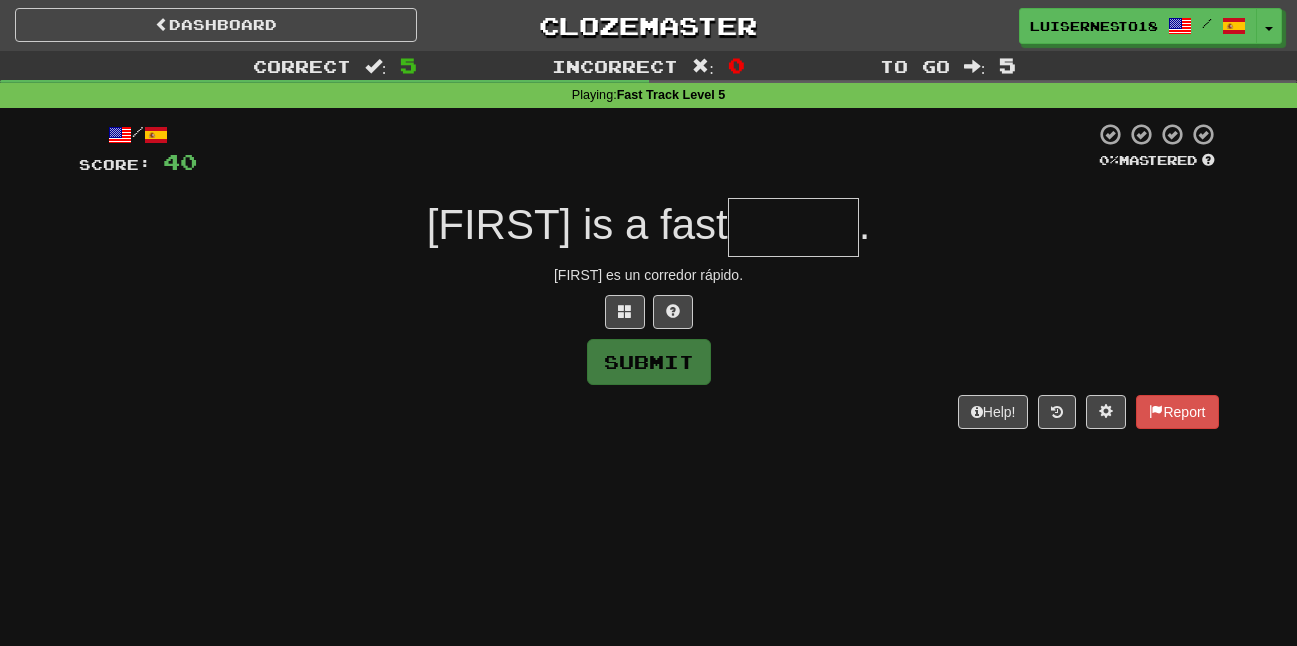 type on "*" 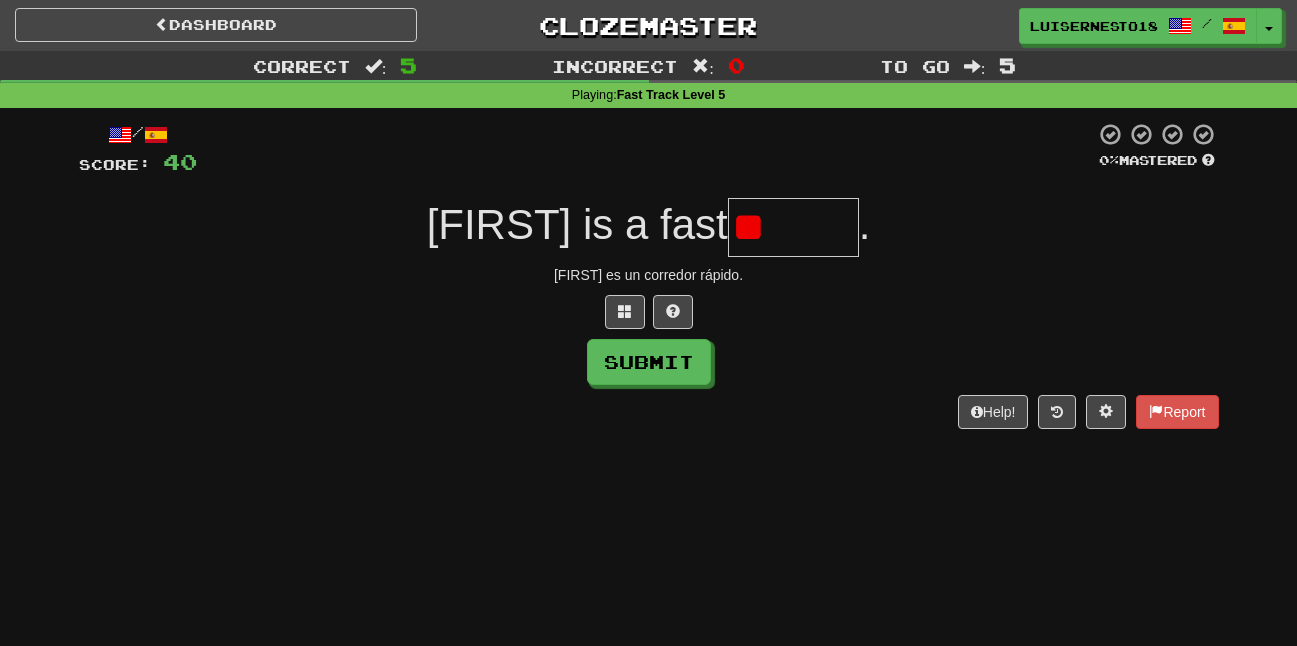 type on "*" 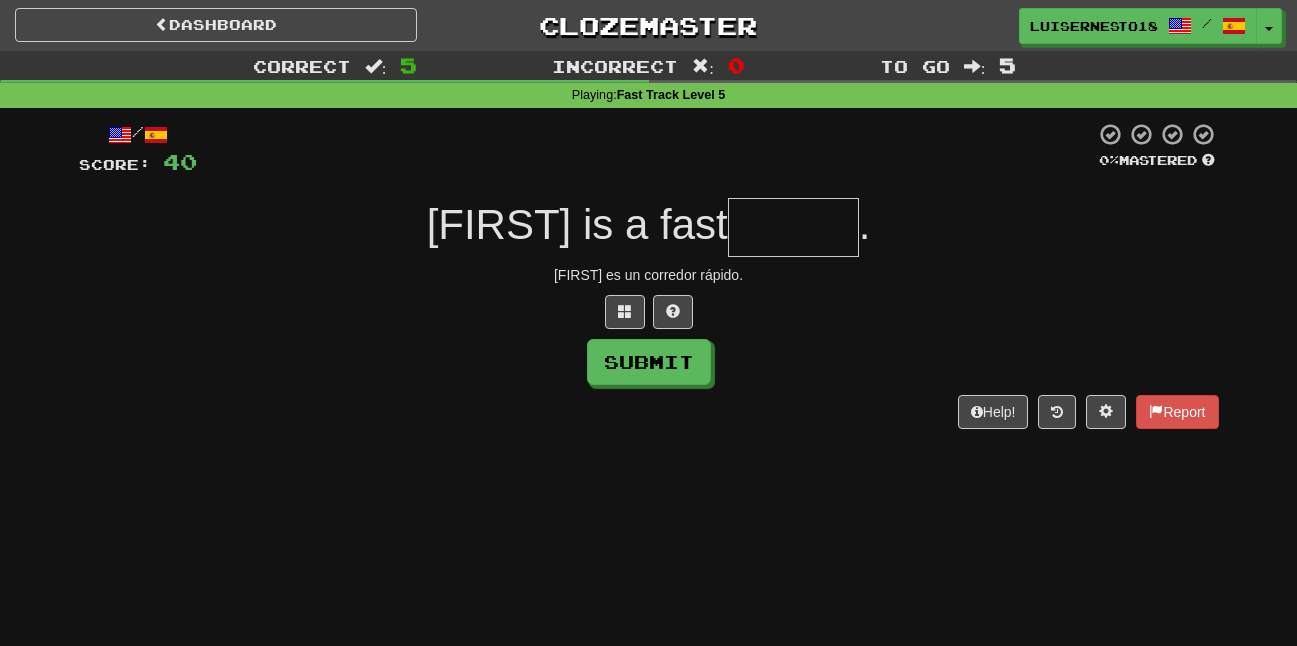 type on "*" 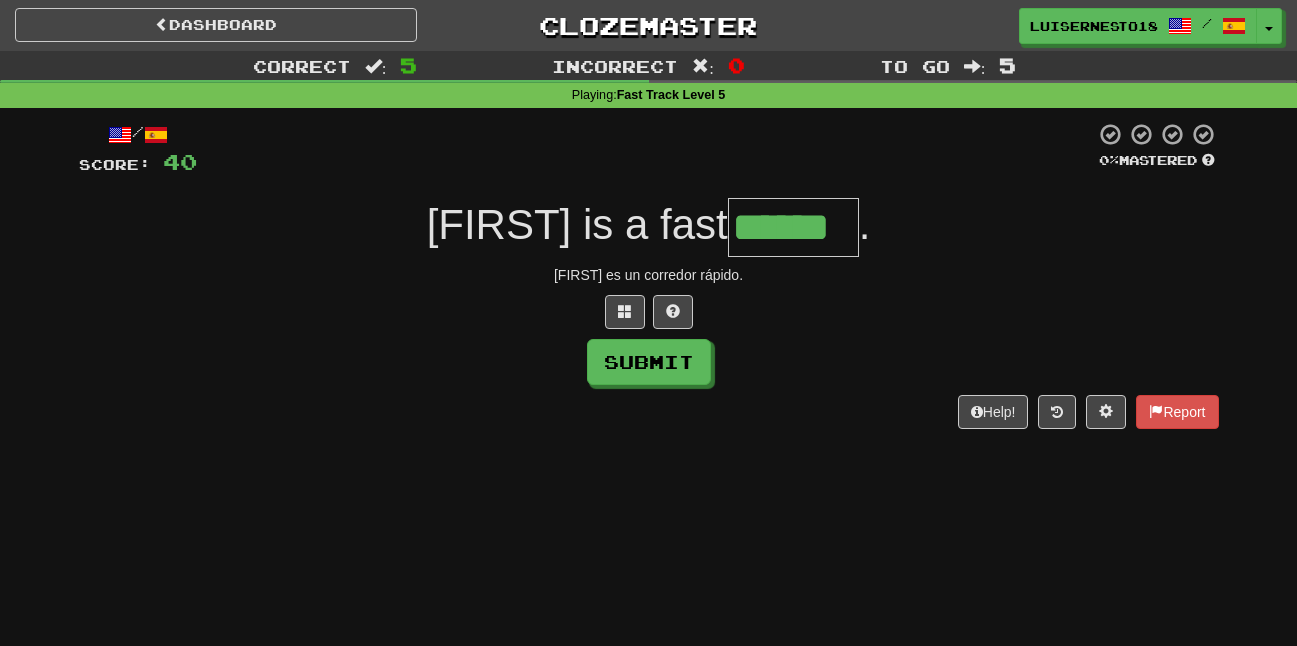 type on "******" 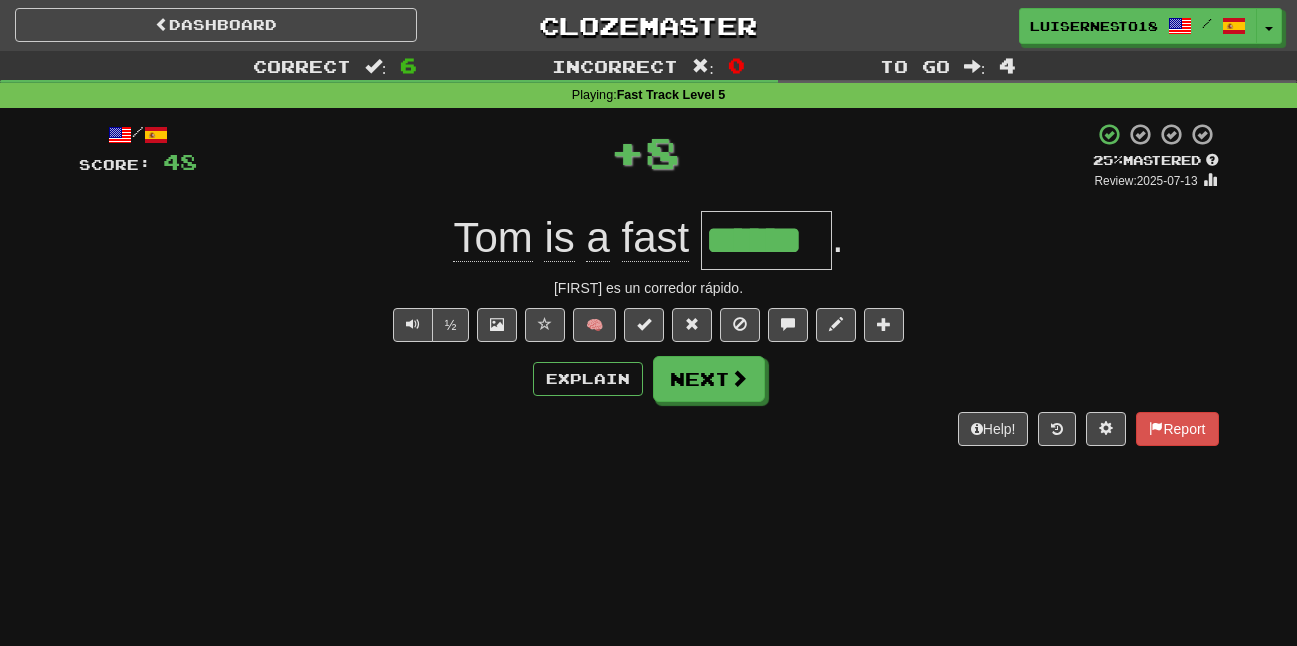 click on "/  Score:   48 + 8 25 %  Mastered Review:  2025-07-13 Tom   is   a   fast   ****** . Tom es un corredor rápido. ½ 🧠 Explain Next  Help!  Report" at bounding box center [649, 284] 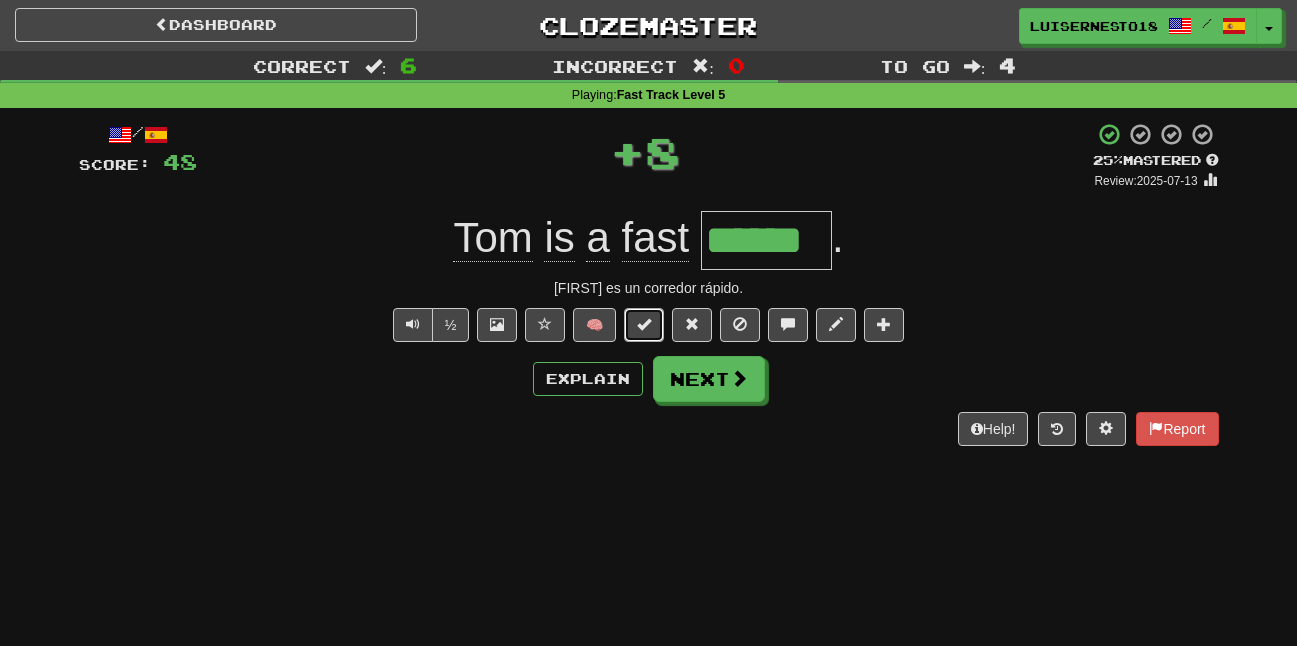 click at bounding box center (644, 325) 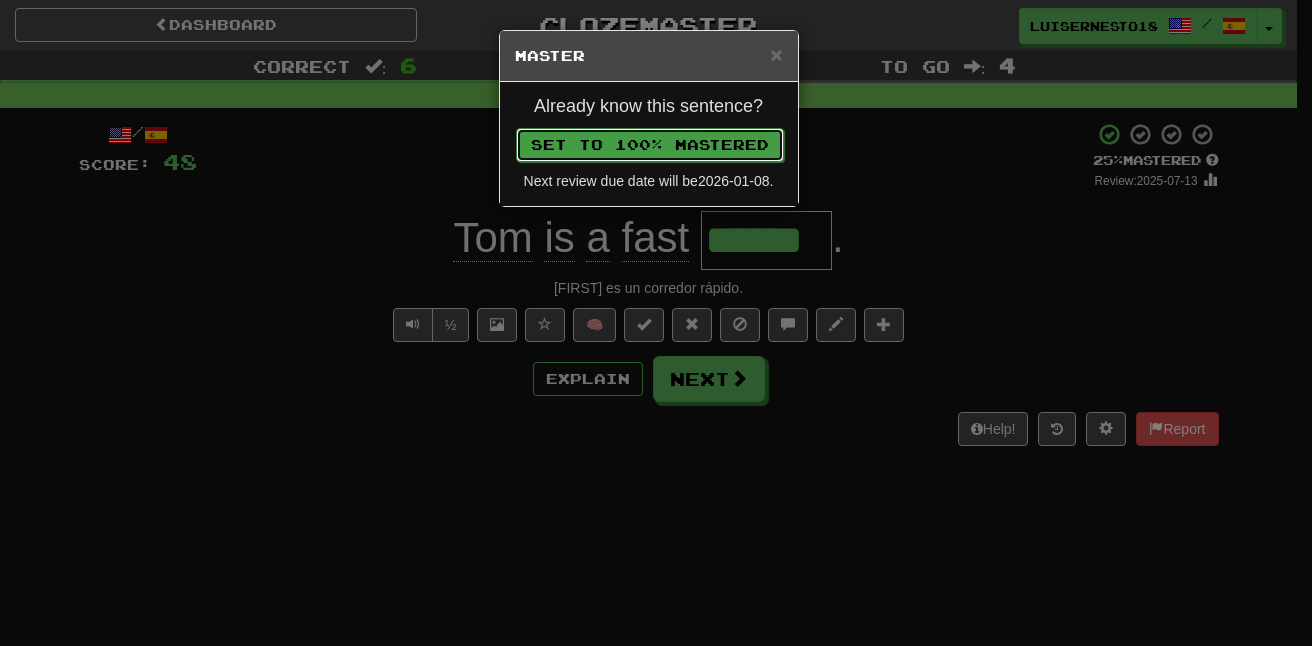 click on "Set to 100% Mastered" at bounding box center (650, 145) 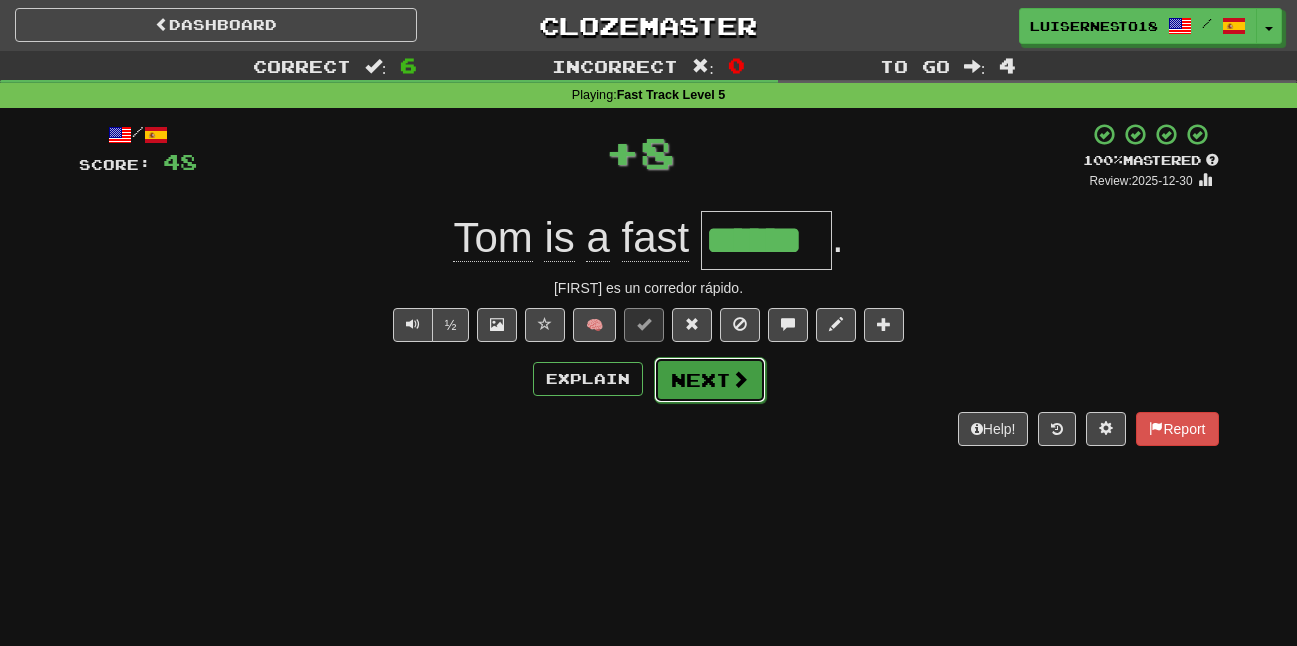 click on "Next" at bounding box center [710, 380] 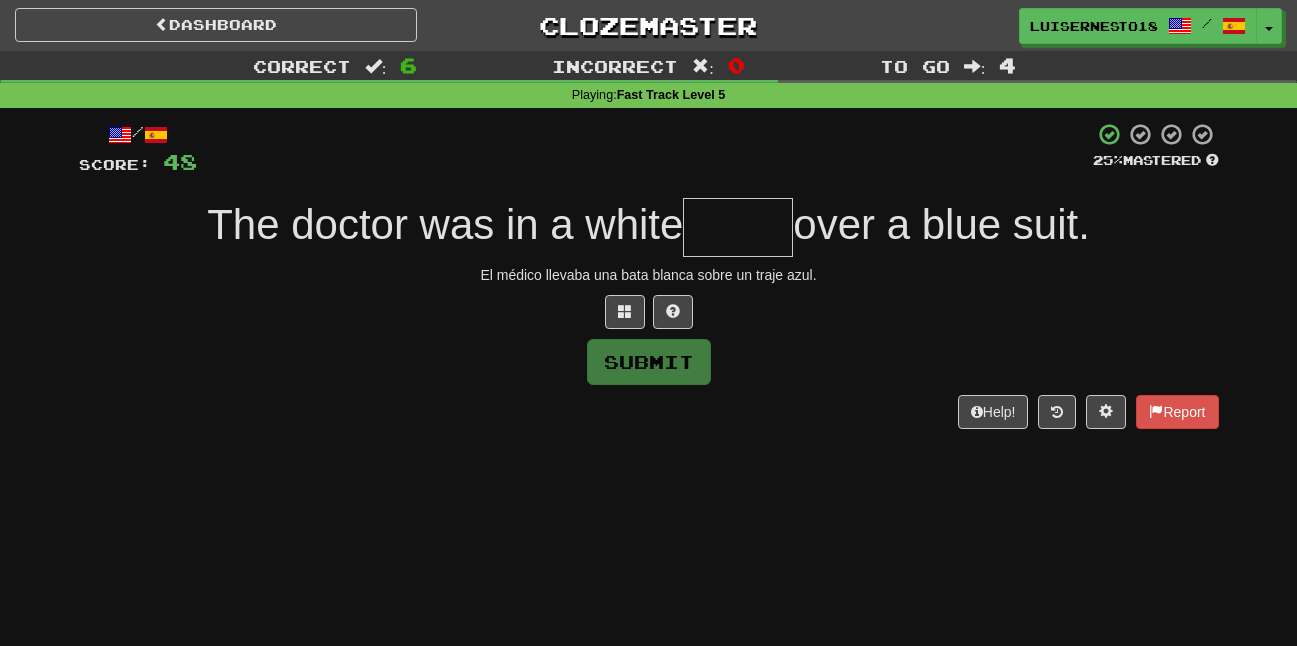 type on "*" 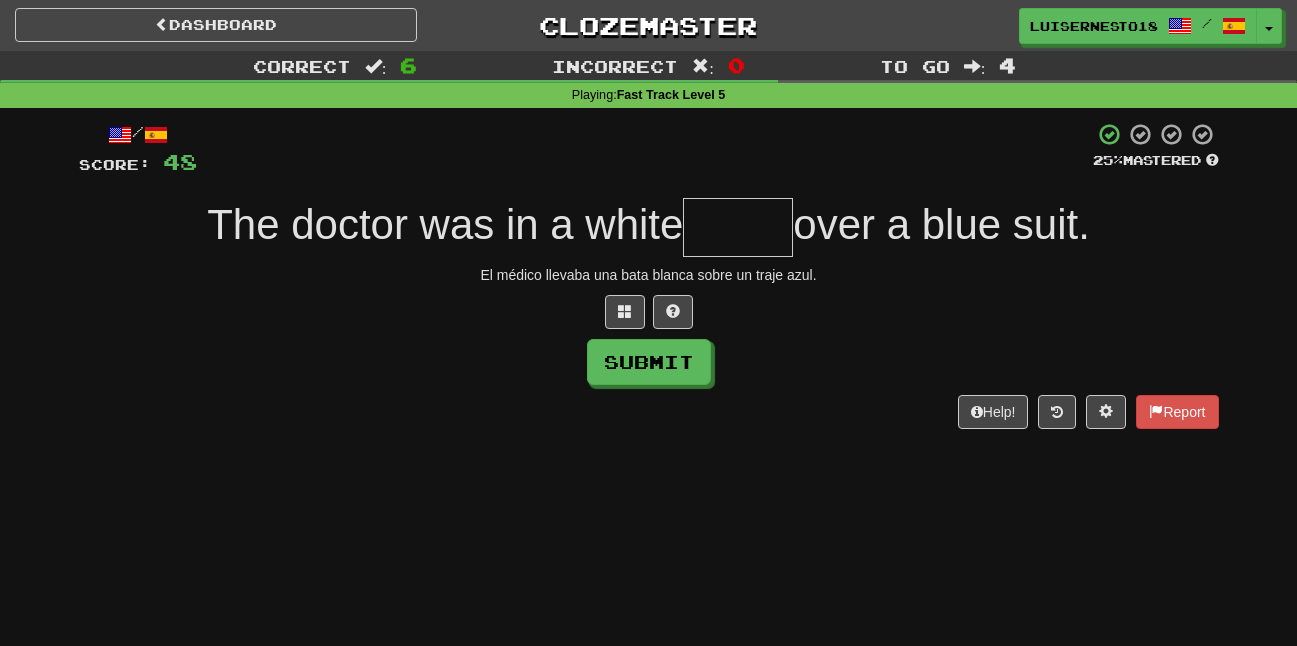 type on "*" 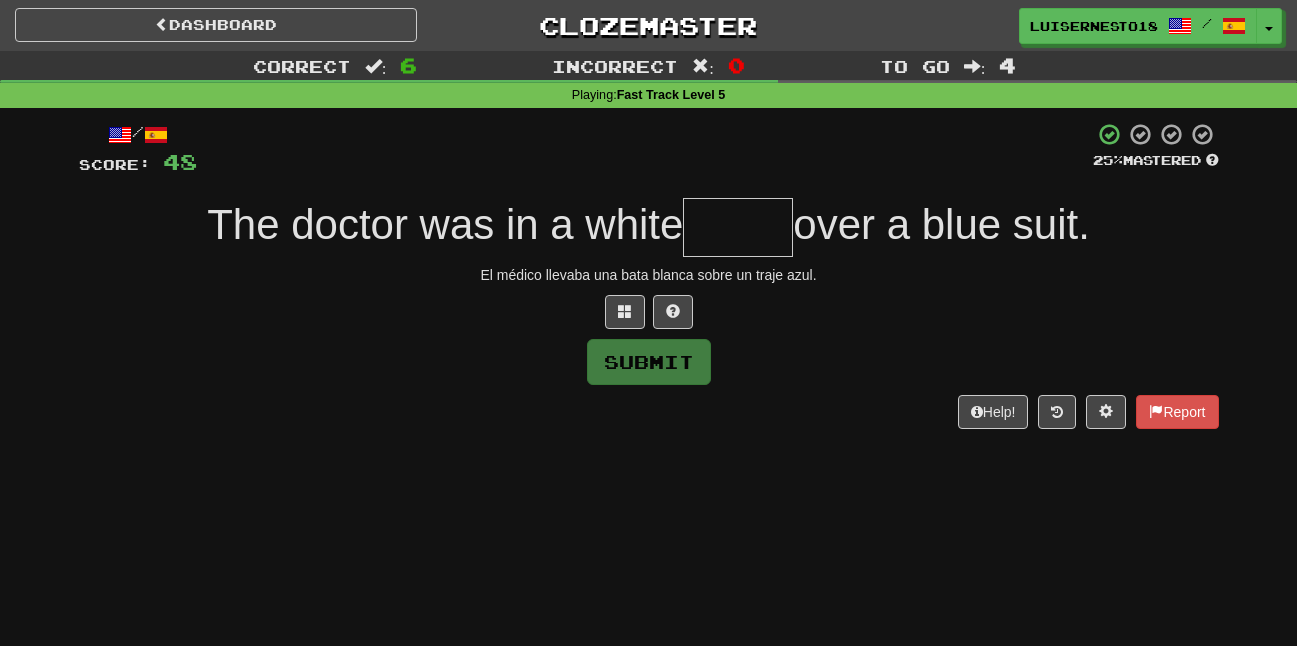 type on "*" 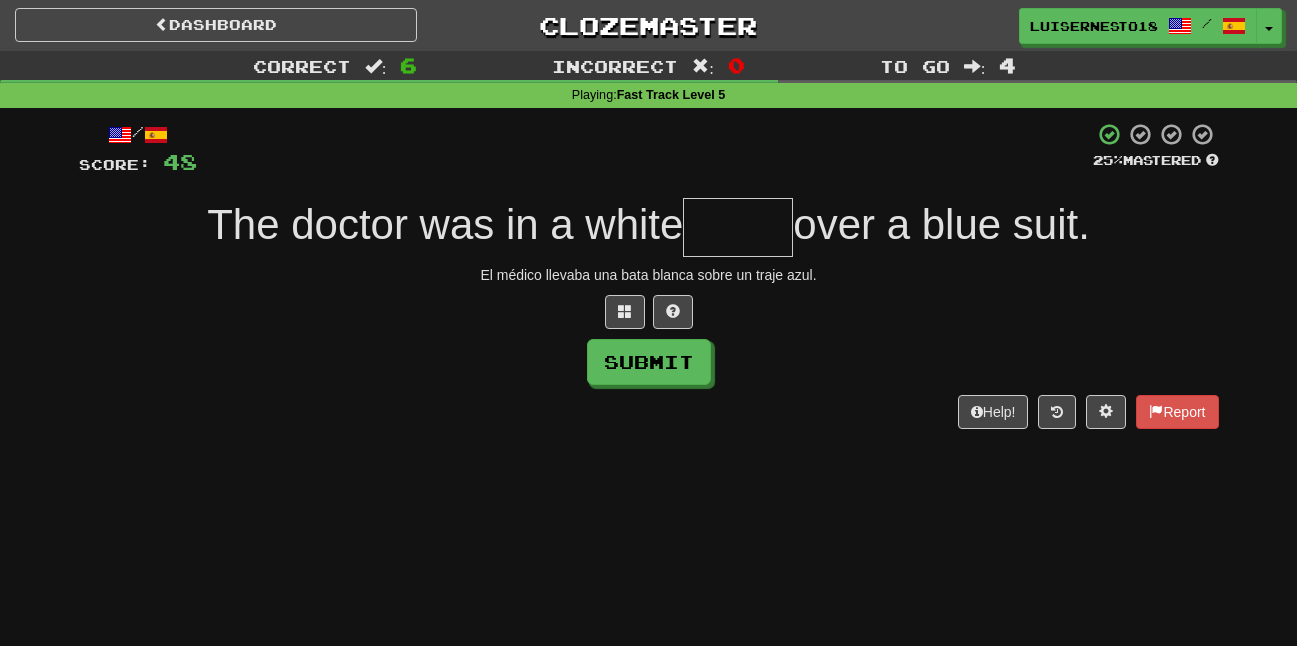 type on "*" 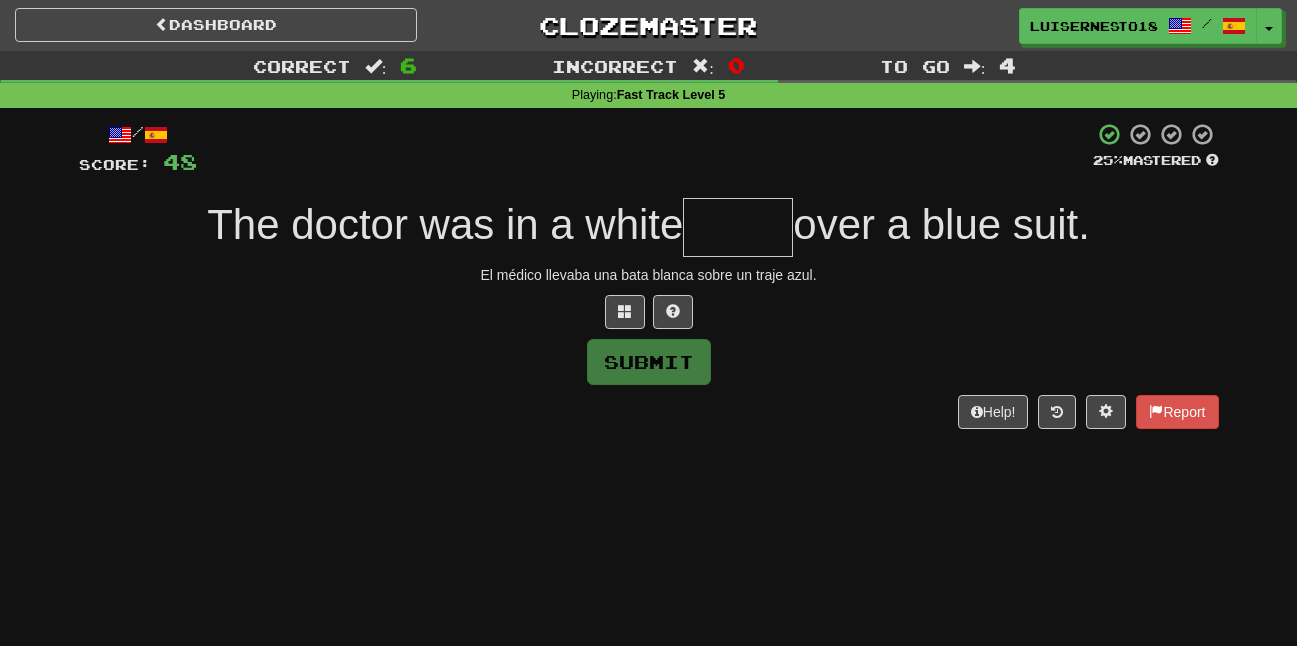 type on "*" 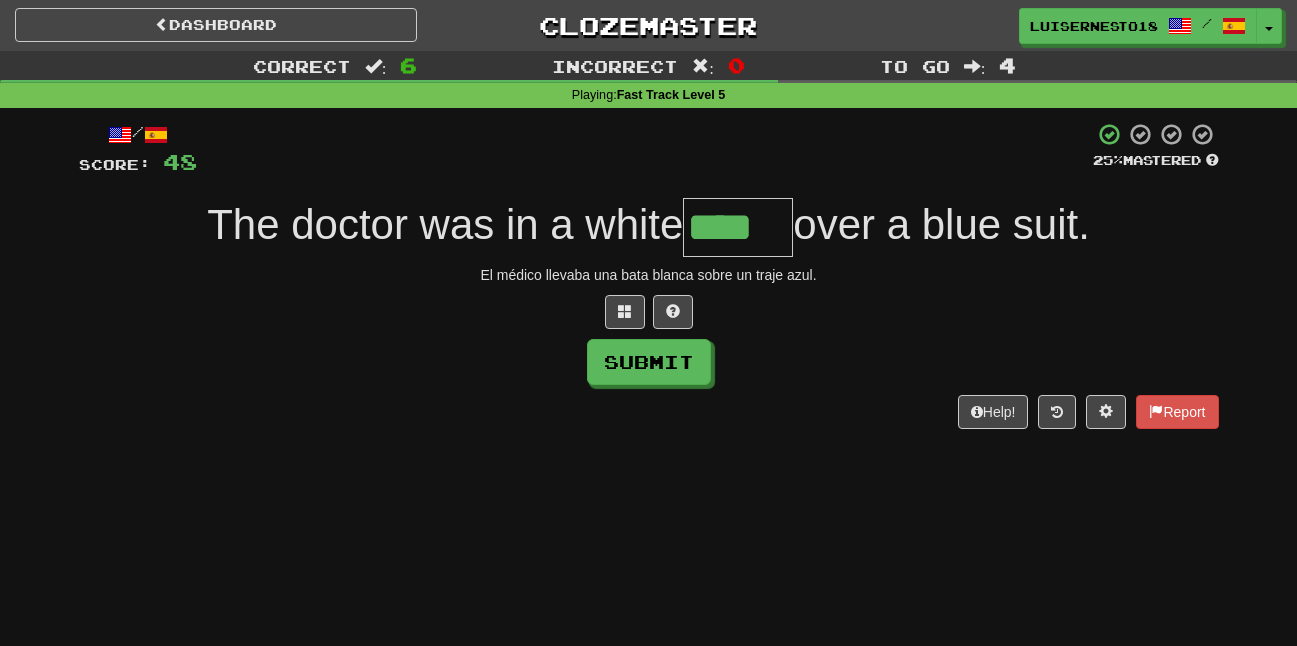 type on "****" 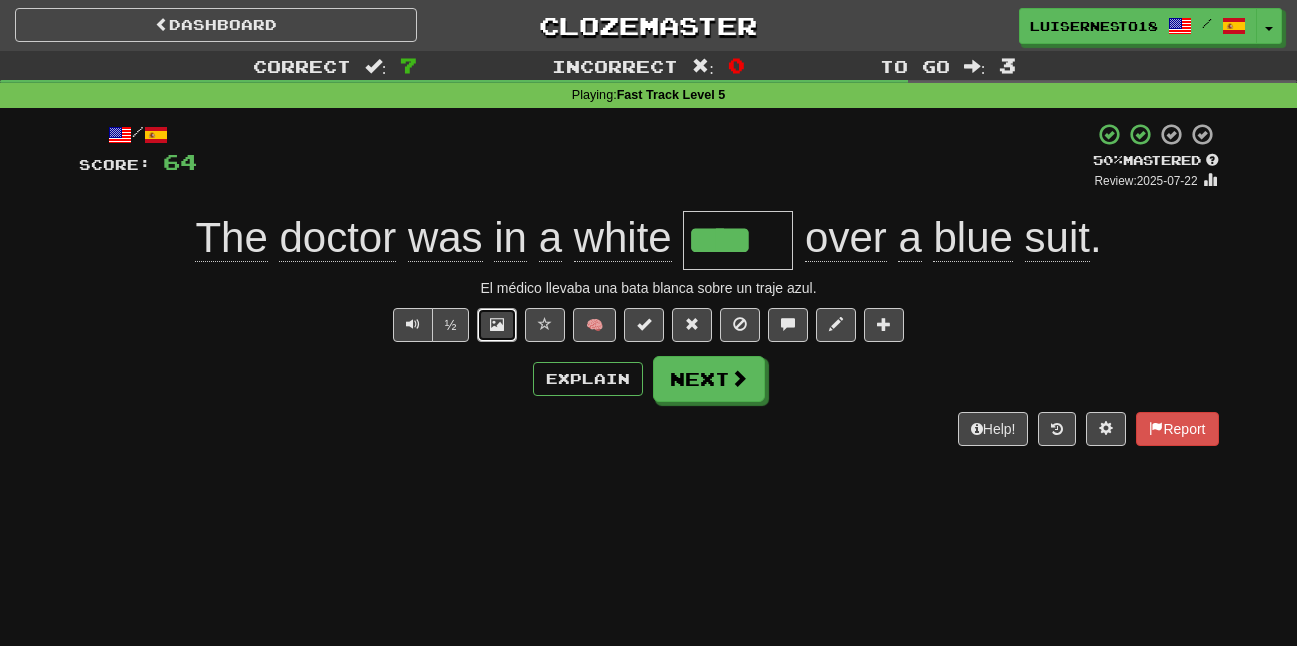 click at bounding box center (497, 324) 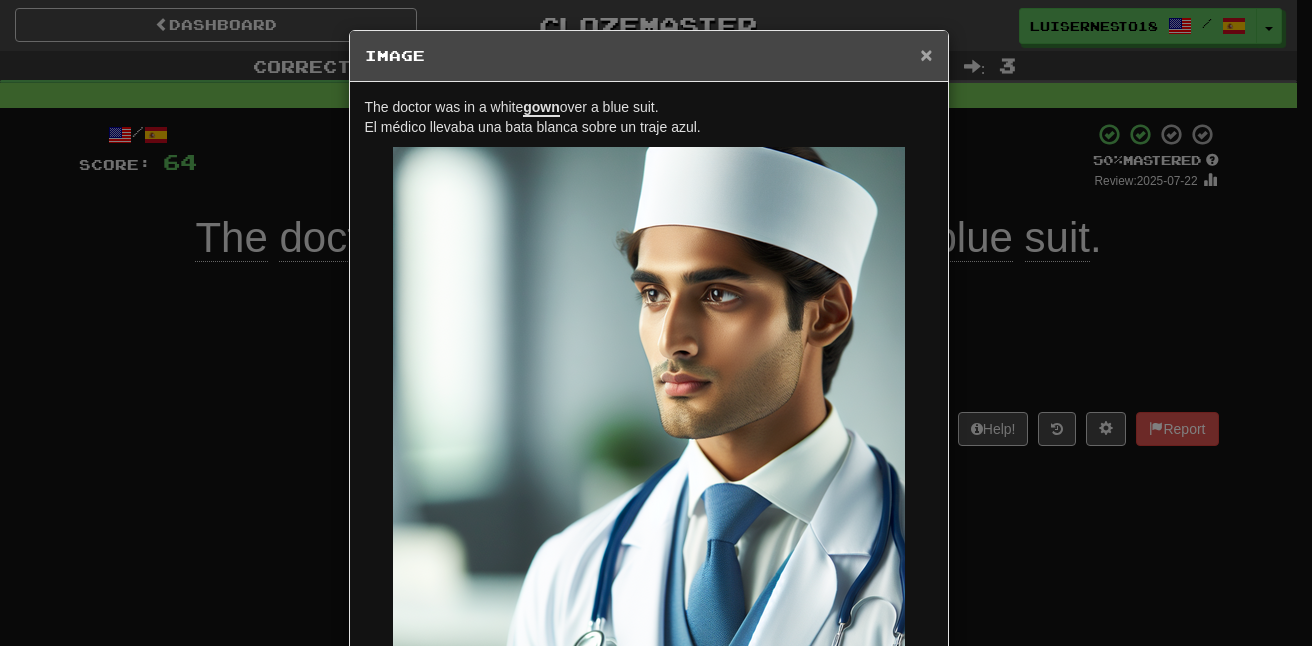 click on "×" at bounding box center (926, 54) 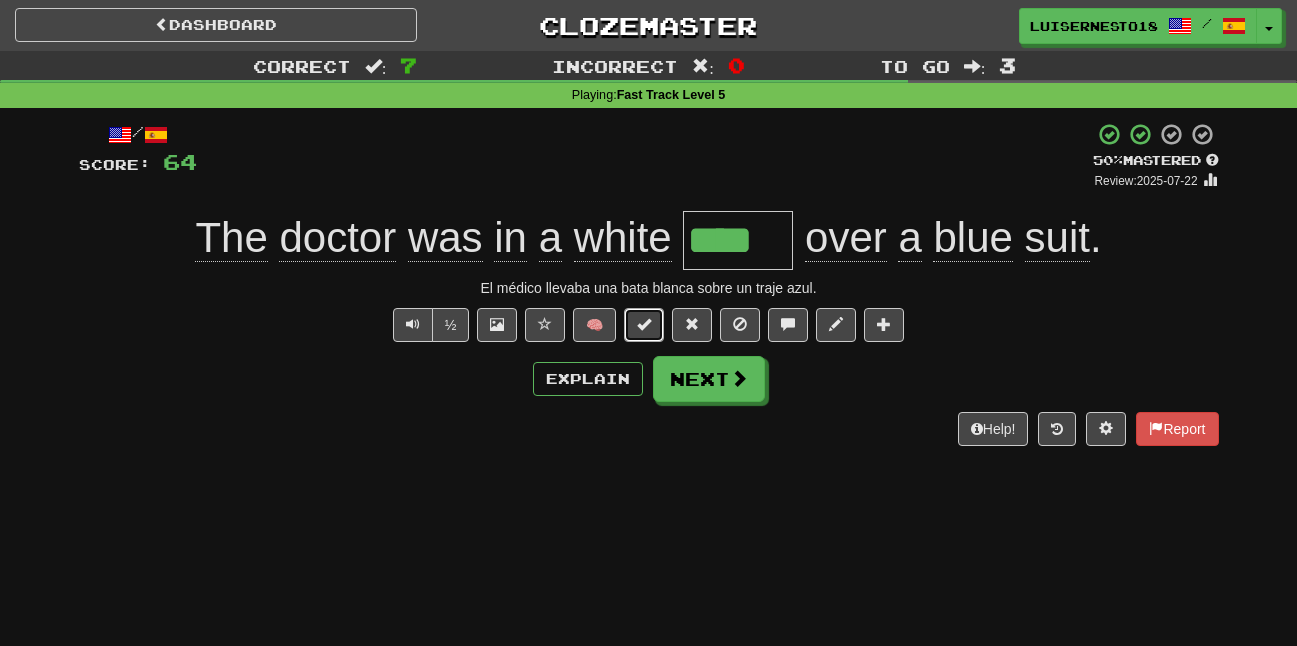 click at bounding box center (644, 324) 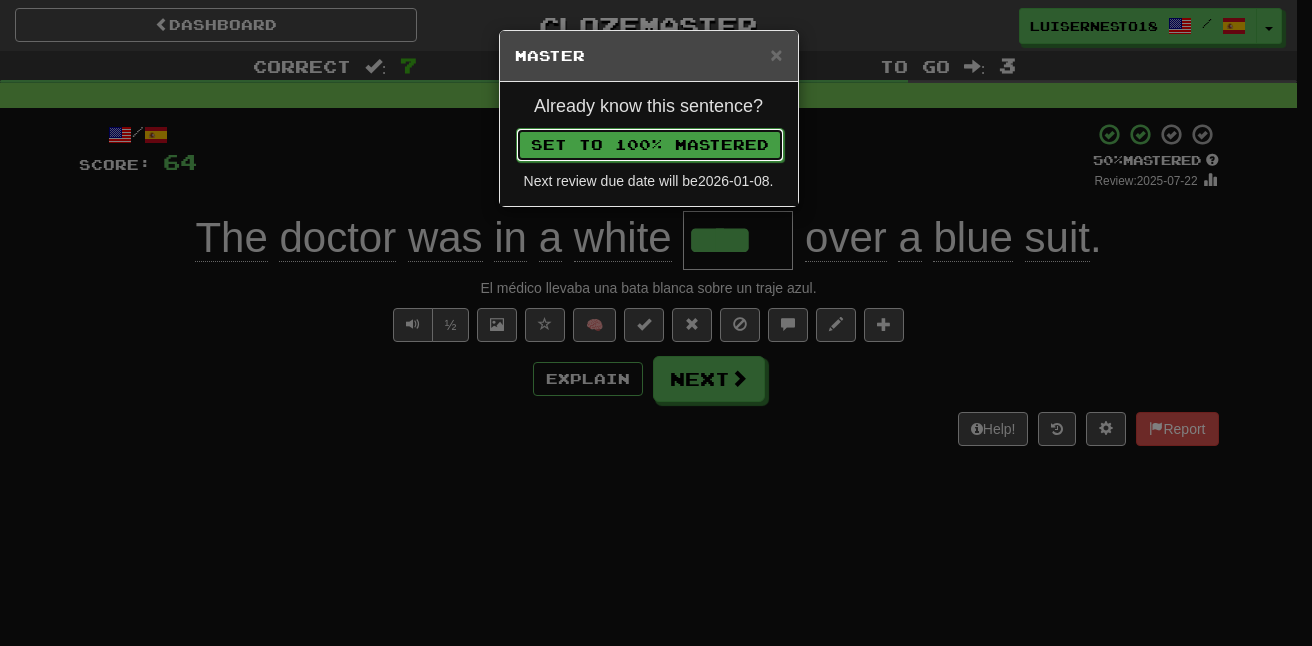 click on "Set to 100% Mastered" at bounding box center (650, 145) 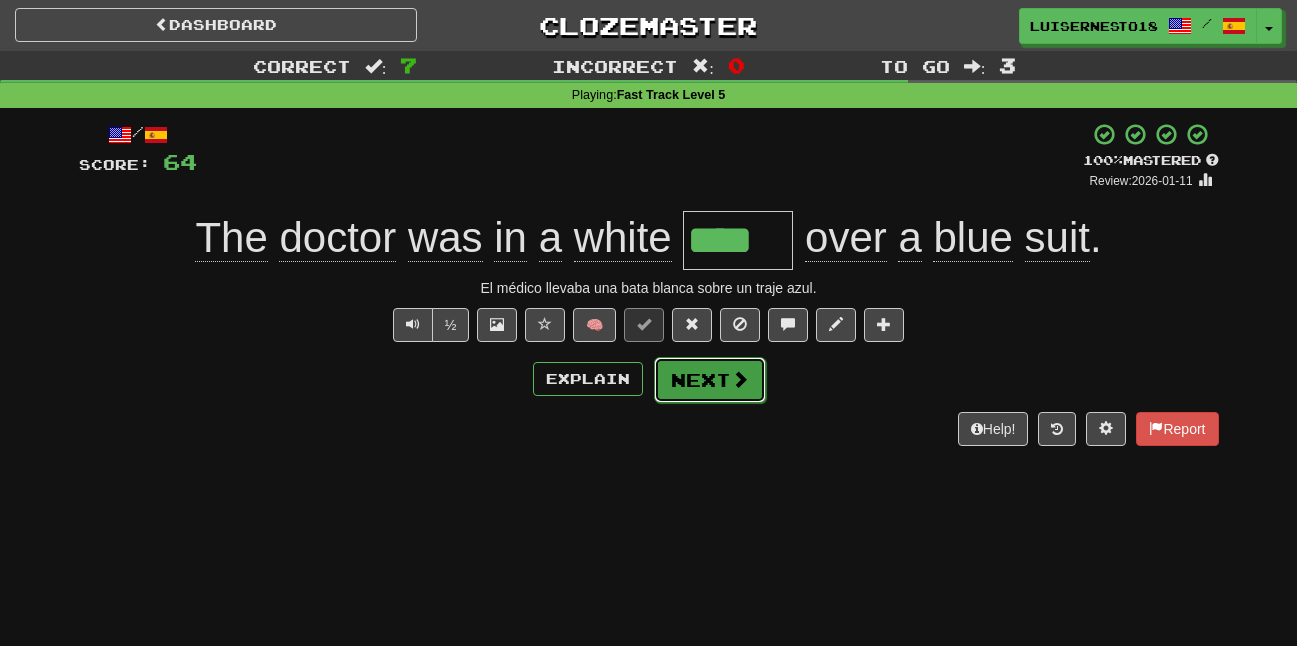 click on "Next" at bounding box center [710, 380] 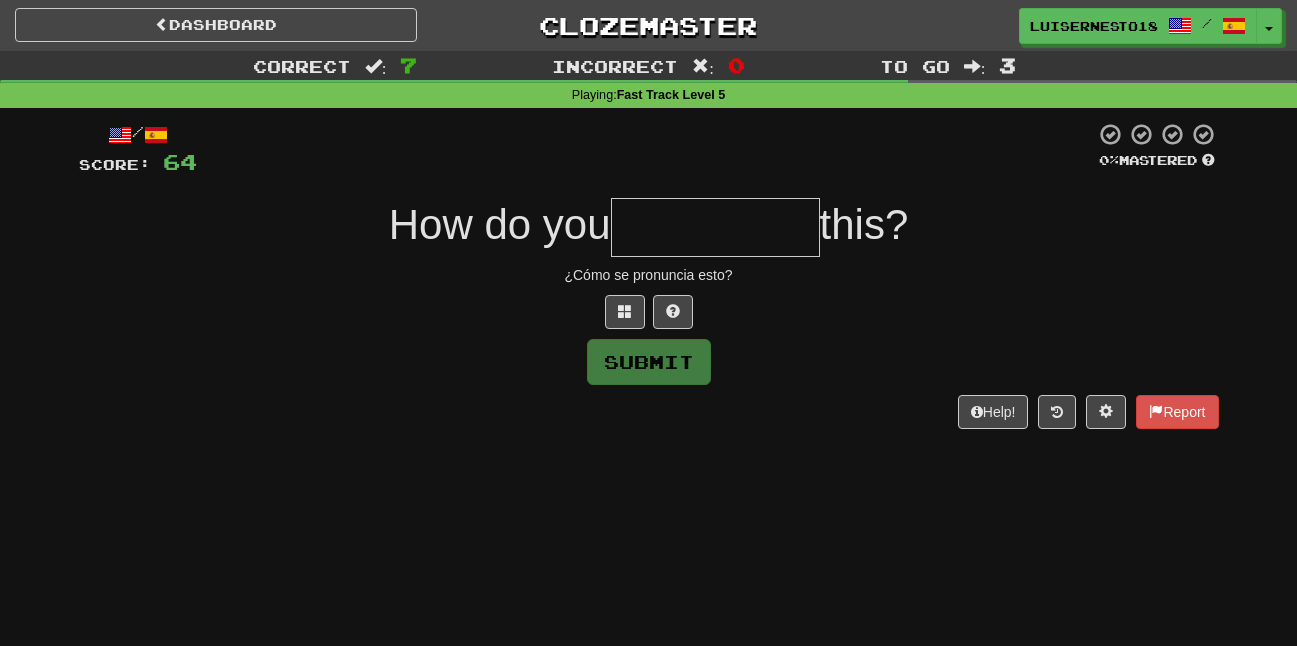 click on "/  Score:   64 0 %  Mastered How do you   this? ¿Cómo se pronuncia esto? Submit  Help!  Report" at bounding box center (649, 275) 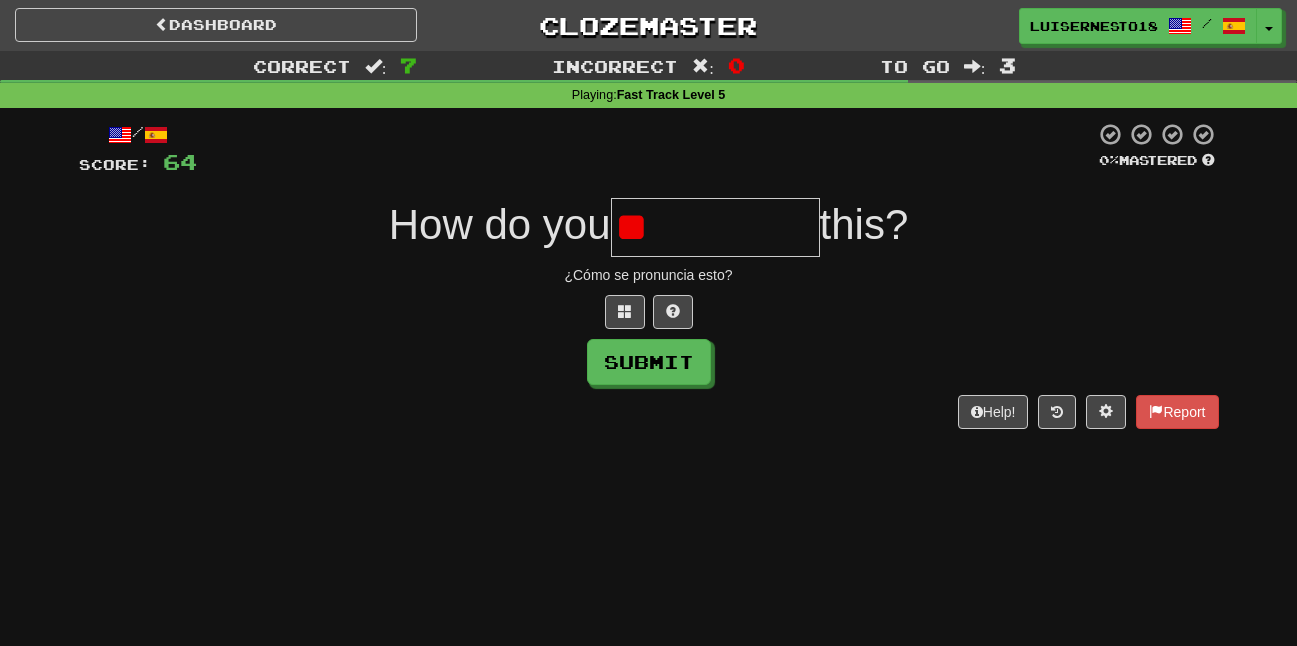 type on "*" 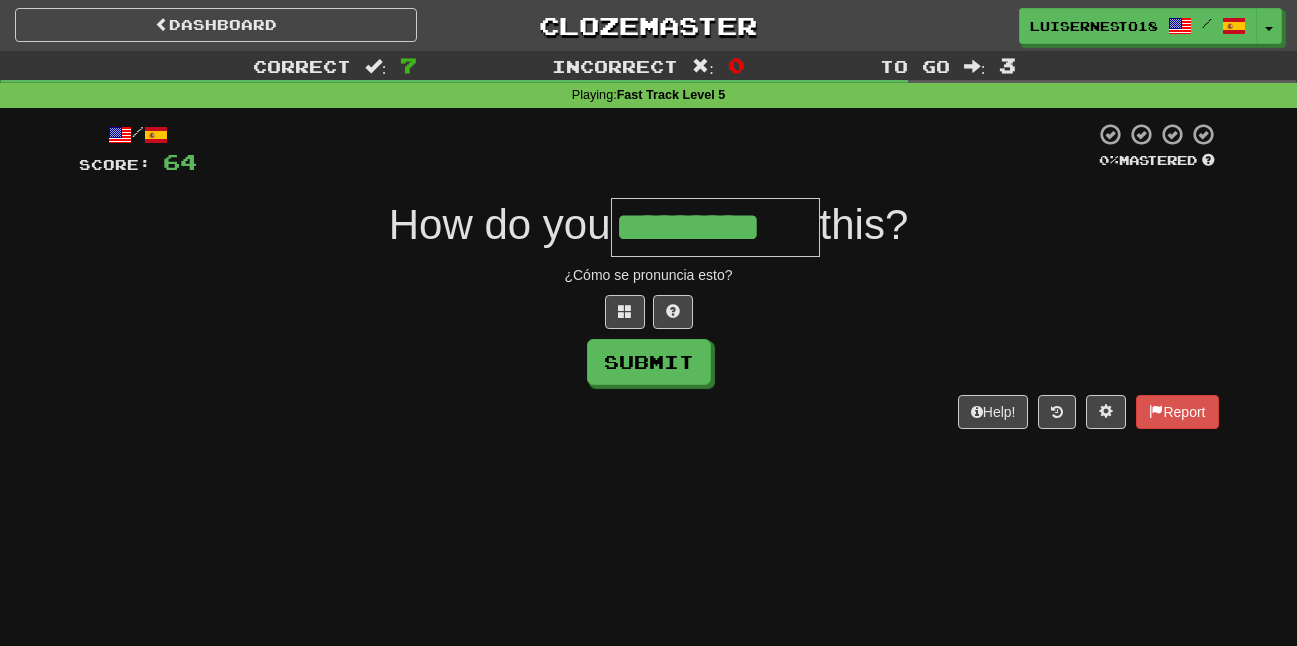 type on "*********" 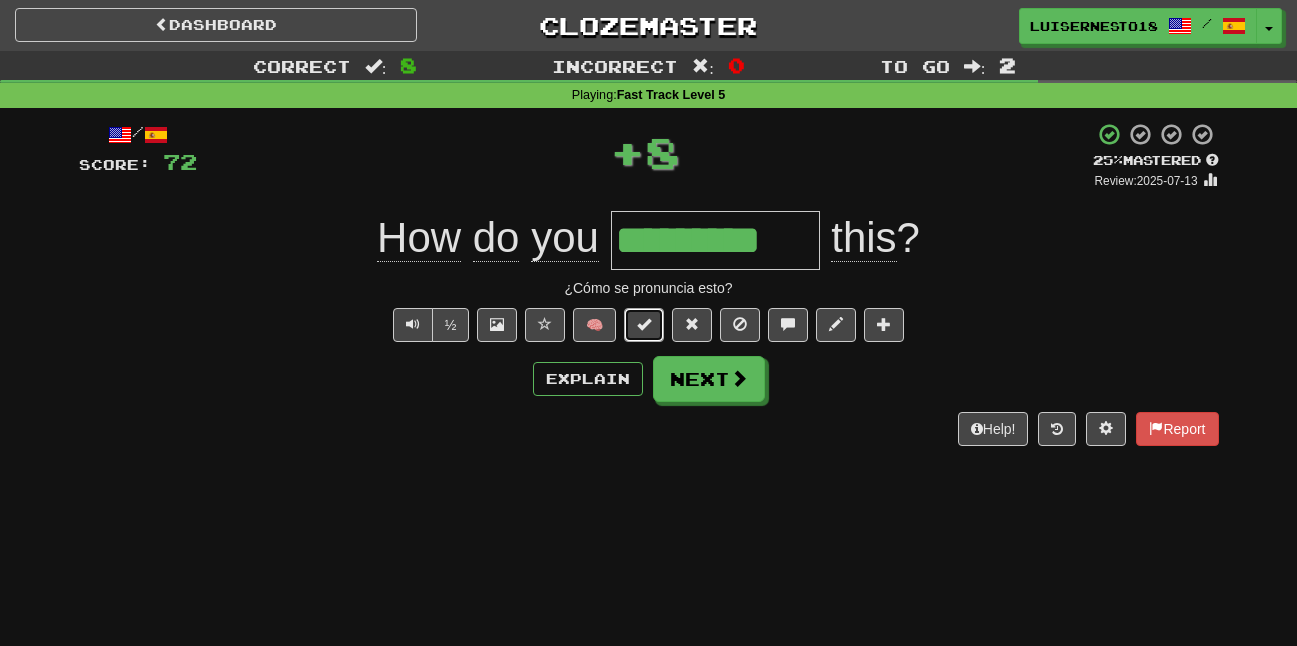 click at bounding box center (644, 325) 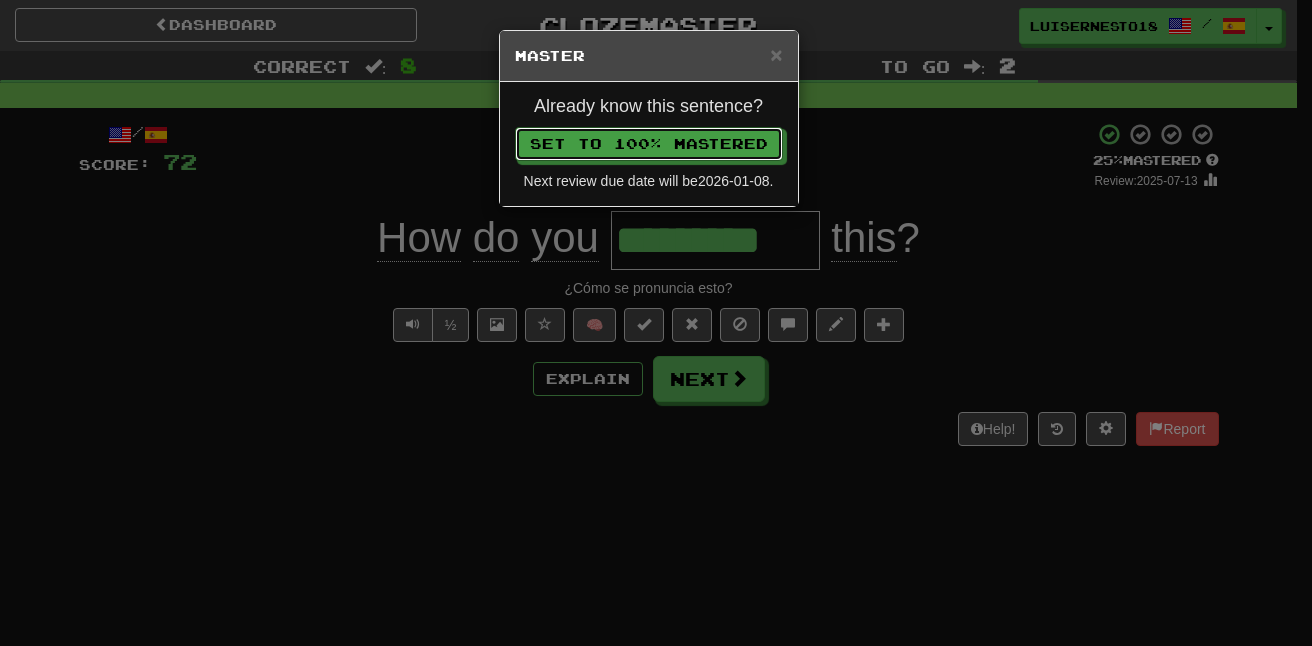 click on "Next review due date will be  2026-01-08 ." at bounding box center [649, 181] 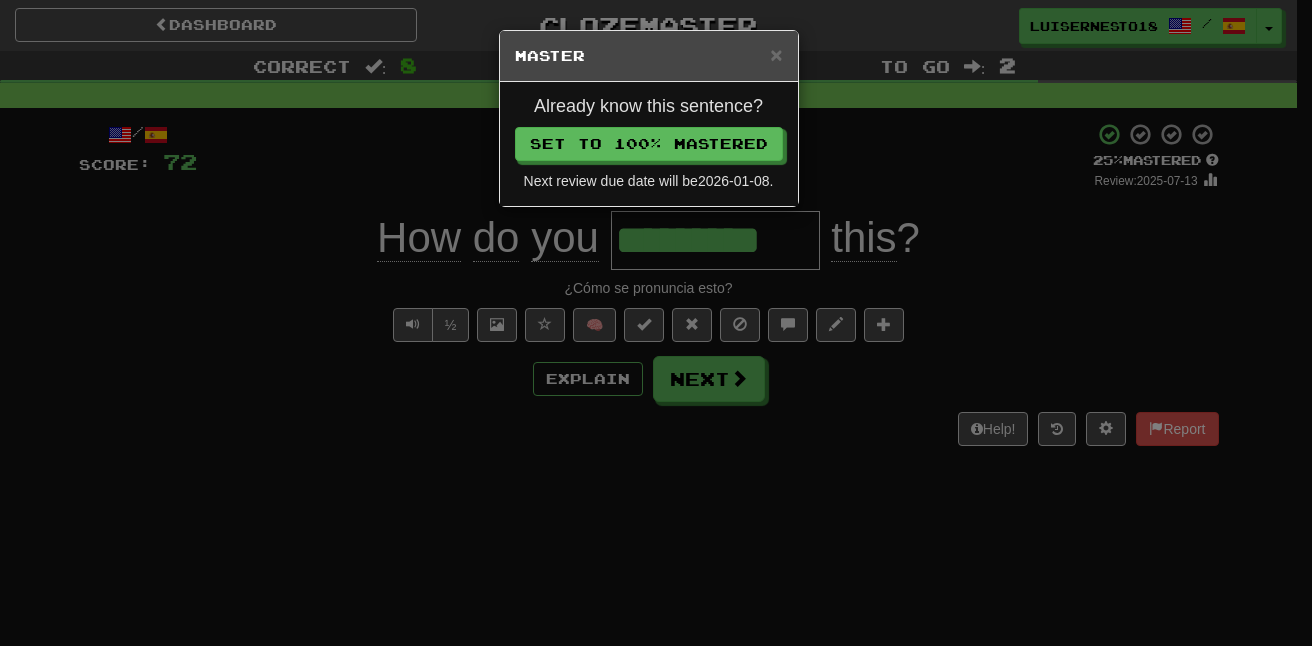 click on "Already know this sentence? Set to 100% Mastered Next review due date will be  2026-01-08 ." at bounding box center (649, 144) 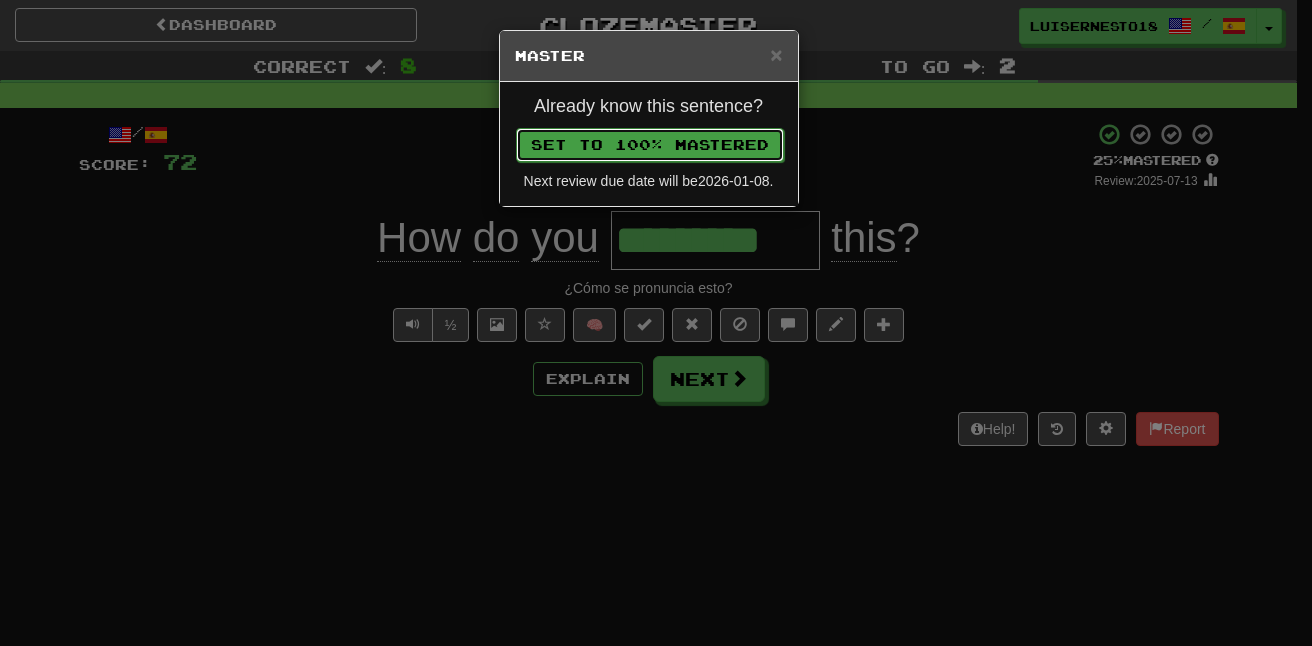 click on "Set to 100% Mastered" at bounding box center (650, 145) 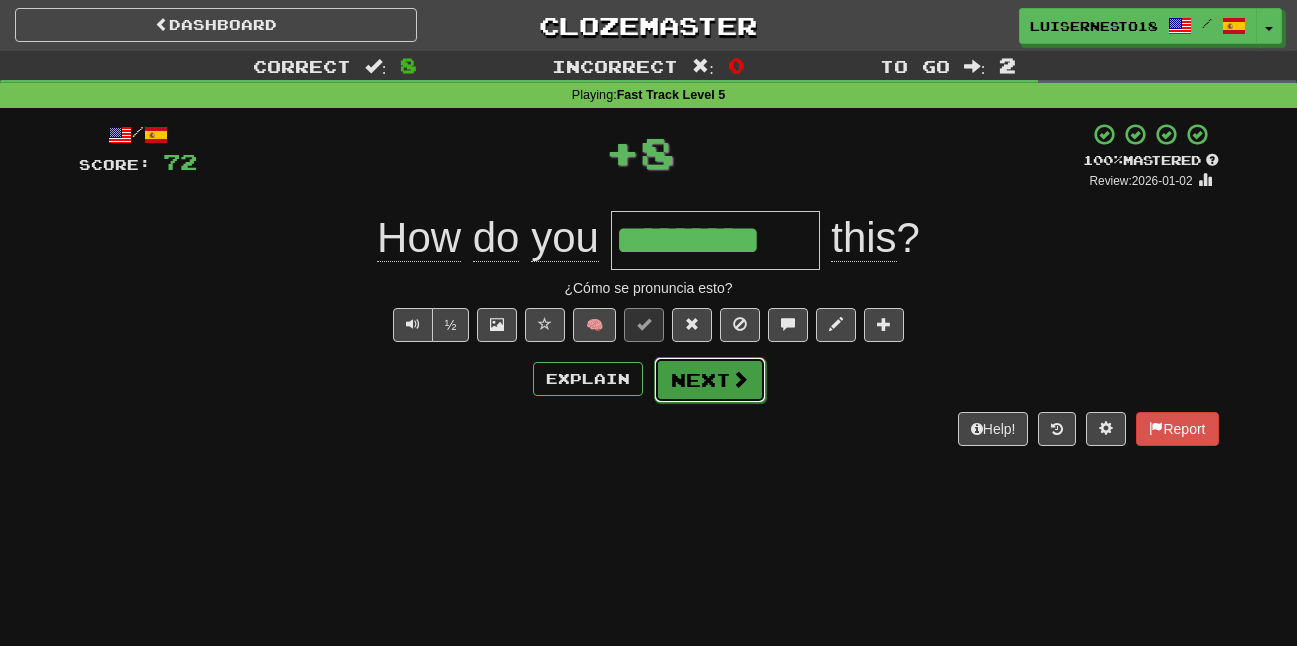 click on "Next" at bounding box center [710, 380] 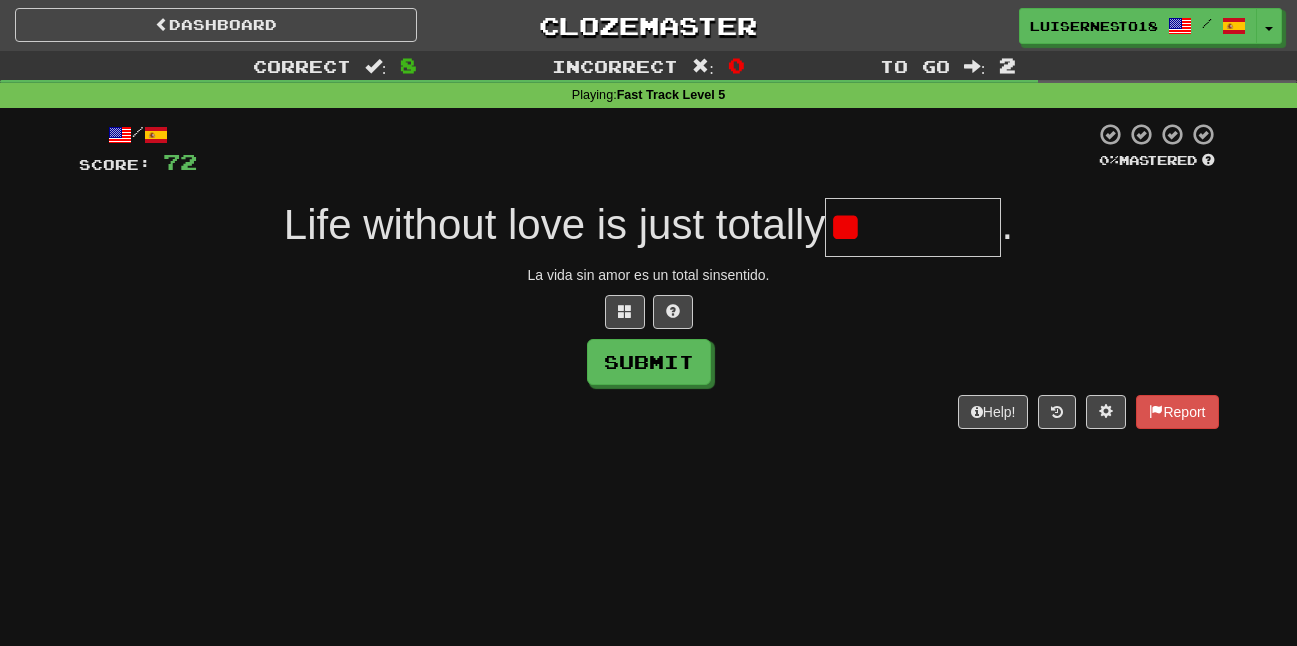 type on "*" 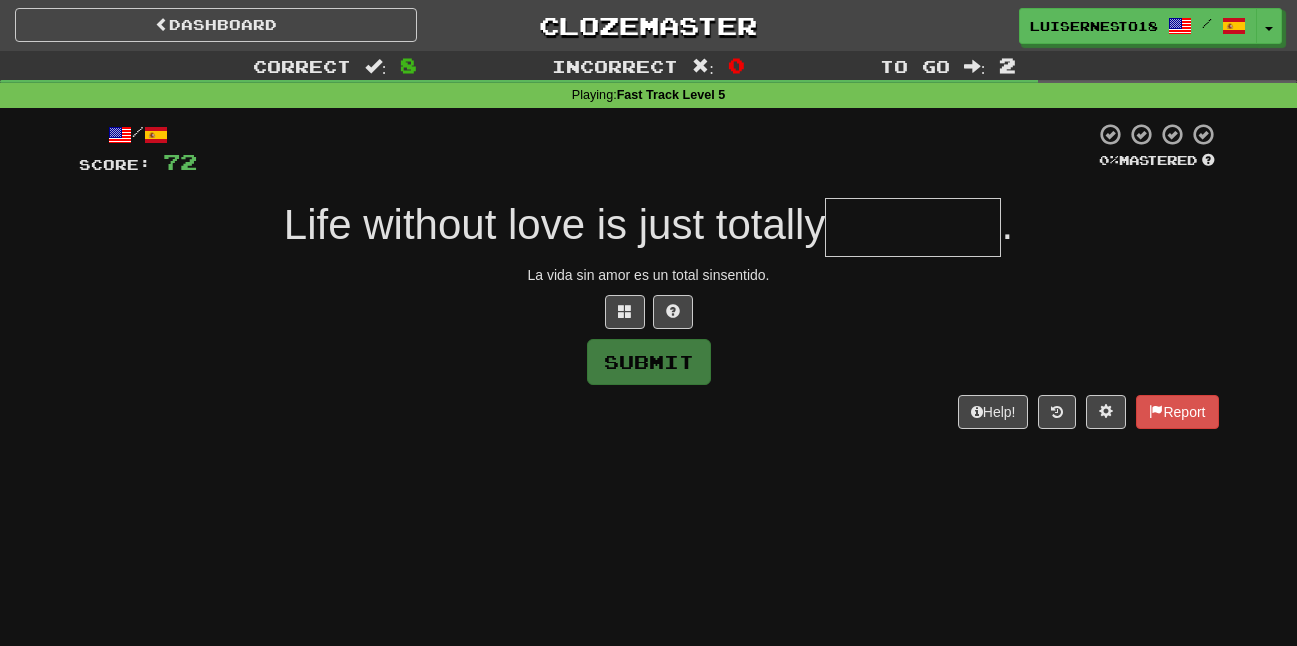 type on "*" 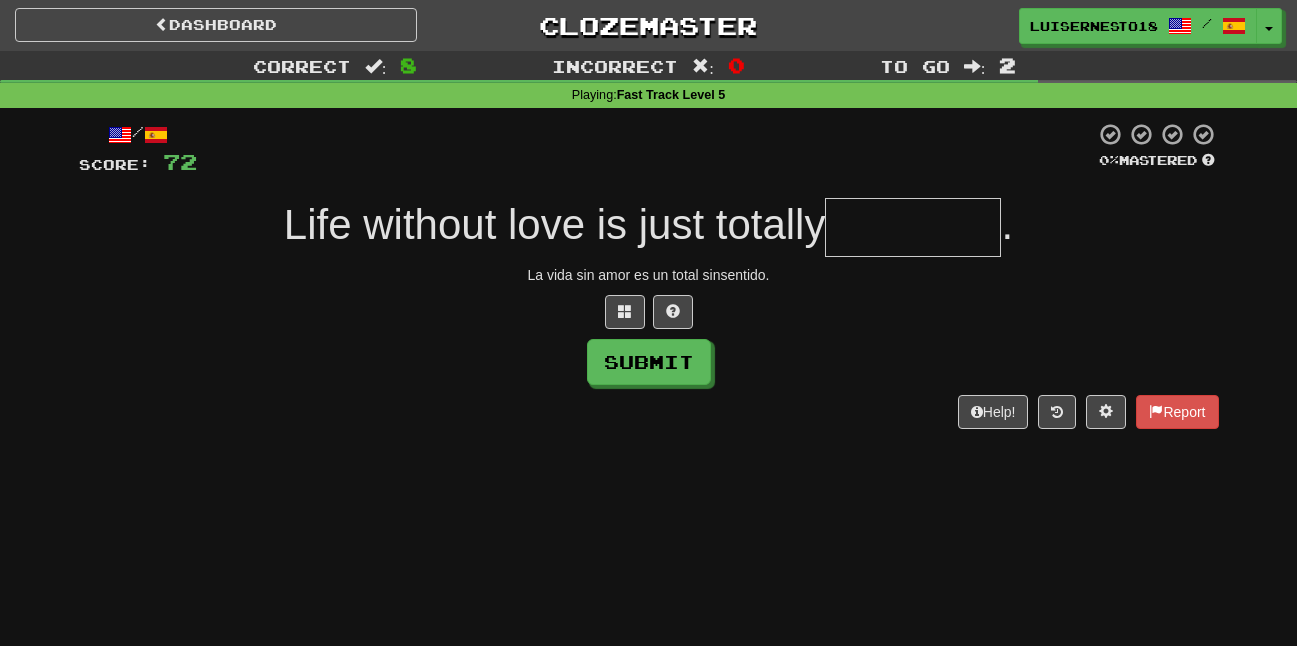 type on "*" 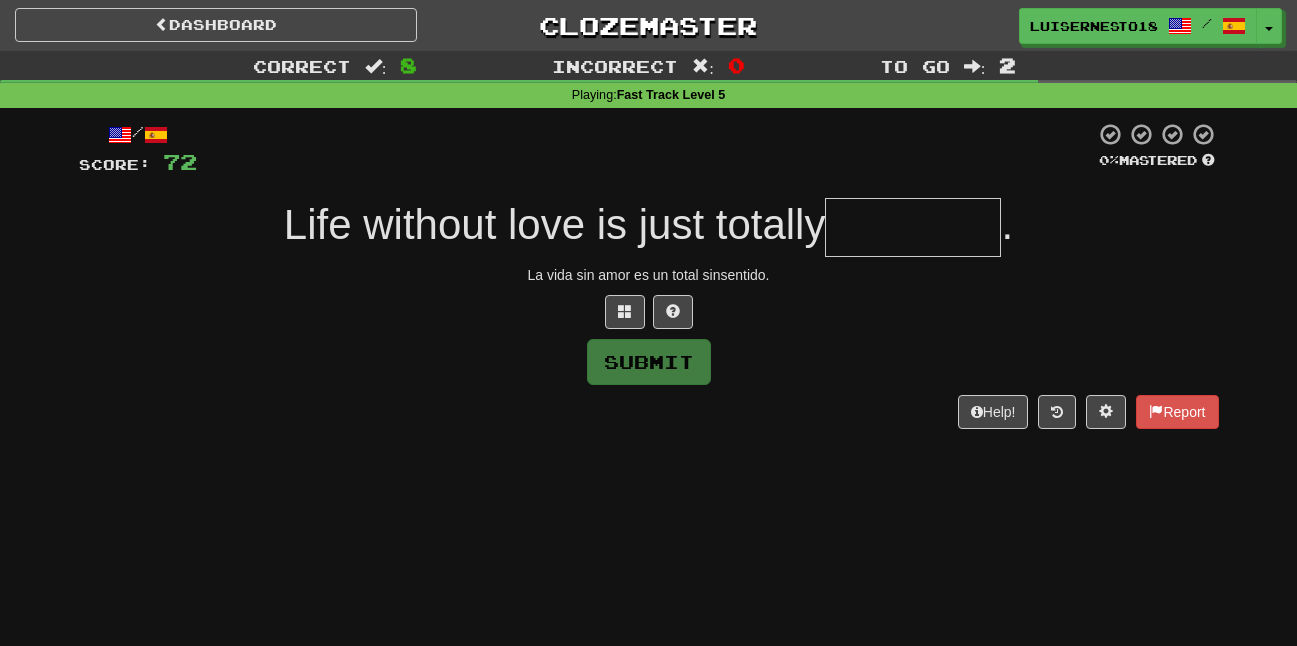 type on "*" 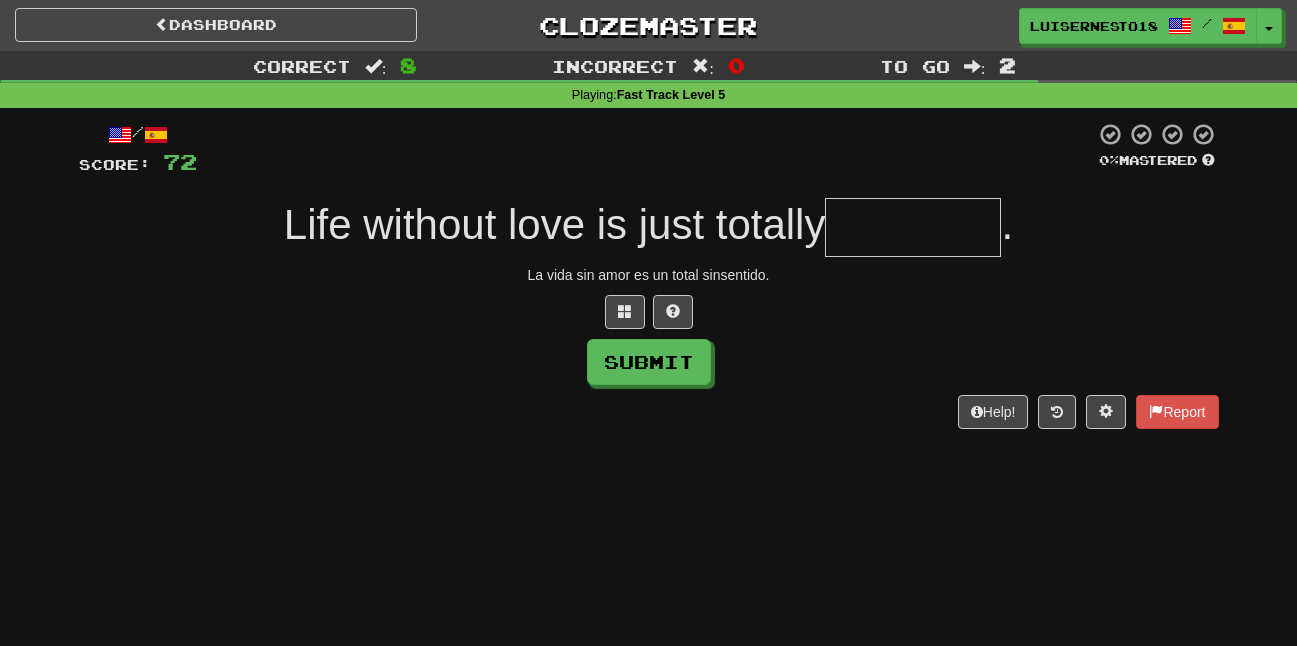 type on "*" 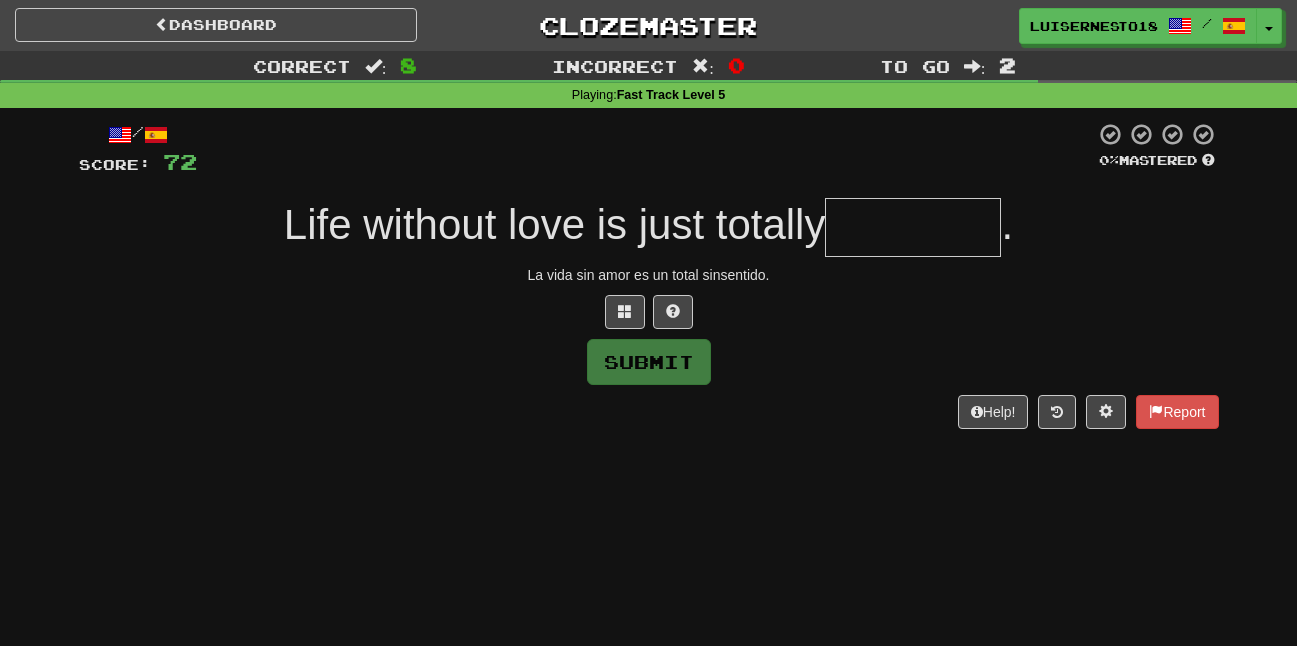 type on "*" 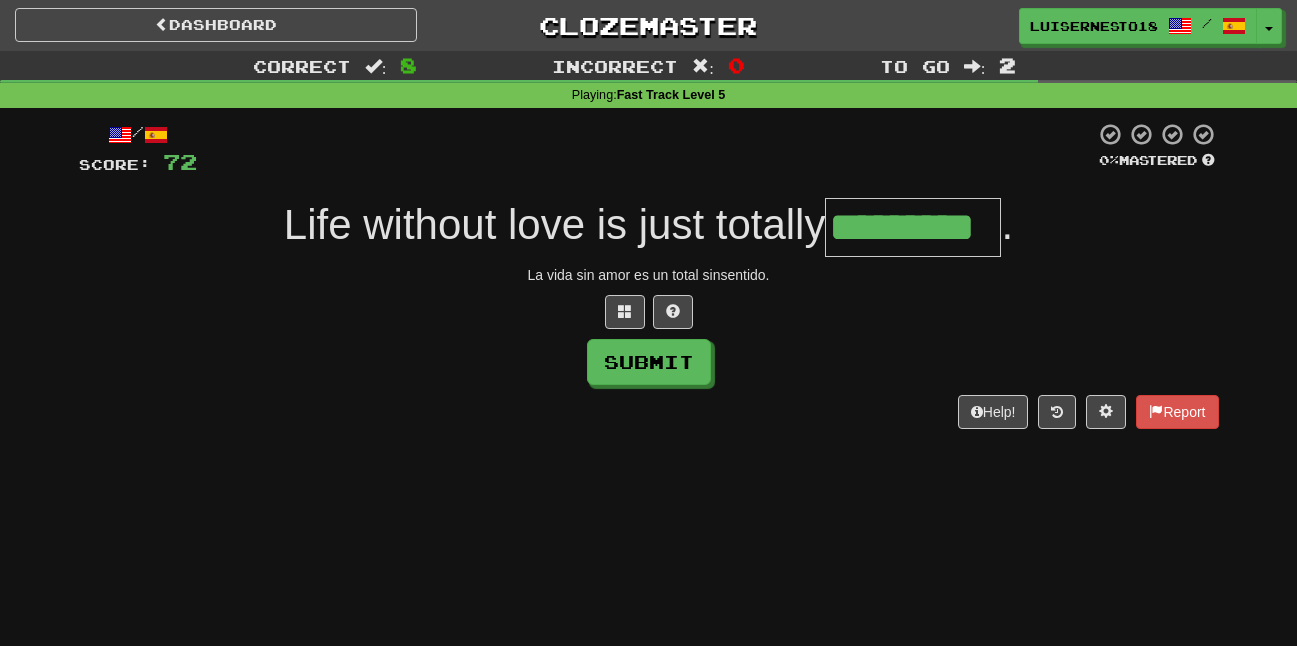 type on "*********" 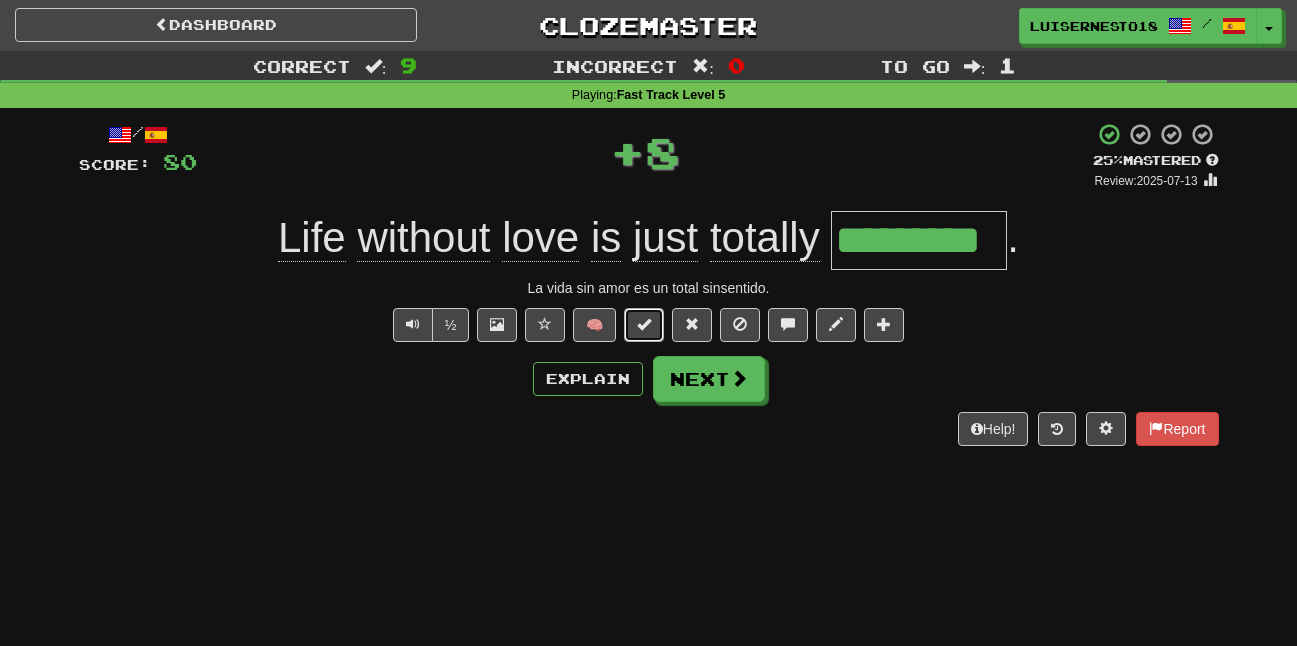 click at bounding box center (644, 325) 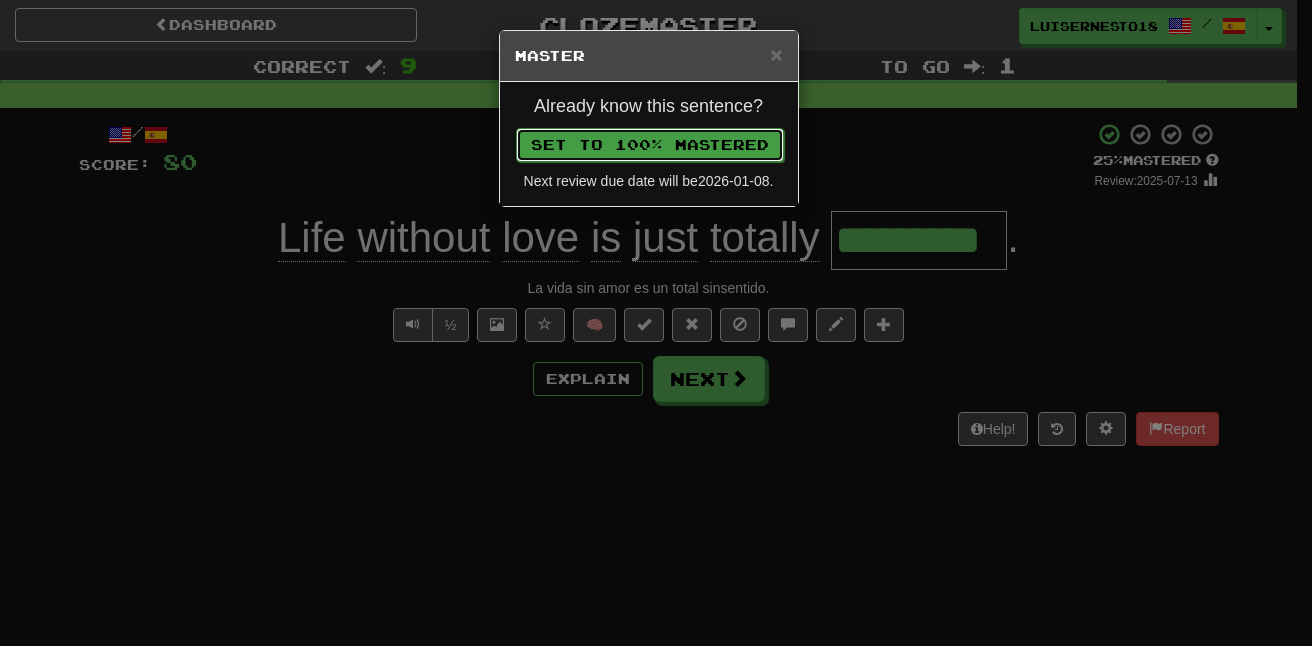 click on "Set to 100% Mastered" at bounding box center (650, 145) 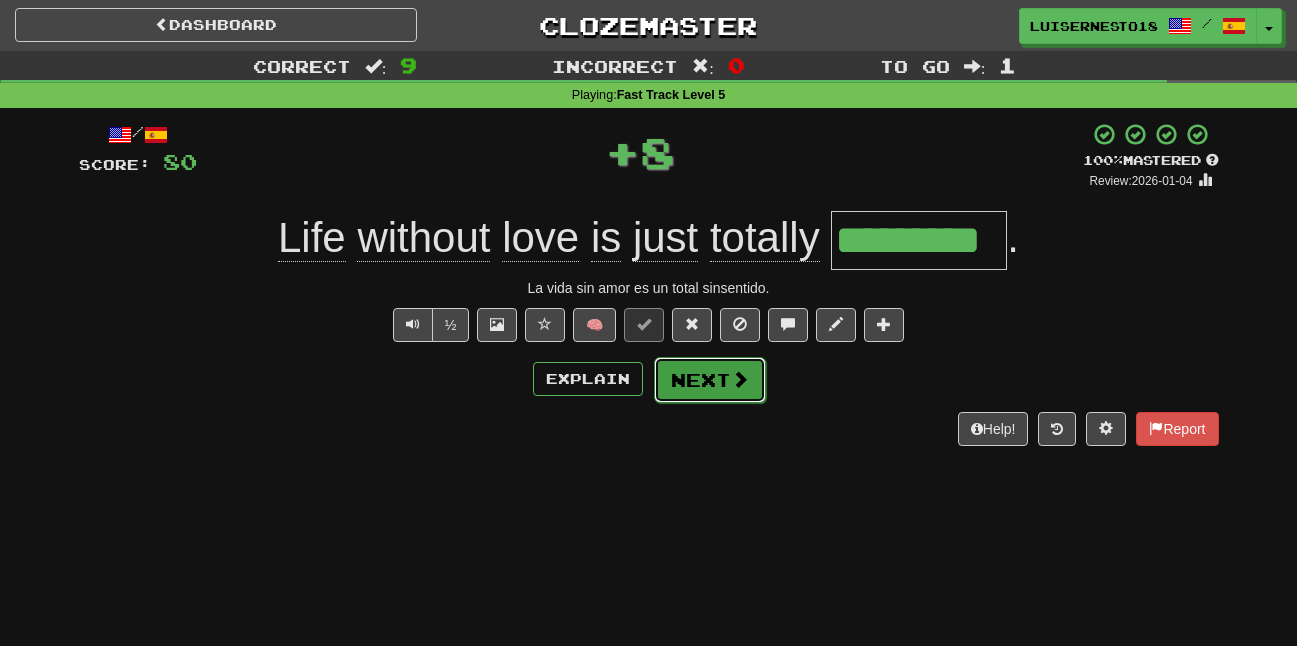 click on "Next" at bounding box center [710, 380] 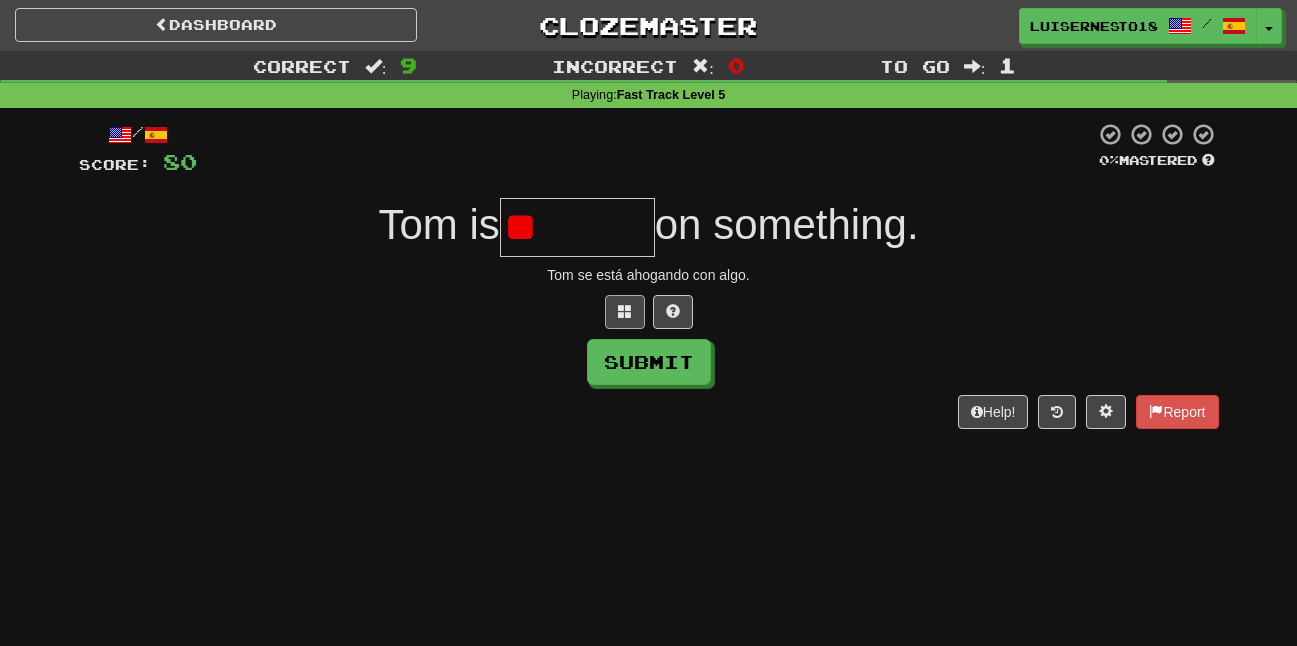 type on "*" 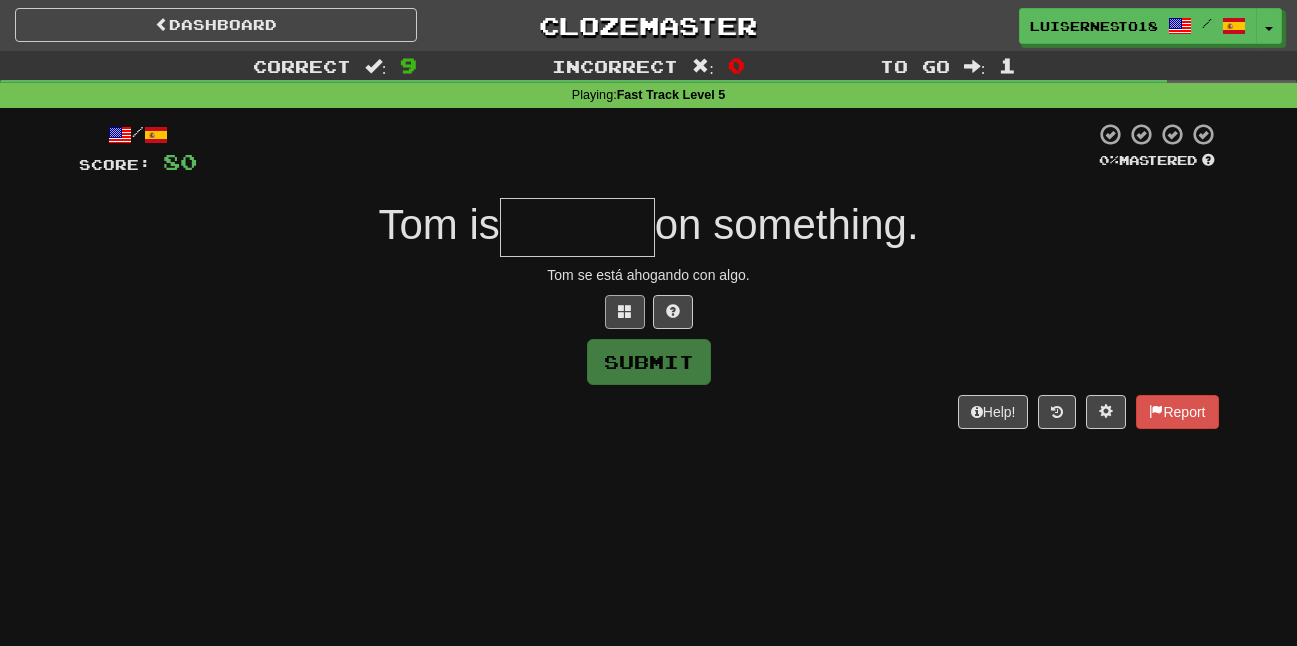 type on "*" 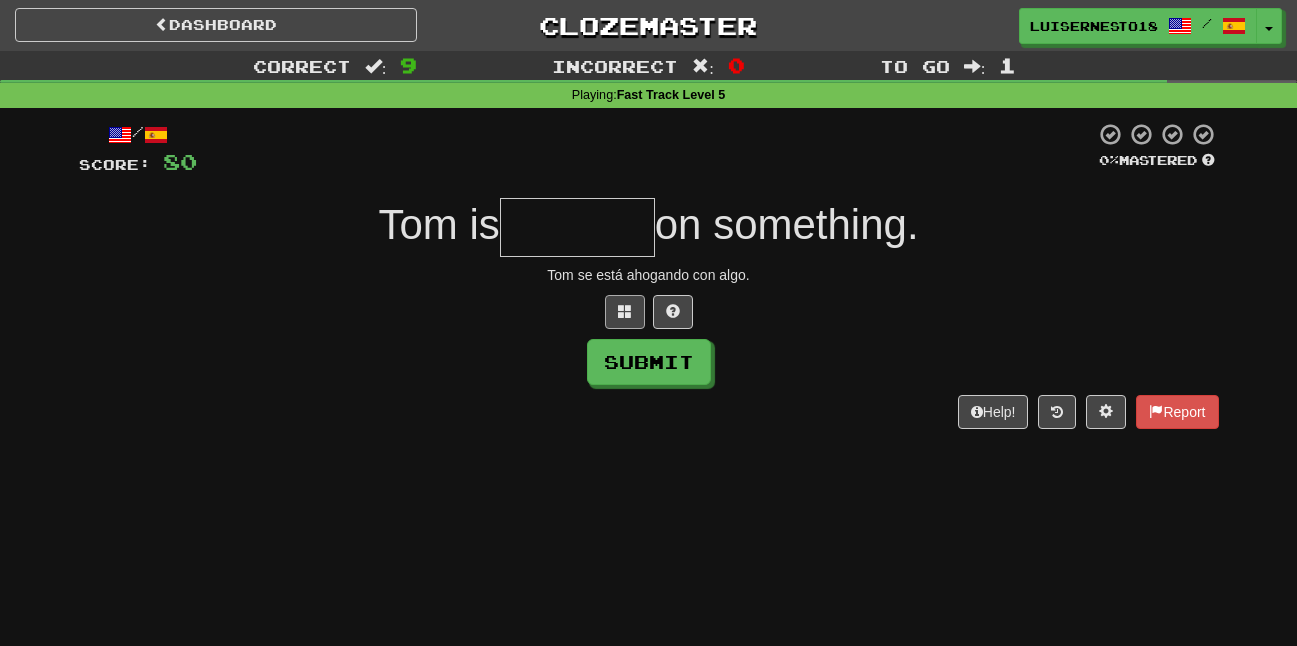 type on "*" 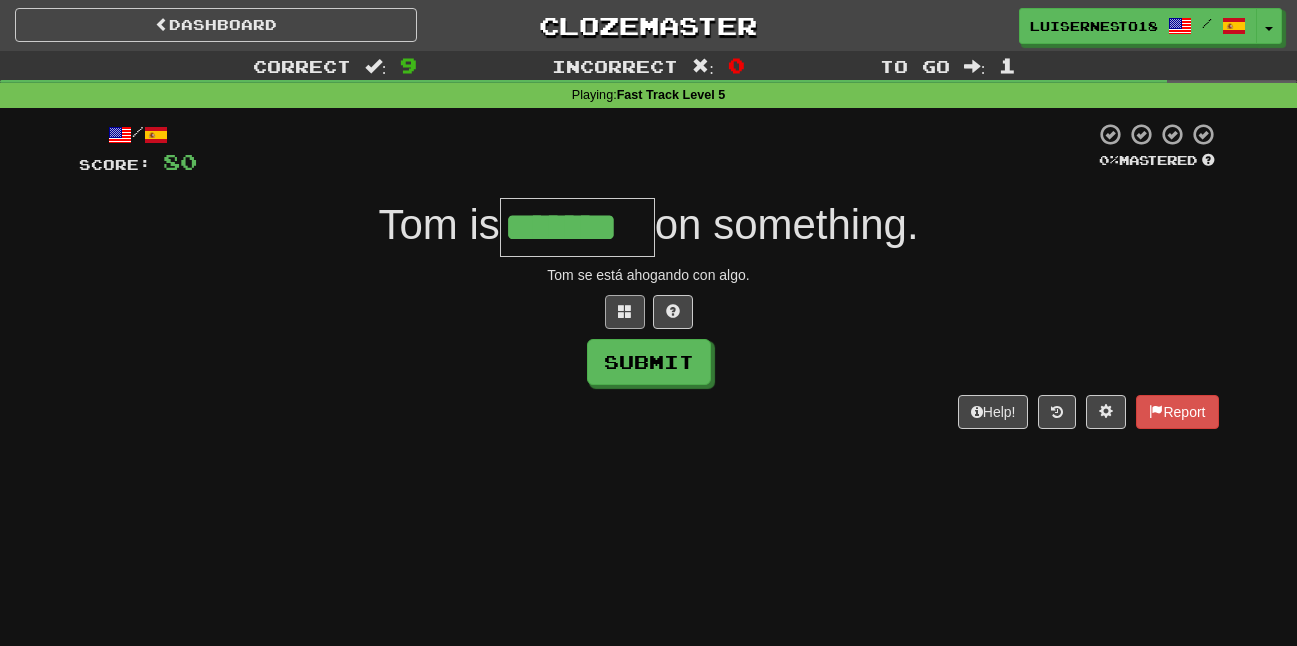 type on "*******" 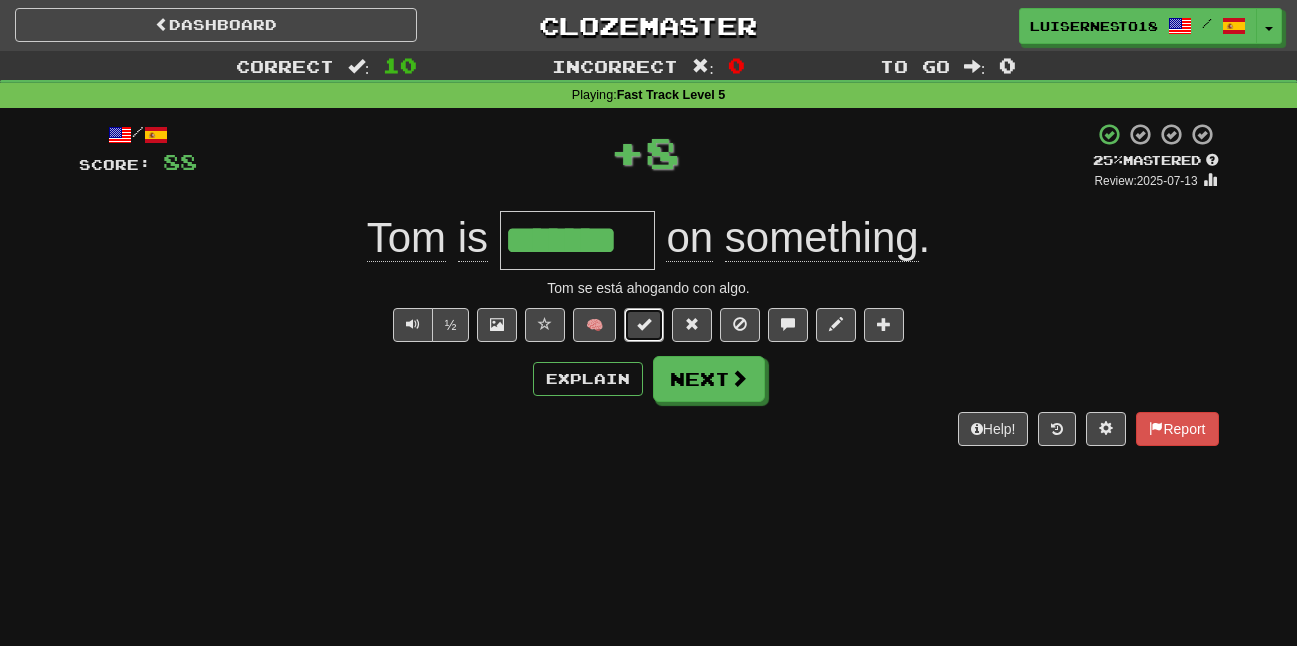 click at bounding box center [644, 325] 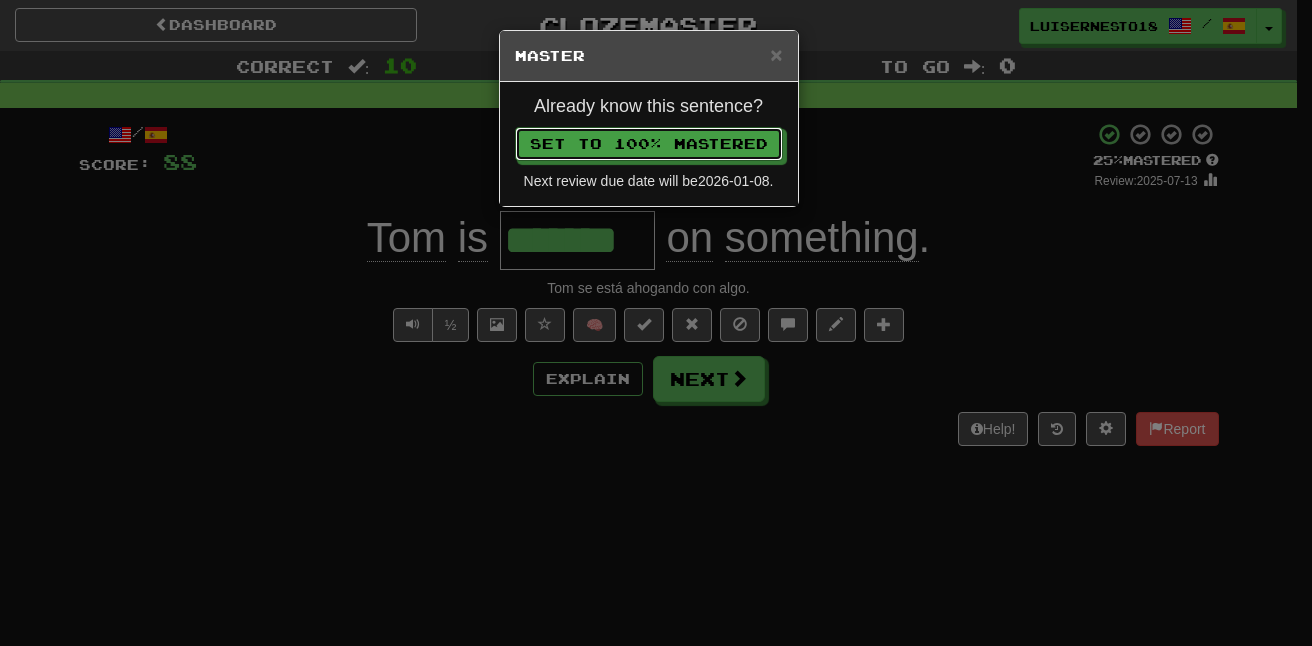 click on "Already know this sentence? Set to 100% Mastered Next review due date will be  2026-01-08 ." at bounding box center [649, 144] 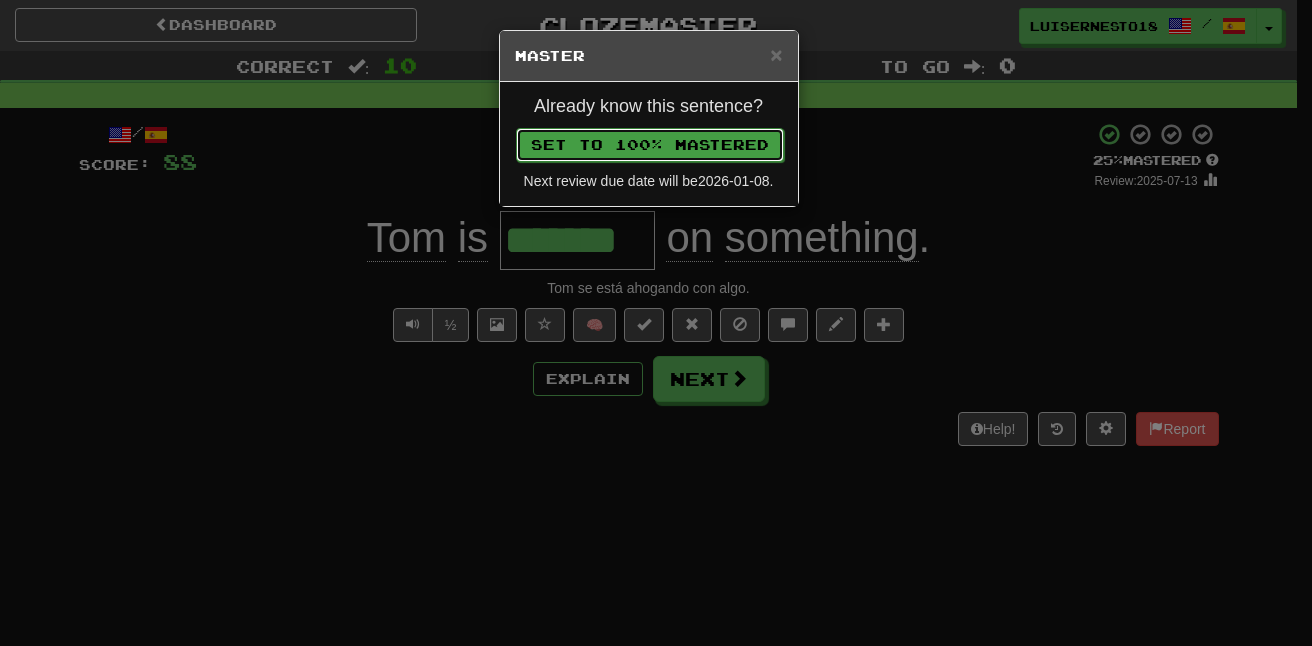 click on "Set to 100% Mastered" at bounding box center [650, 145] 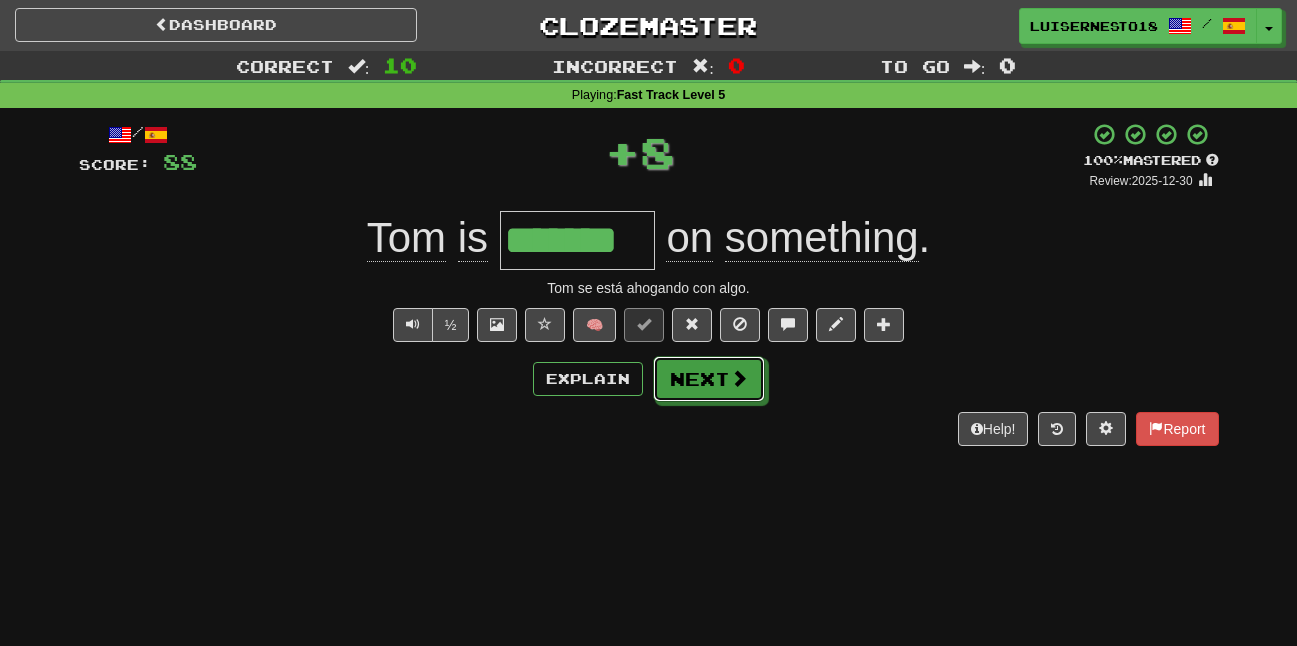 click on "Next" at bounding box center (709, 379) 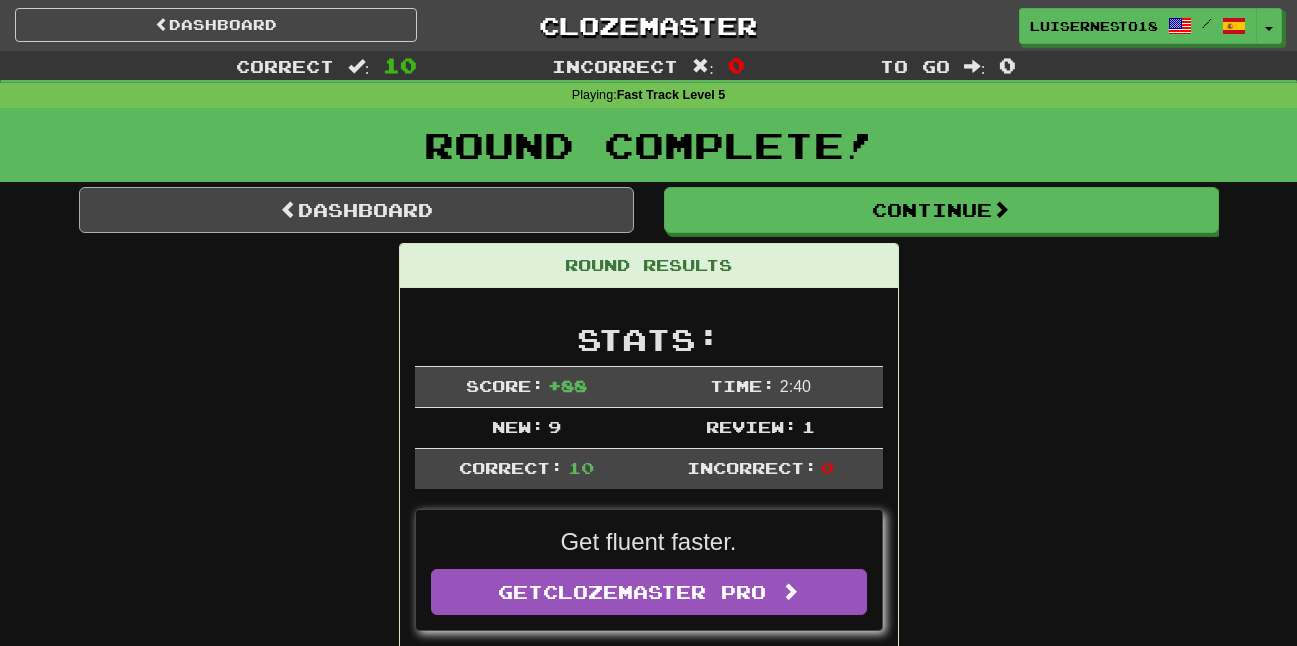 drag, startPoint x: 452, startPoint y: 150, endPoint x: 451, endPoint y: 196, distance: 46.010868 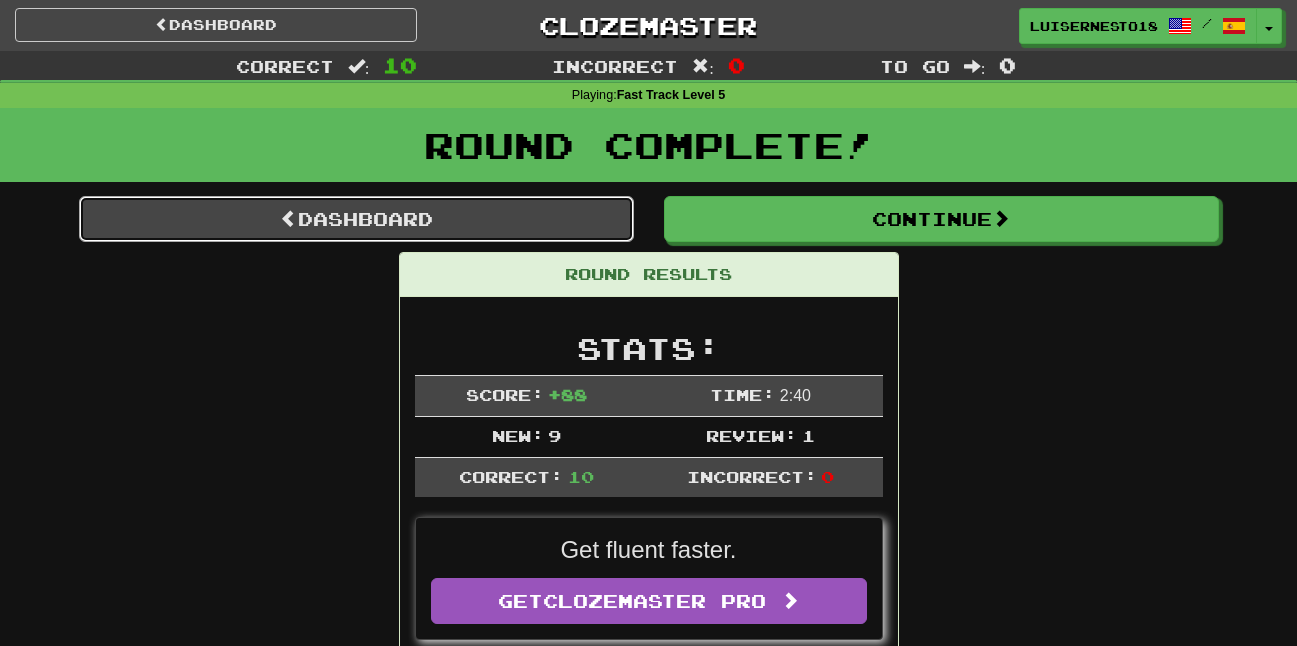 click on "Dashboard" at bounding box center [356, 219] 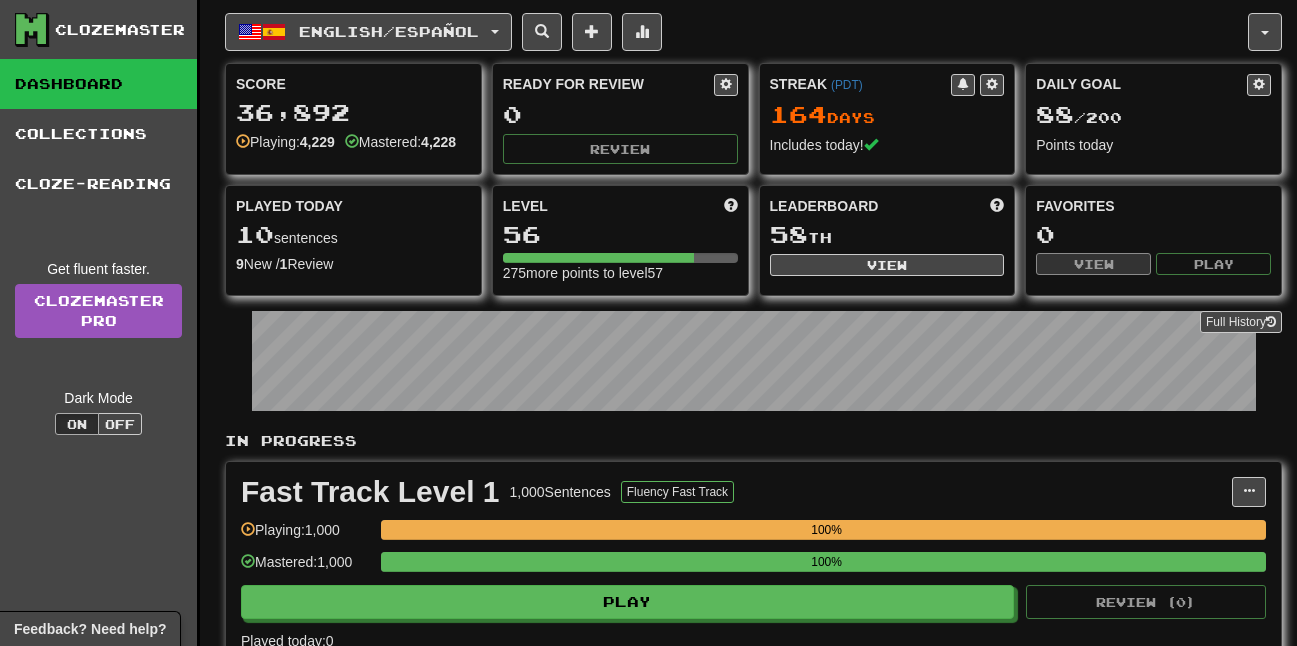 scroll, scrollTop: 0, scrollLeft: 0, axis: both 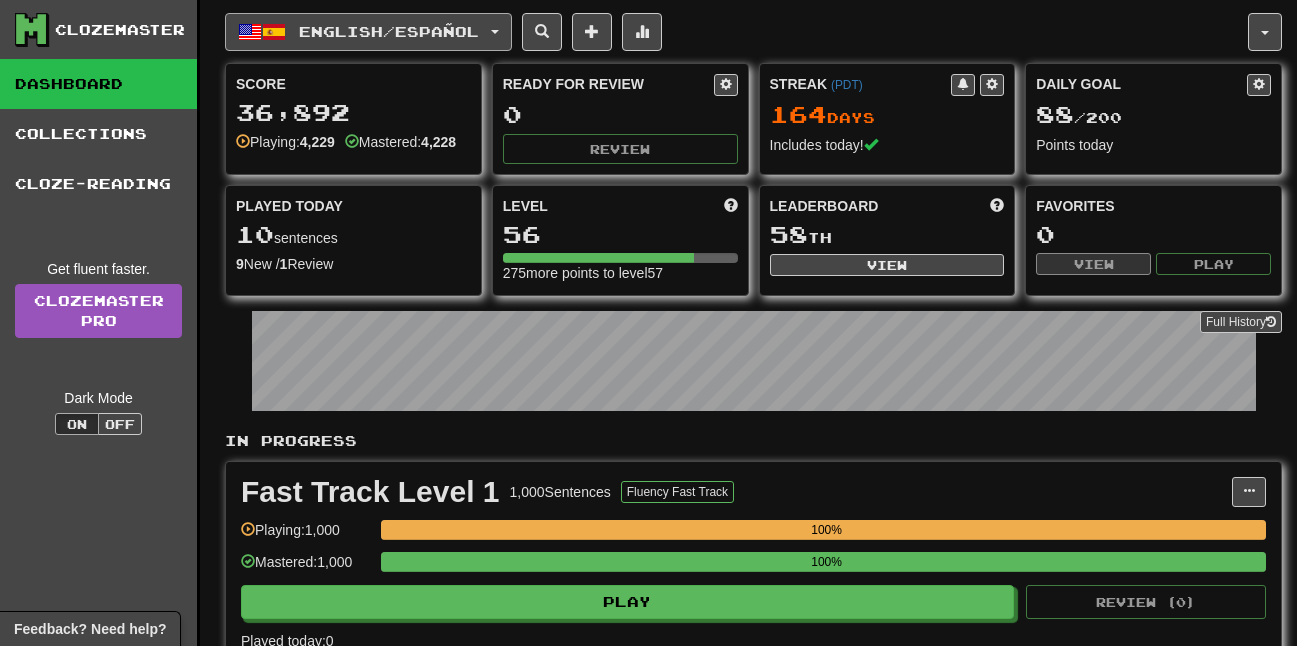 click on "English  /  Español" at bounding box center (368, 32) 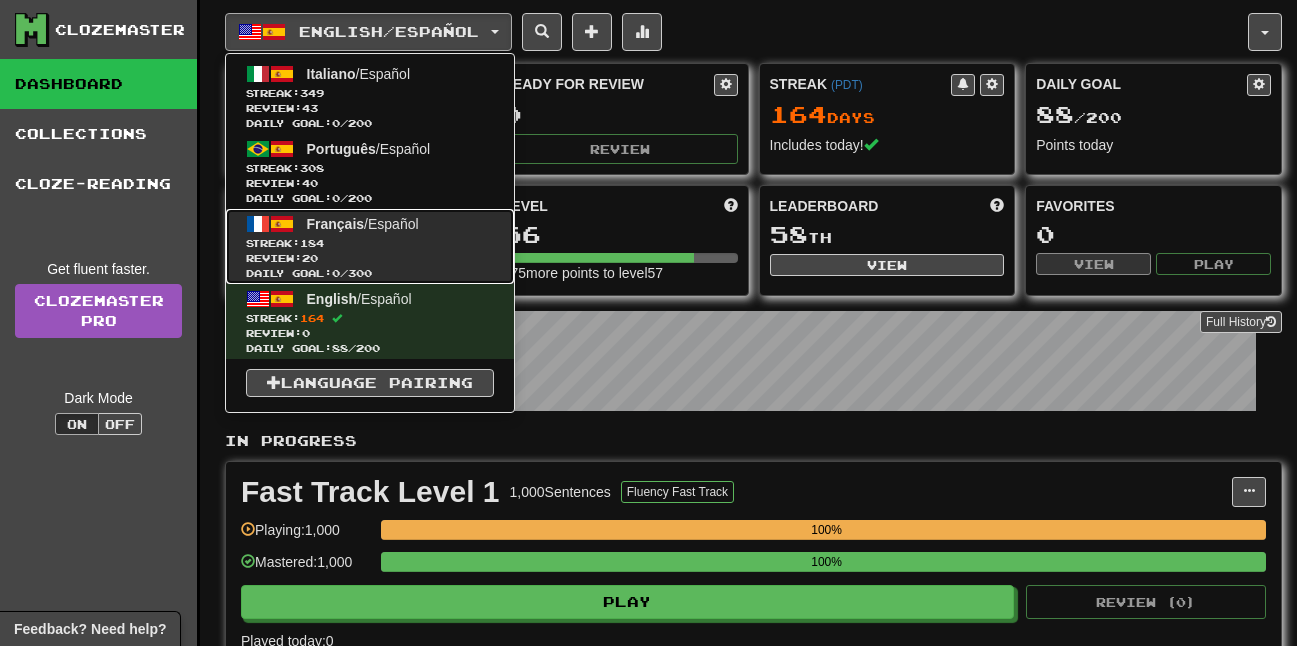 click on "Daily Goal:  0  /  300" at bounding box center [370, 273] 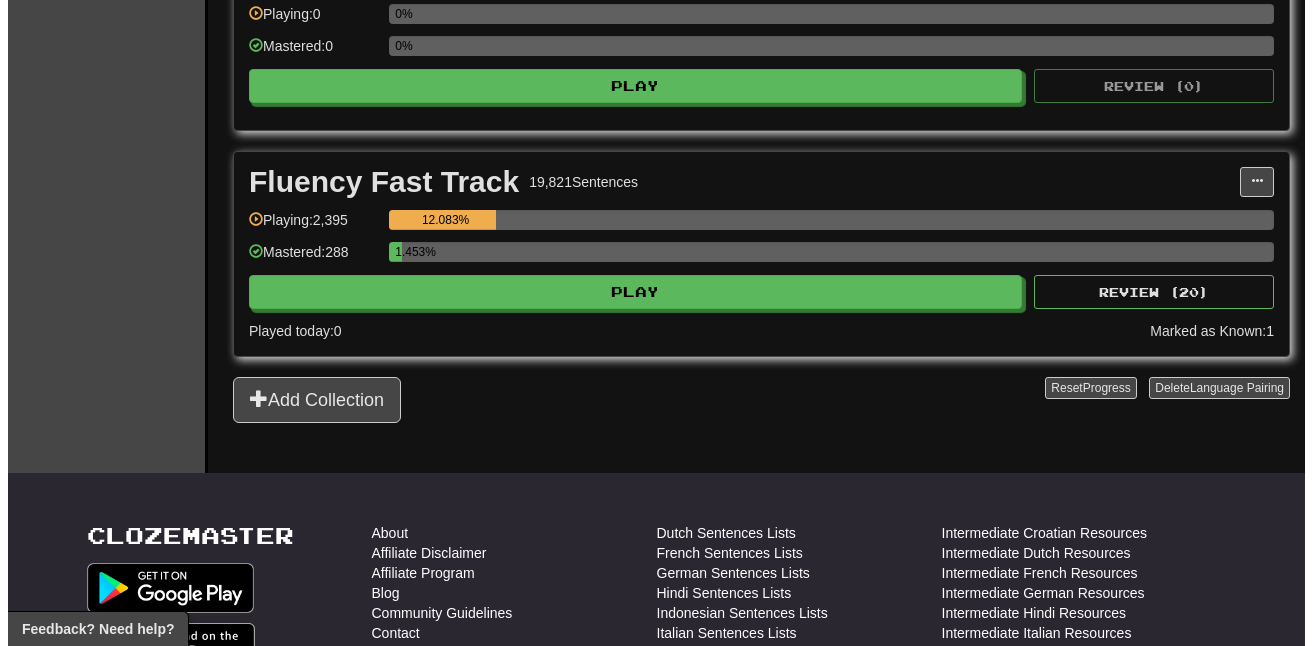 scroll, scrollTop: 400, scrollLeft: 0, axis: vertical 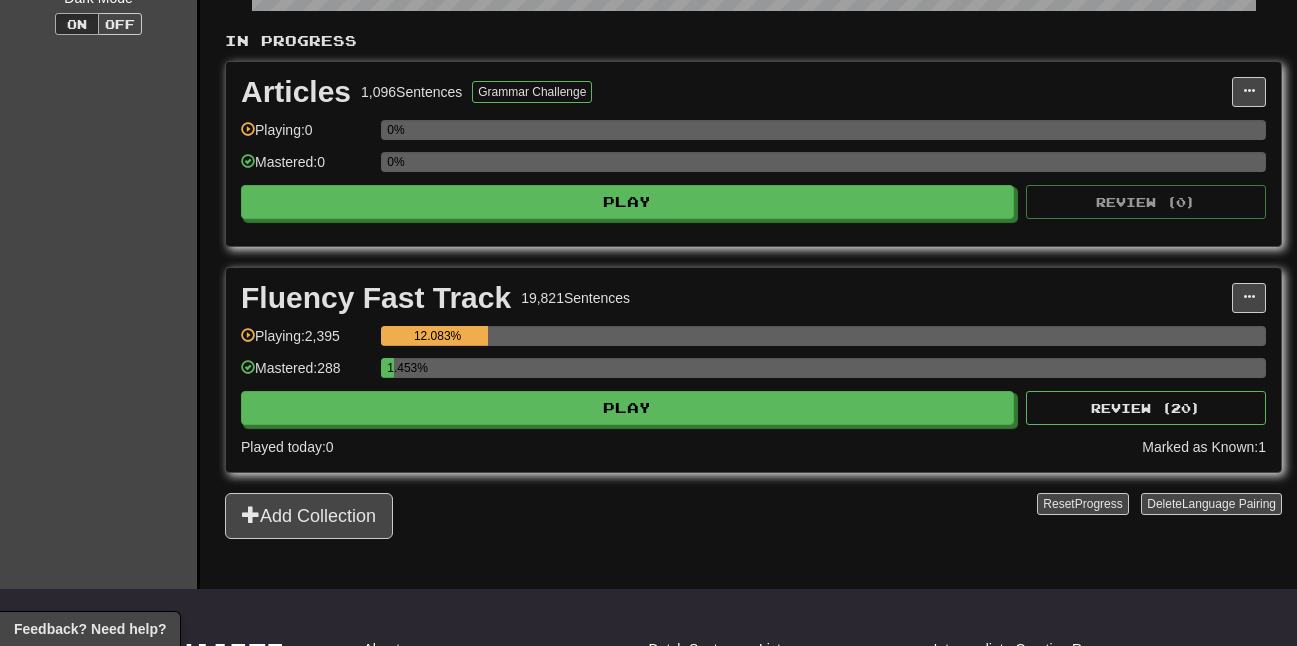 click on "12.083%" at bounding box center (823, 342) 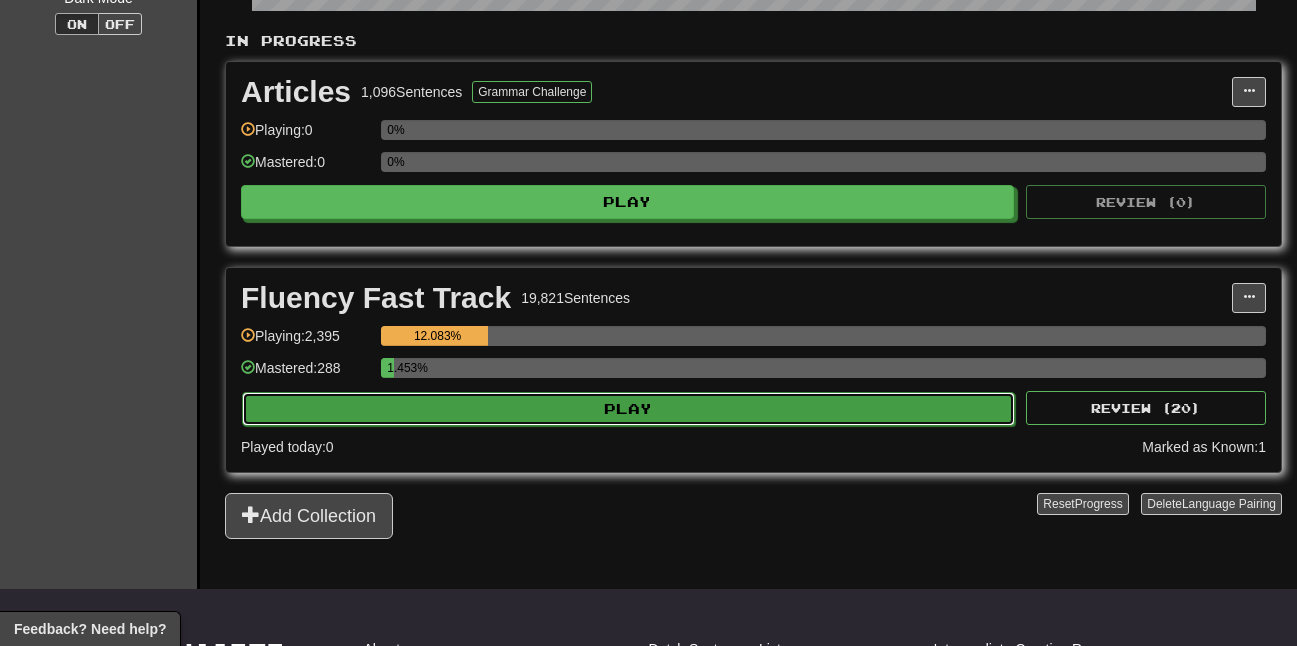 click on "Play" at bounding box center [628, 409] 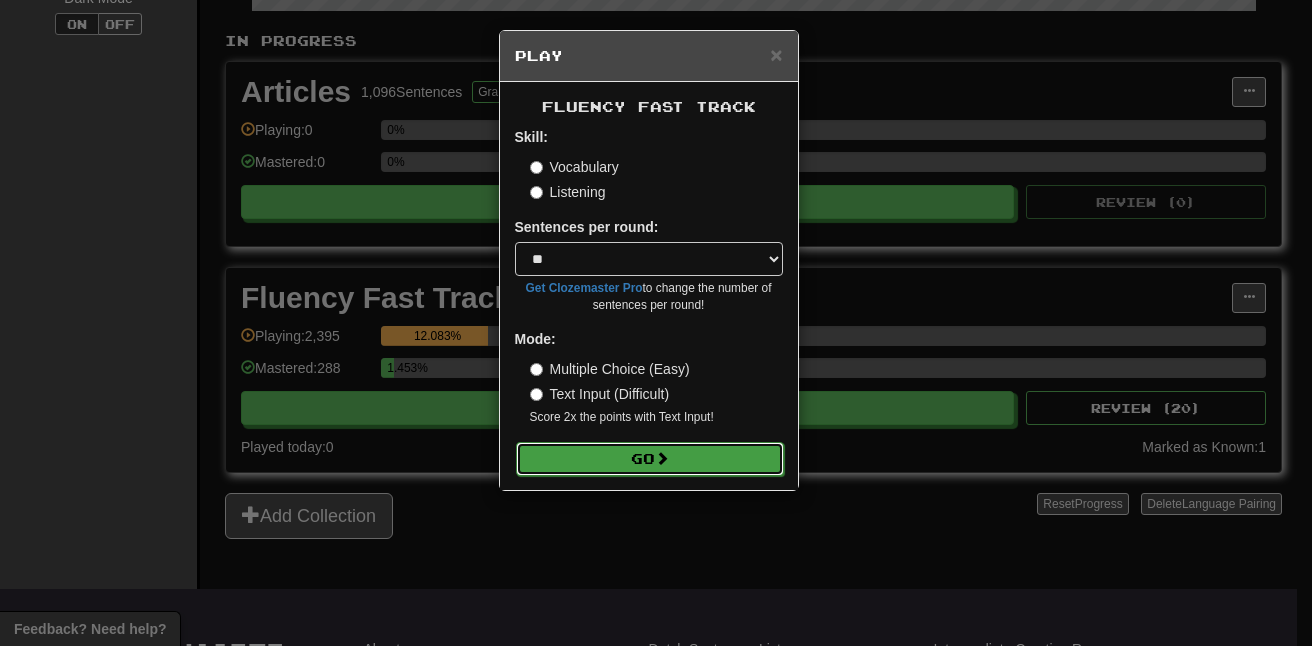 click on "Go" at bounding box center (650, 459) 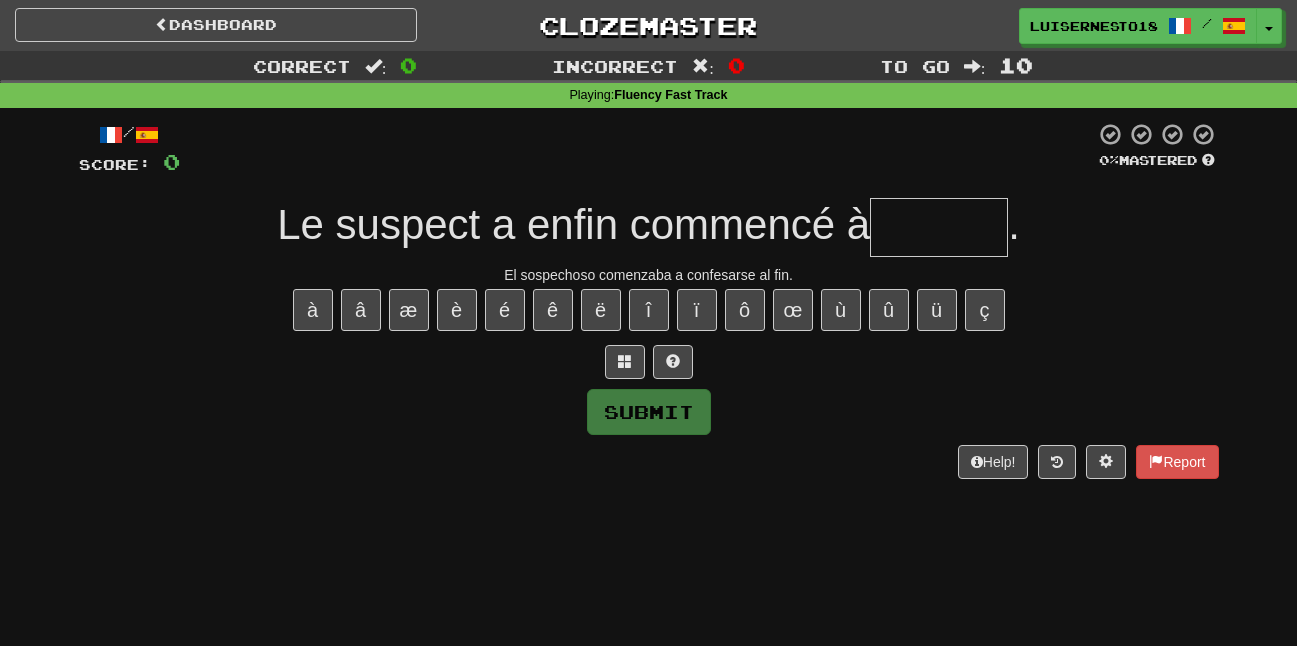 scroll, scrollTop: 0, scrollLeft: 0, axis: both 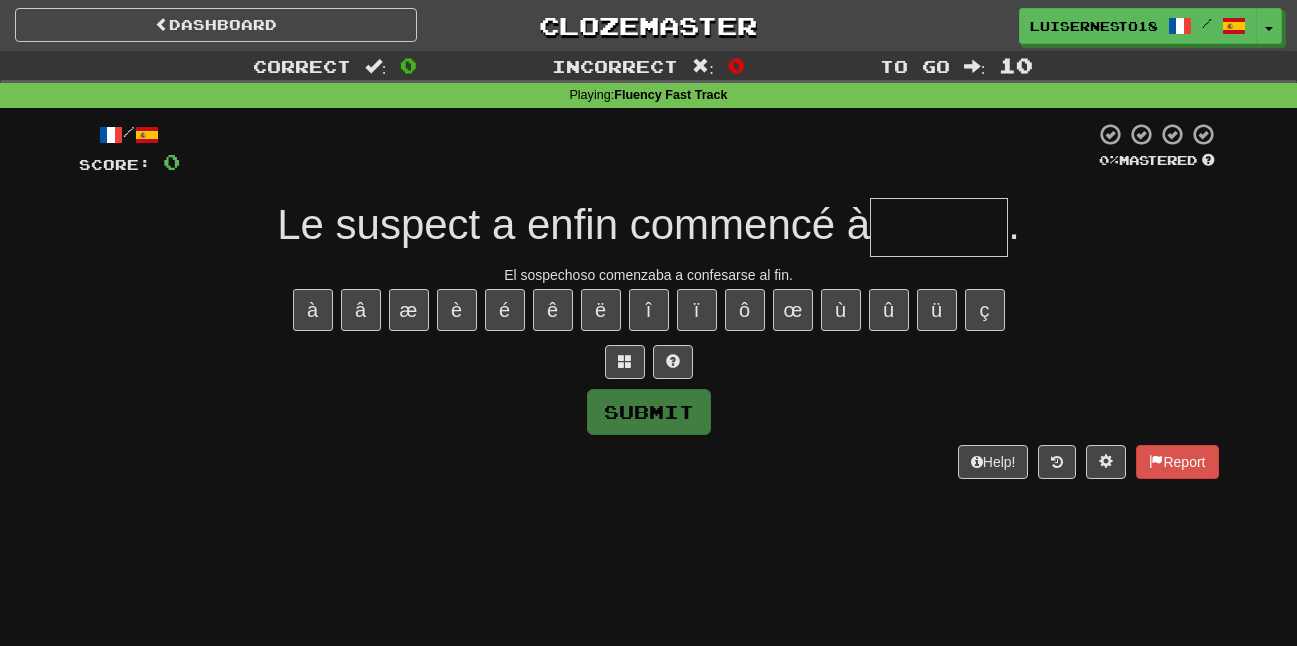 type on "*" 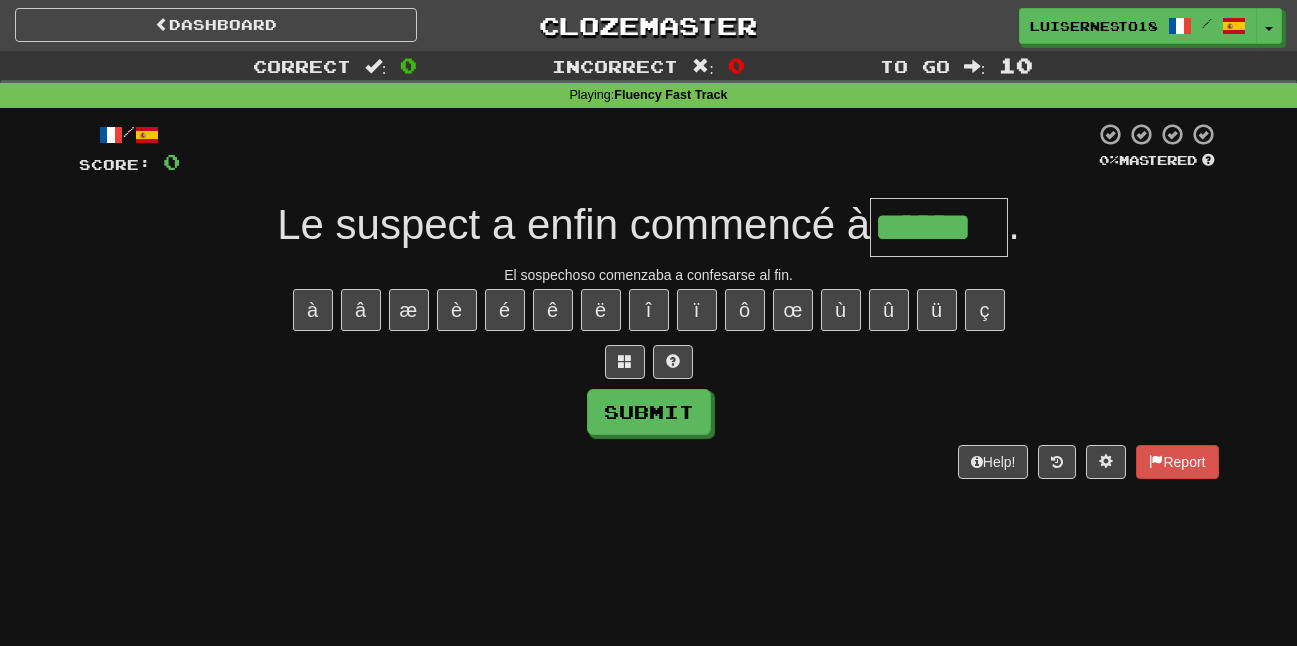 type on "******" 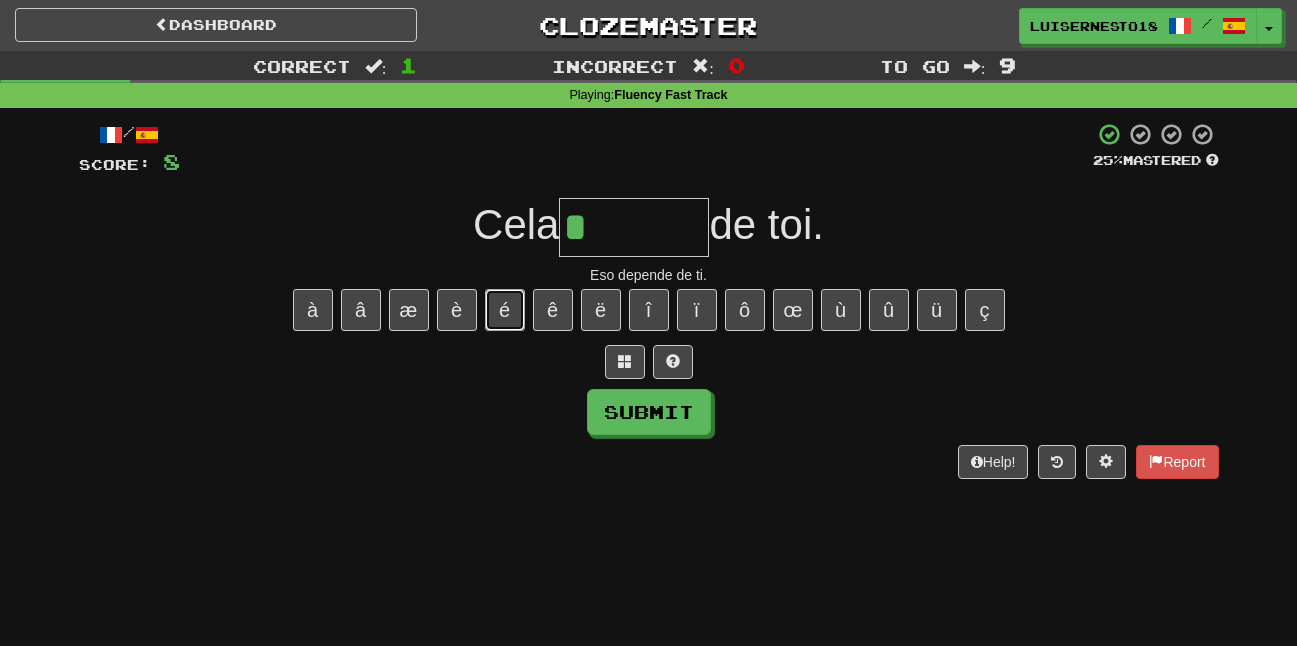 click on "é" at bounding box center [505, 310] 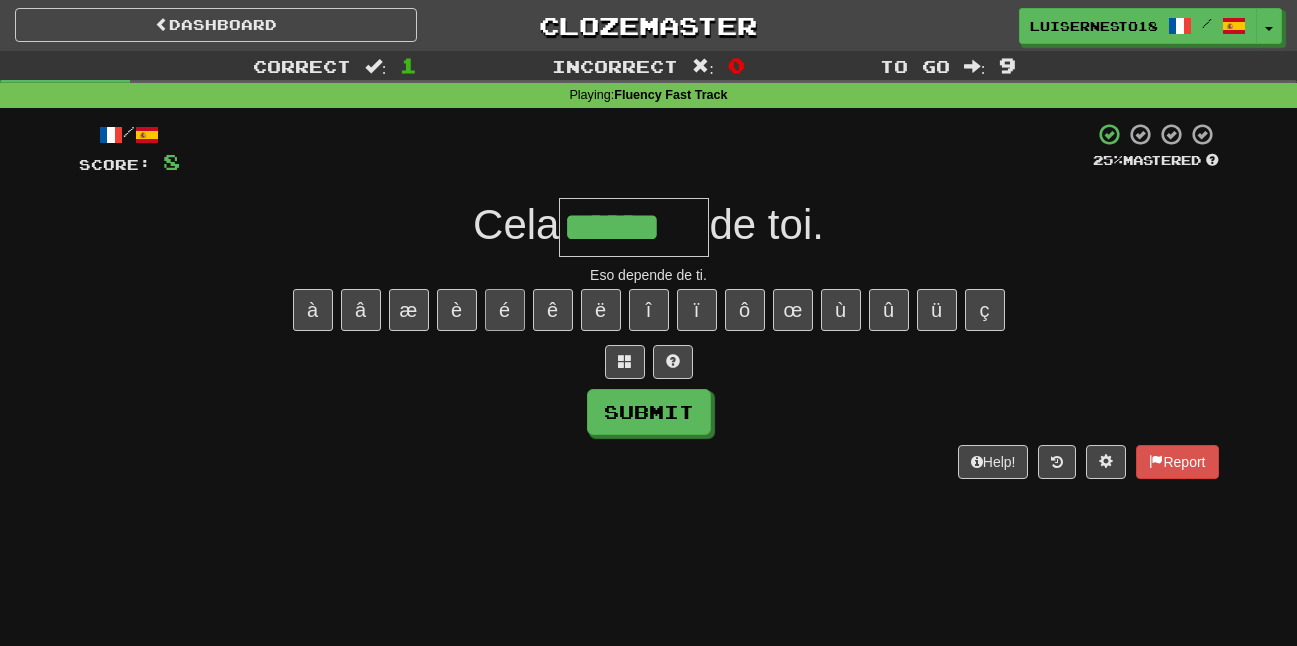 type on "******" 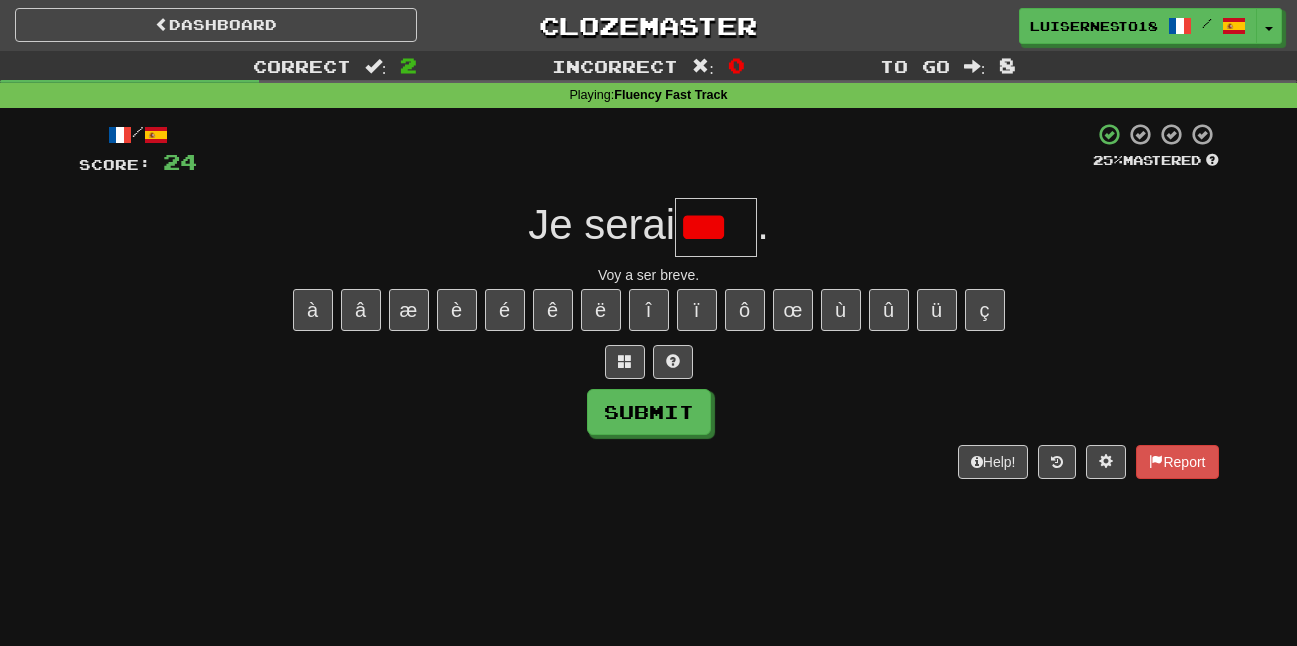 scroll, scrollTop: 0, scrollLeft: 0, axis: both 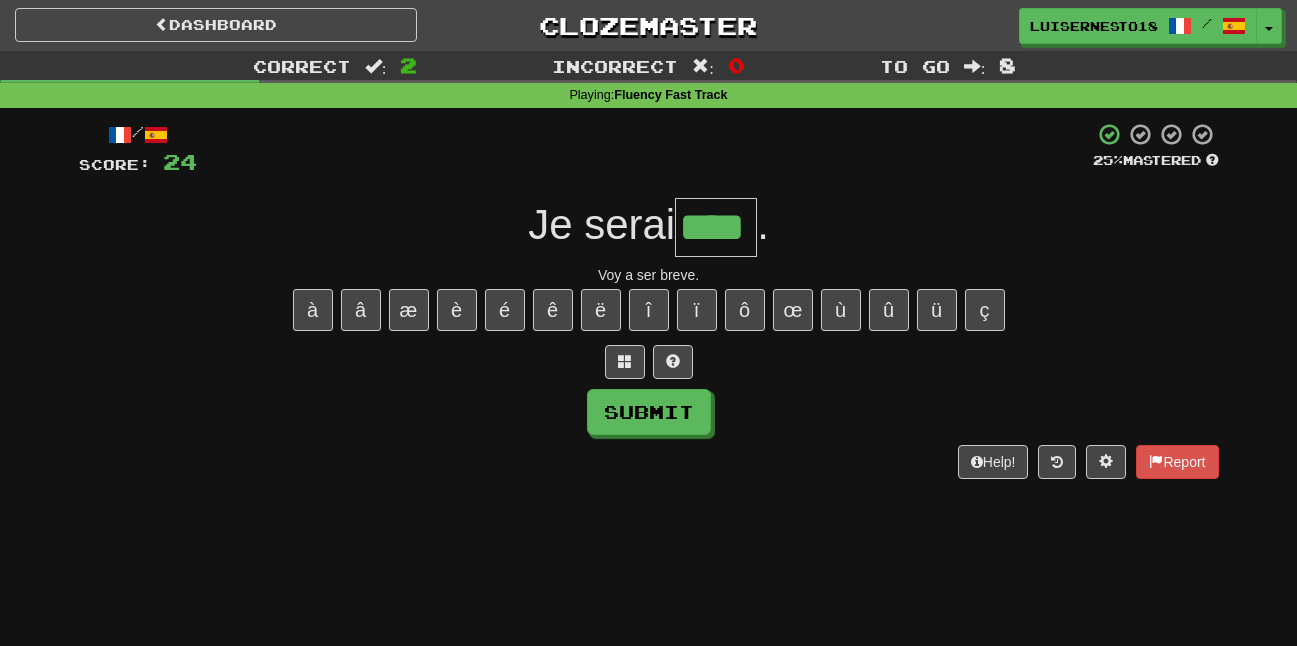 type on "****" 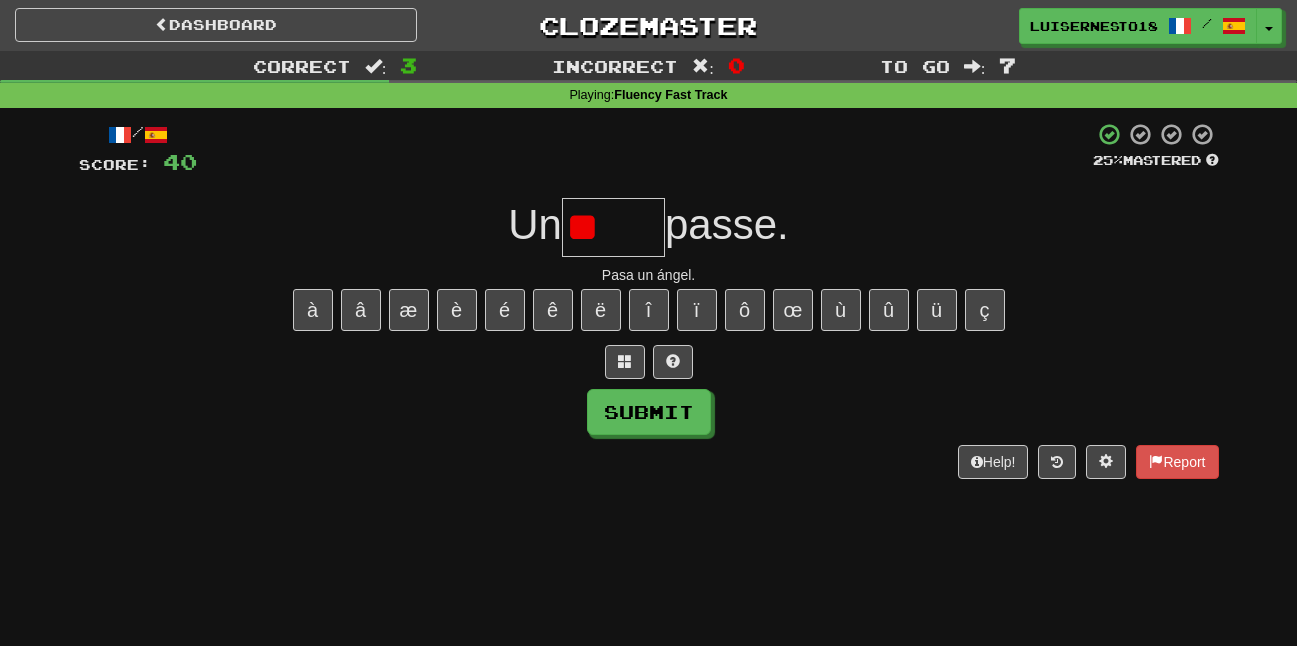 type on "*" 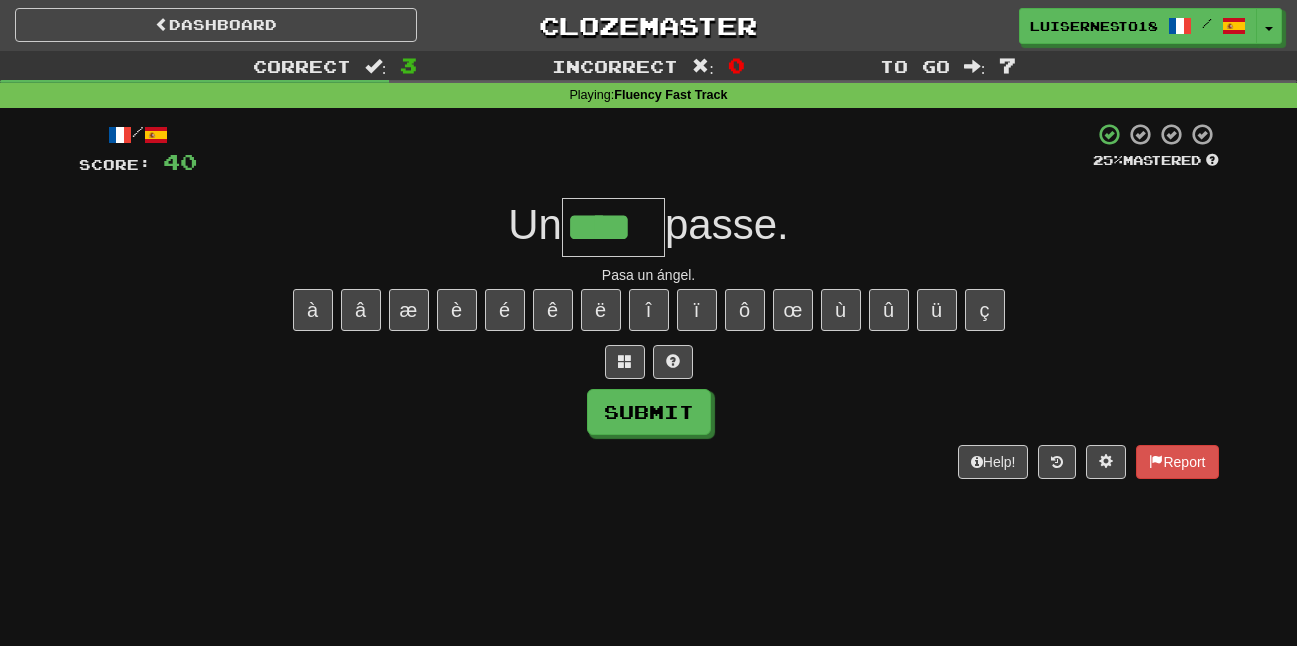 type on "****" 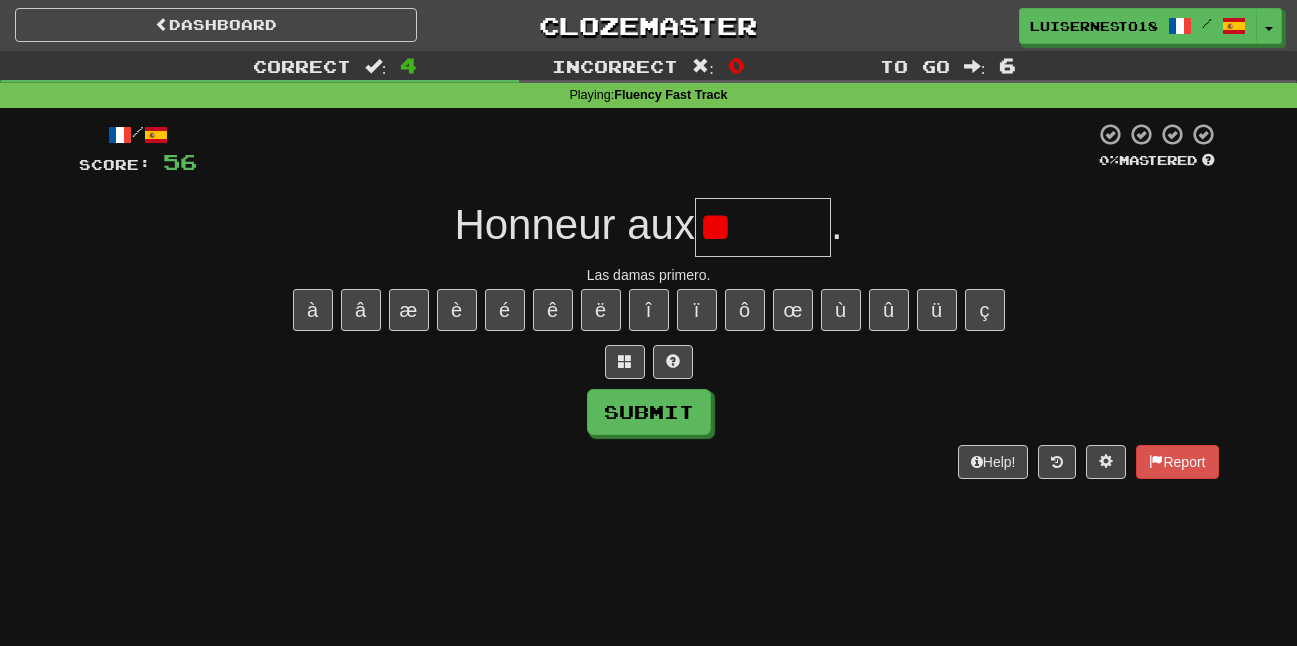 type on "*" 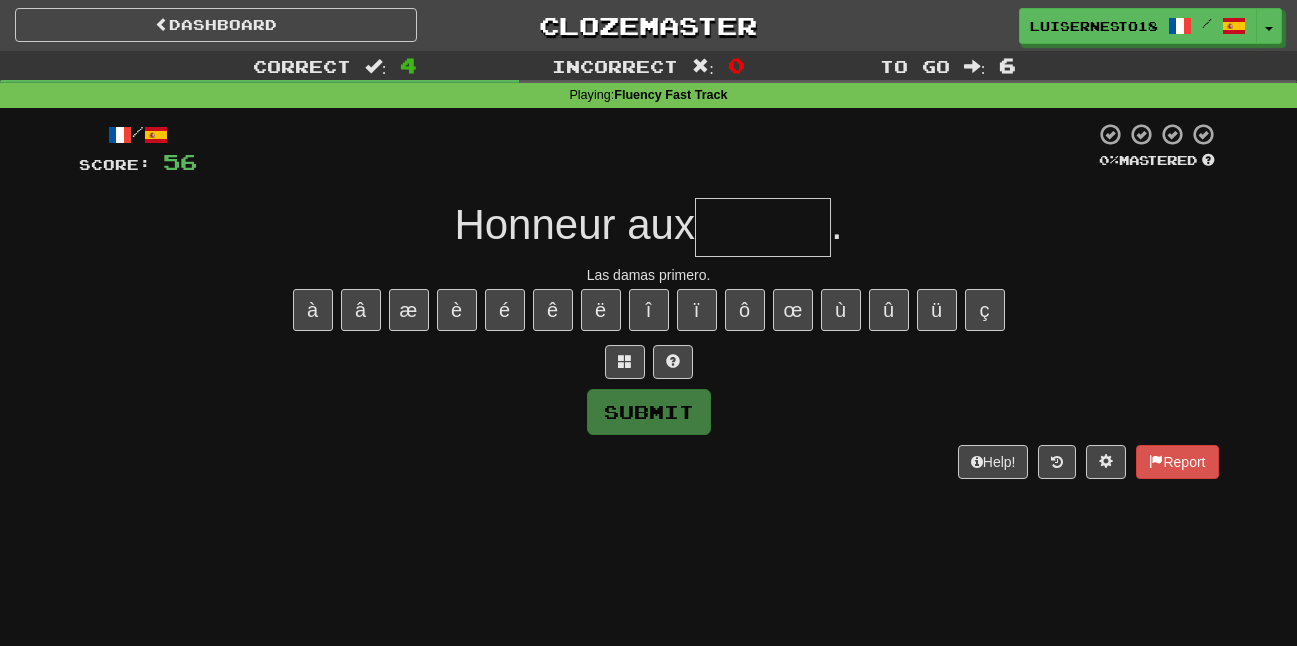 type on "*" 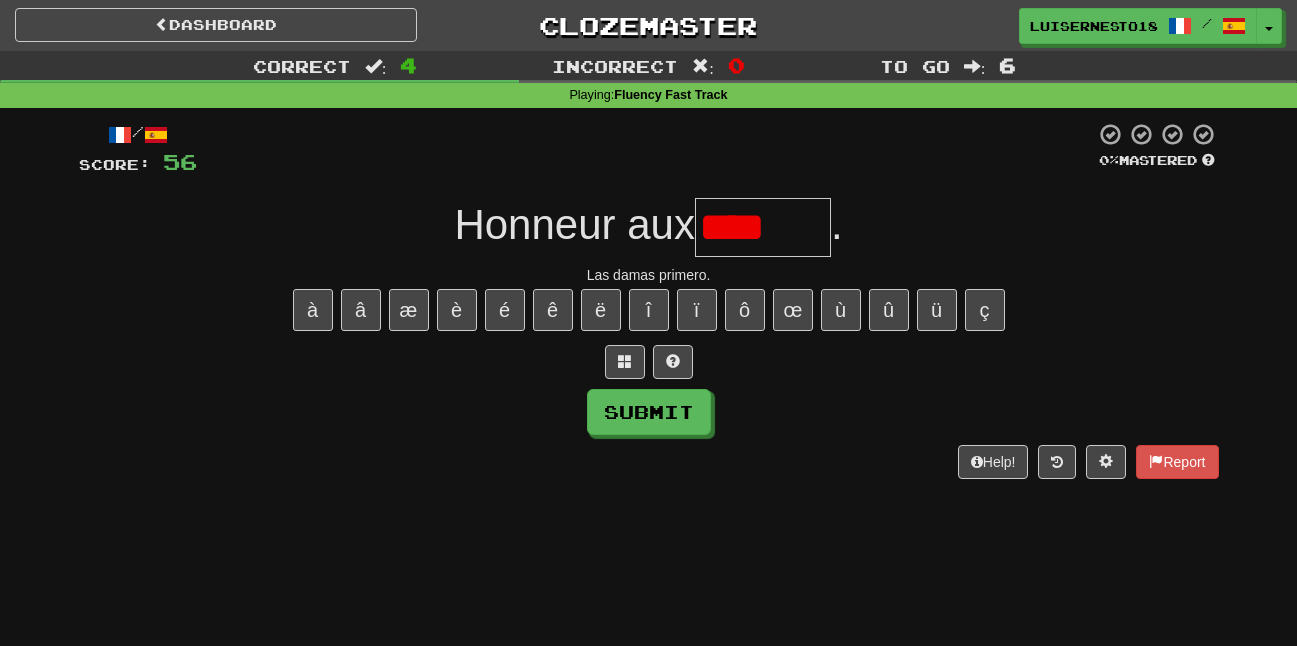 scroll, scrollTop: 0, scrollLeft: 0, axis: both 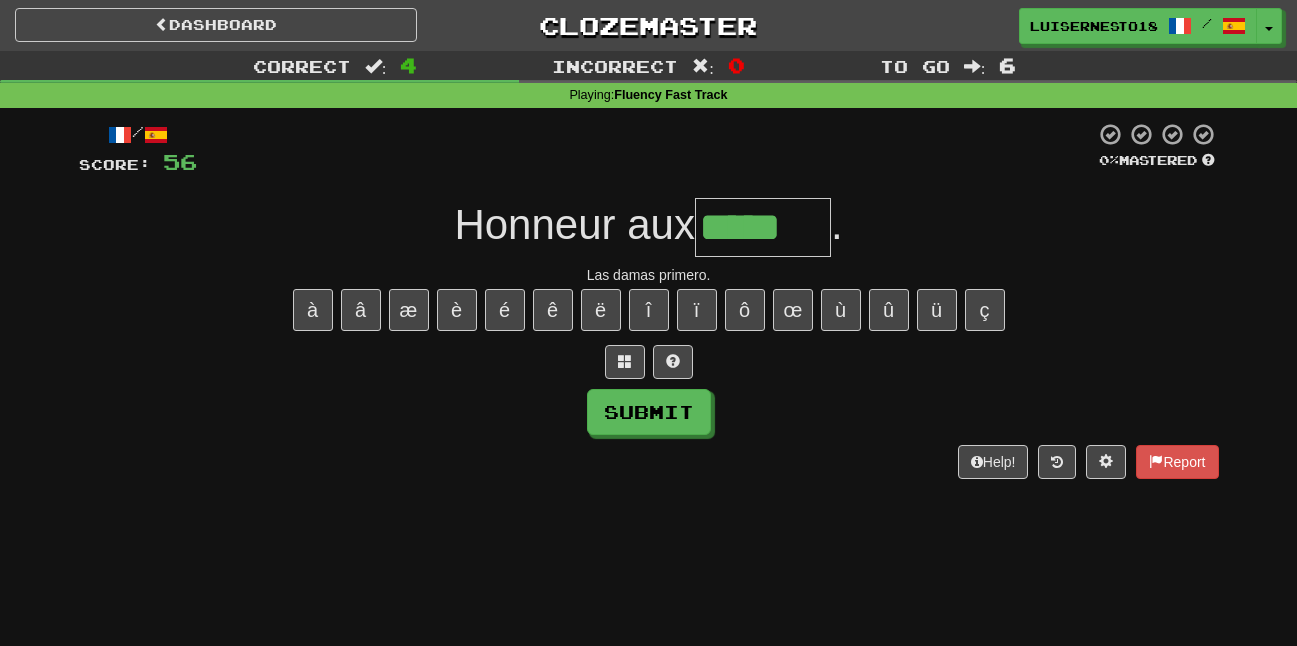 type on "*****" 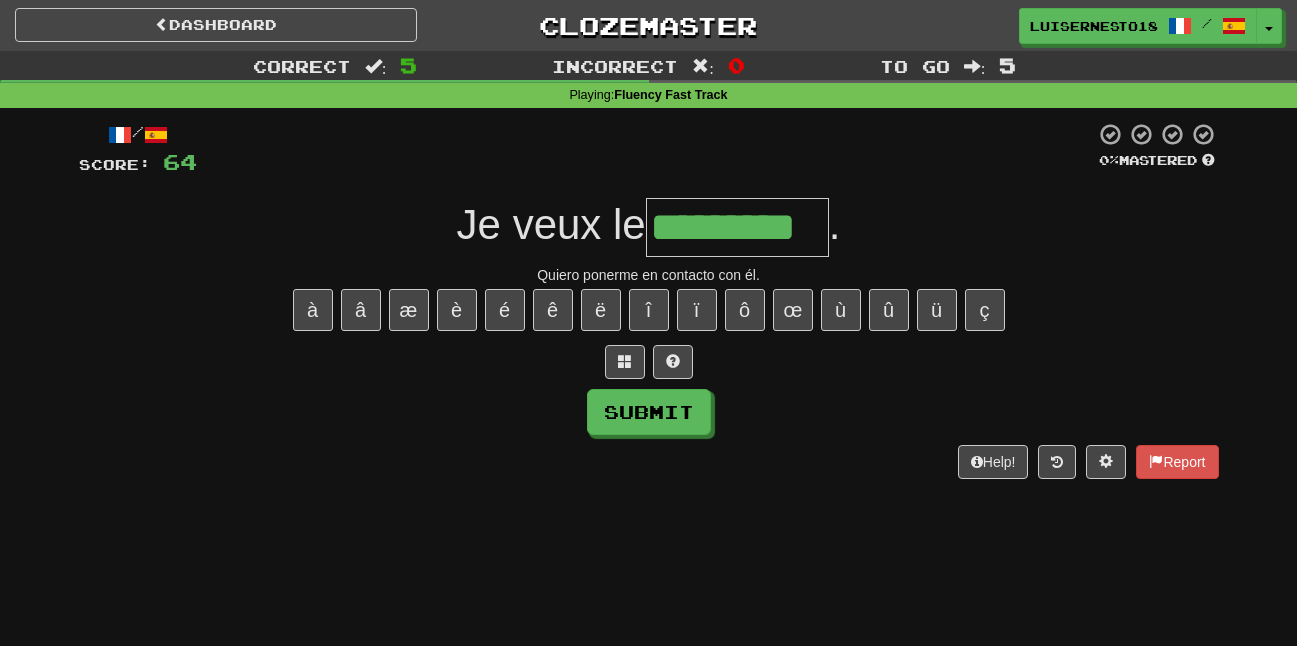 scroll, scrollTop: 0, scrollLeft: 0, axis: both 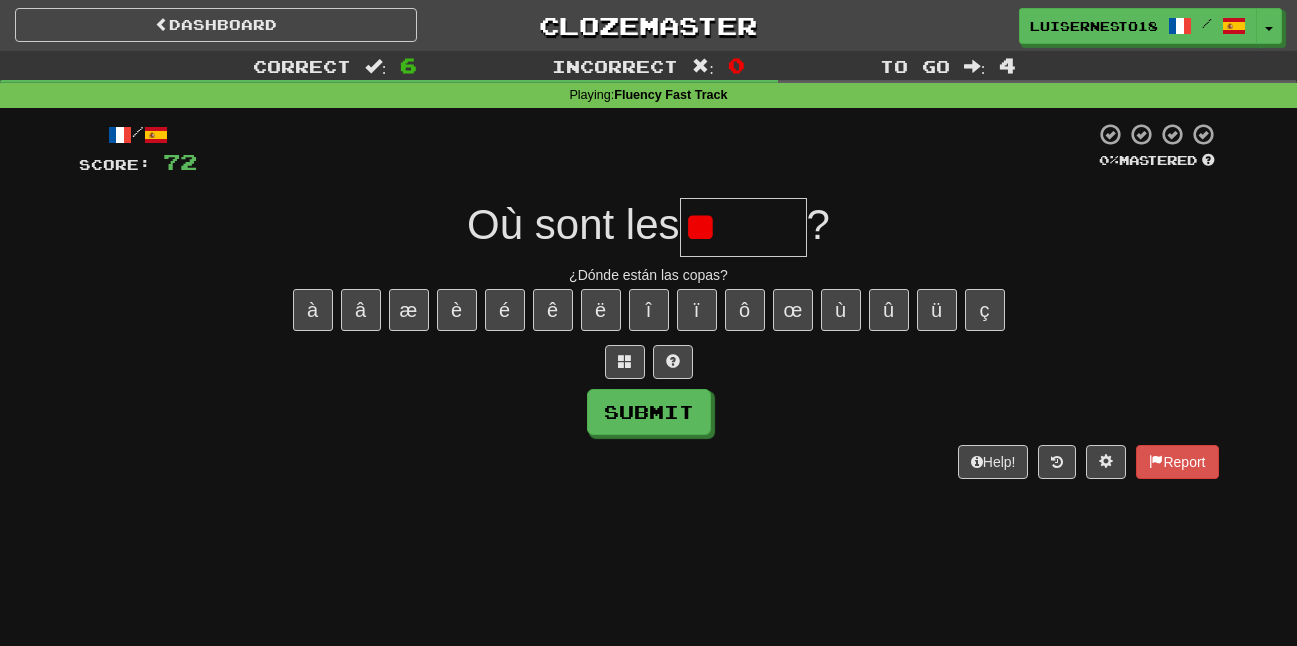 type on "*" 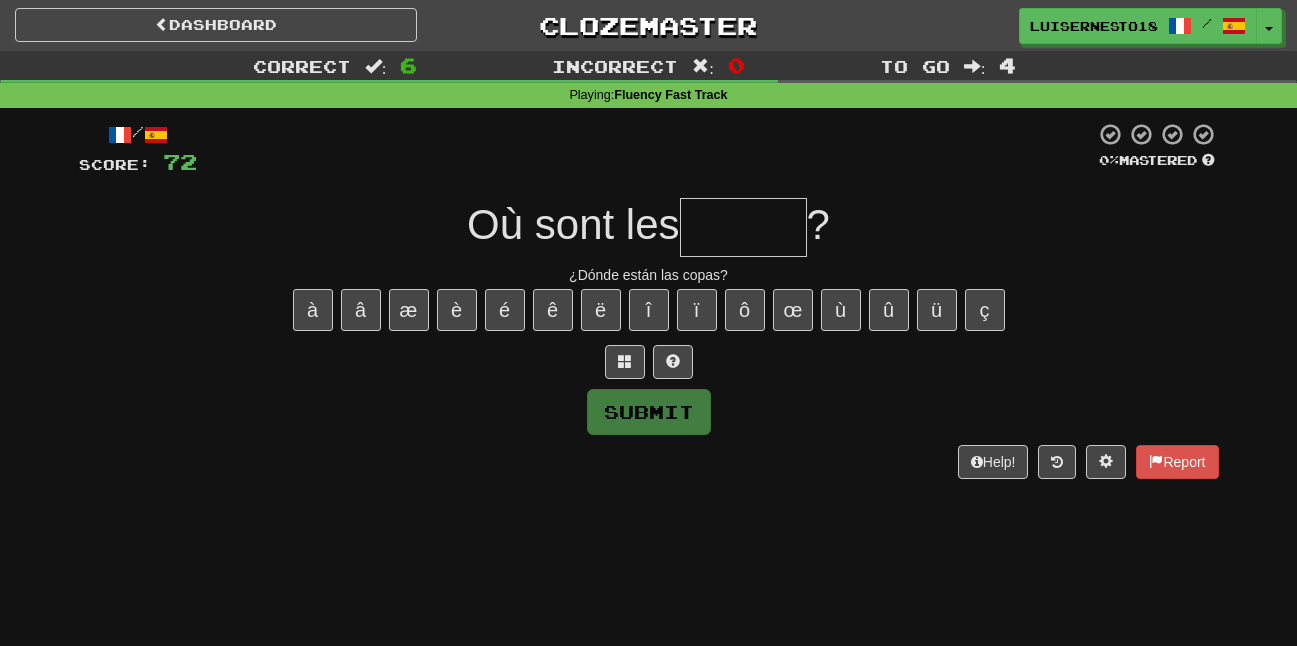 type on "*" 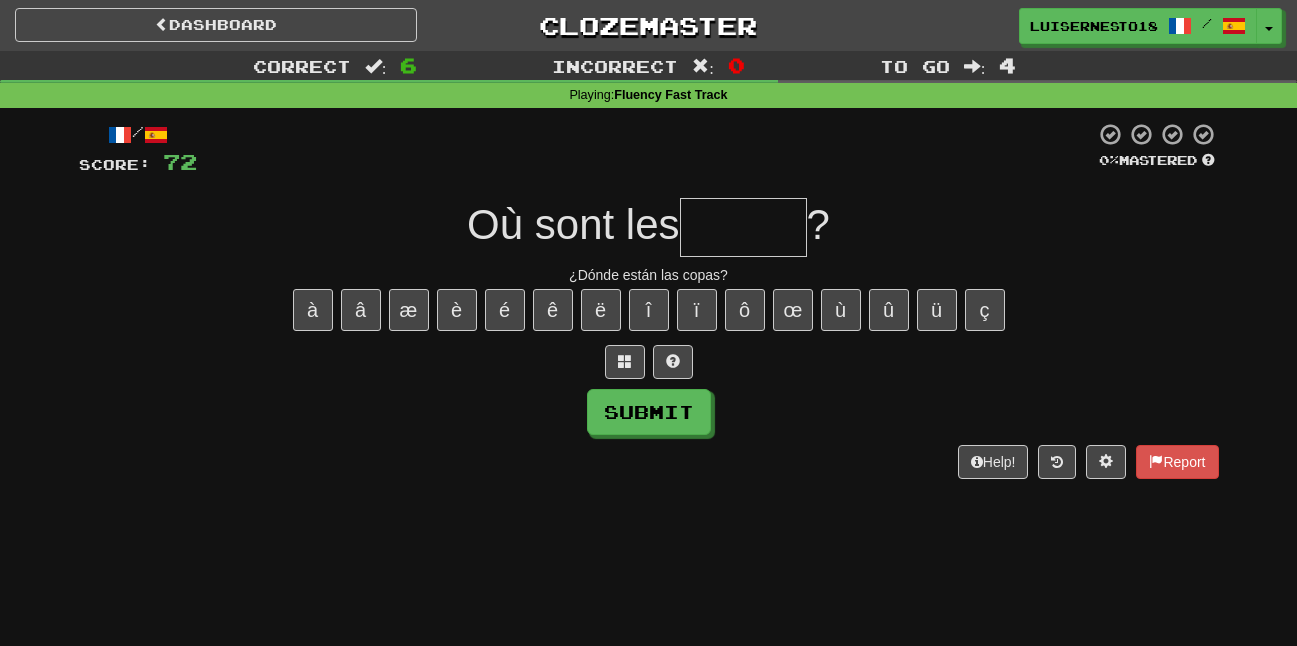 type on "*" 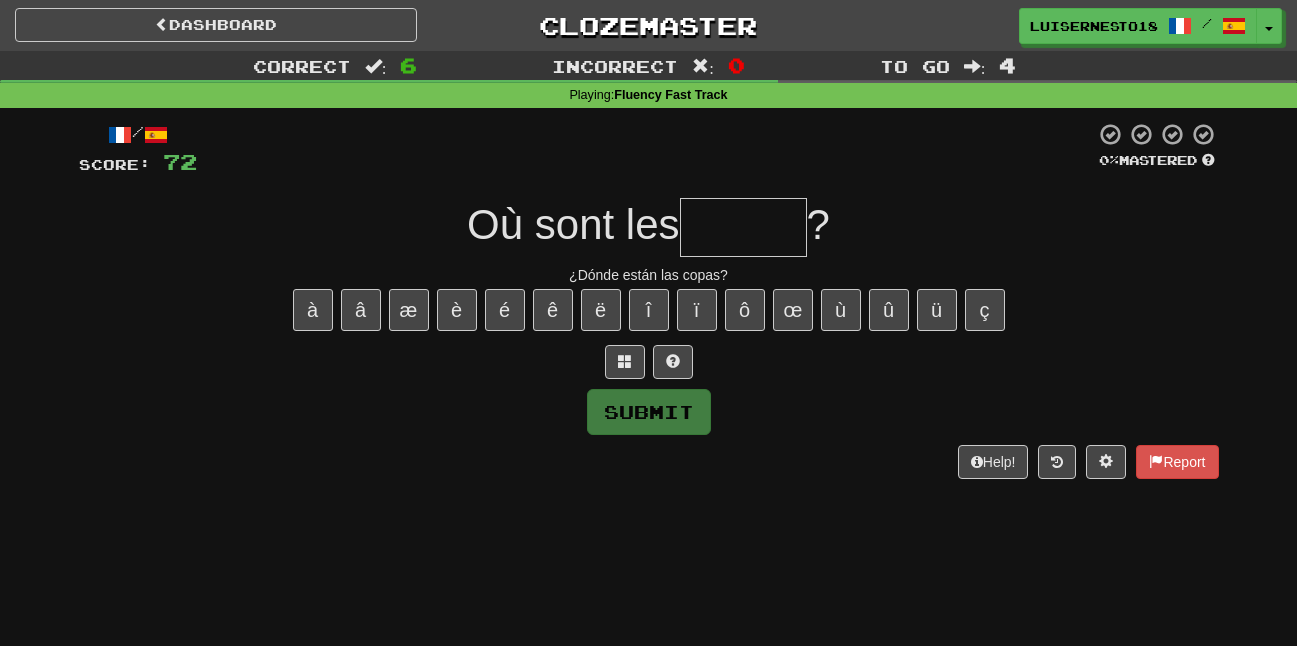 type on "*" 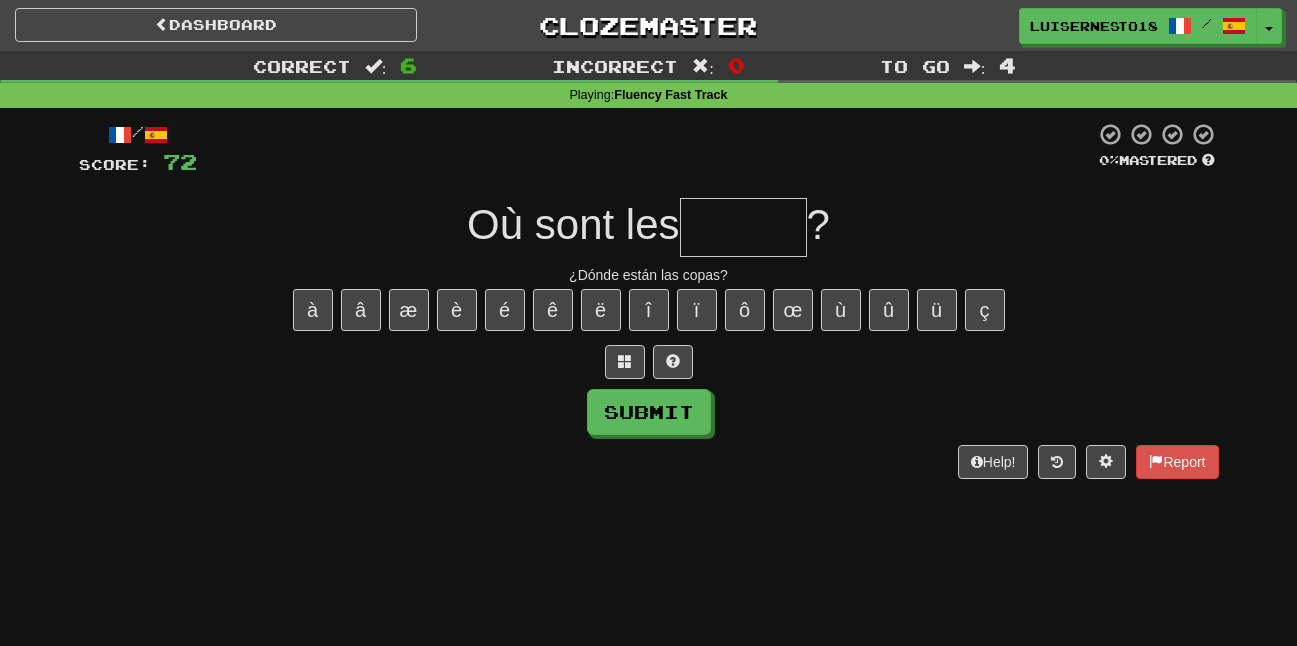type on "*" 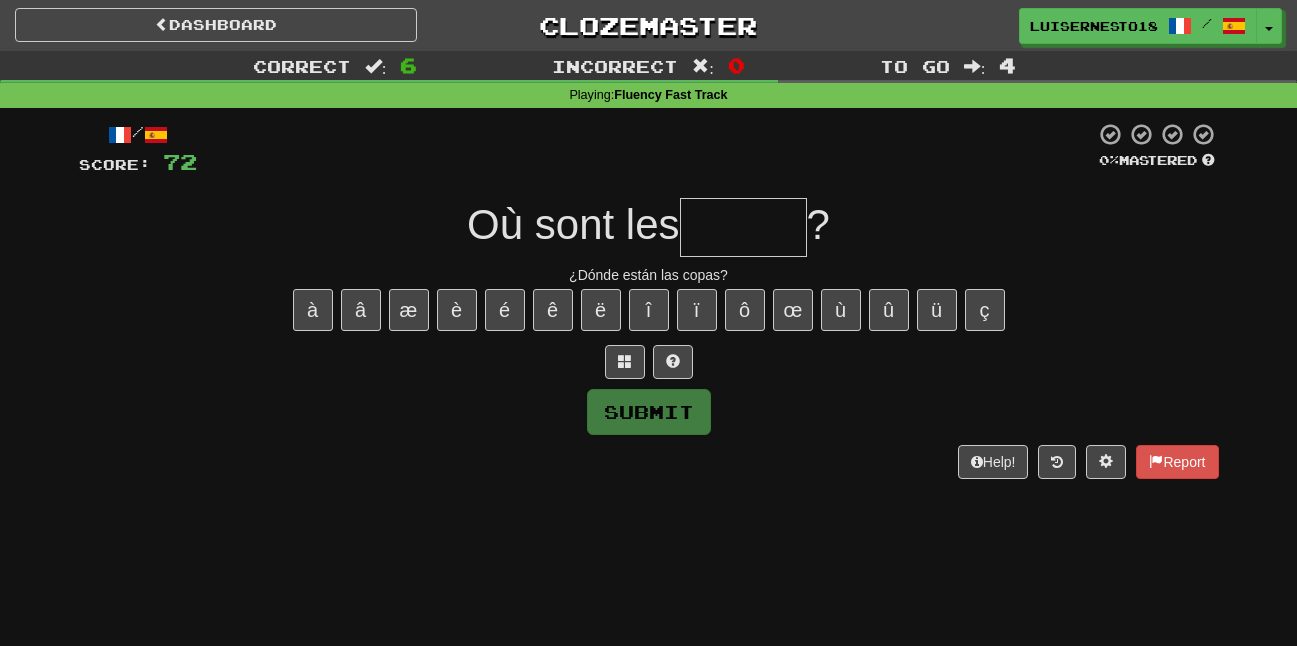 type on "*" 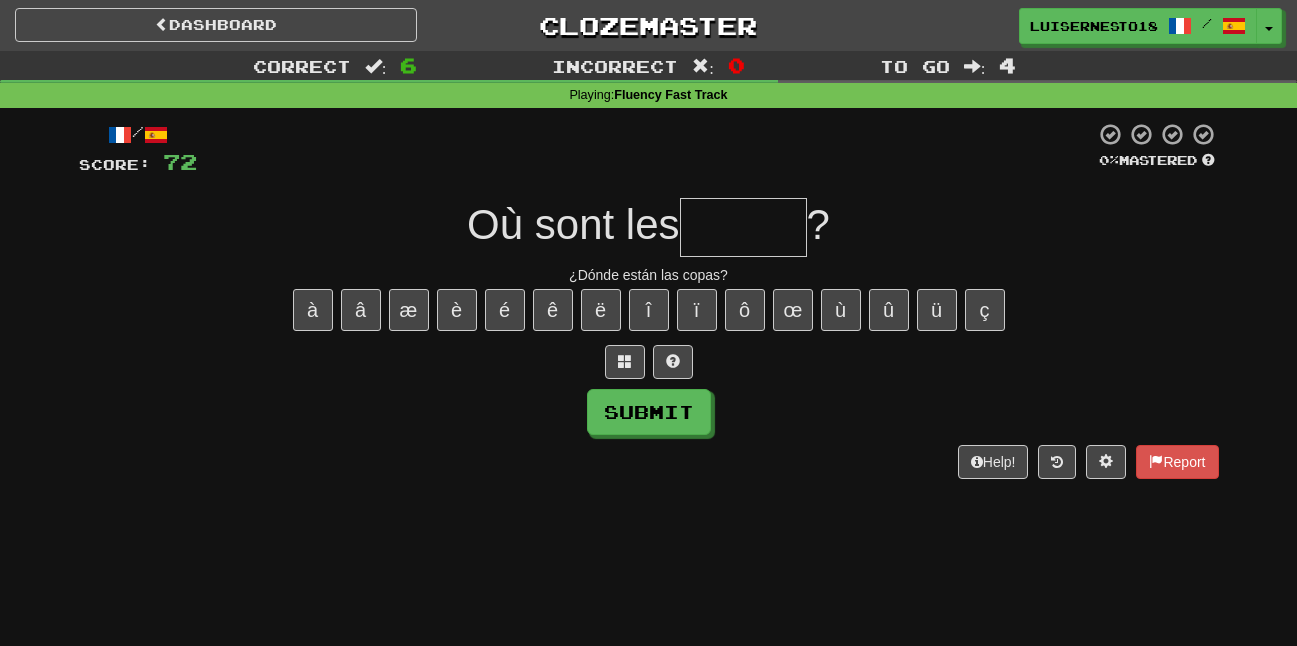 type on "*" 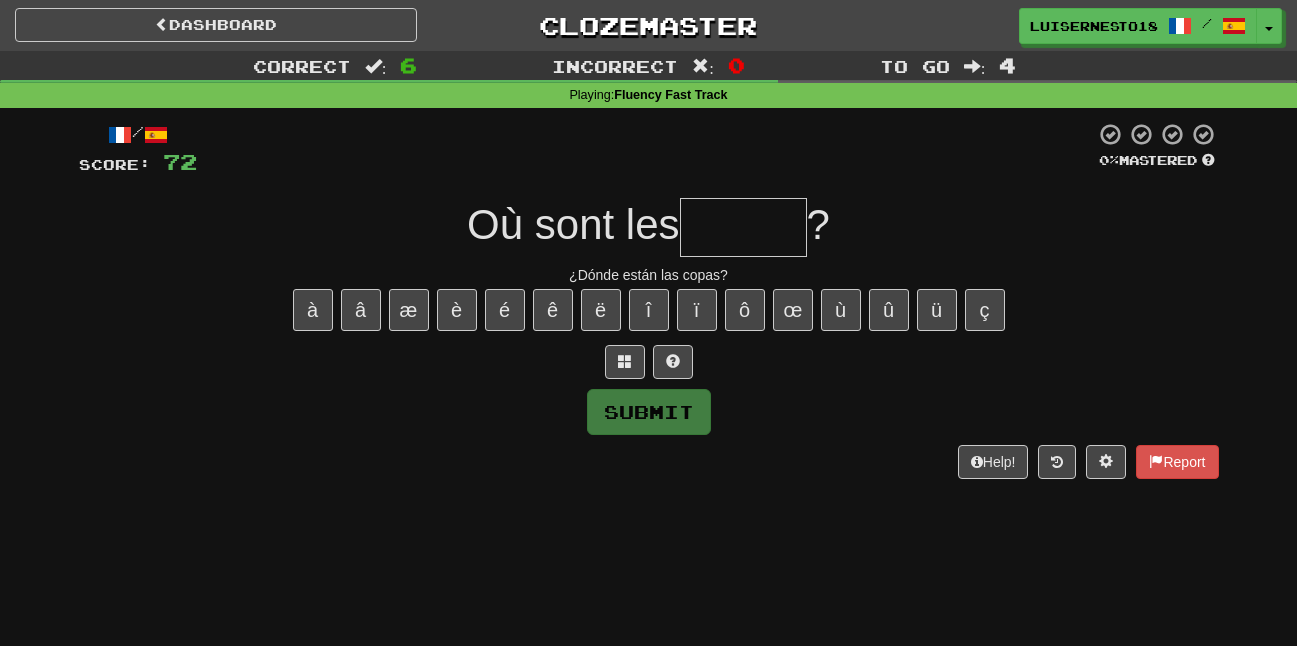 type on "*" 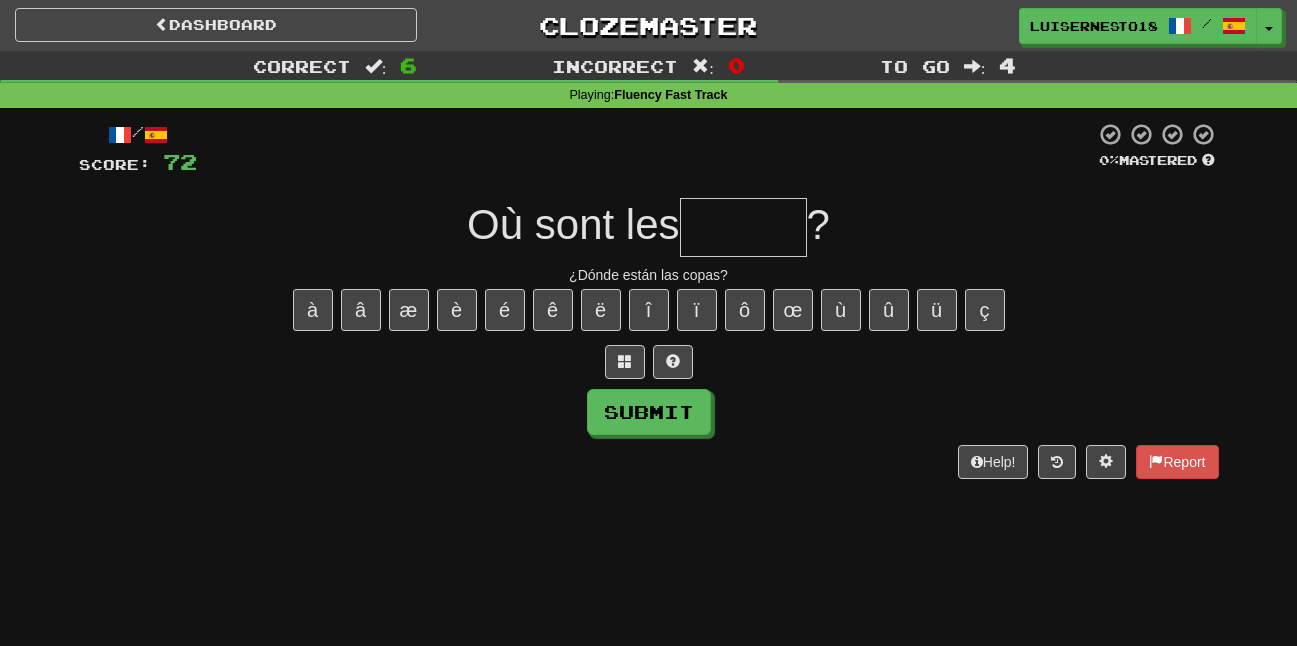 type on "*" 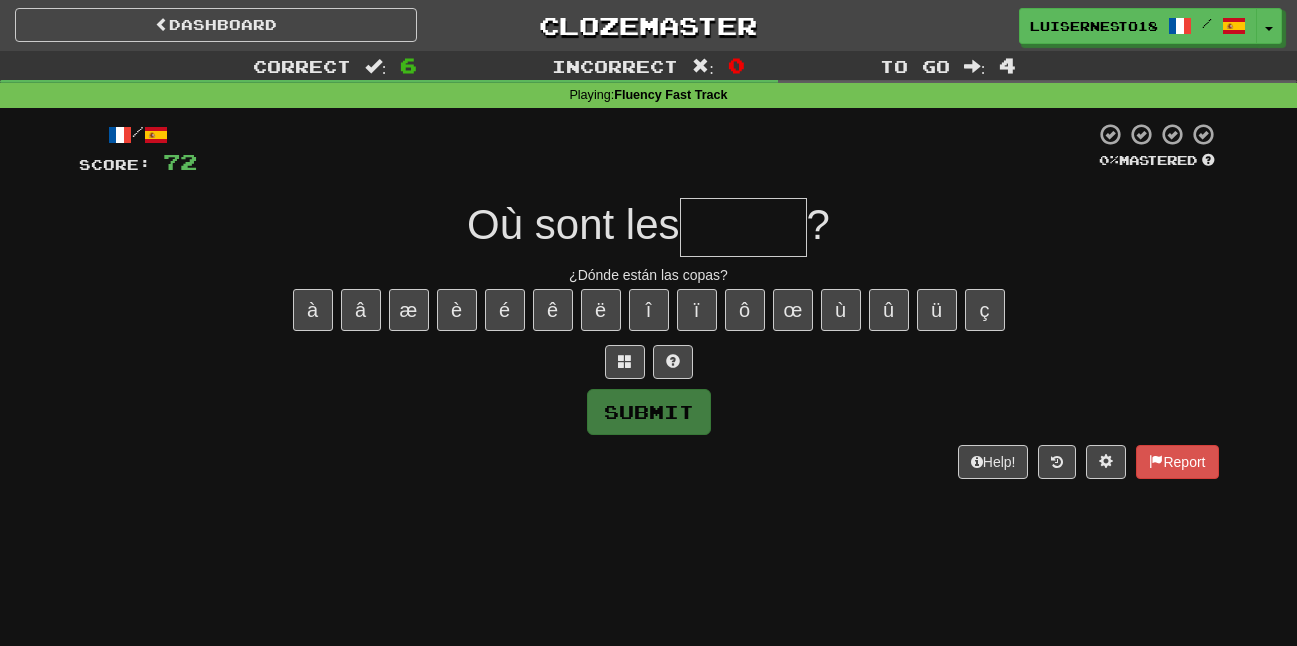 type on "*" 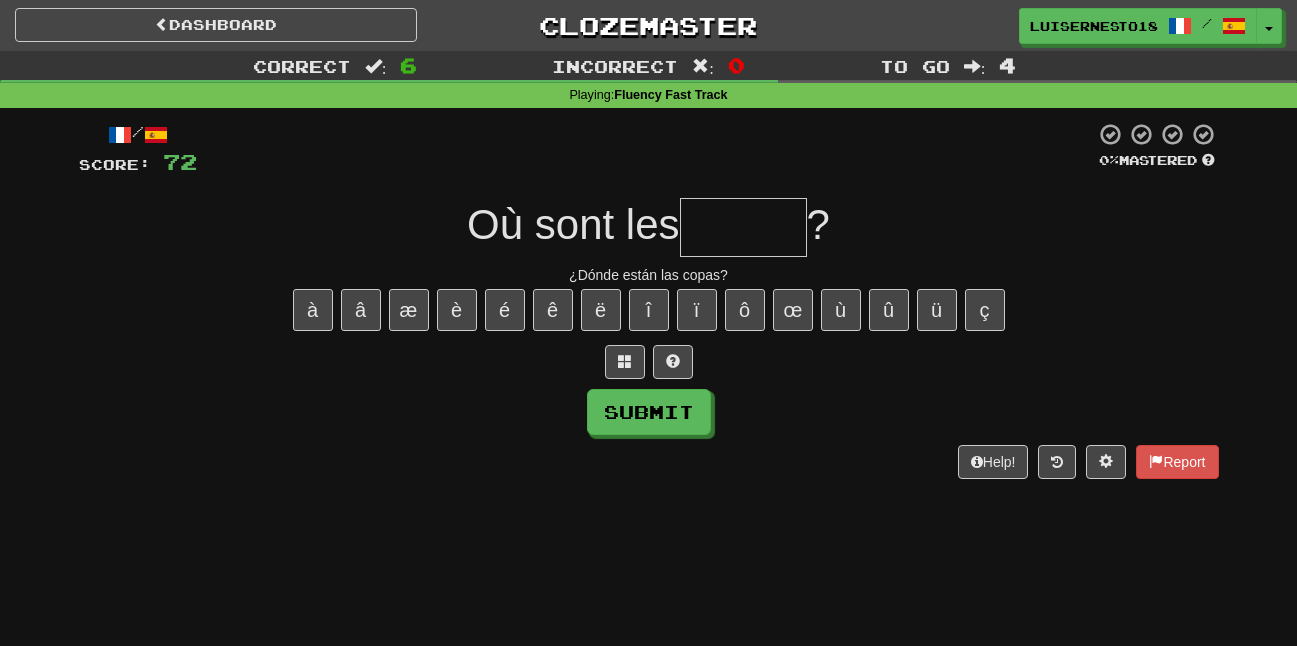 type on "*" 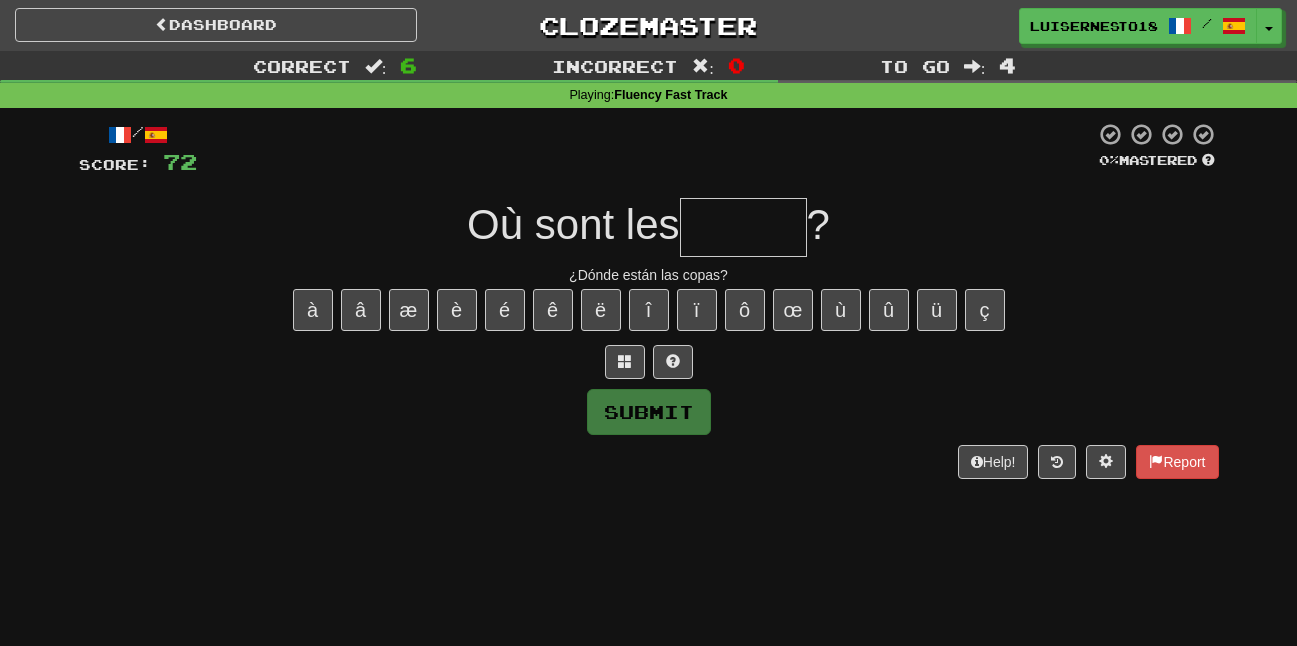 type on "*" 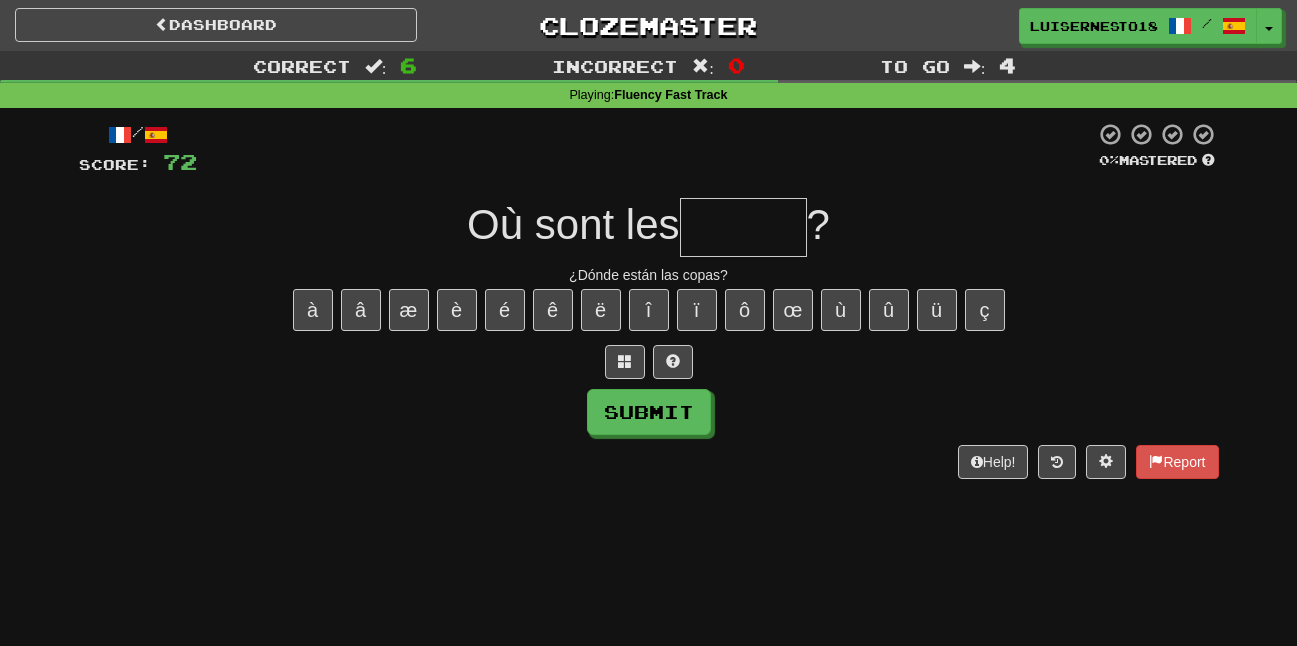 type on "*" 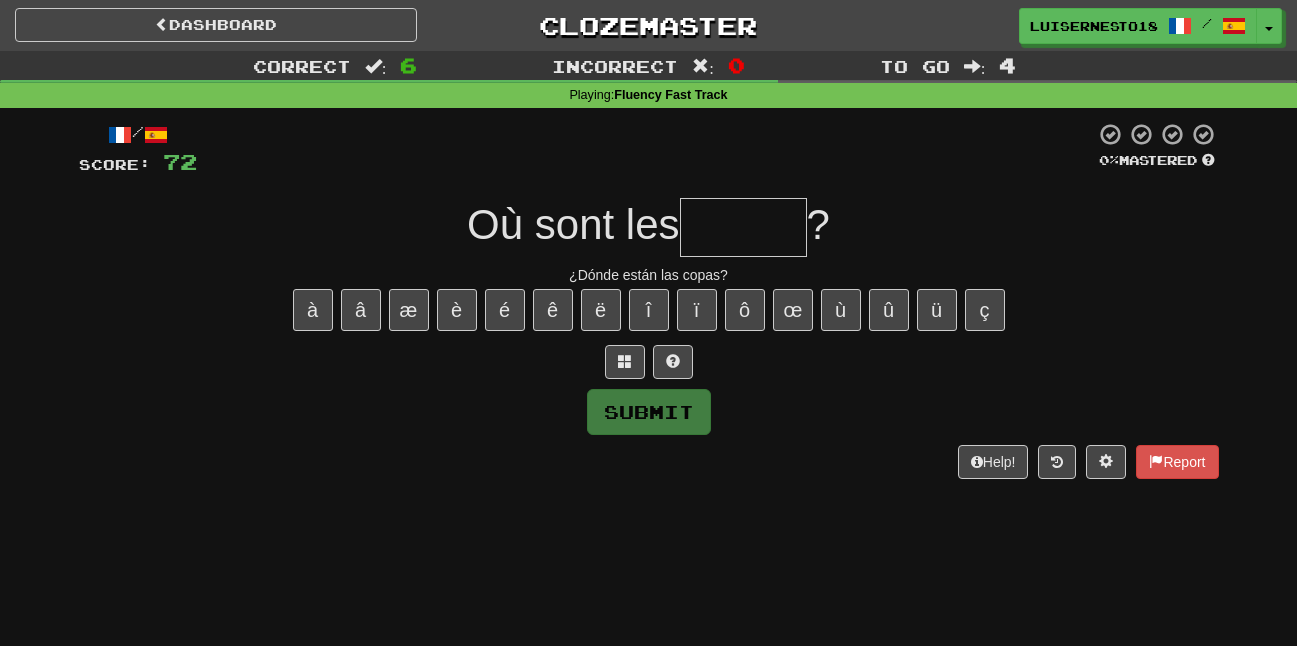 type on "*" 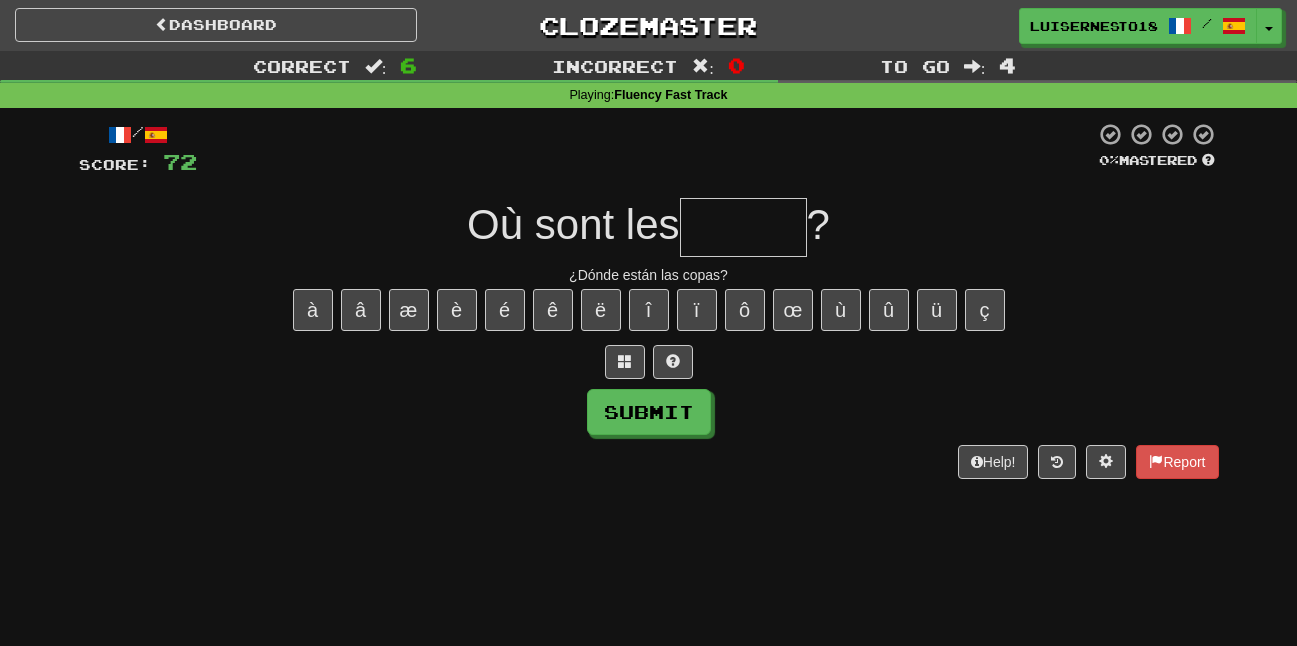 type on "*" 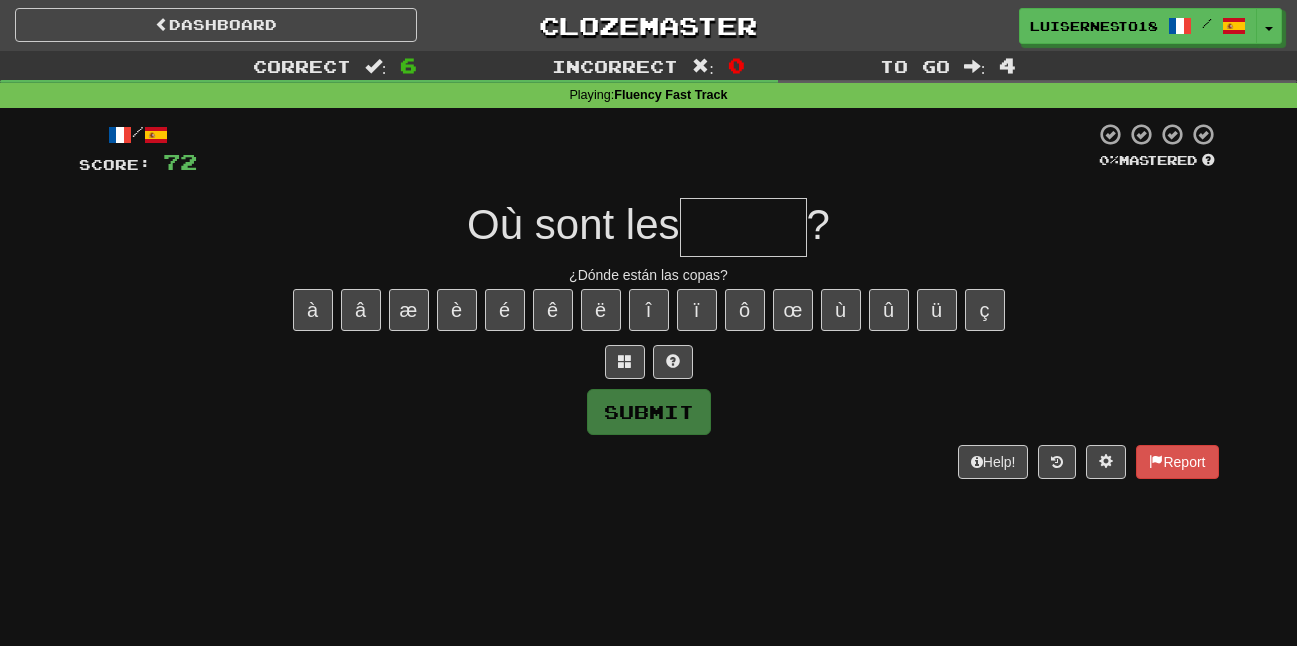 type on "*" 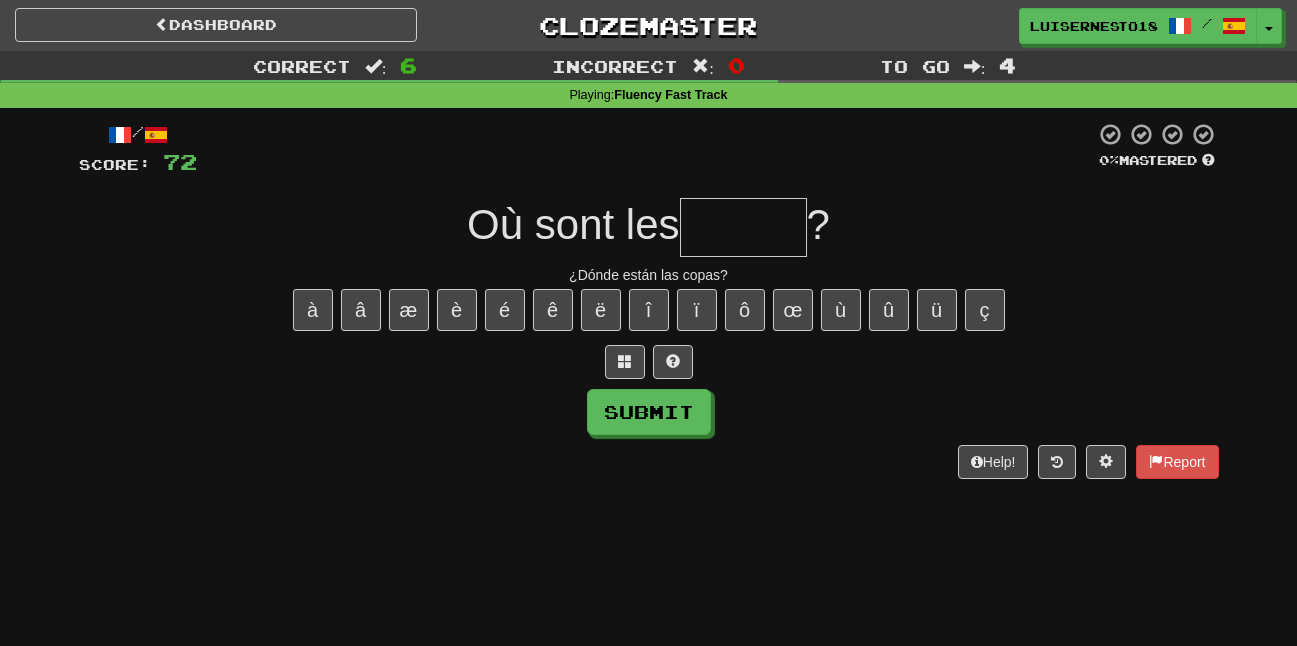 type on "*" 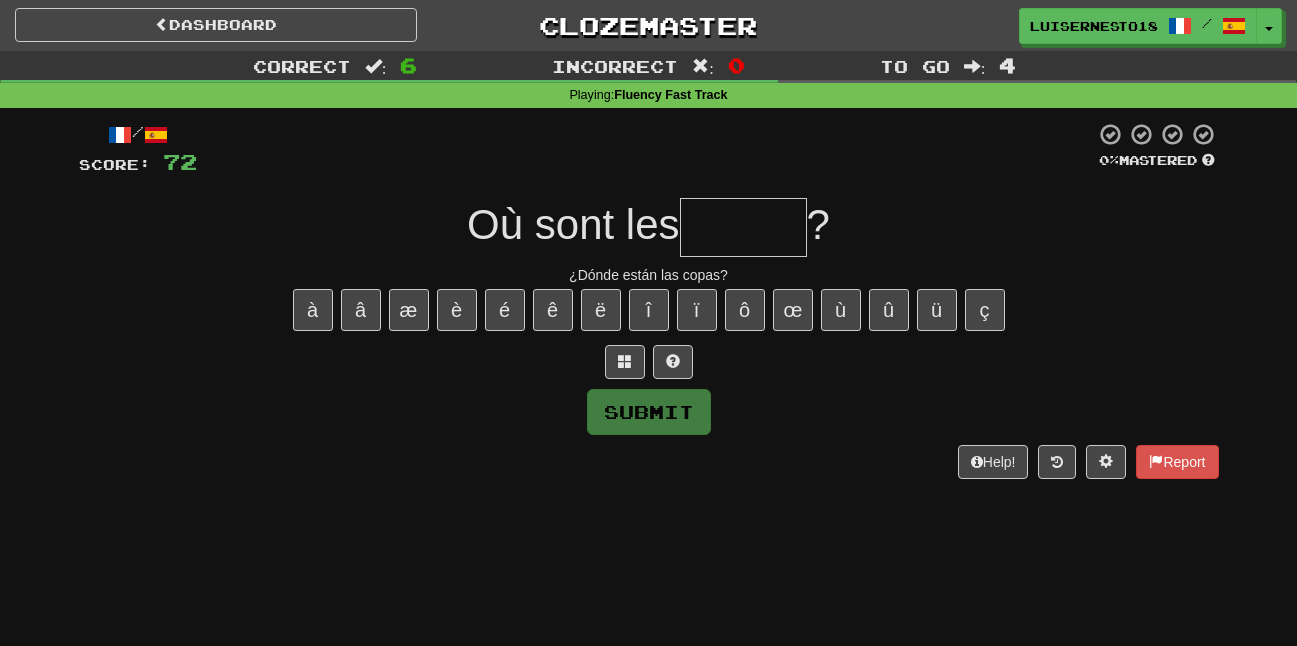 type on "*" 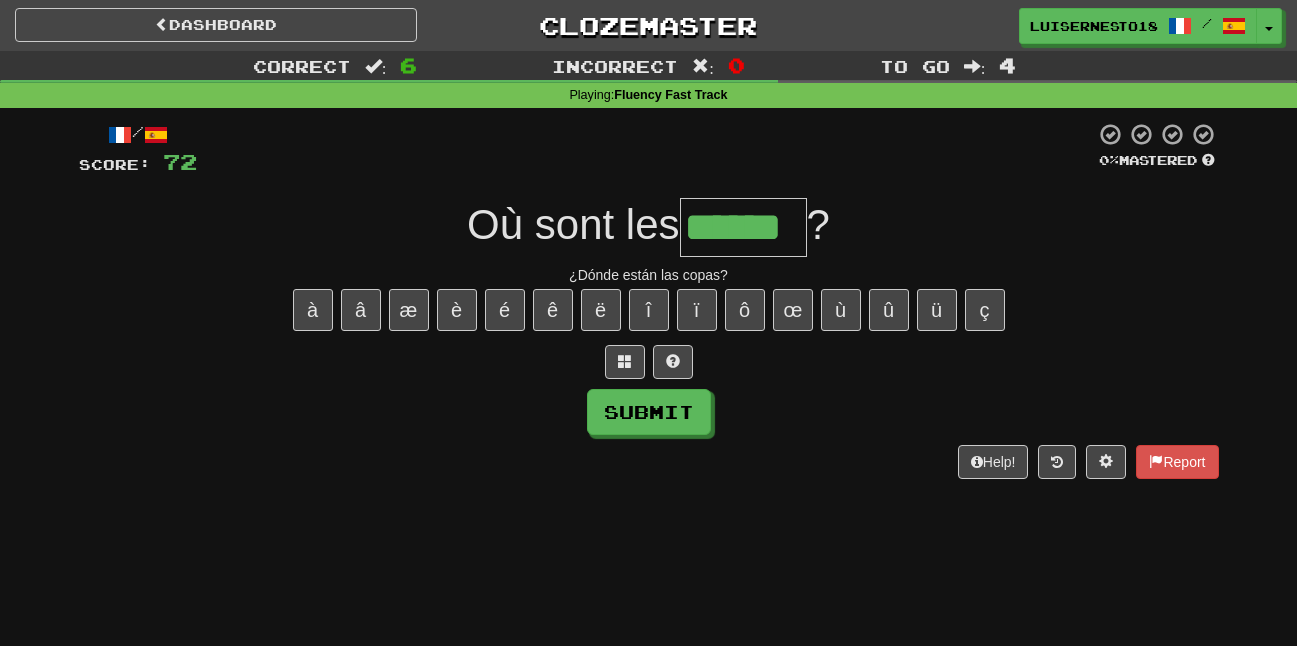 type on "******" 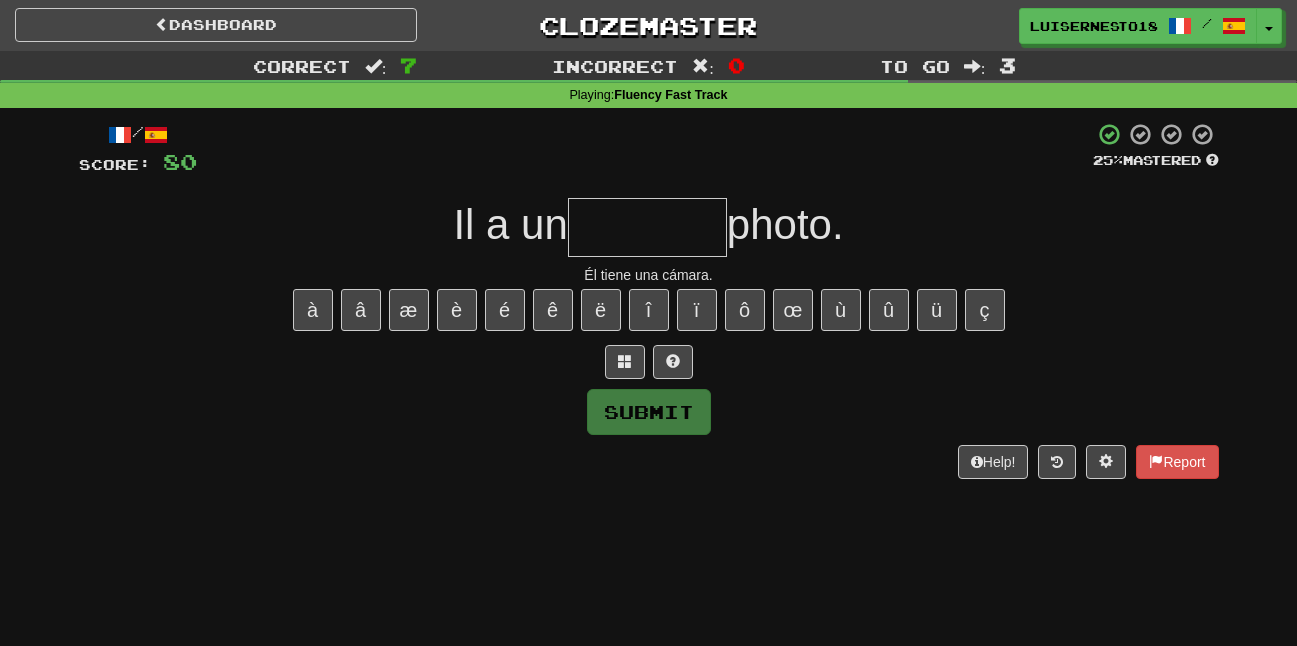 type on "*" 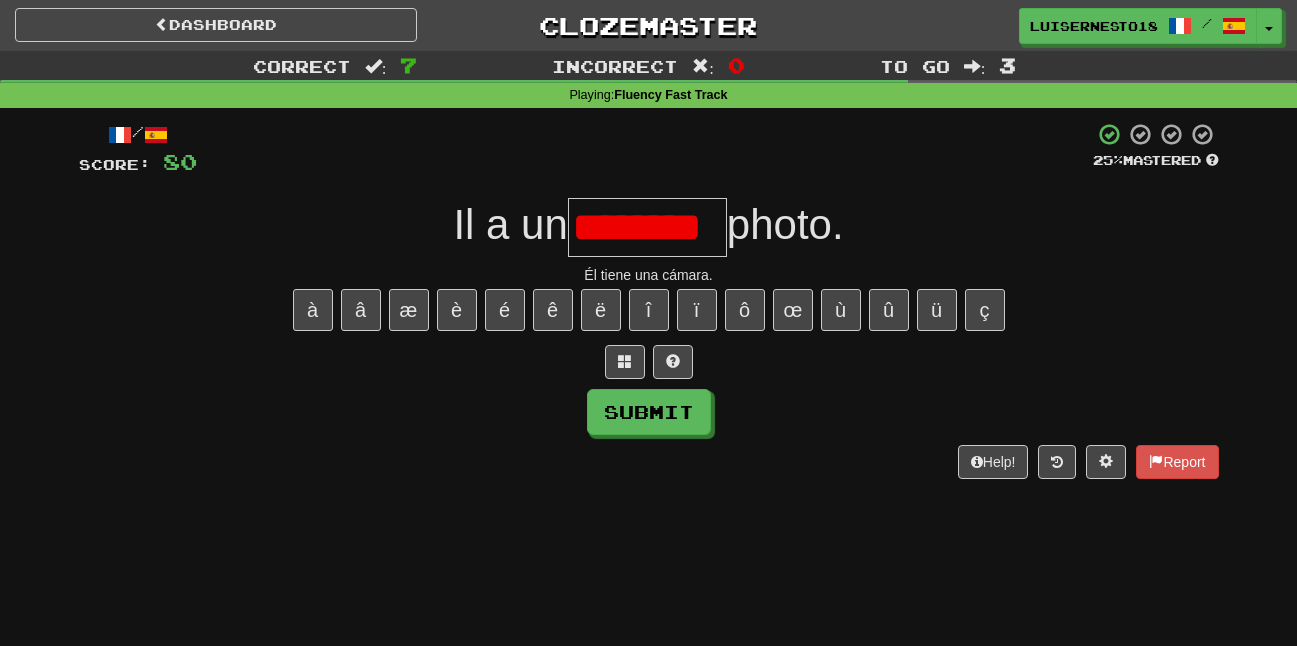 scroll, scrollTop: 0, scrollLeft: 0, axis: both 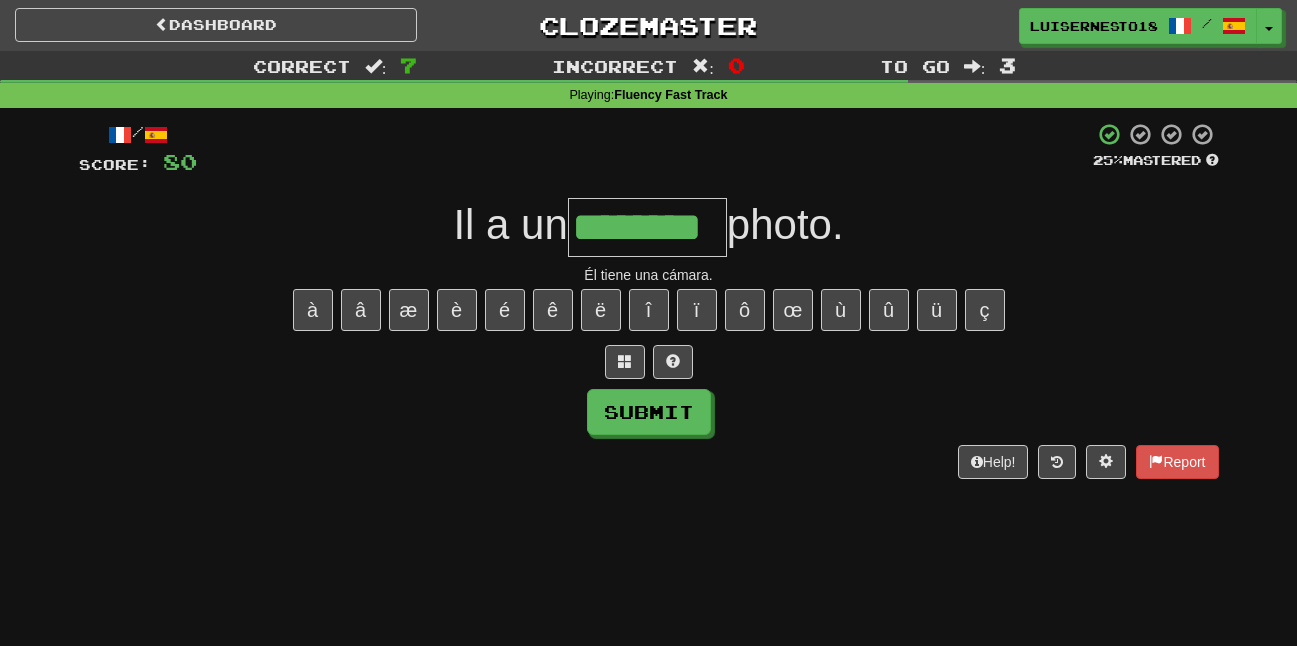 type on "********" 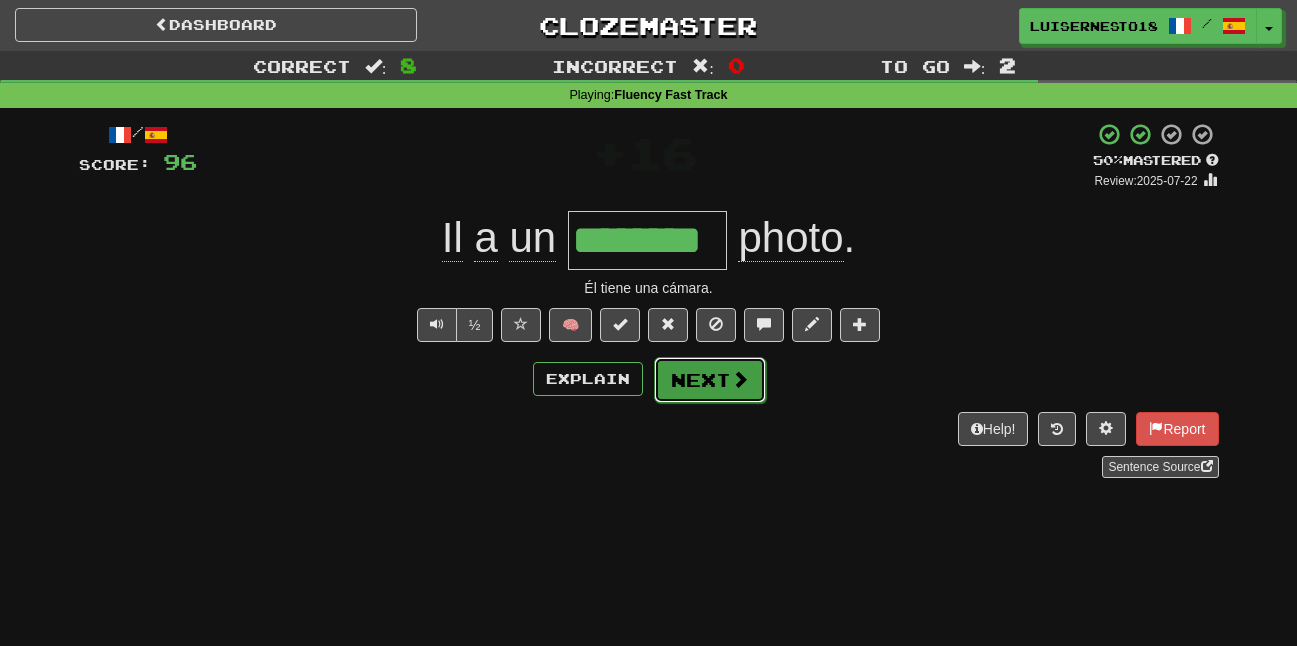 click on "Next" at bounding box center [710, 380] 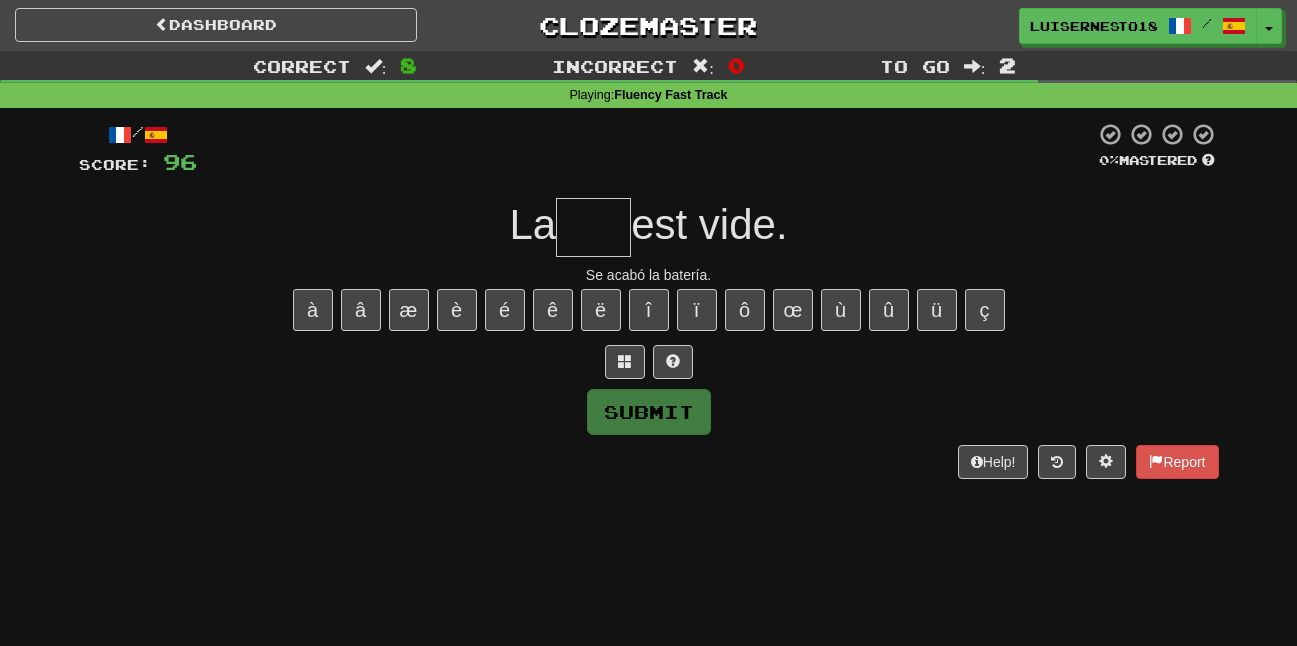 type on "*" 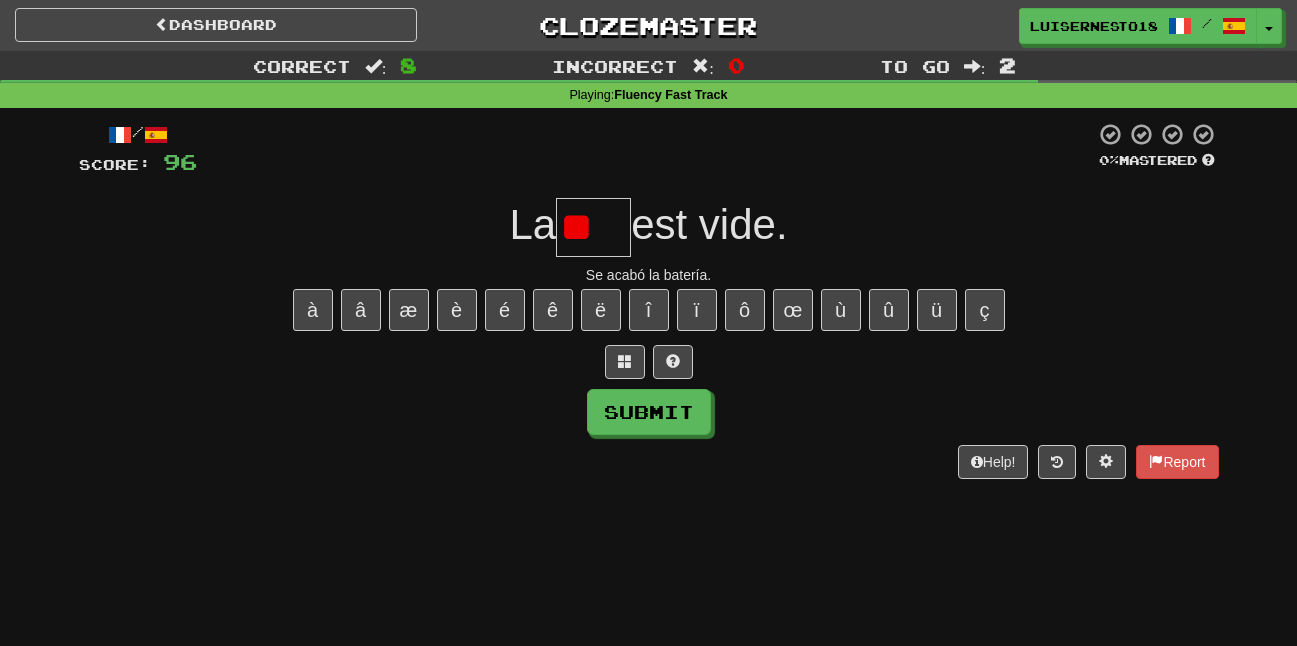 type on "*" 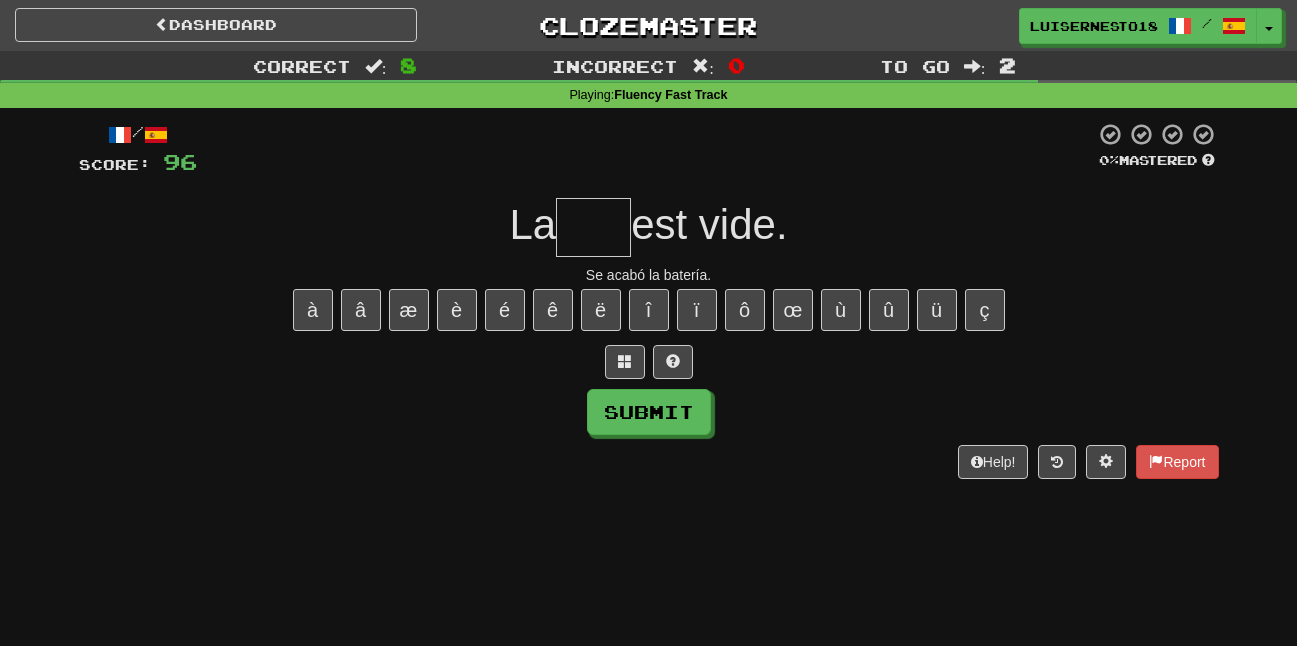 type on "*" 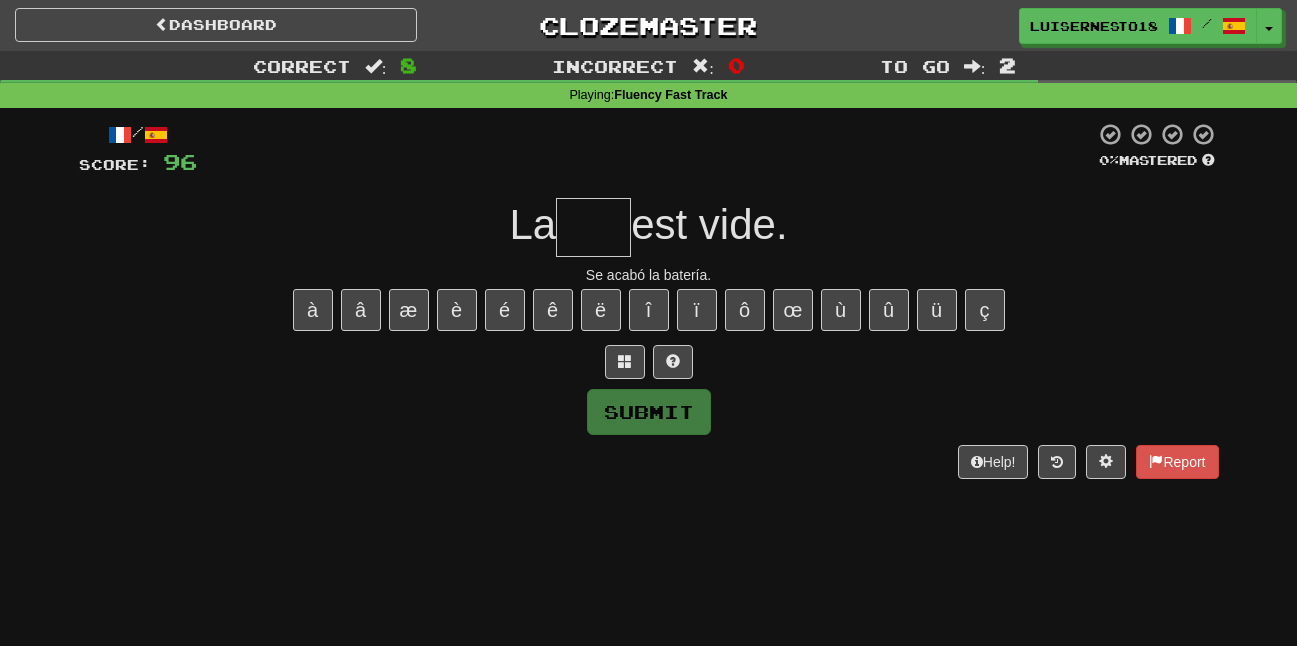 type on "*" 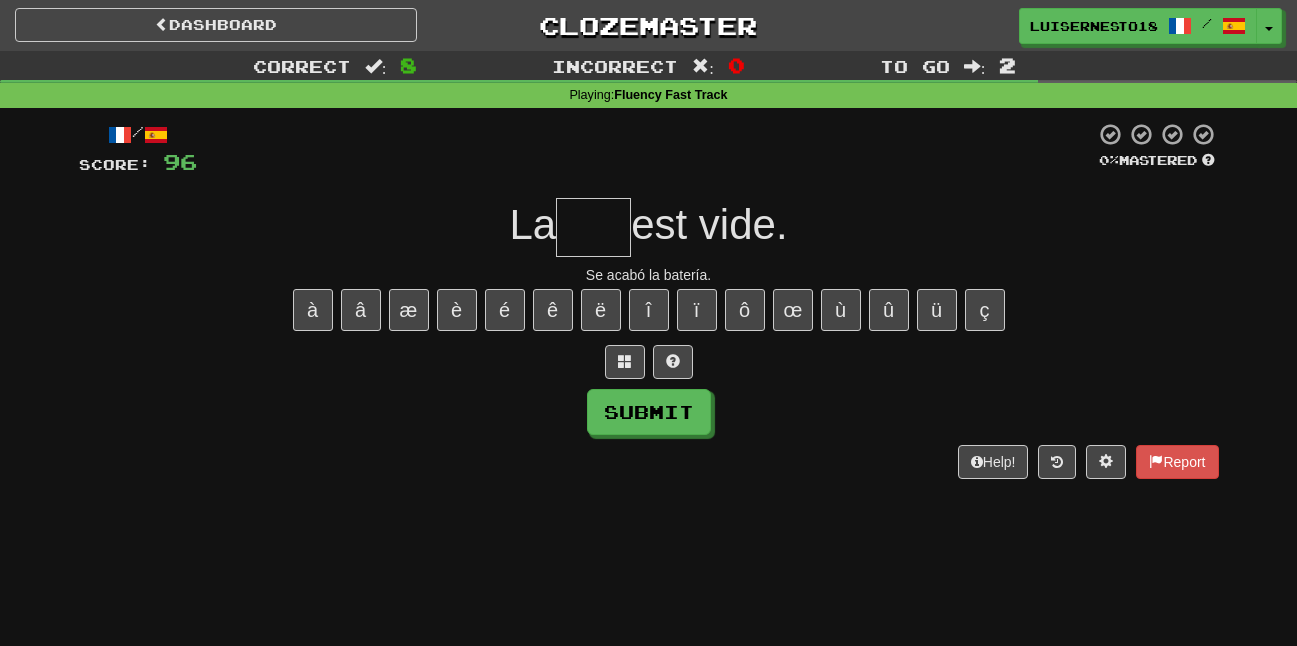 type on "*" 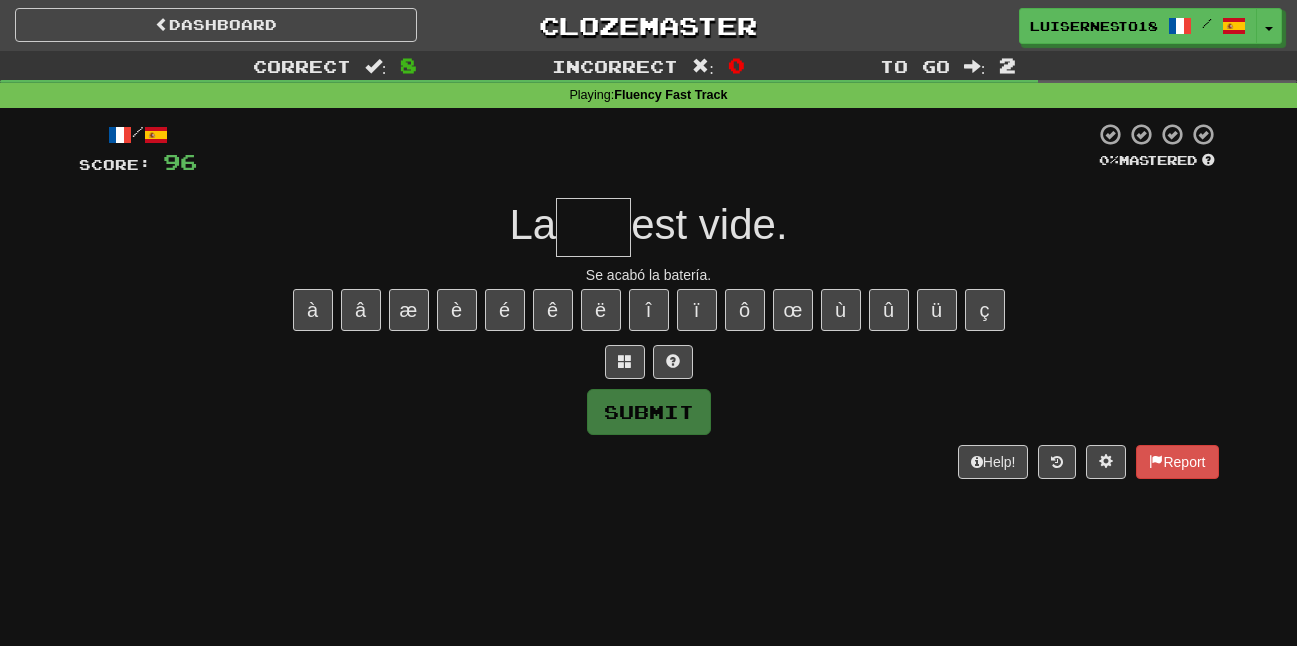 type on "*" 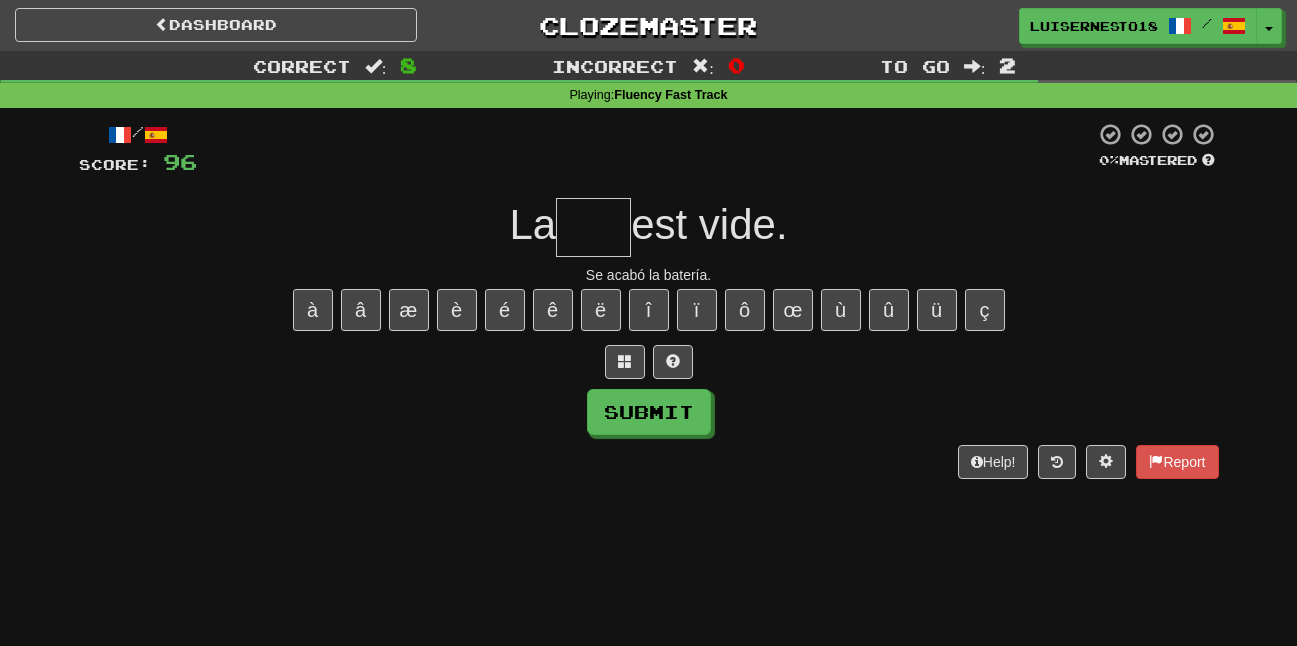type on "*" 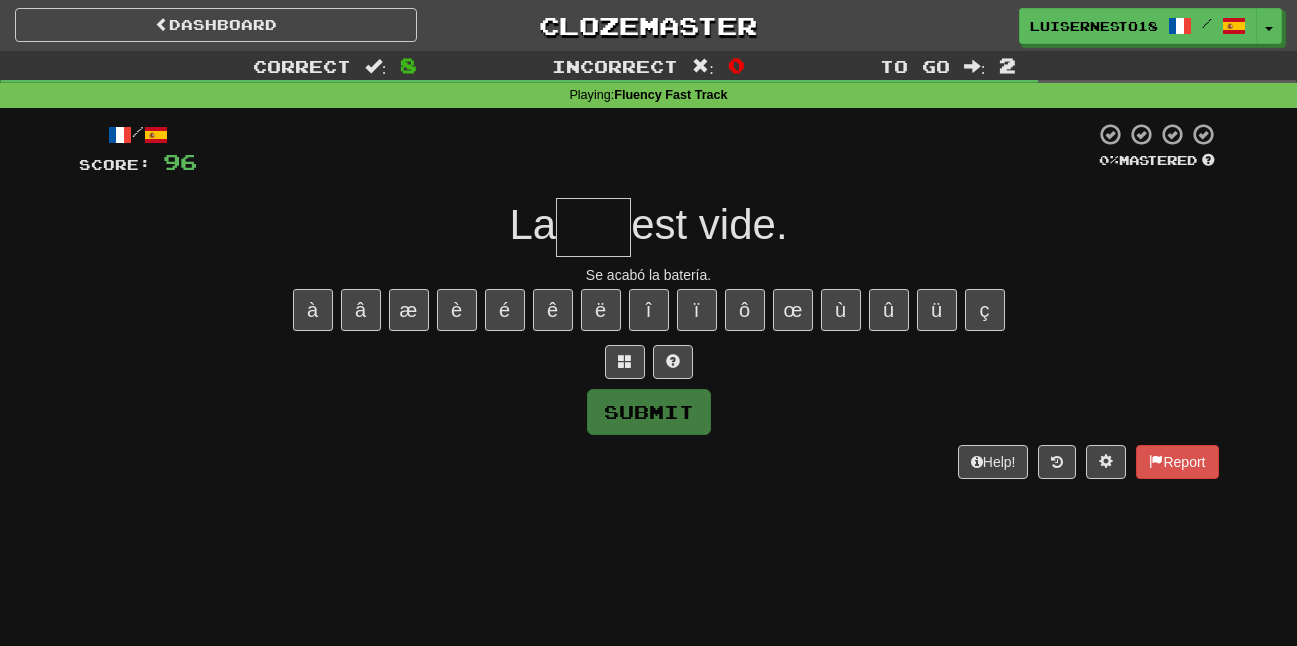 type on "*" 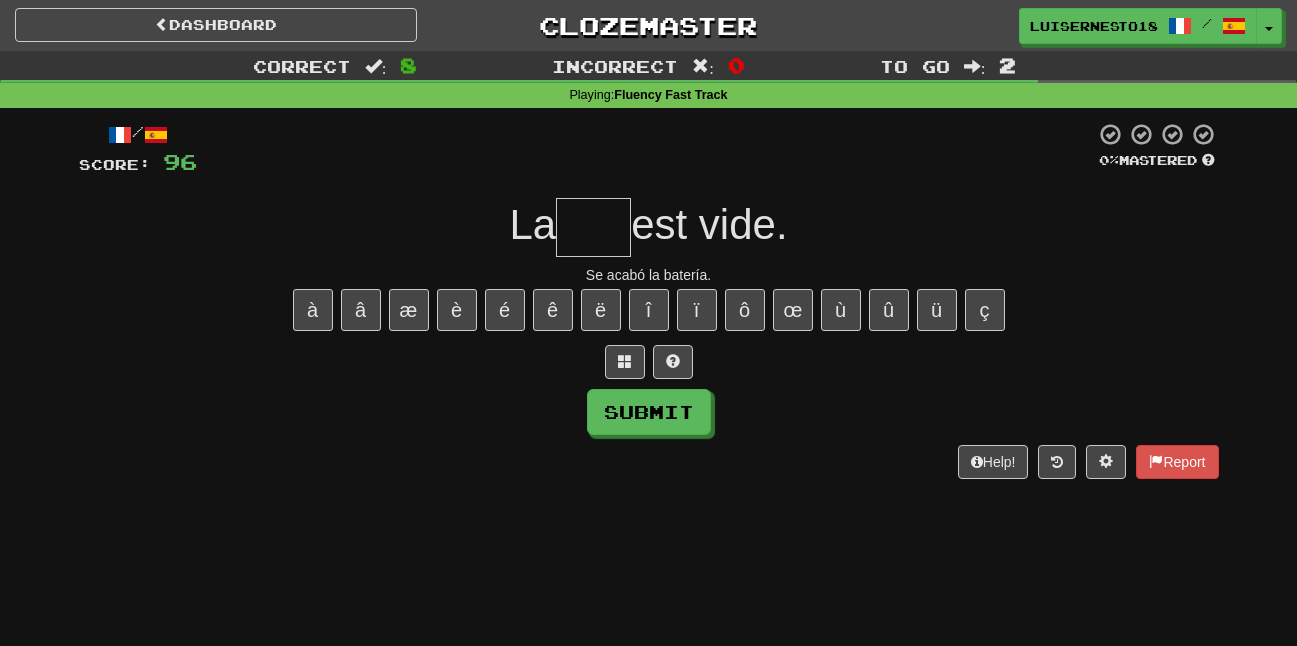 type on "*" 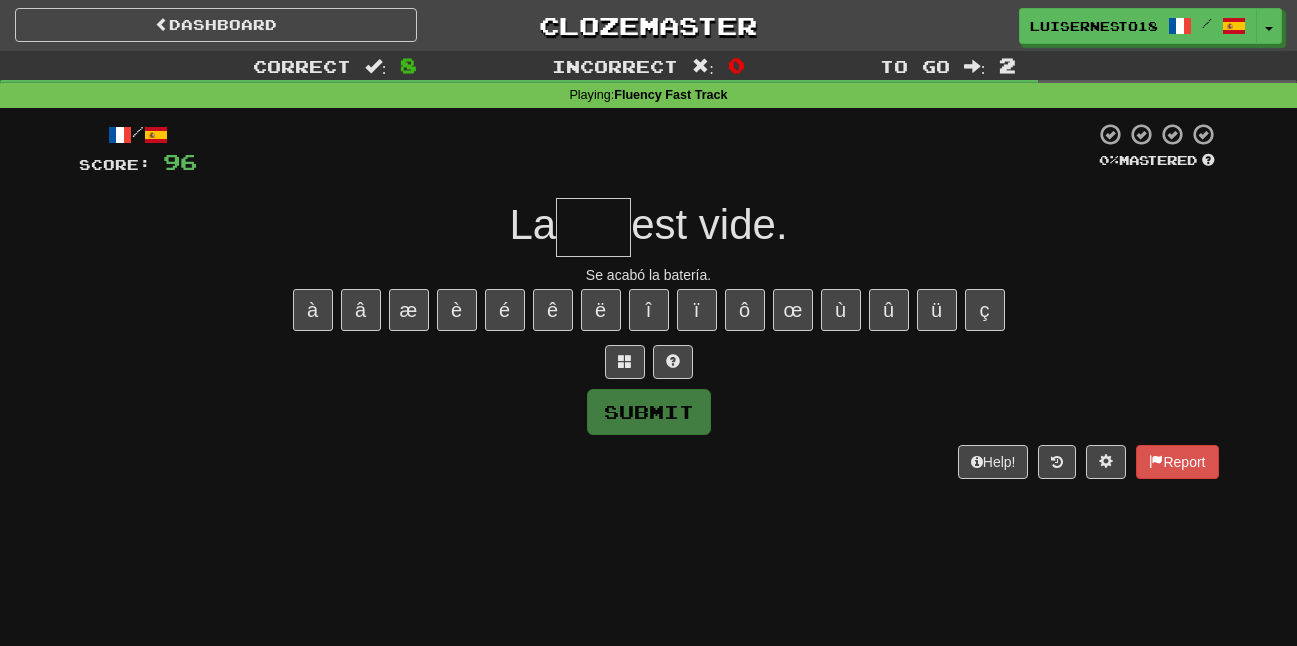 type on "*" 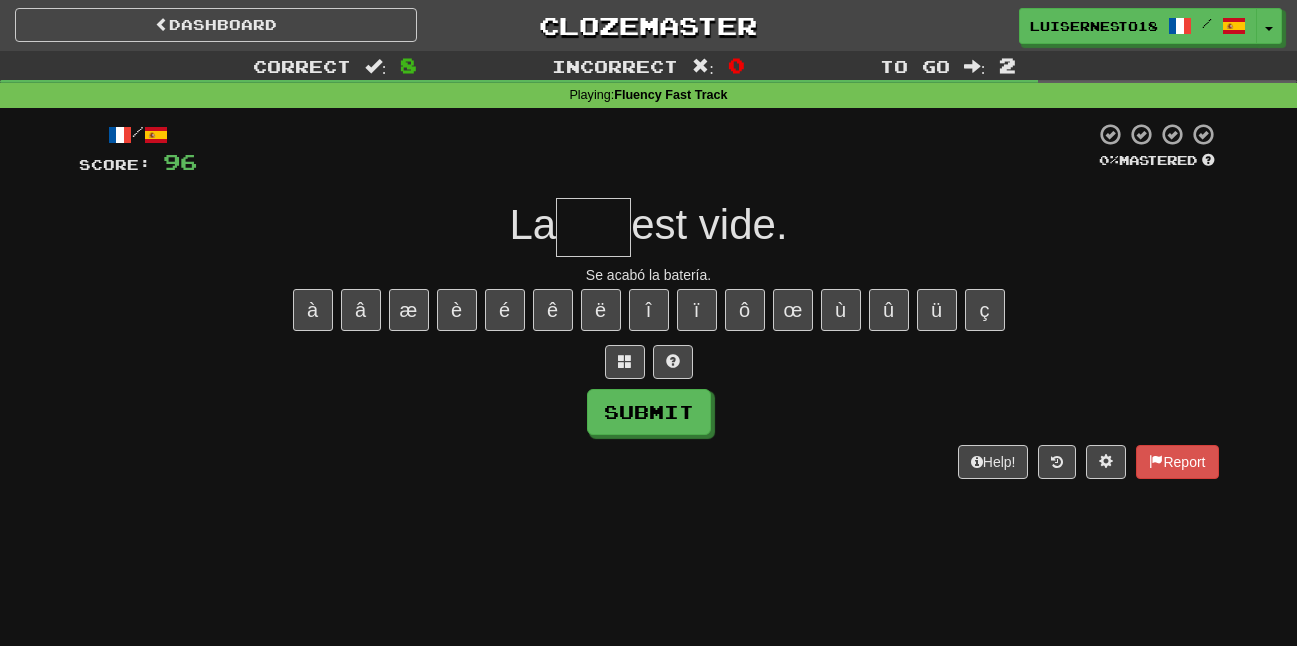 type on "*" 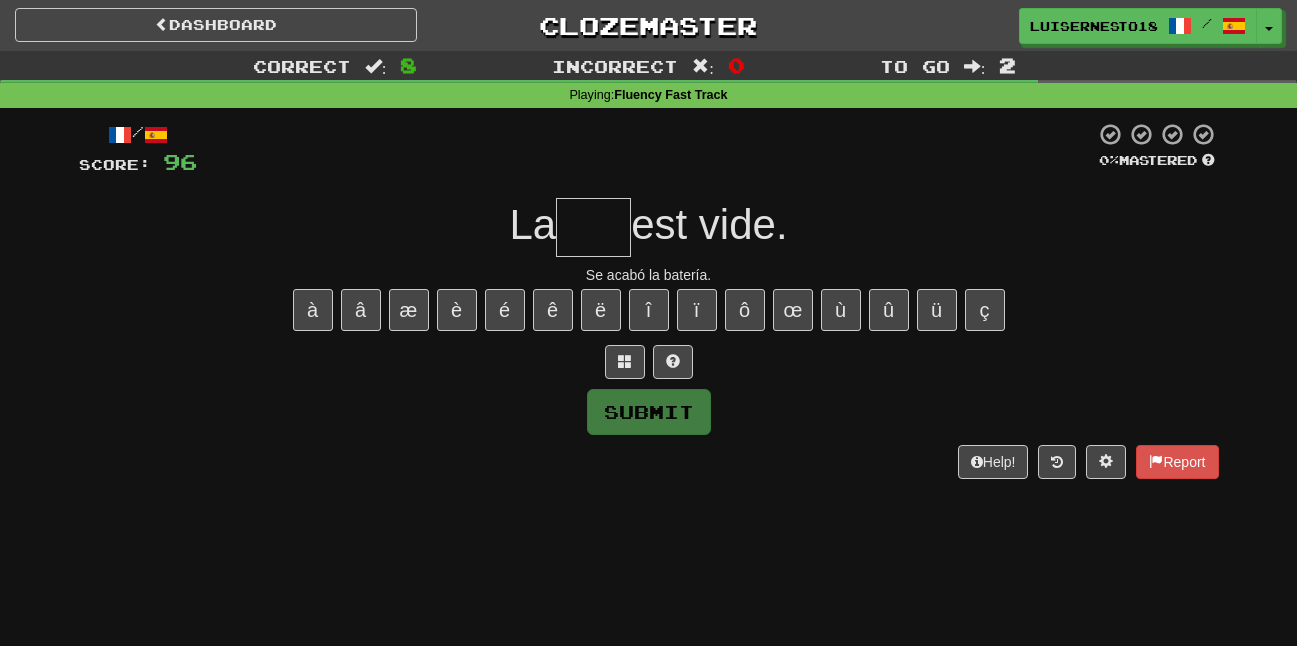type on "*" 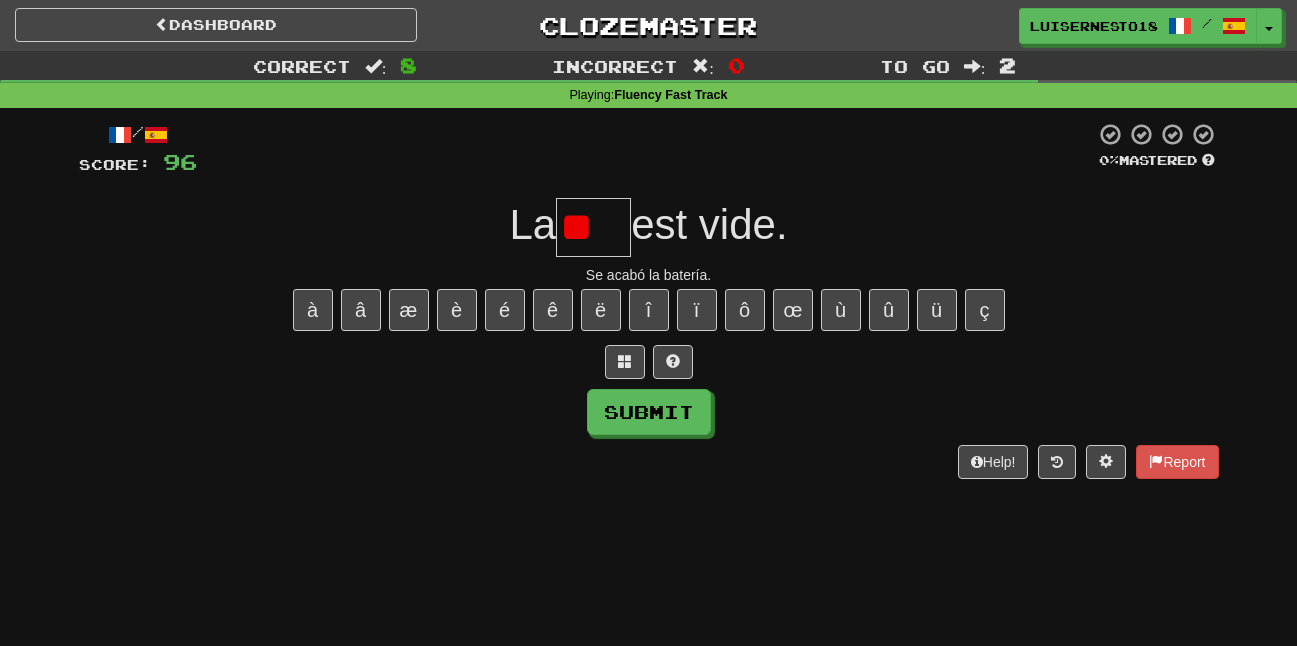 type on "*" 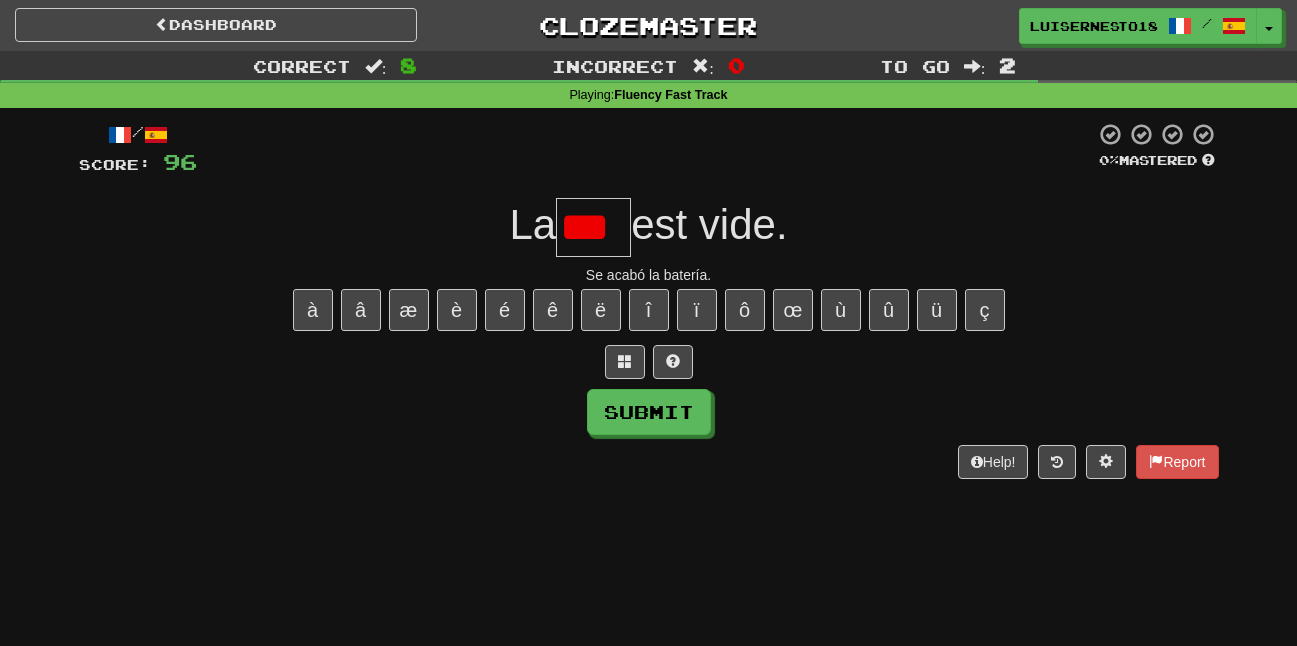 scroll, scrollTop: 0, scrollLeft: 0, axis: both 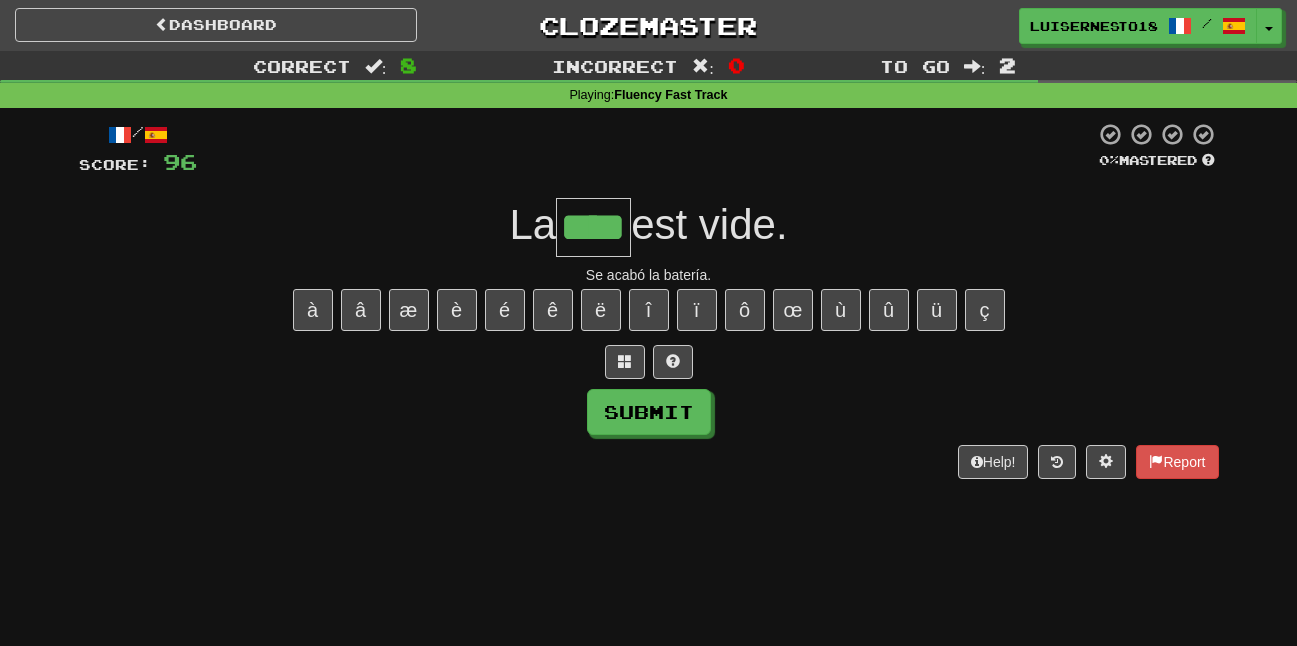 type on "****" 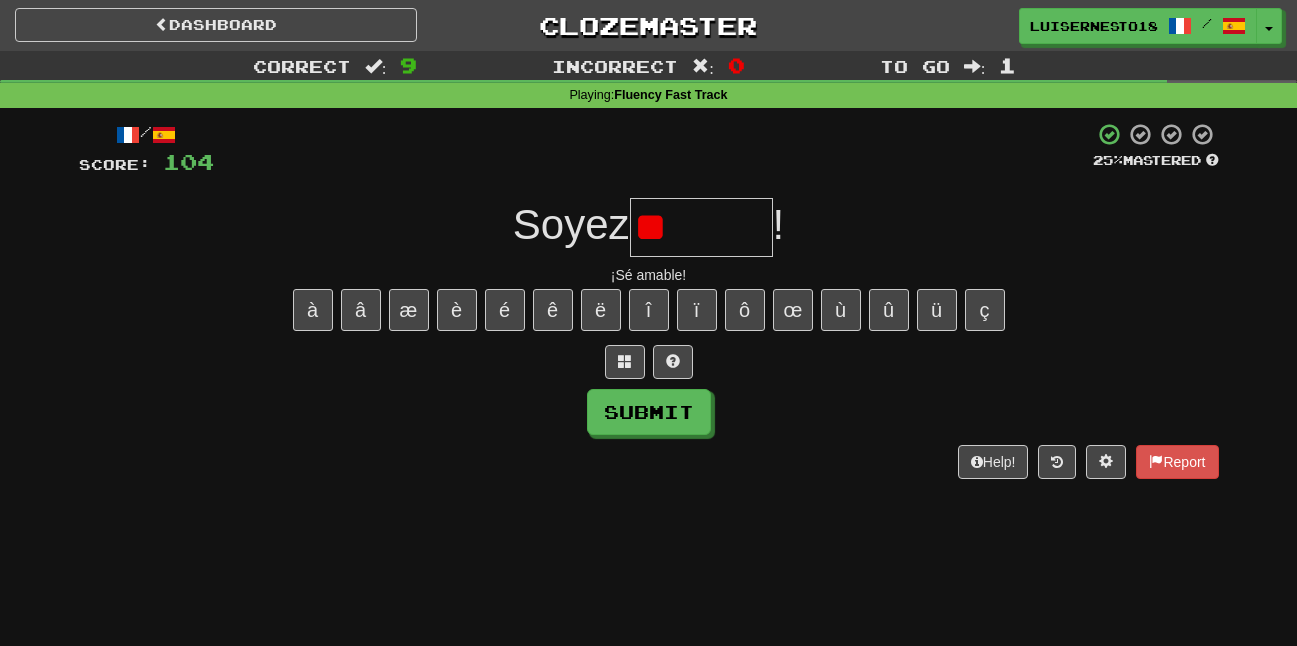 type on "*" 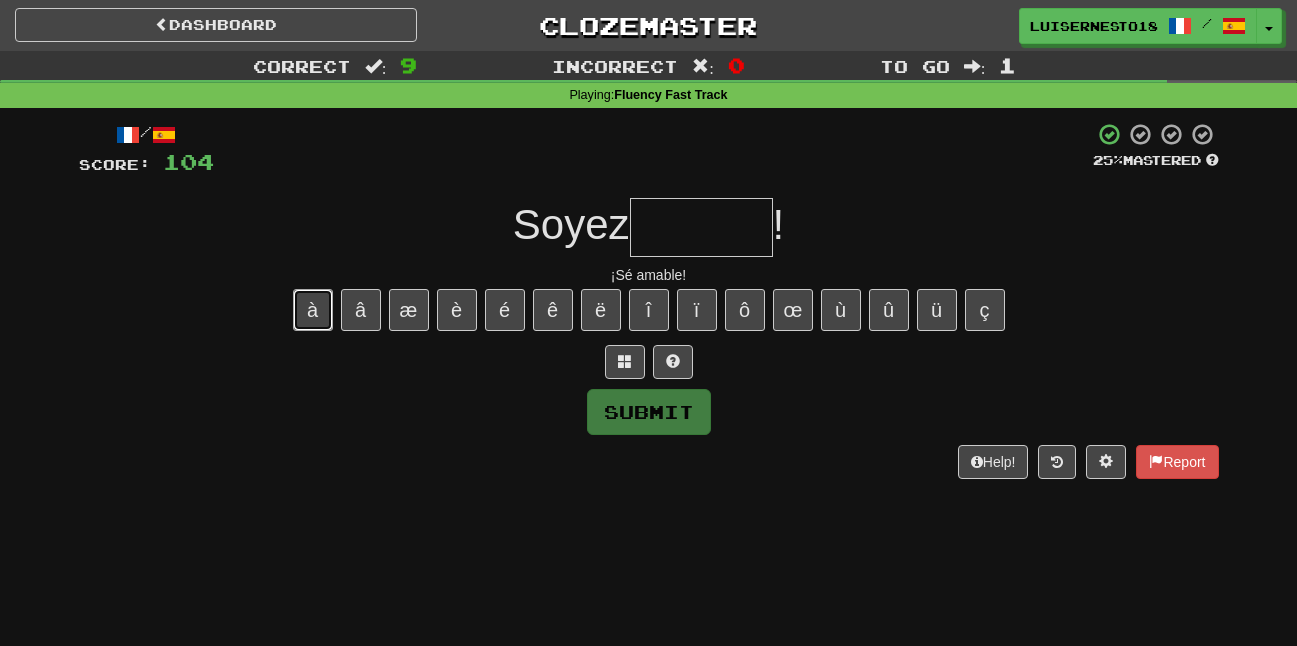 click on "à" at bounding box center (313, 310) 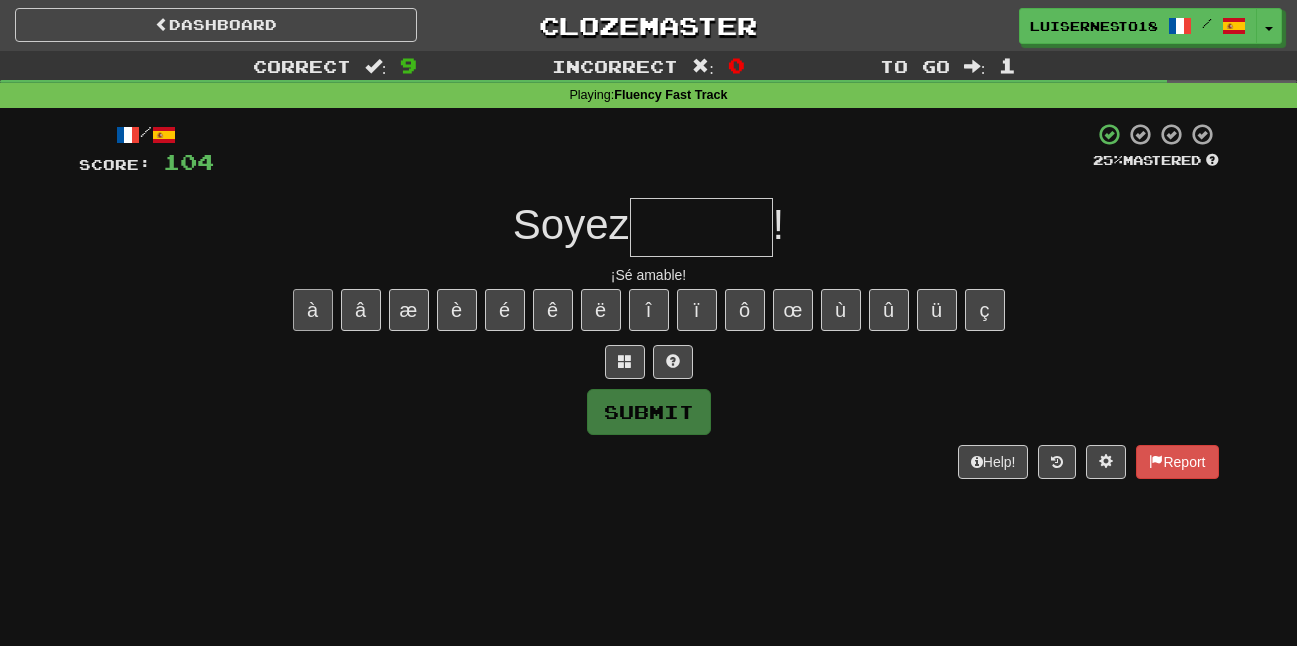 type on "*" 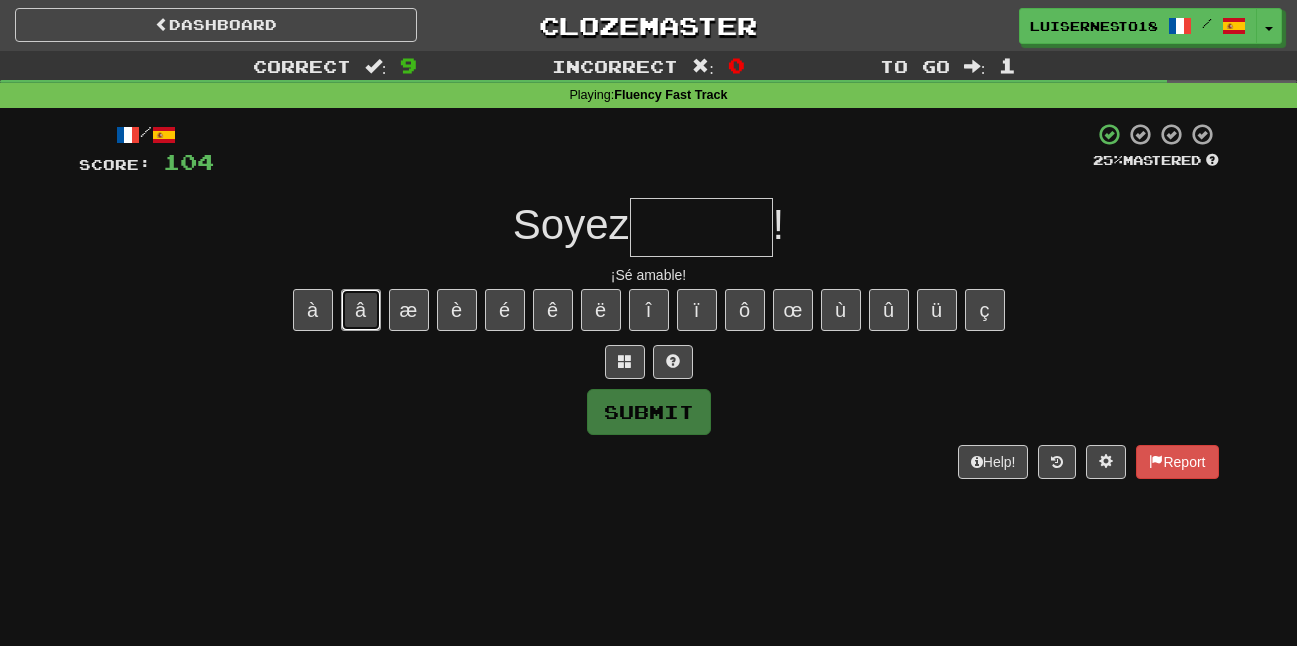 click on "â" at bounding box center [361, 310] 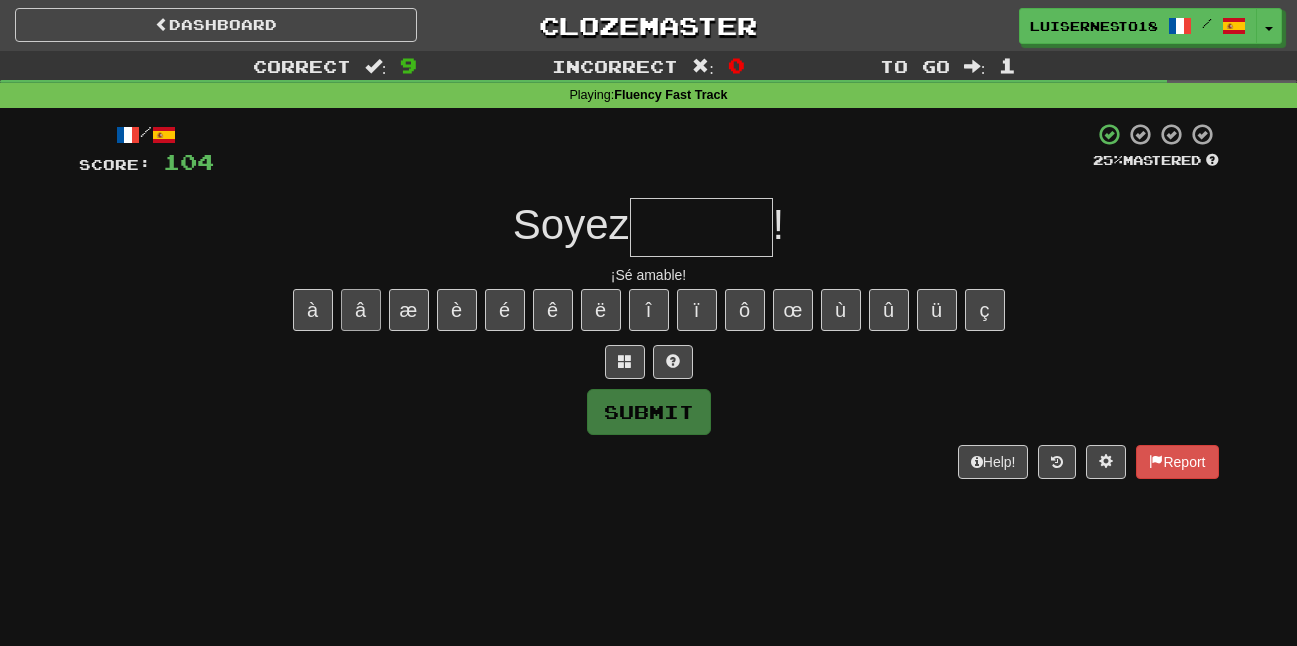 type on "*" 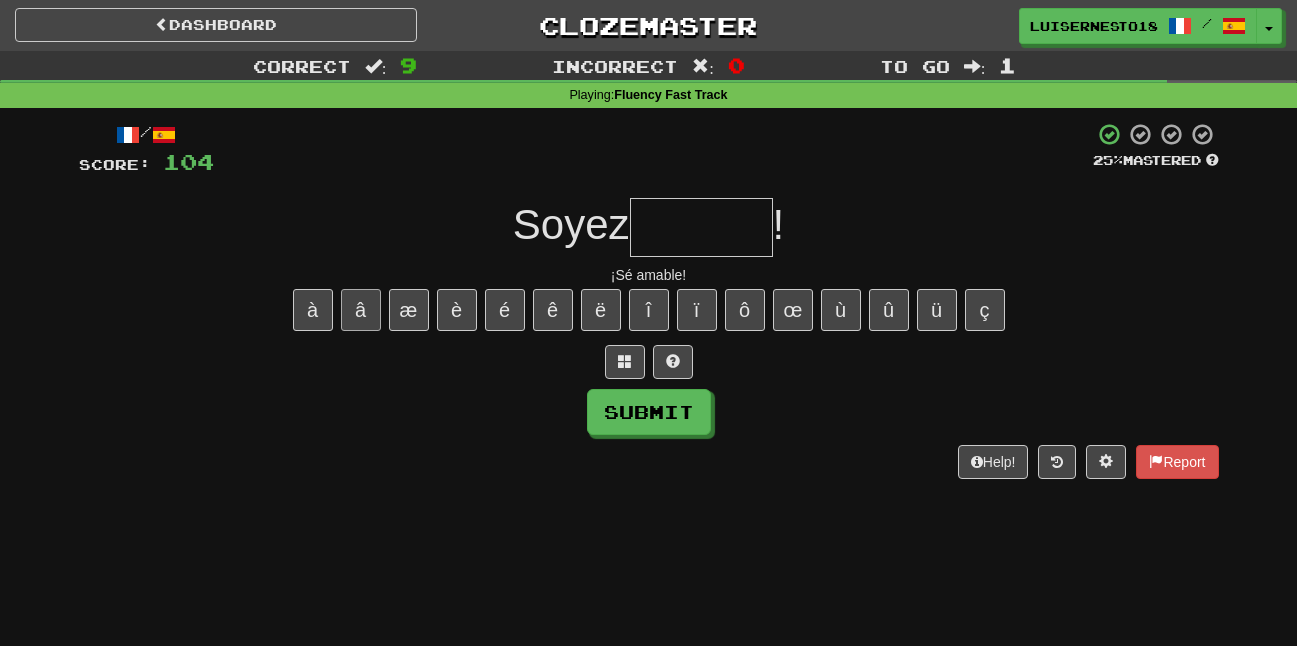 type on "*" 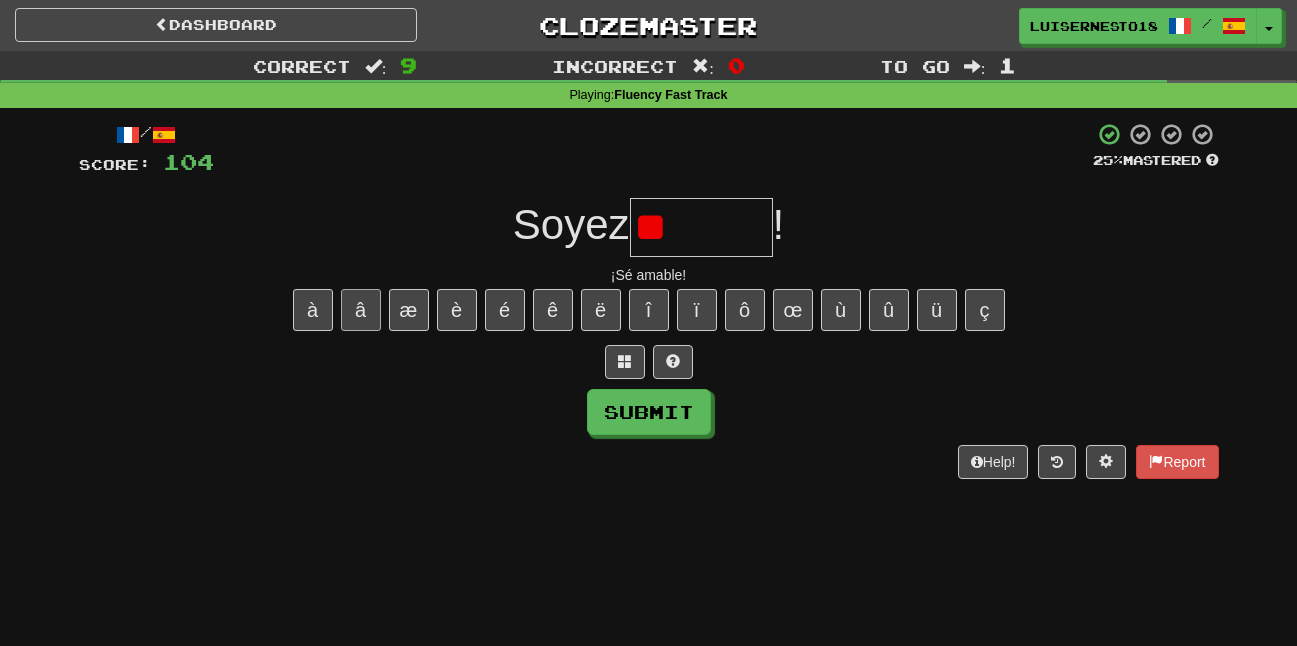 type on "*" 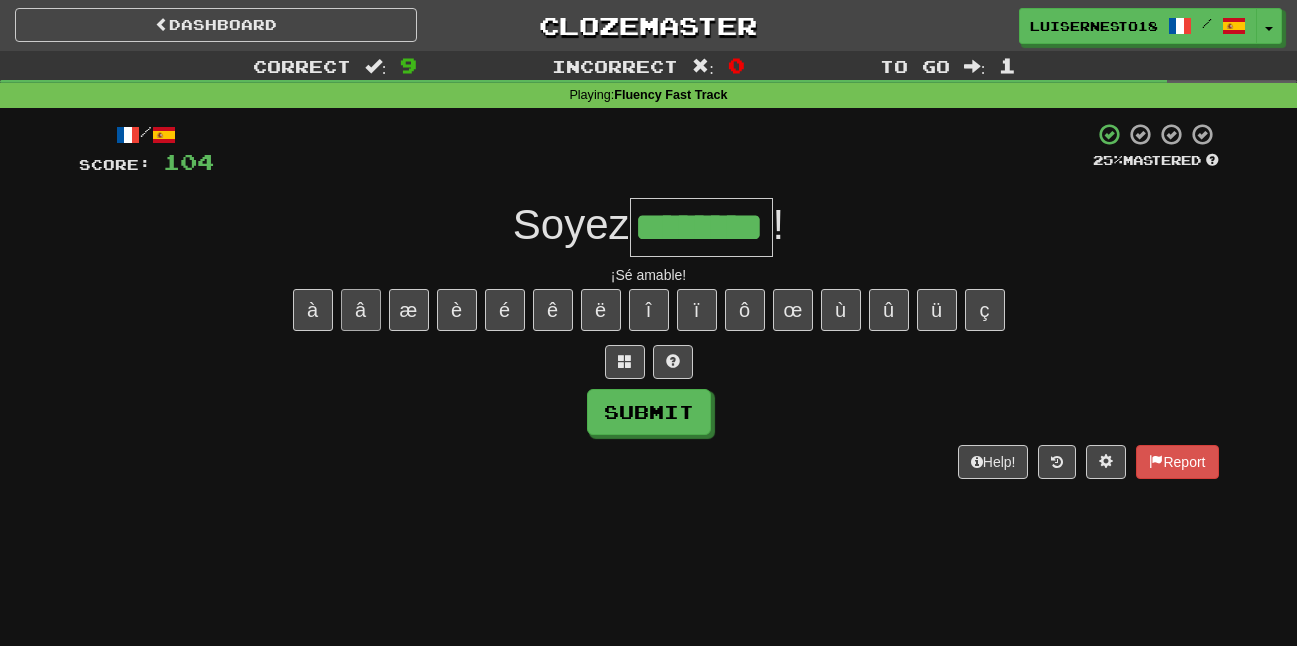 type on "********" 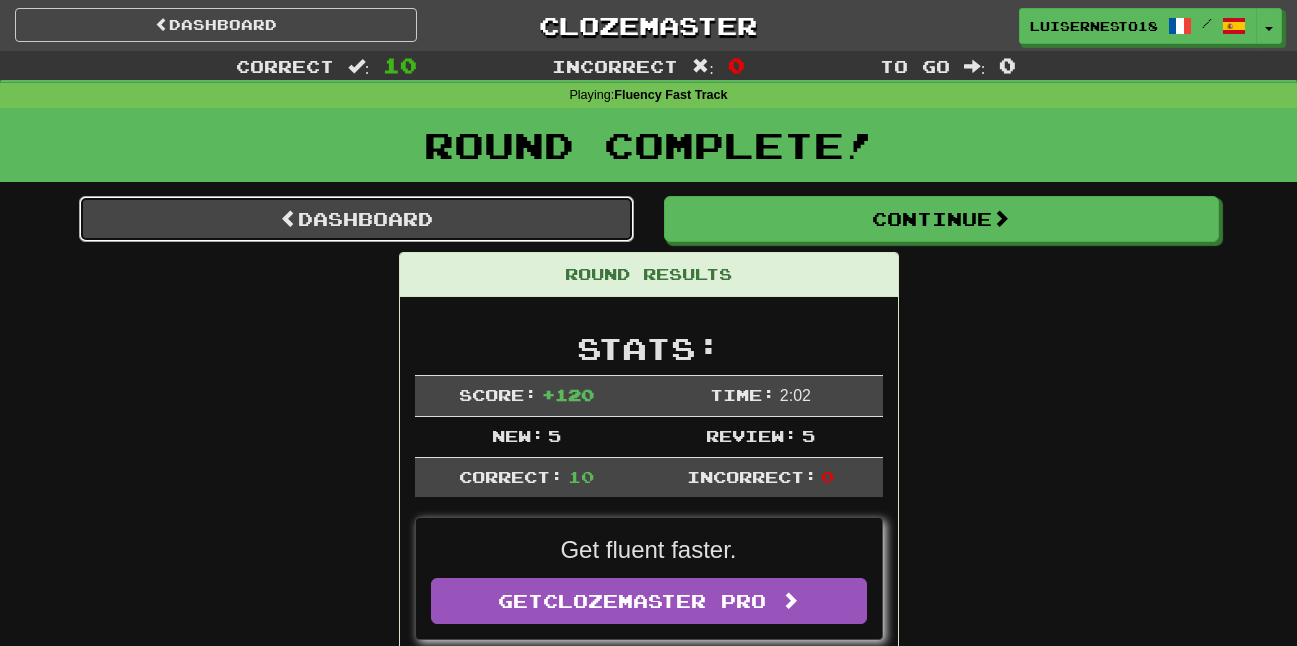 click at bounding box center (289, 218) 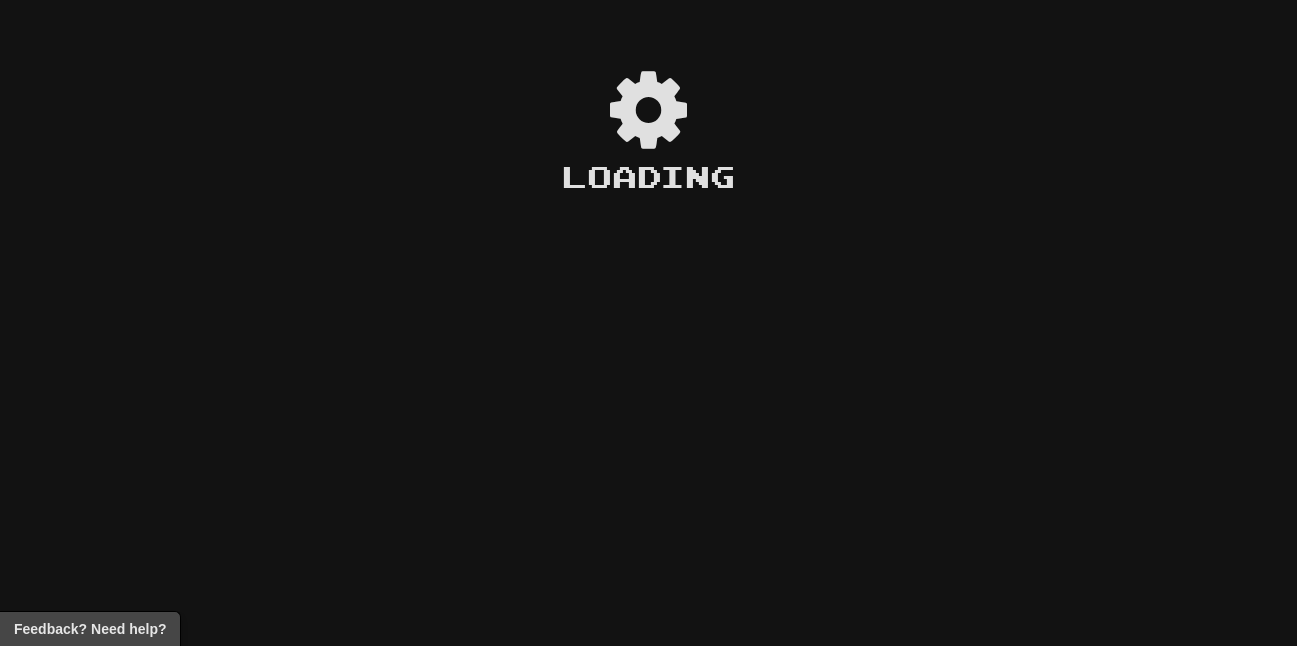 scroll, scrollTop: 0, scrollLeft: 0, axis: both 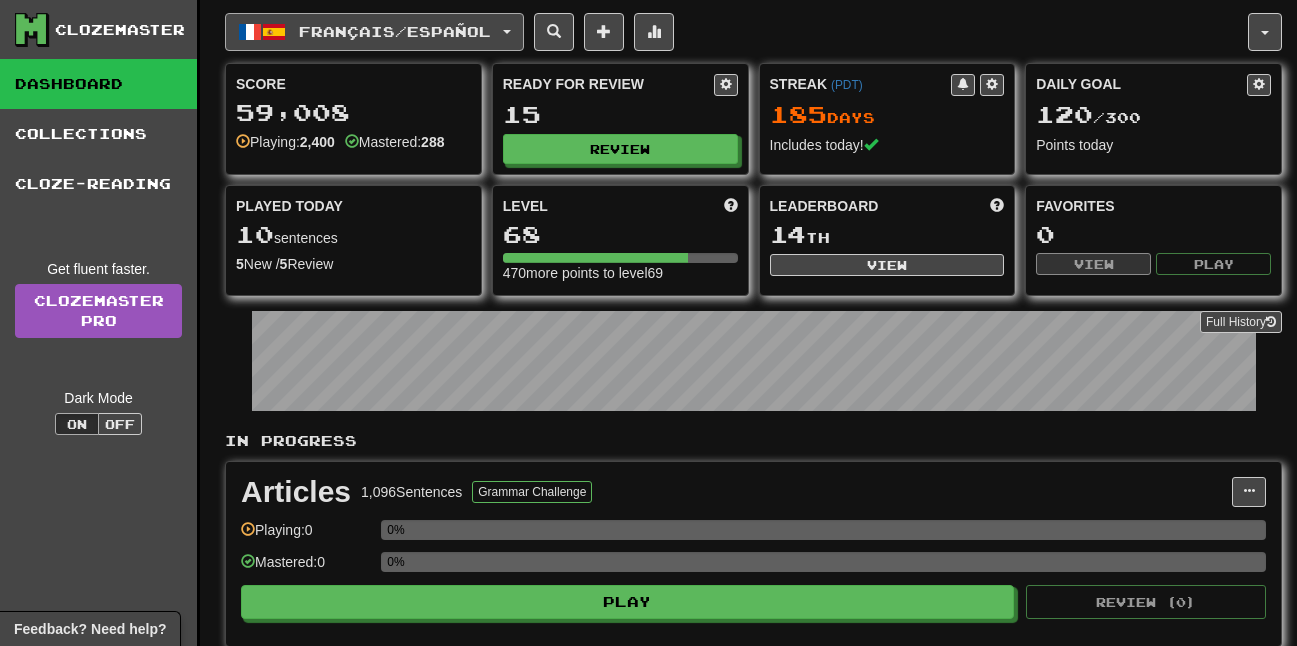 click on "Français  /  Español" at bounding box center [395, 31] 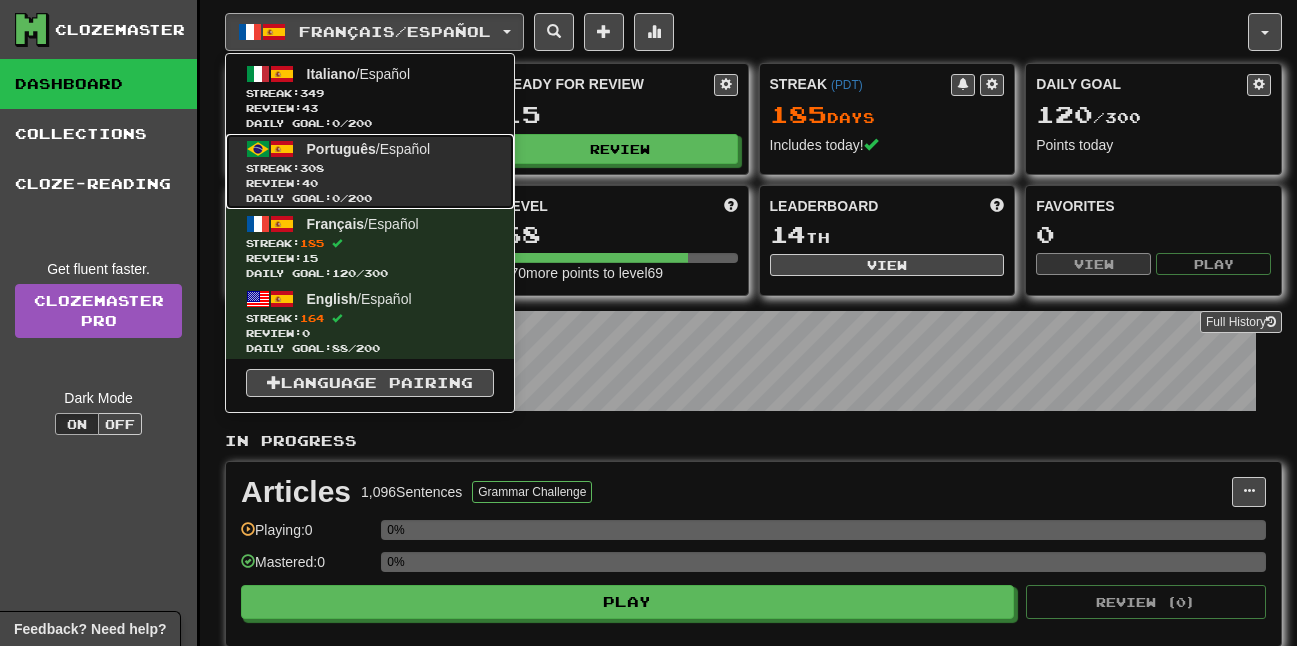 click on "Daily Goal:  0  /  200" at bounding box center (370, 198) 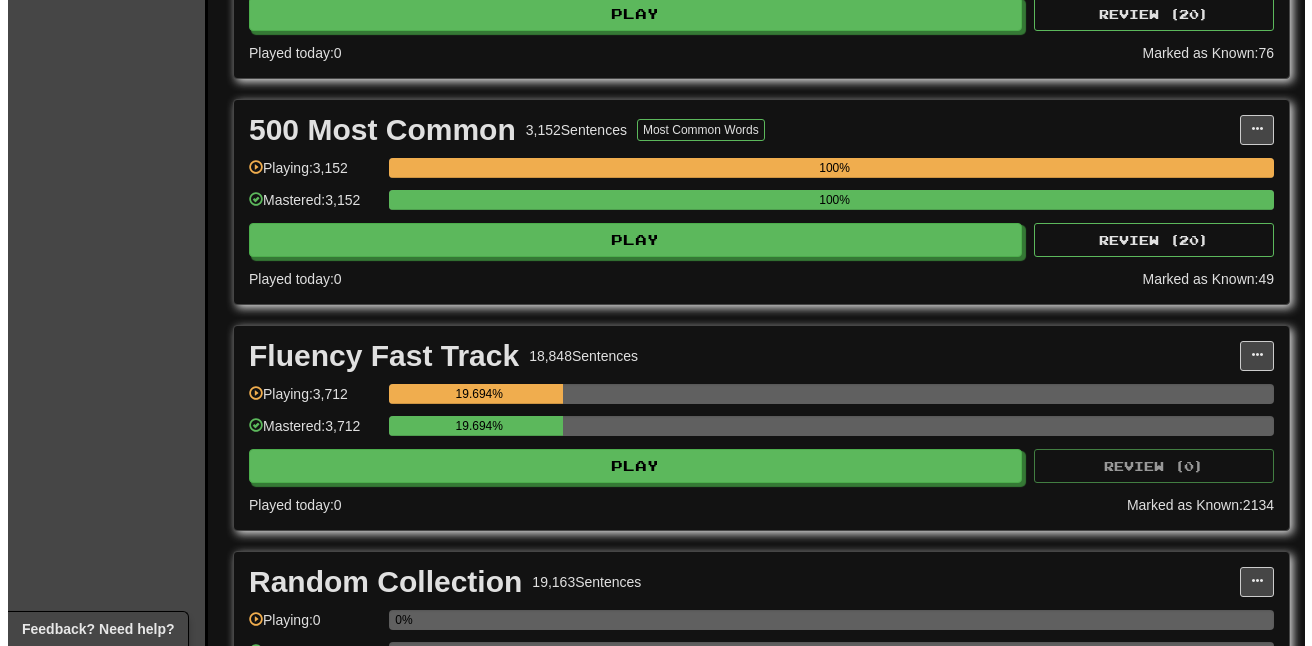 scroll, scrollTop: 700, scrollLeft: 0, axis: vertical 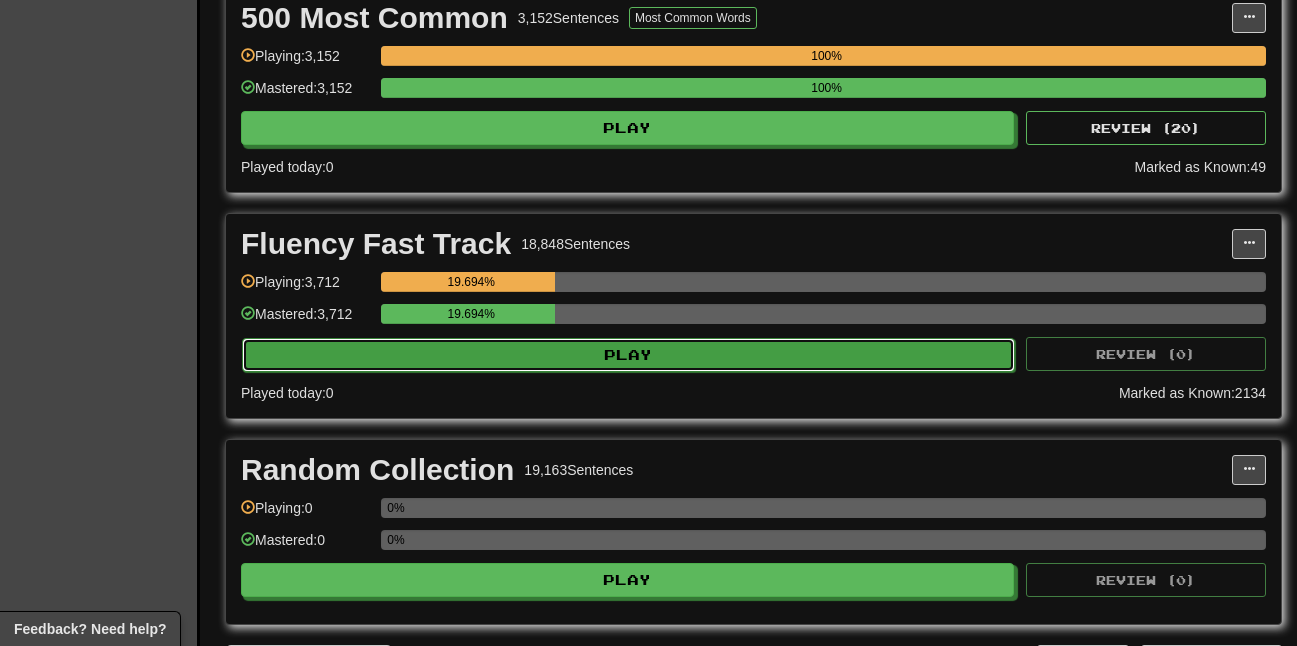 click on "Play" at bounding box center [628, 355] 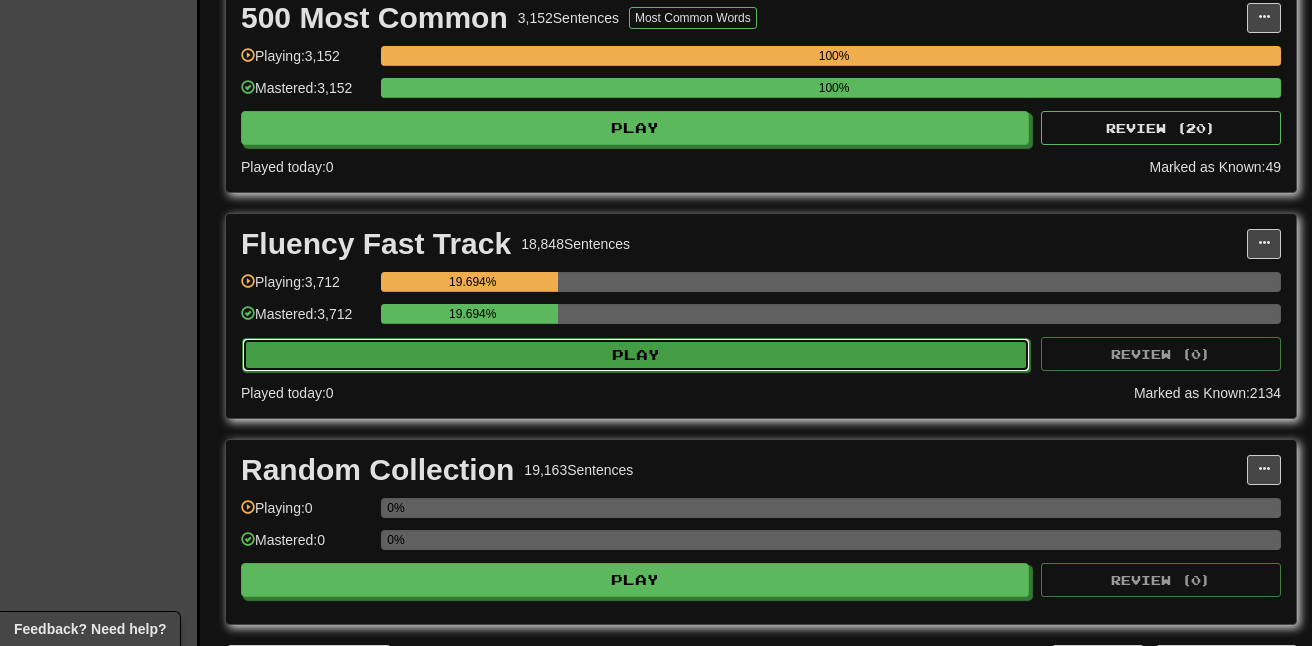 select on "**" 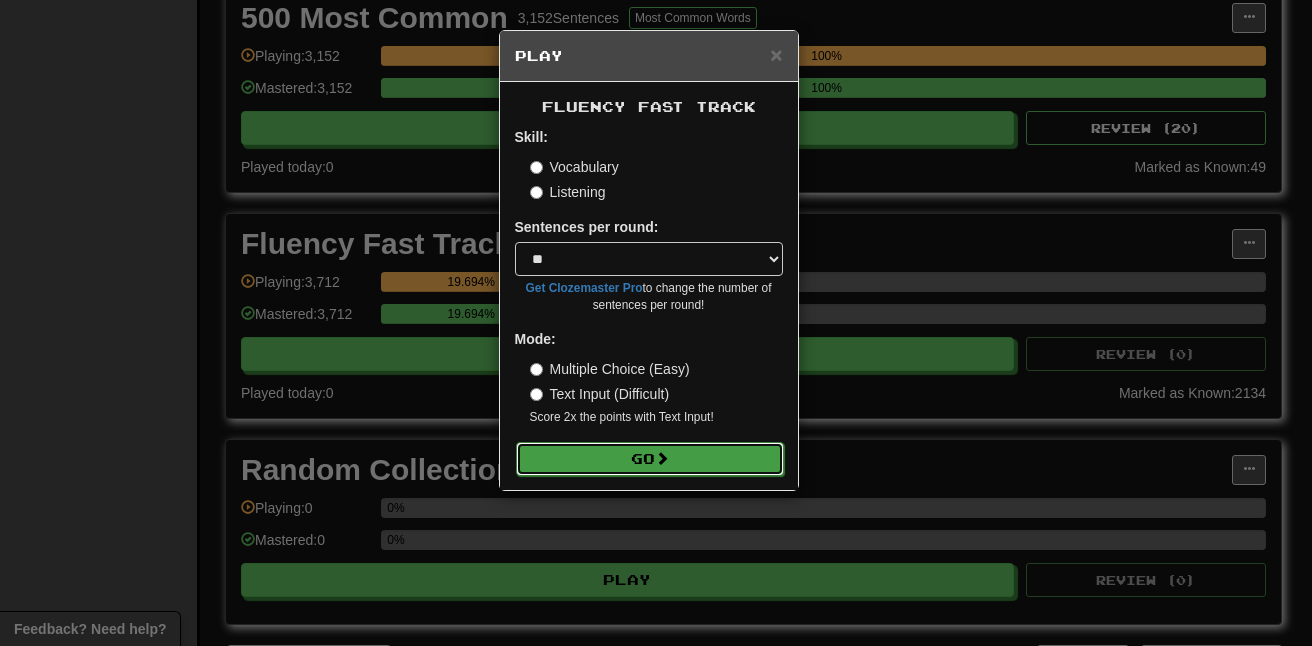click on "Go" at bounding box center (650, 459) 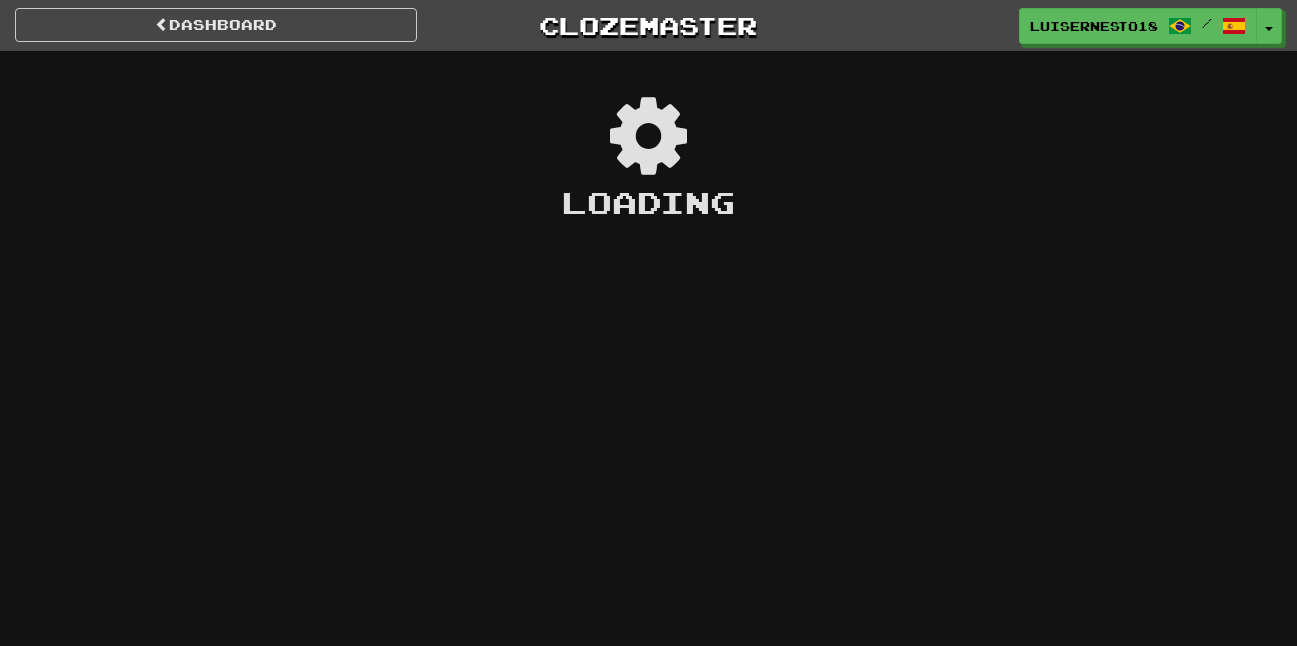 scroll, scrollTop: 0, scrollLeft: 0, axis: both 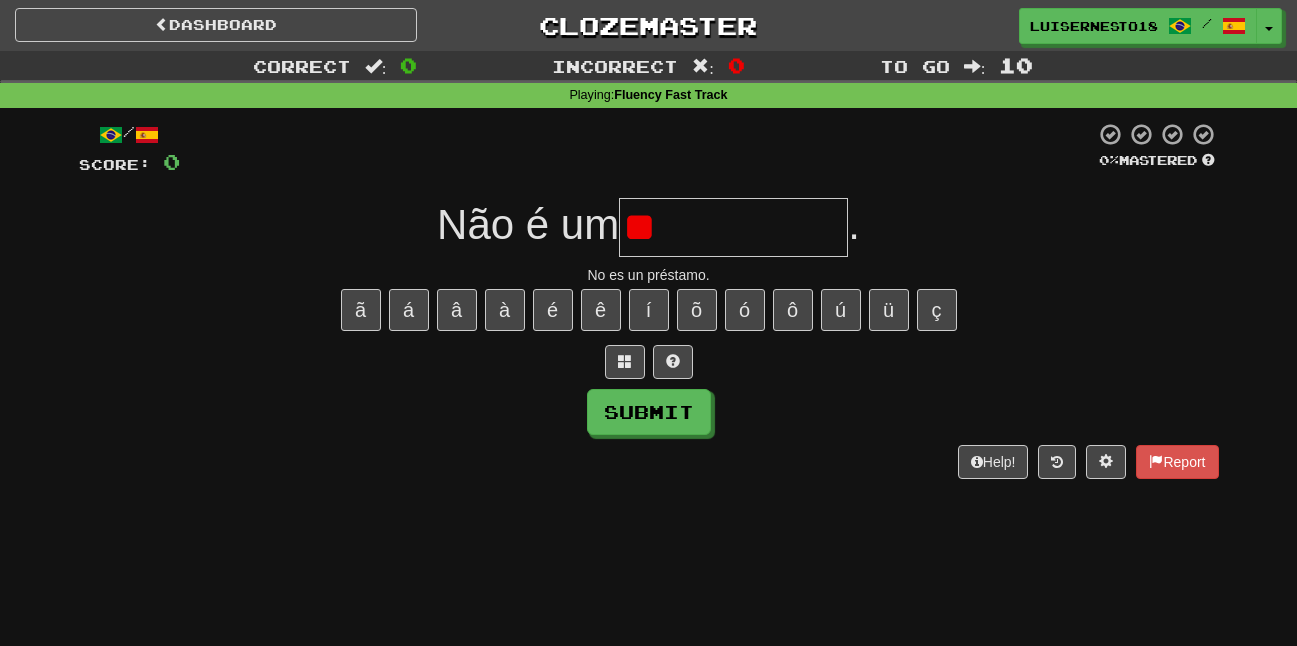 type on "*" 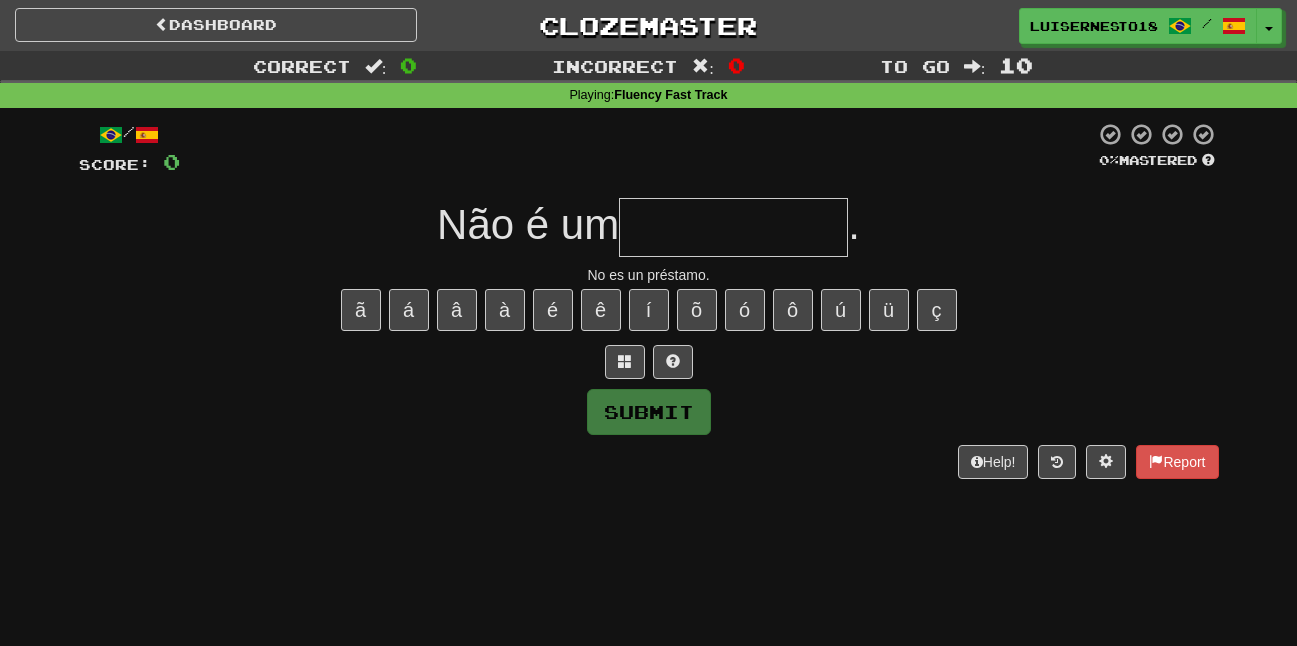 type on "*" 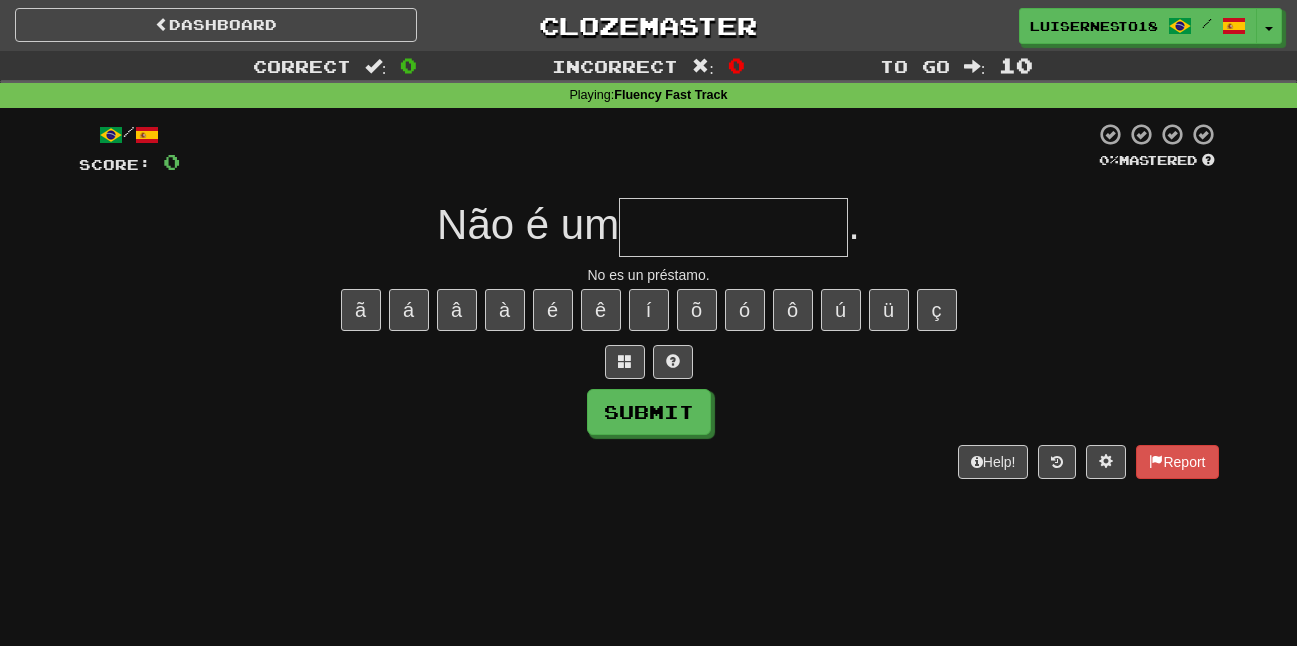 type on "*" 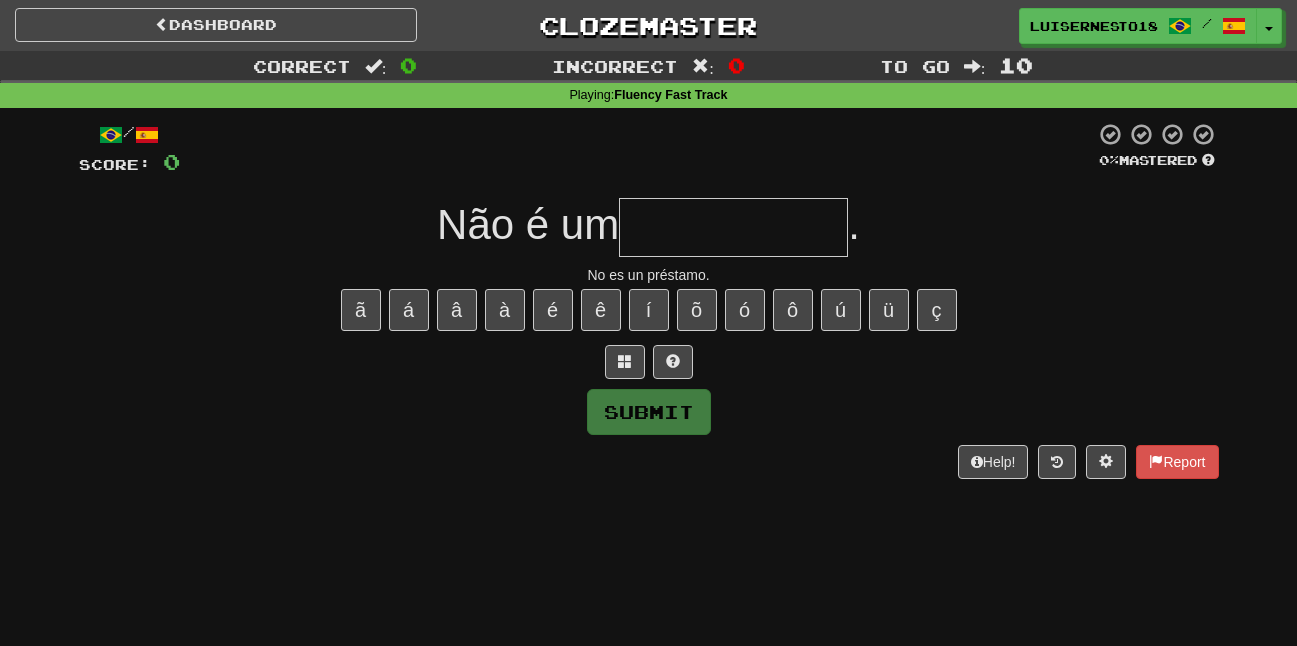 type on "*" 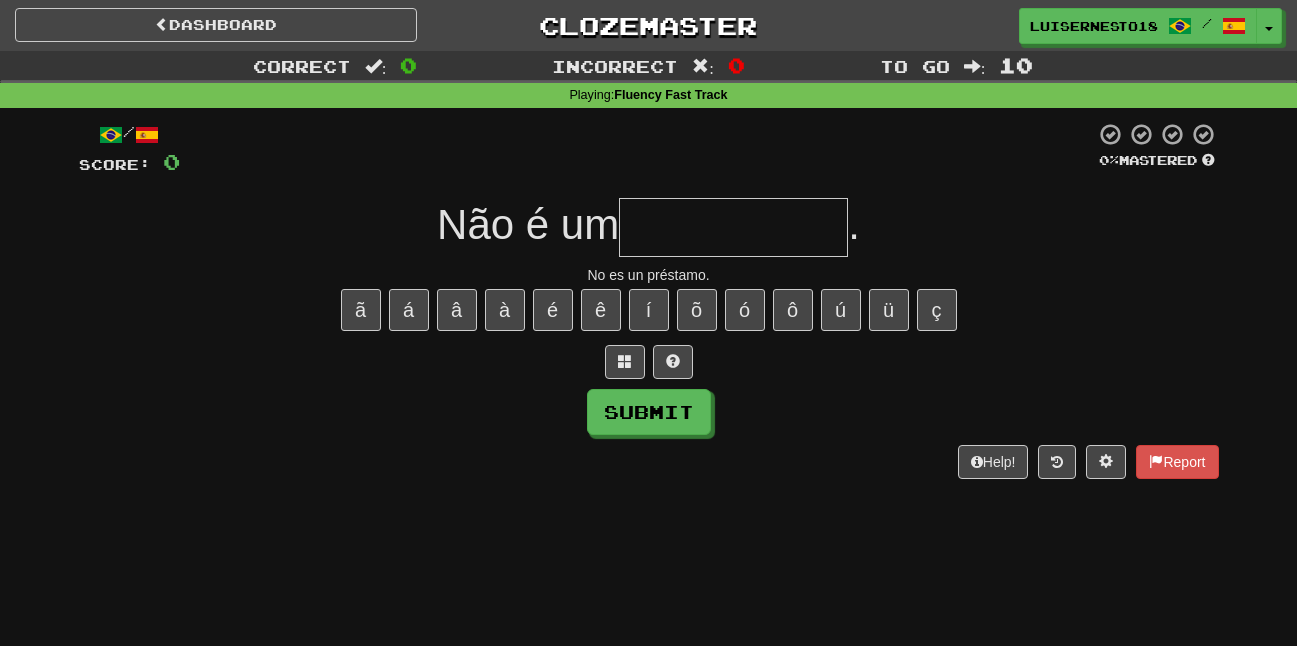 type on "*" 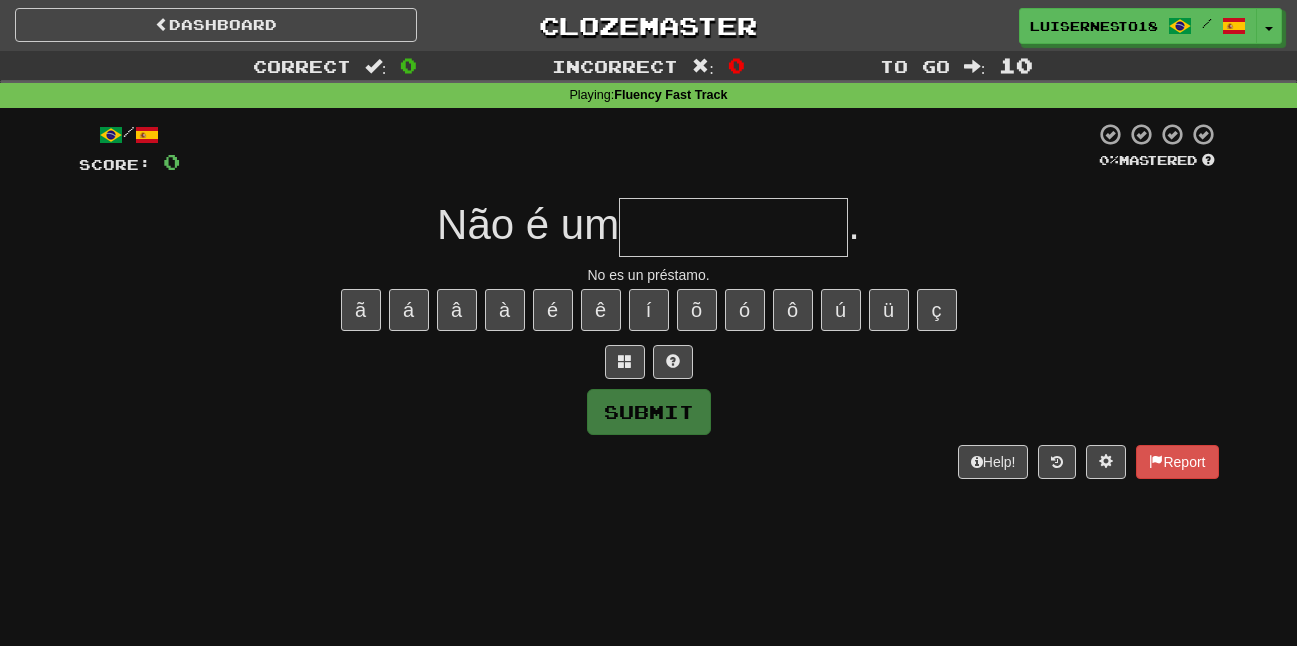 type on "*" 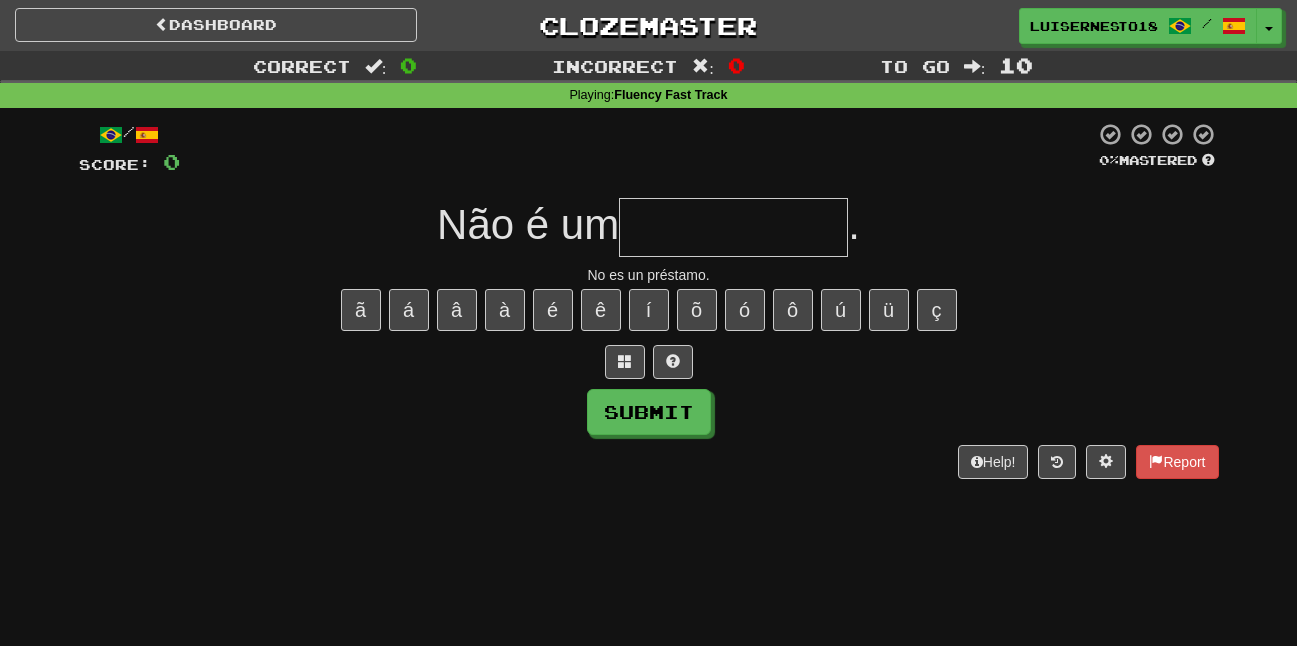 type on "*" 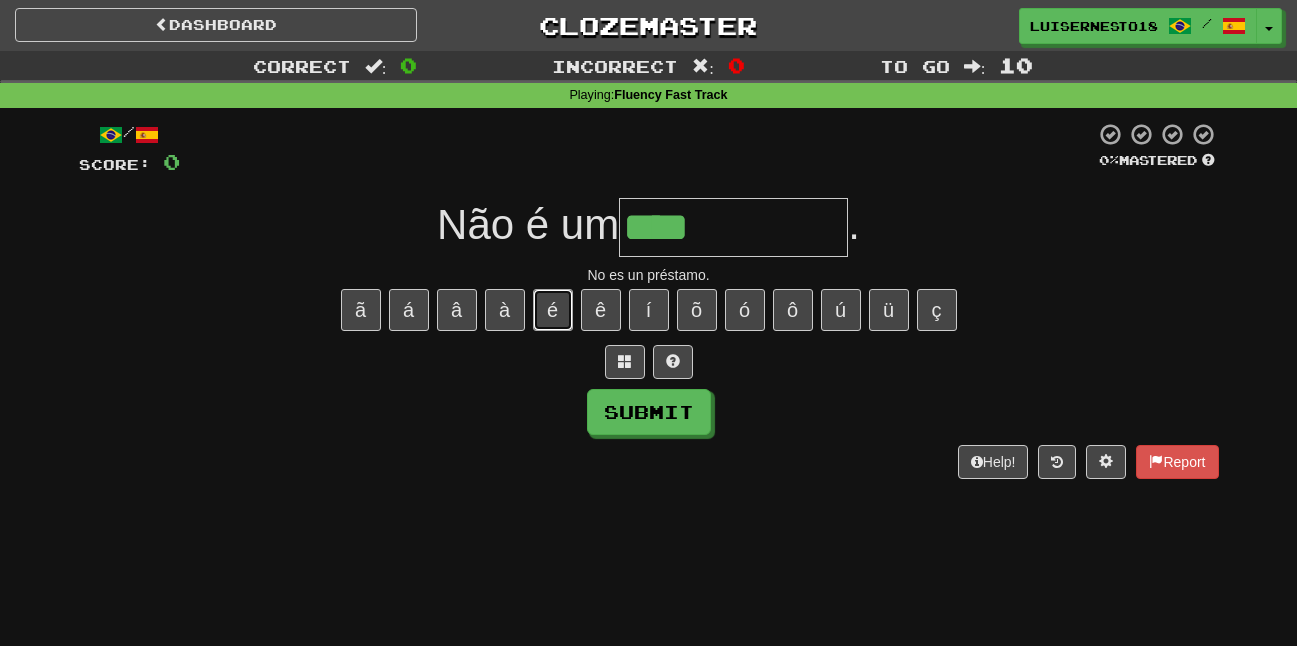 click on "é" at bounding box center [553, 310] 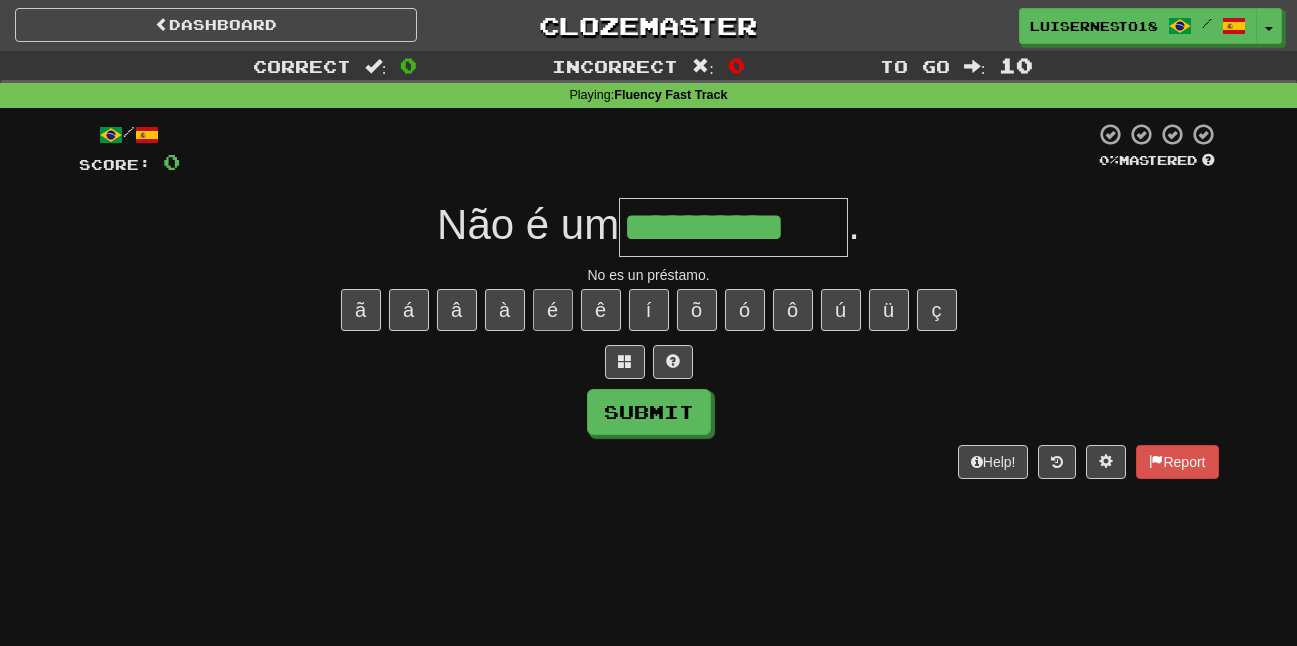 type on "**********" 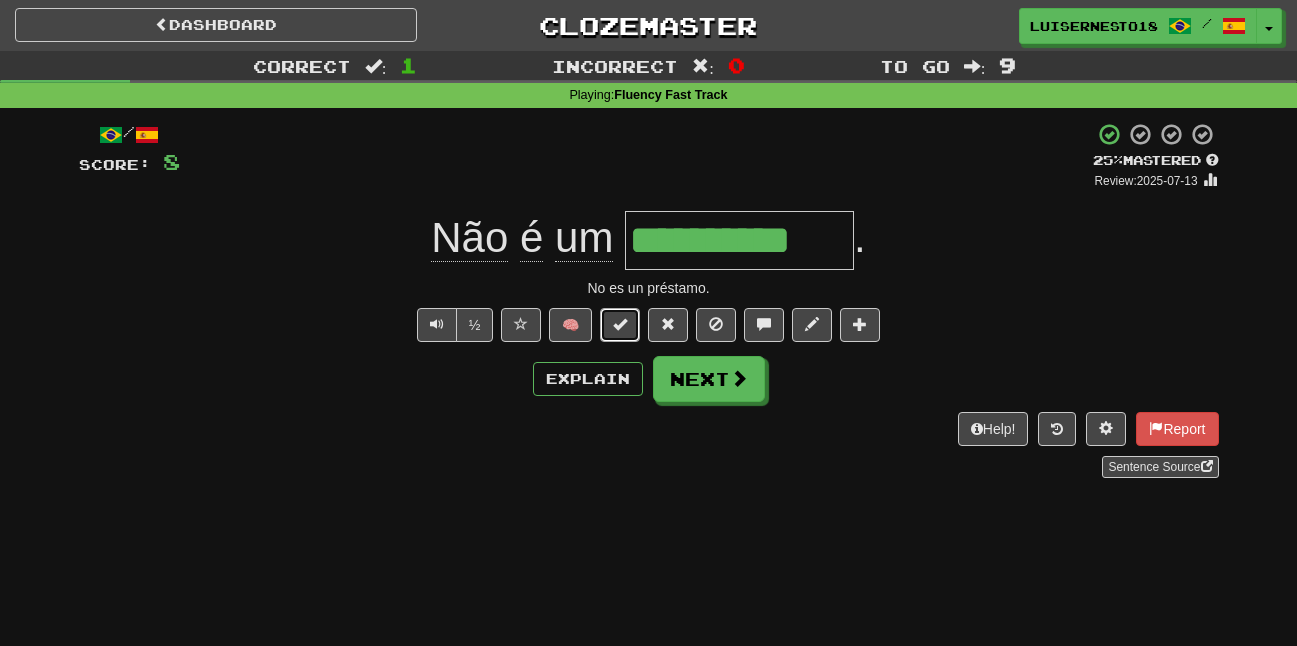 click at bounding box center (620, 325) 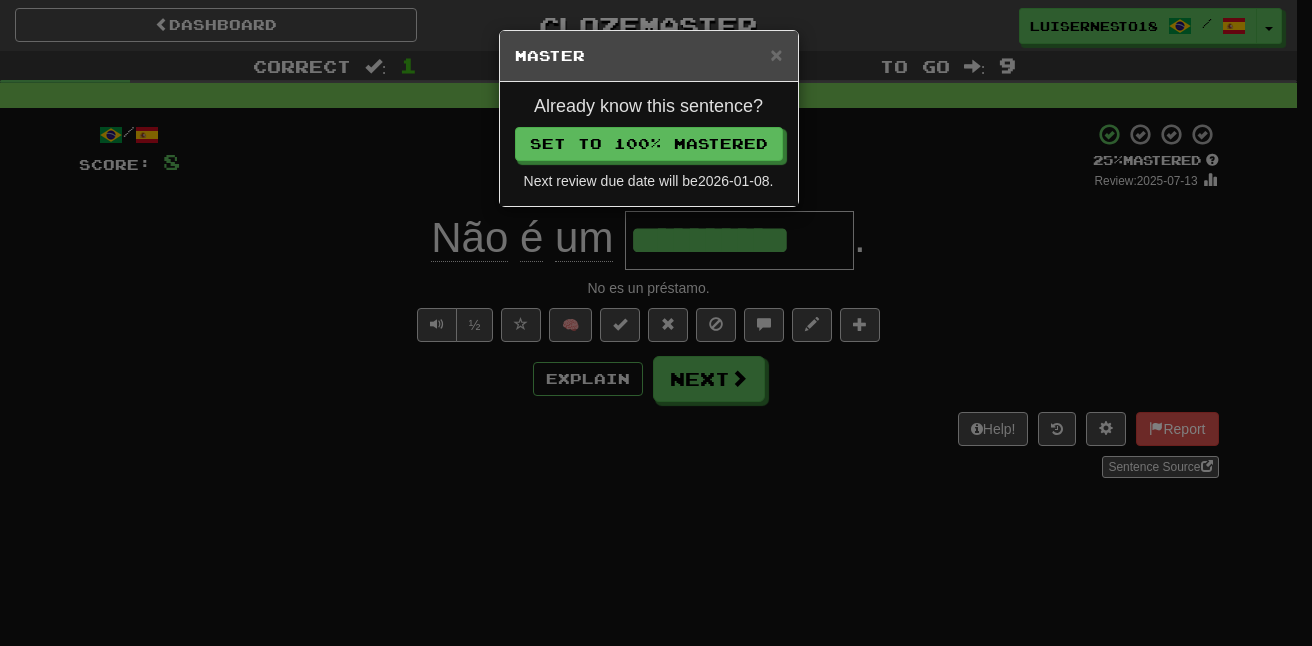 click on "× Master Already know this sentence? Set to 100% Mastered Next review due date will be  2026-01-08 ." at bounding box center (656, 323) 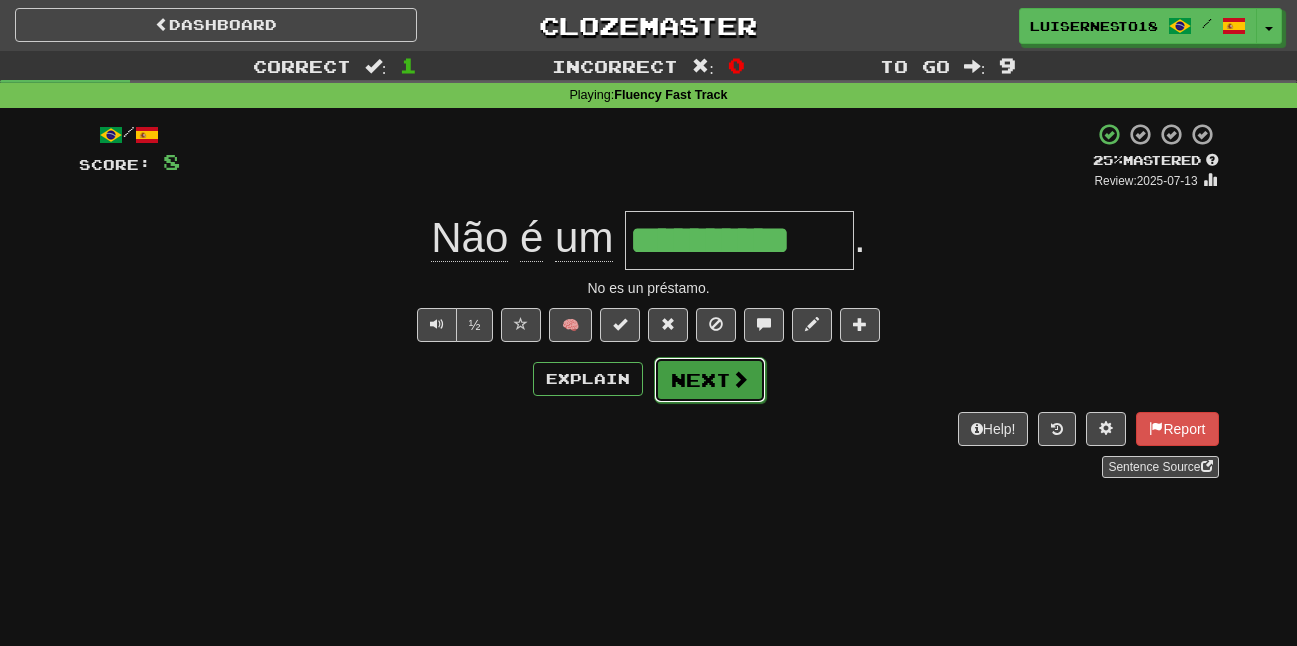 click on "Next" at bounding box center (710, 380) 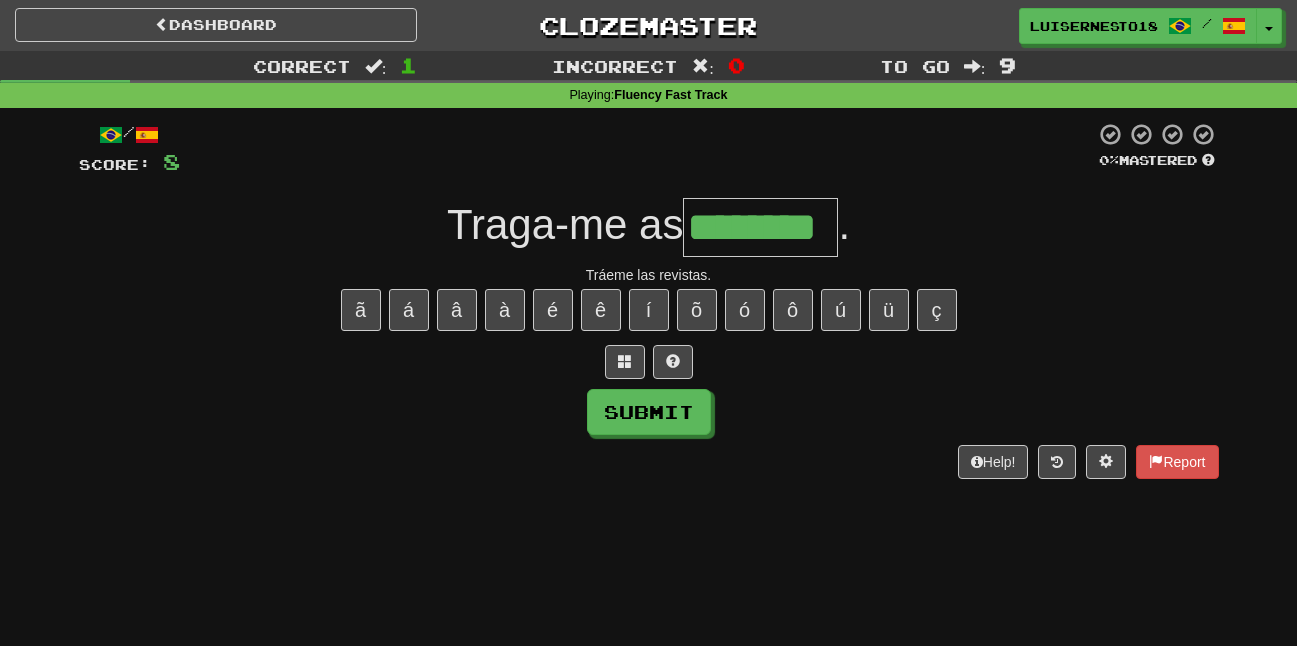 type on "********" 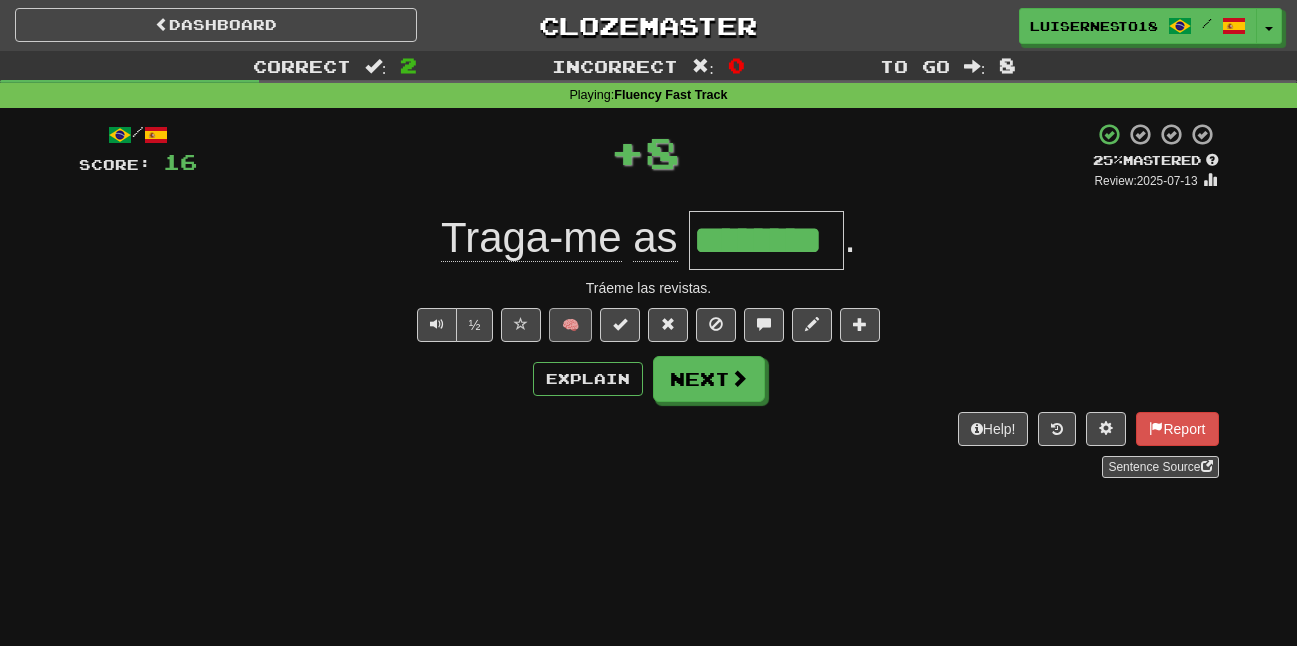 drag, startPoint x: 598, startPoint y: 318, endPoint x: 585, endPoint y: 325, distance: 14.764823 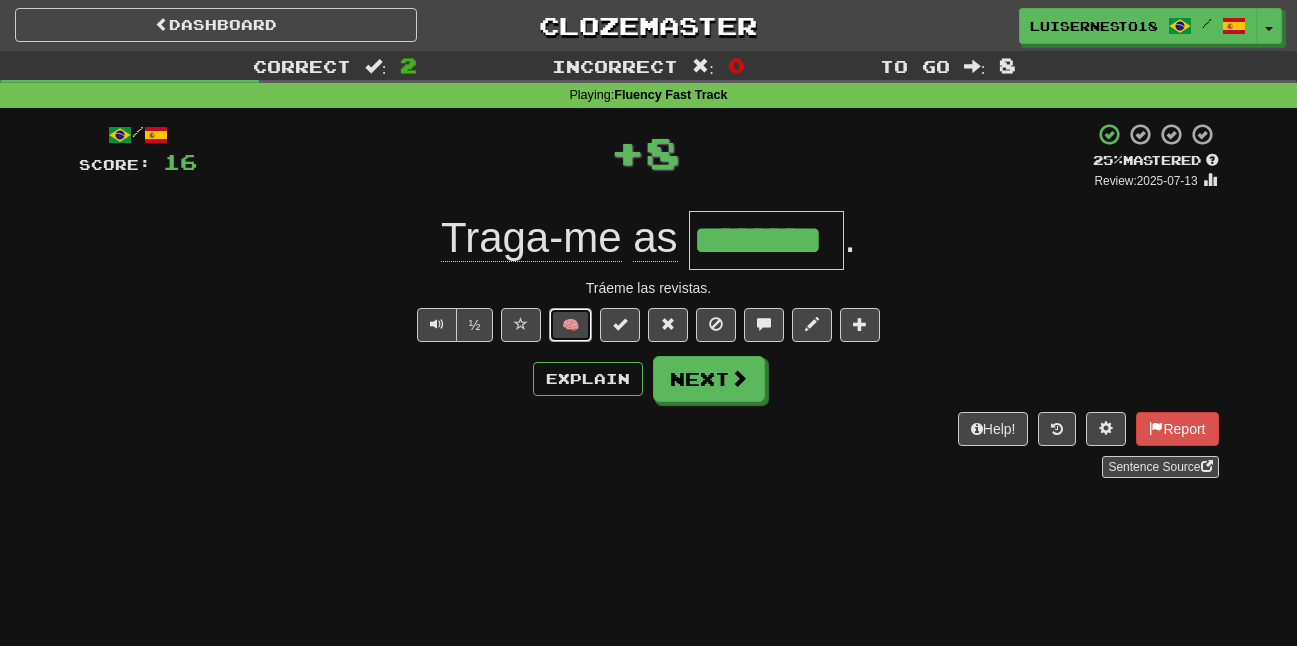 click on "🧠" at bounding box center (570, 325) 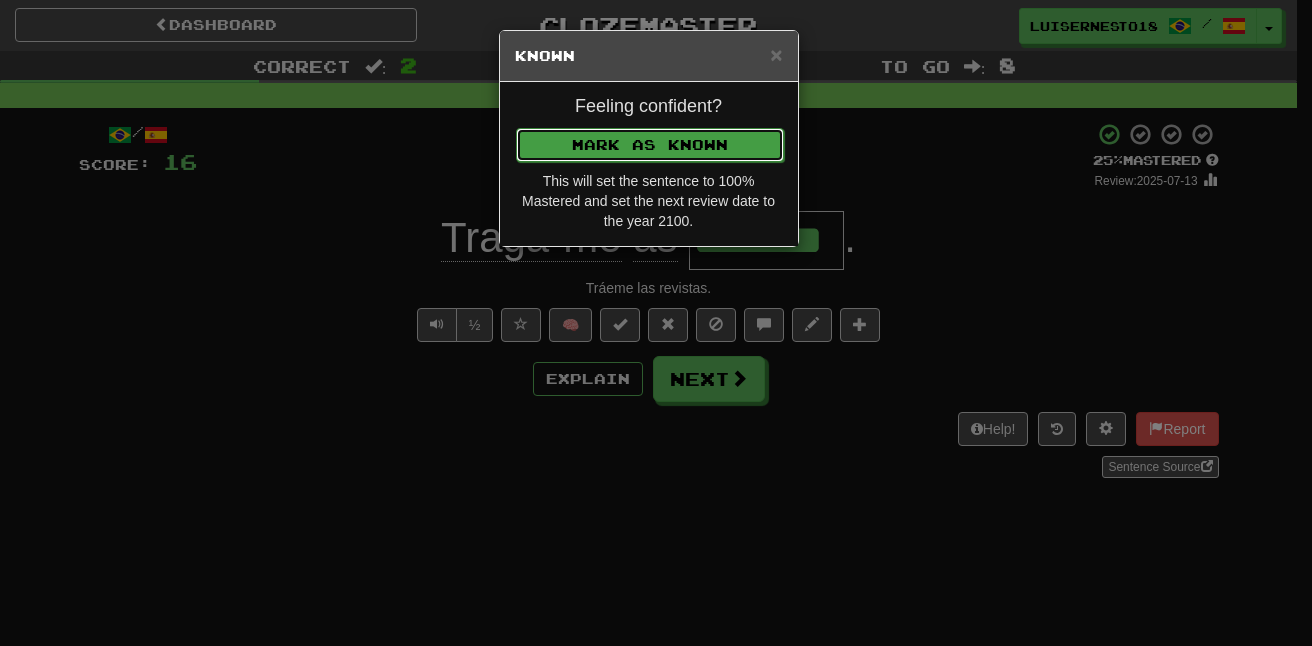 click on "Mark as Known" at bounding box center [650, 145] 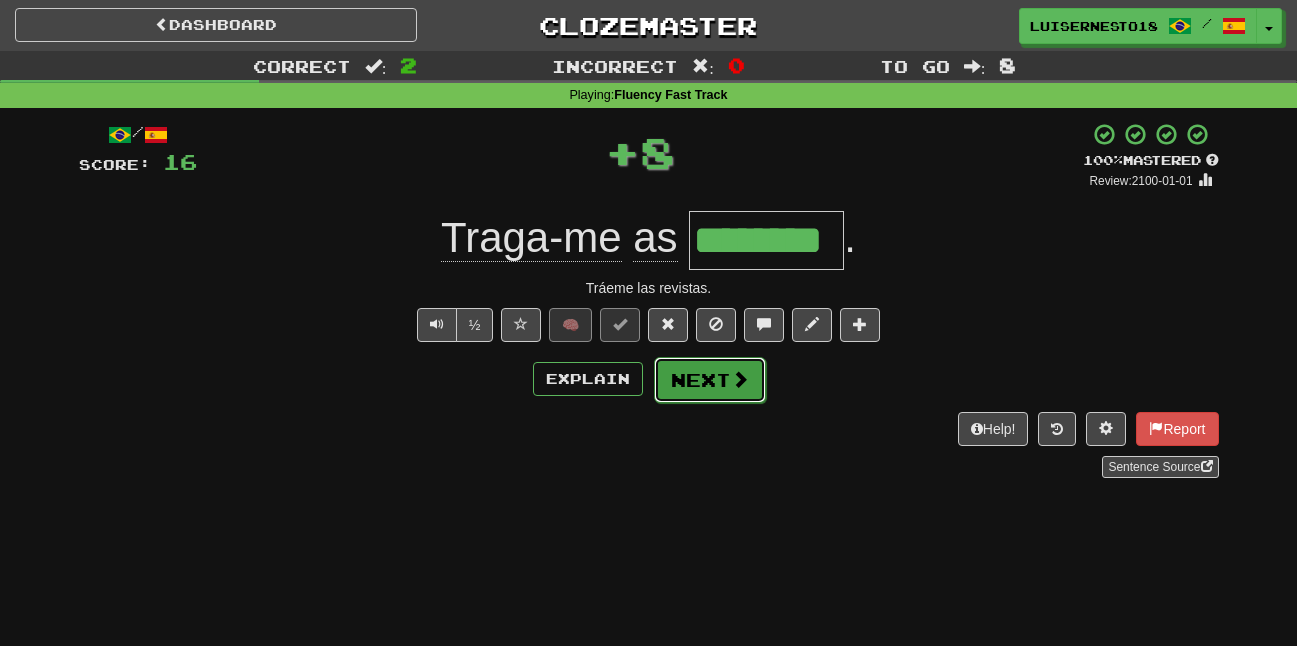 click on "Next" at bounding box center (710, 380) 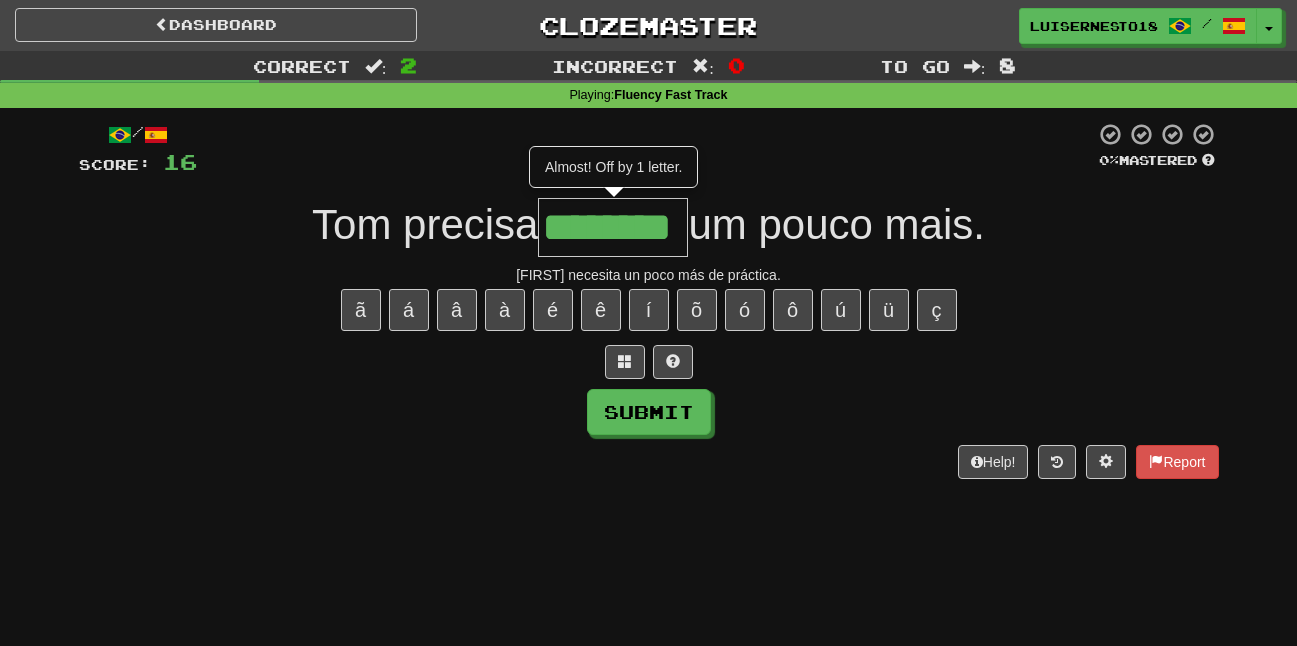 scroll, scrollTop: 0, scrollLeft: 0, axis: both 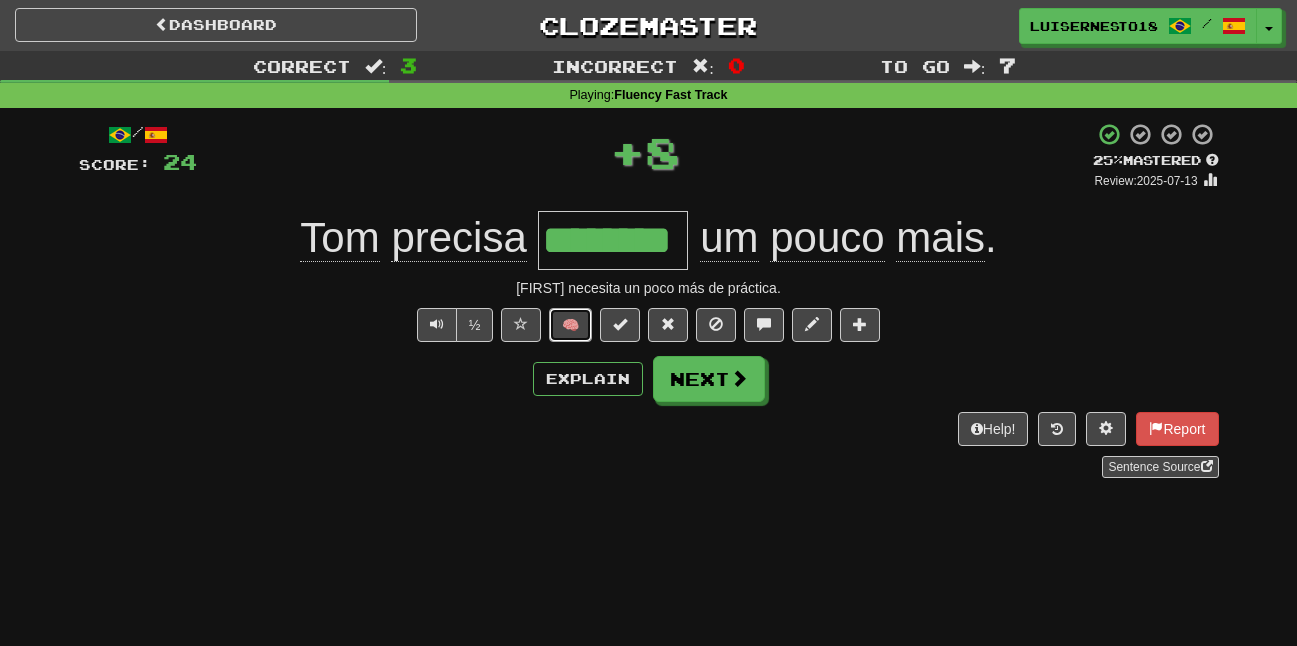click on "🧠" at bounding box center [570, 325] 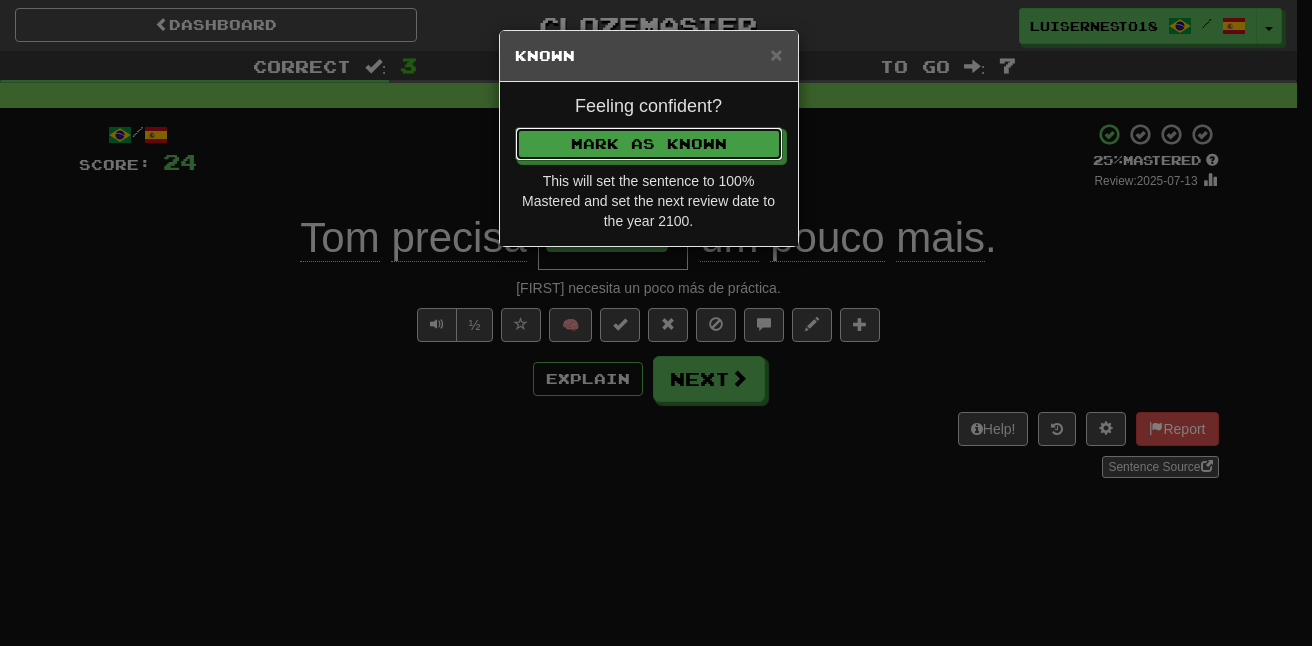 click on "Feeling confident? Mark as Known This will set the sentence to 100% Mastered and set the next review date to the year 2100." at bounding box center [649, 164] 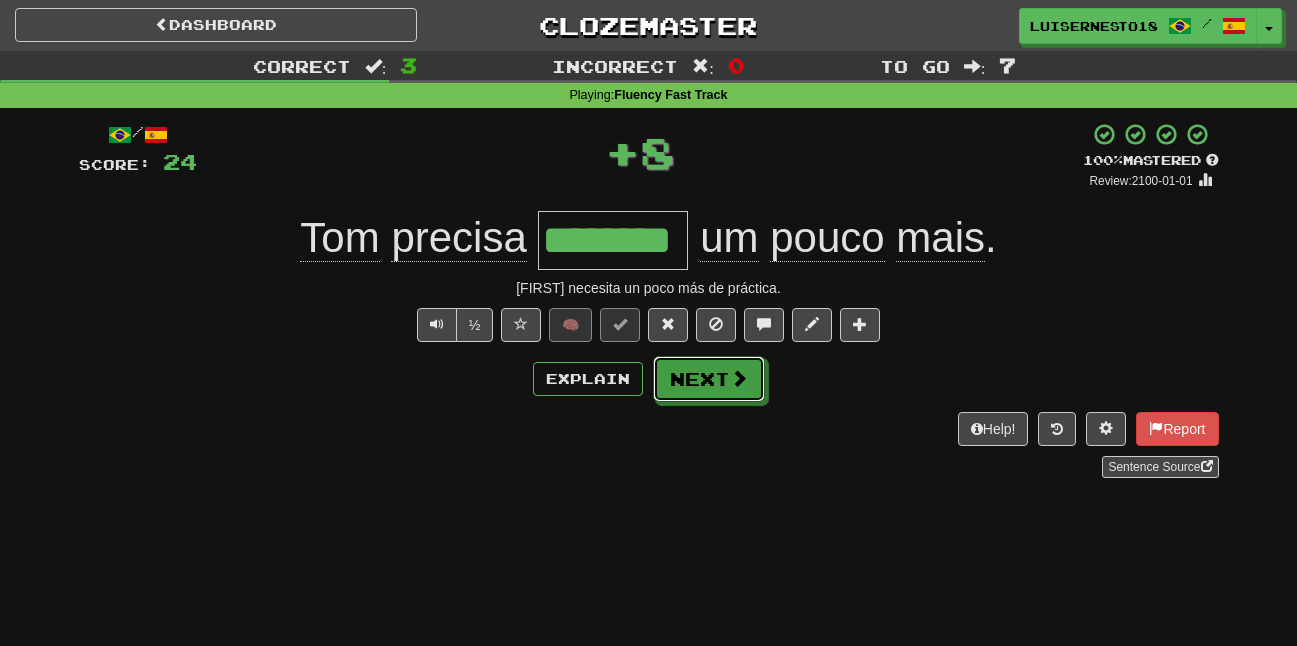 drag, startPoint x: 684, startPoint y: 376, endPoint x: 698, endPoint y: 369, distance: 15.652476 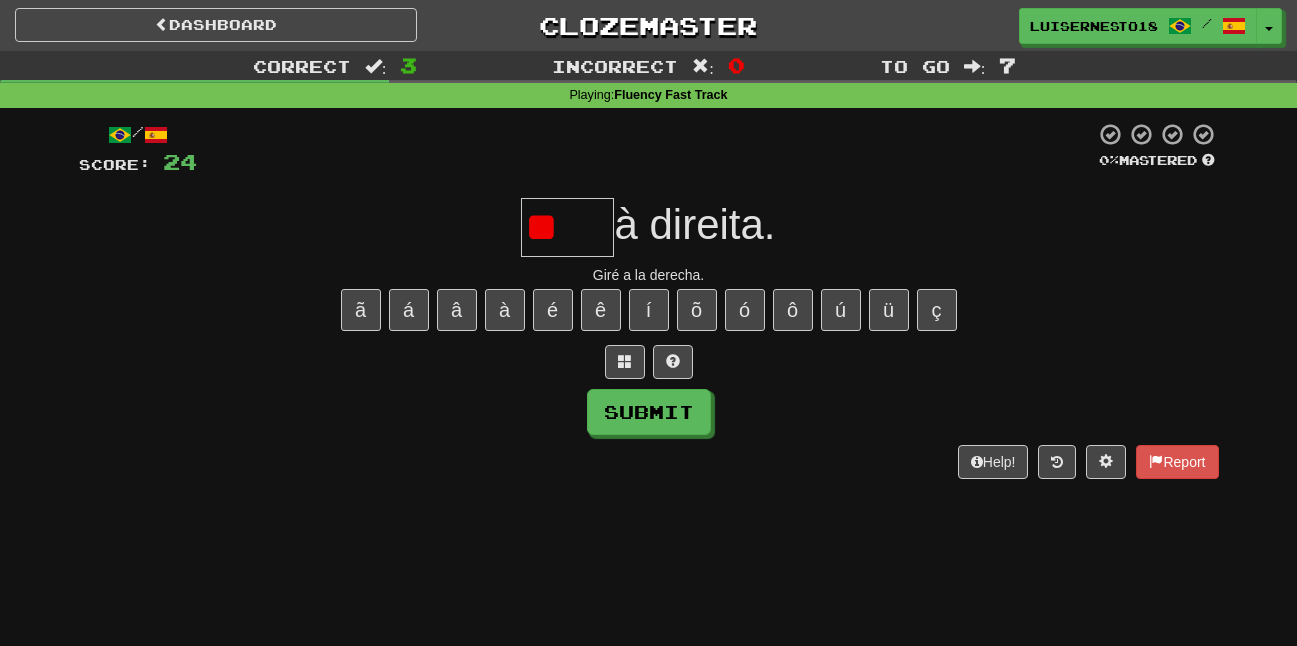 type on "*" 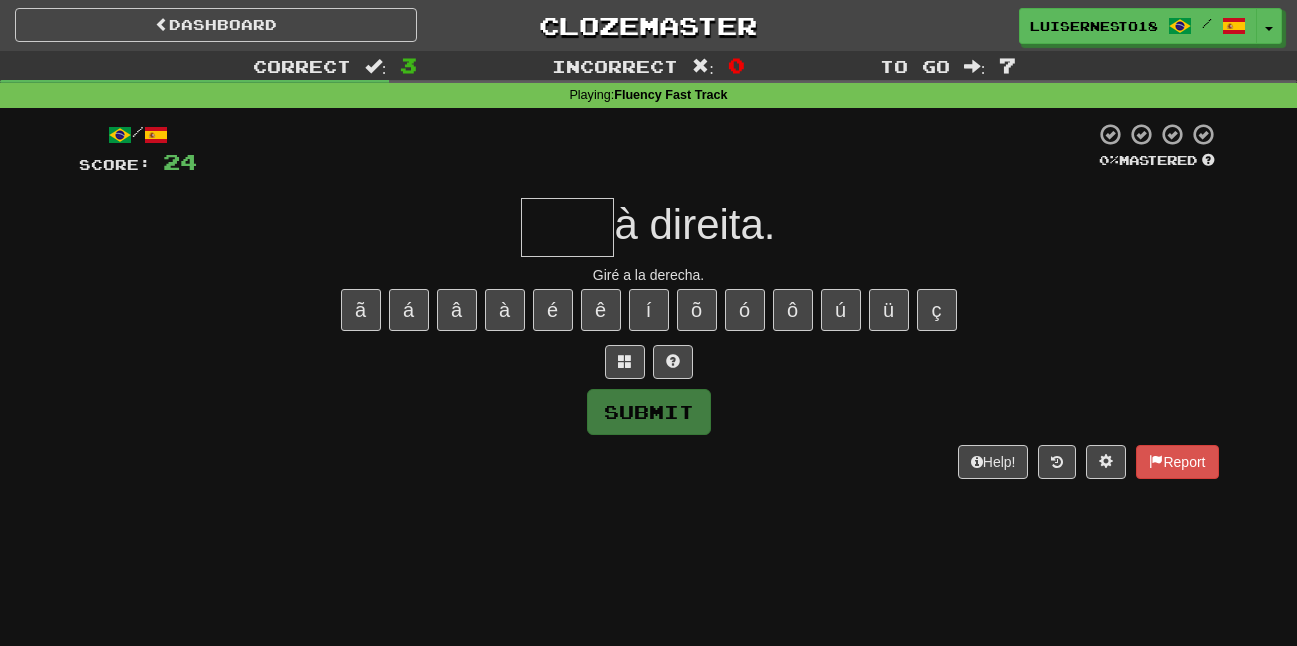 type on "*" 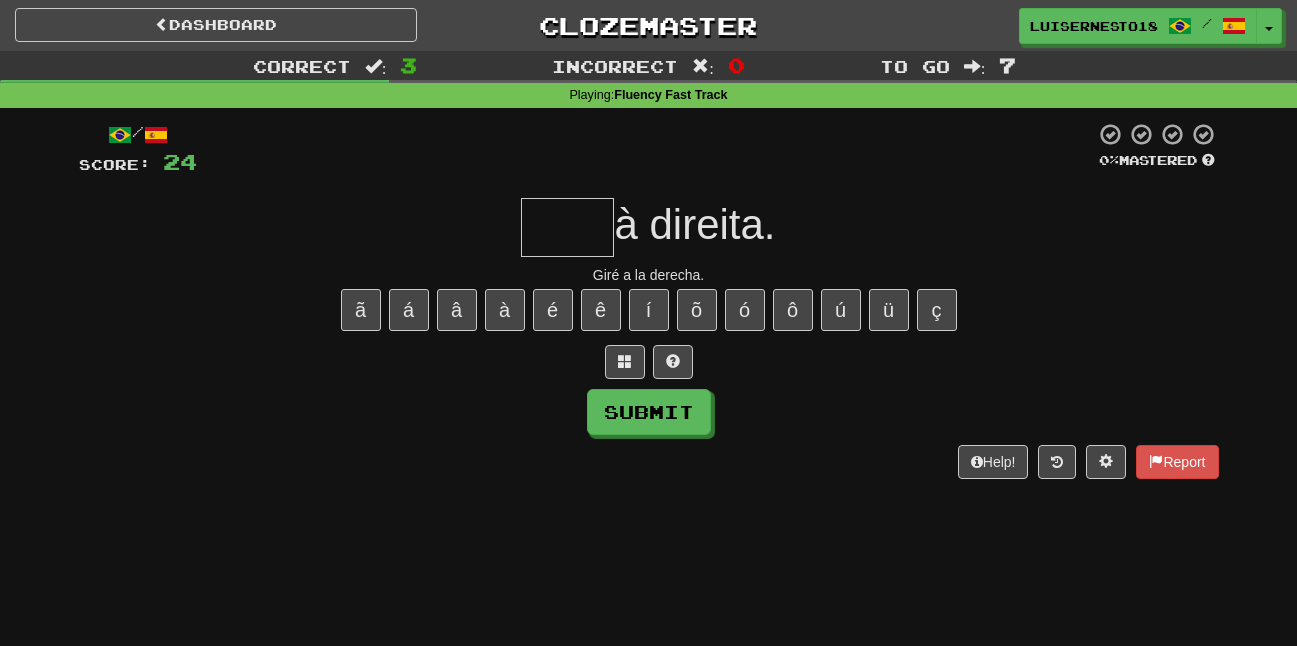 type on "*" 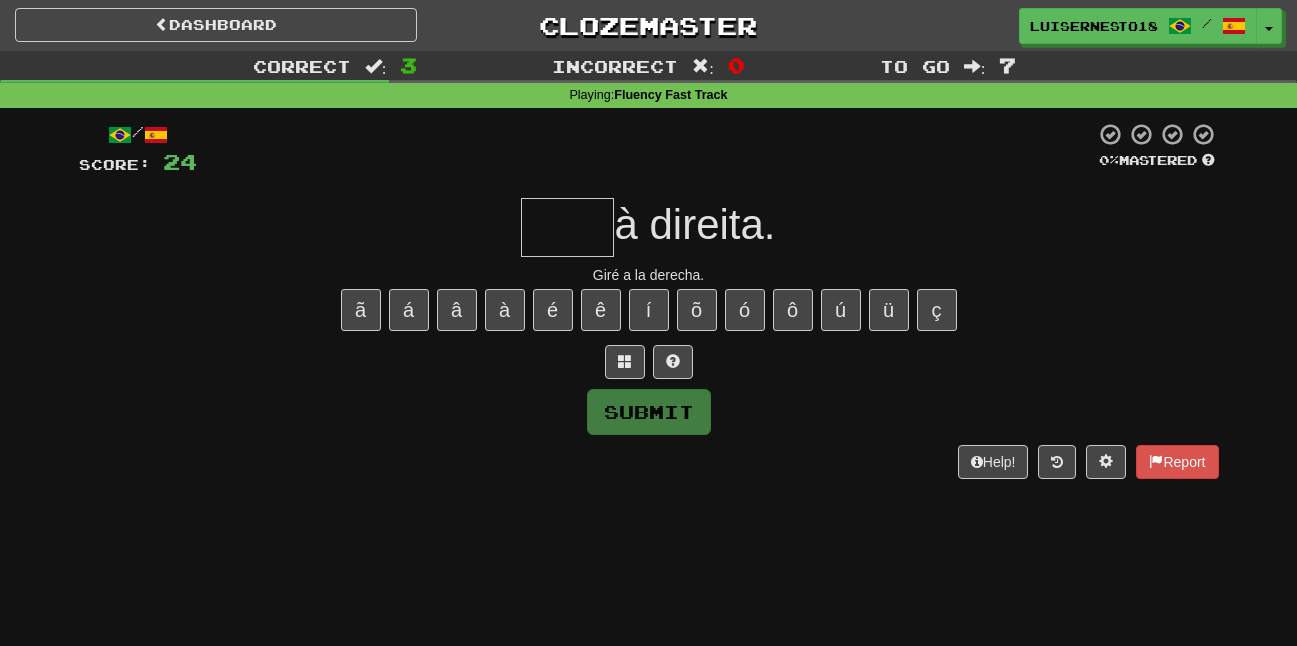type on "*" 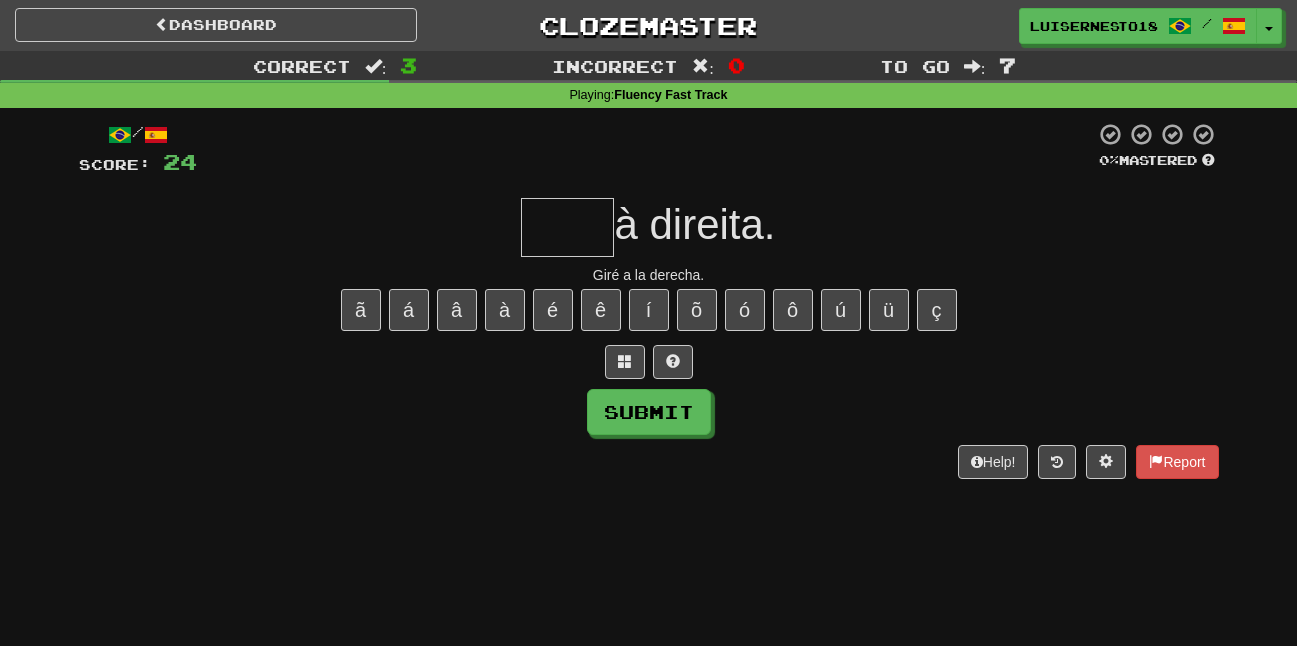 type on "*" 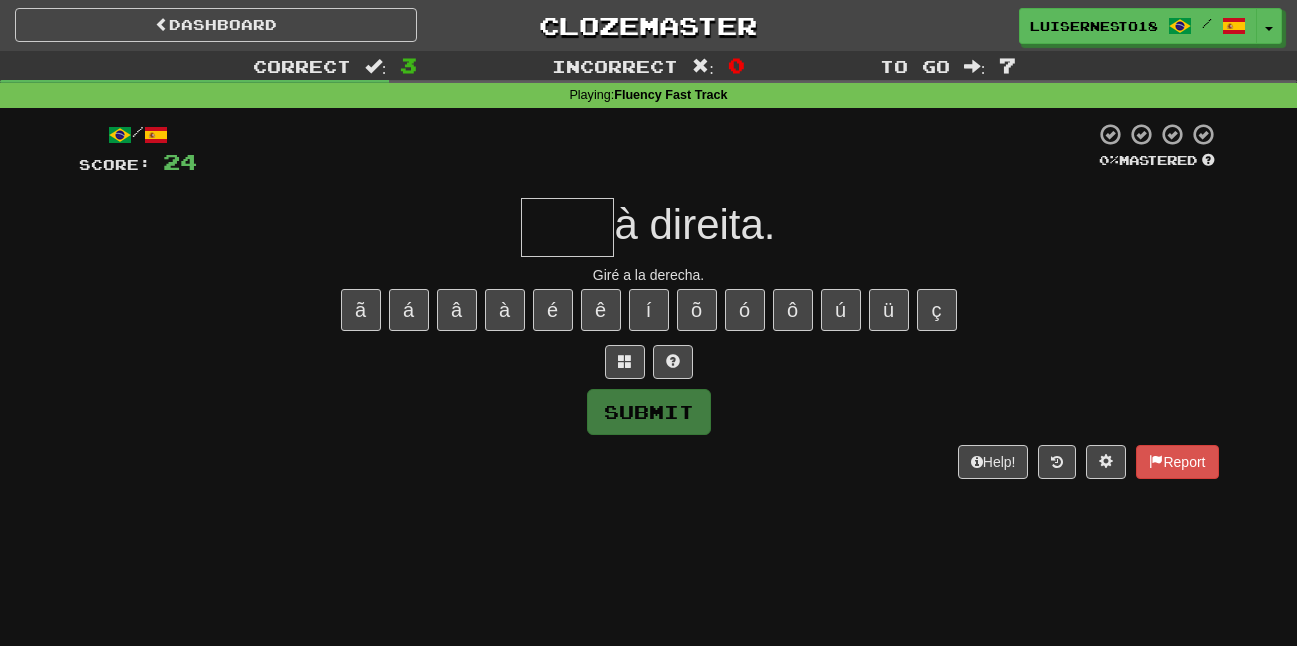 type on "*" 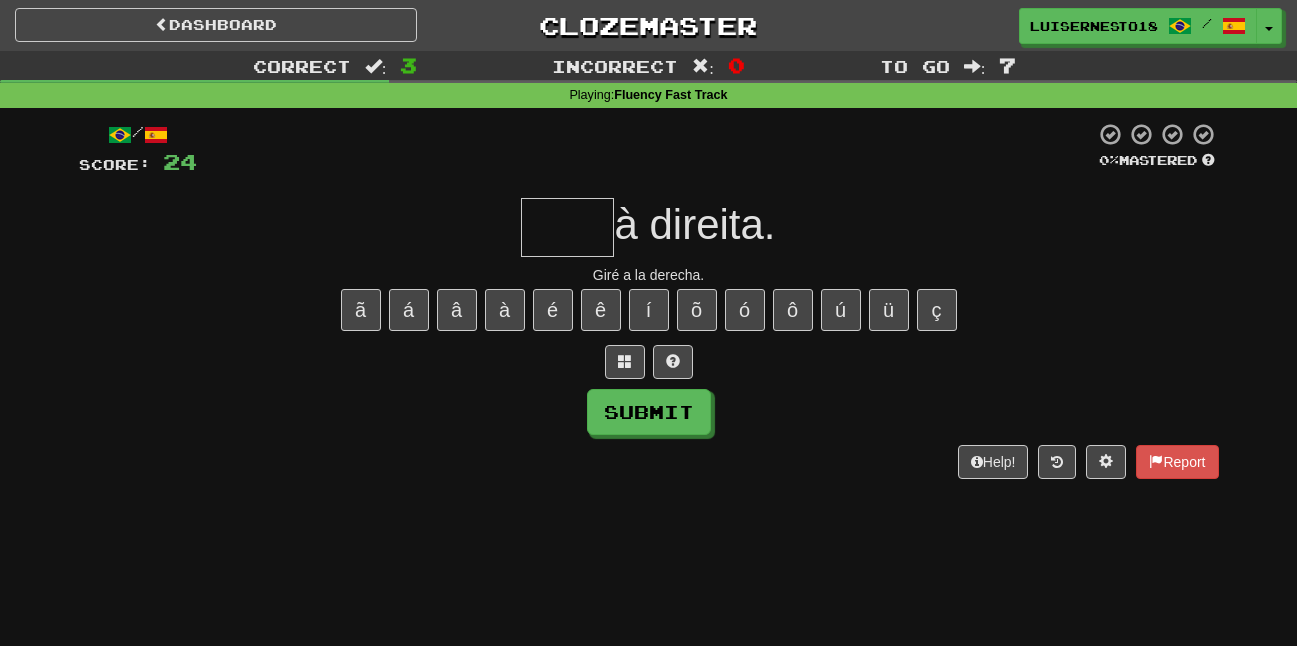 type on "*" 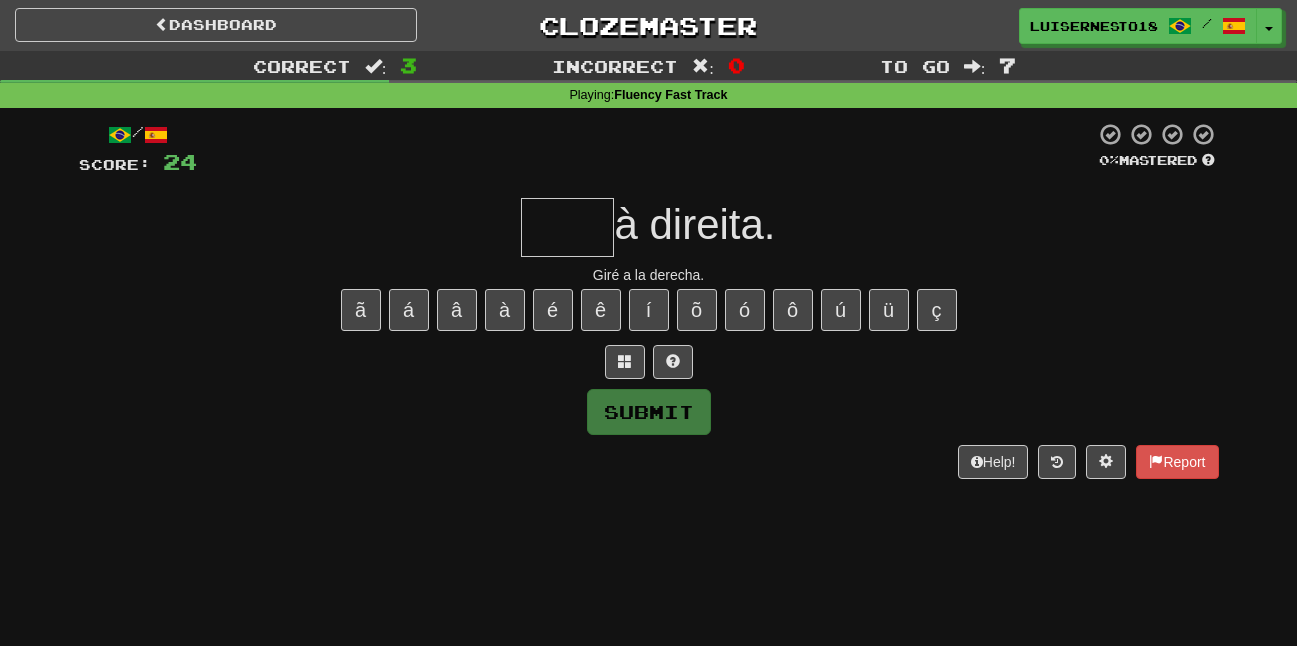 type on "*" 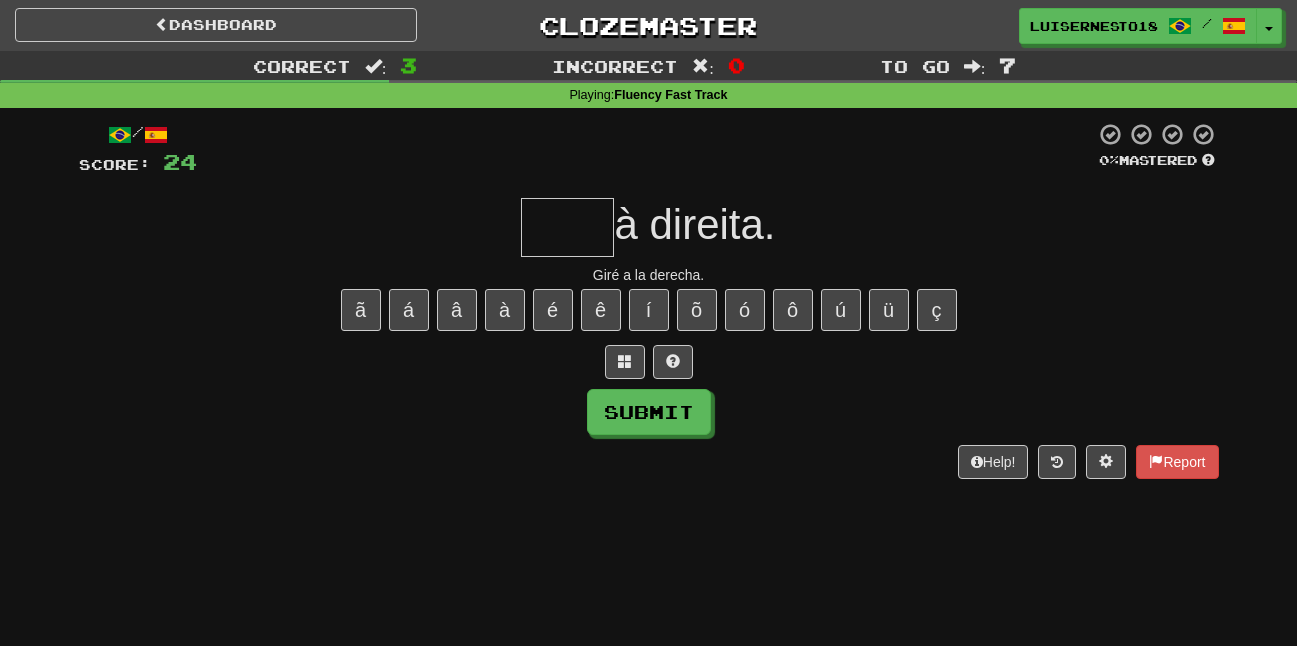 type on "*" 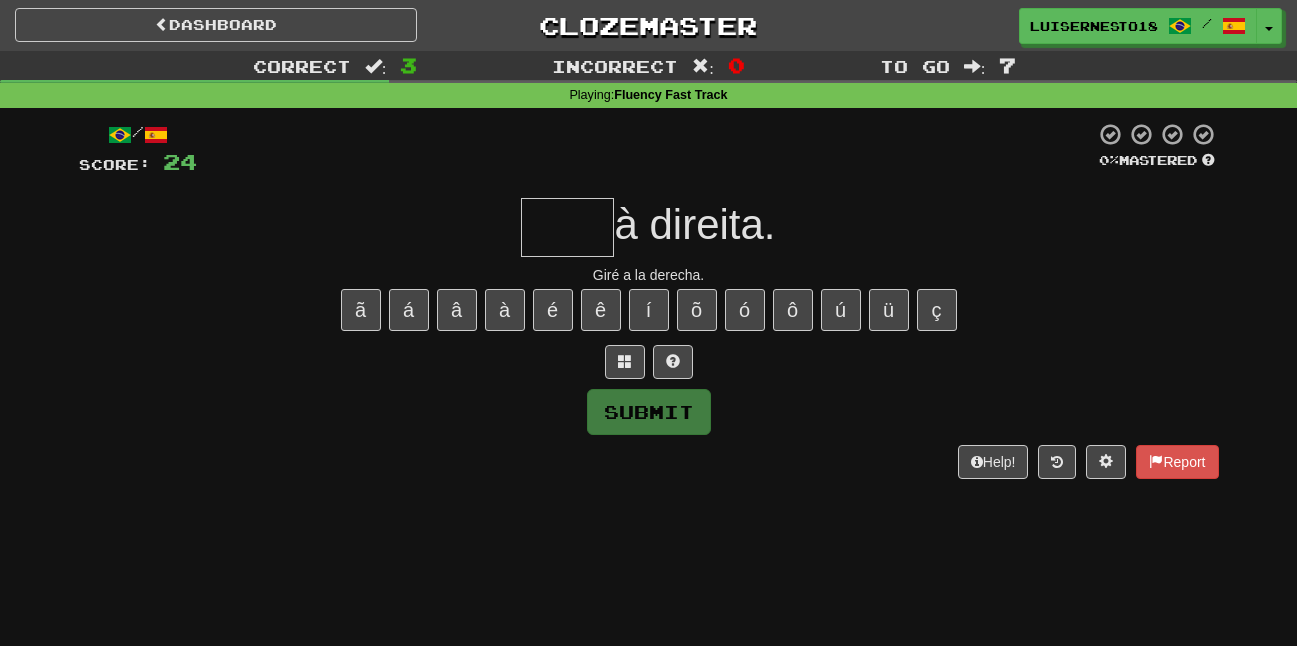 type on "*" 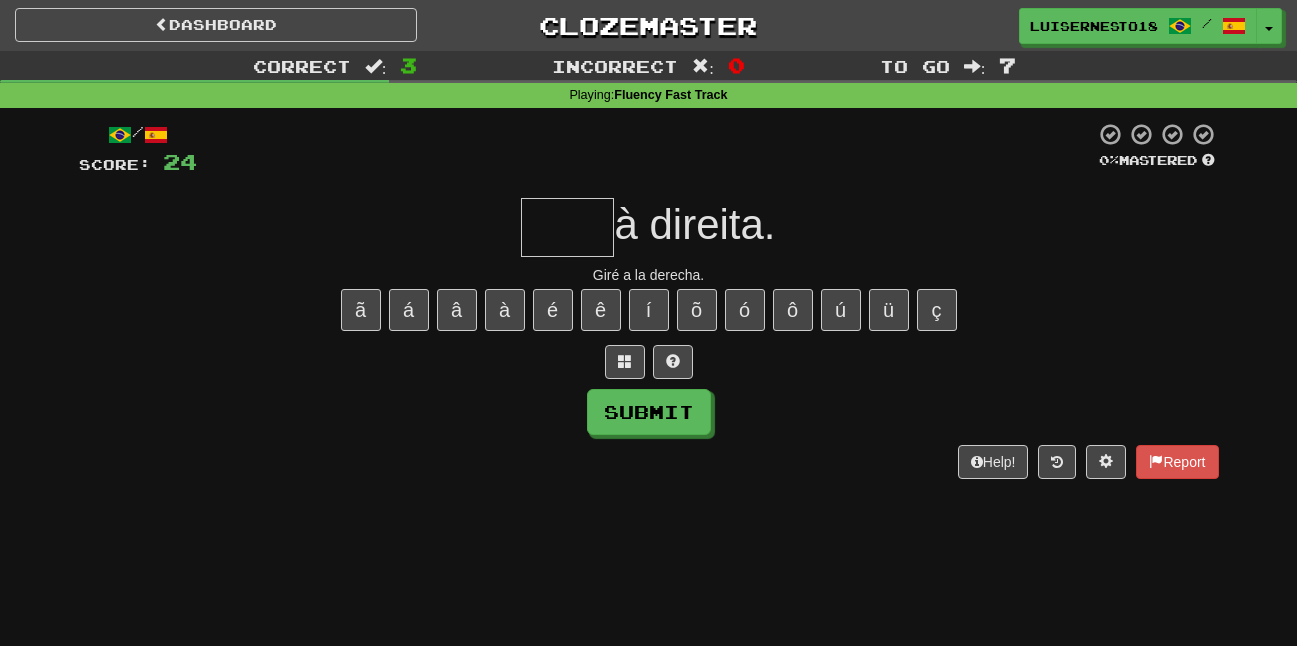 type on "*" 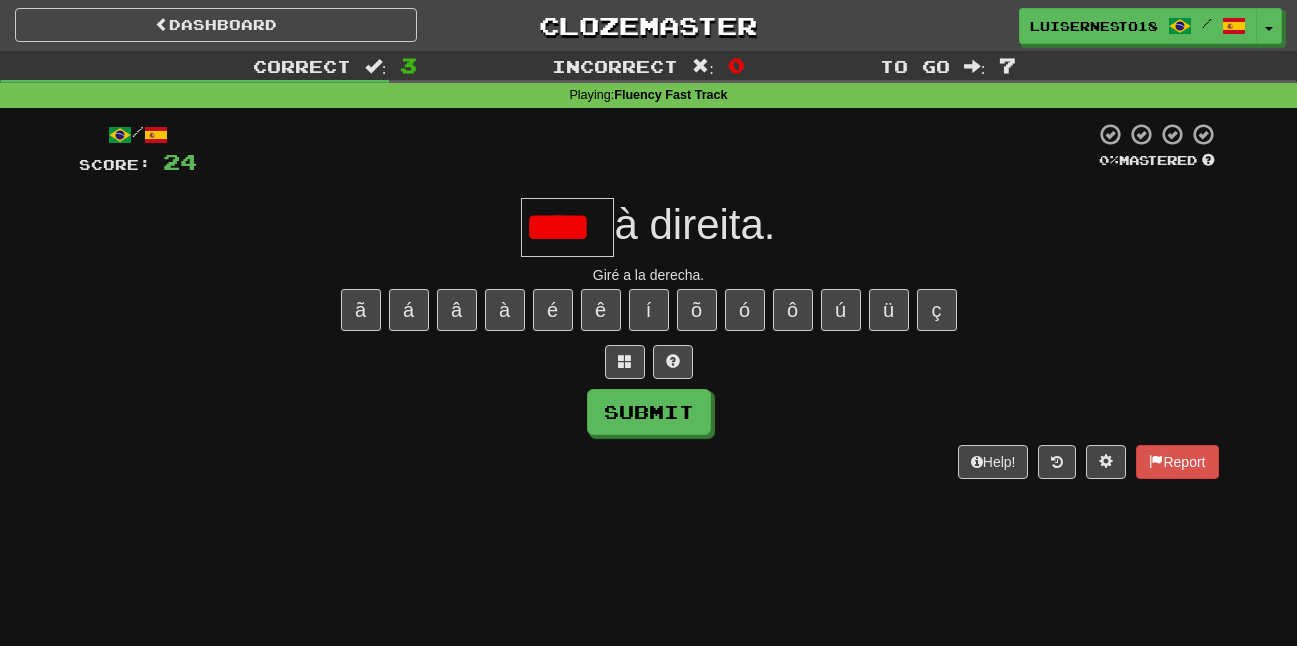 scroll, scrollTop: 0, scrollLeft: 0, axis: both 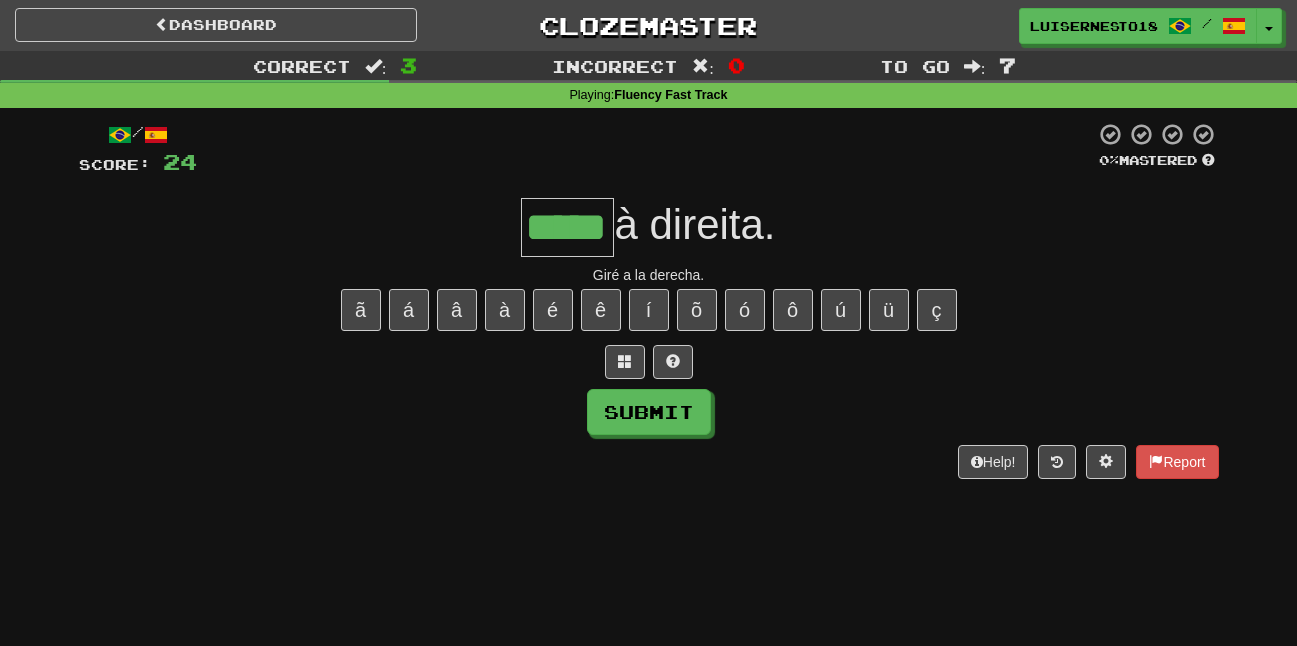 type on "*****" 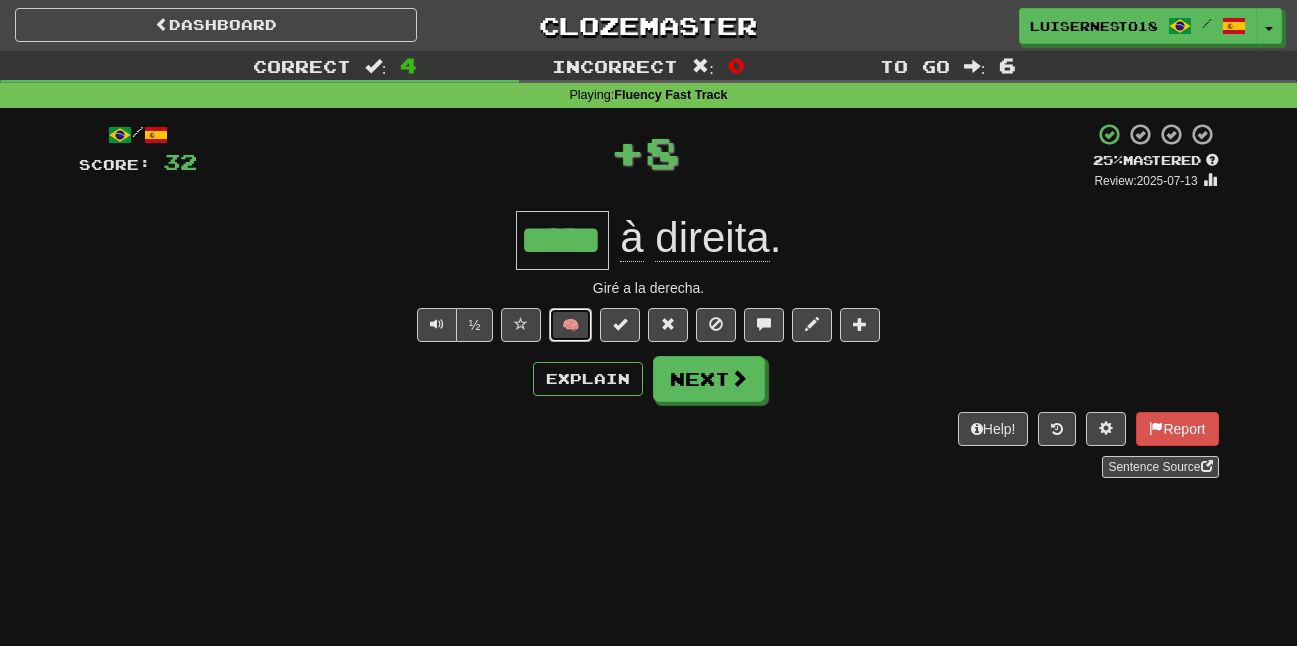 click on "🧠" at bounding box center (570, 325) 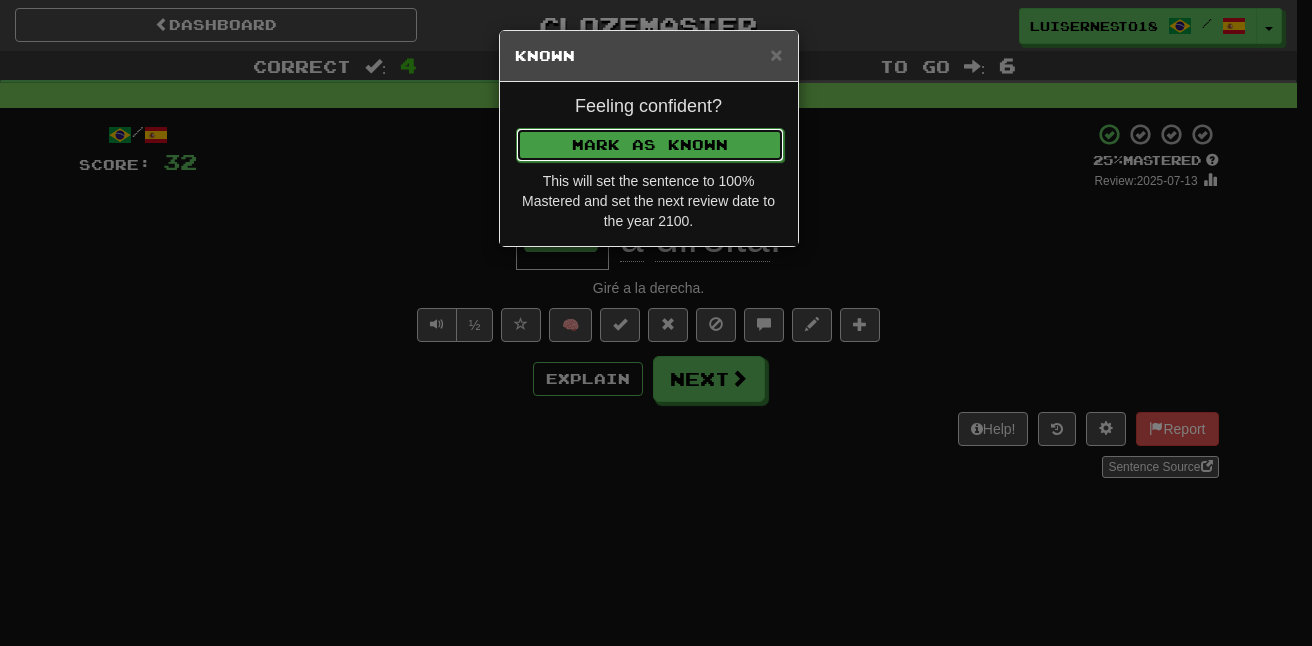 click on "Mark as Known" at bounding box center [650, 145] 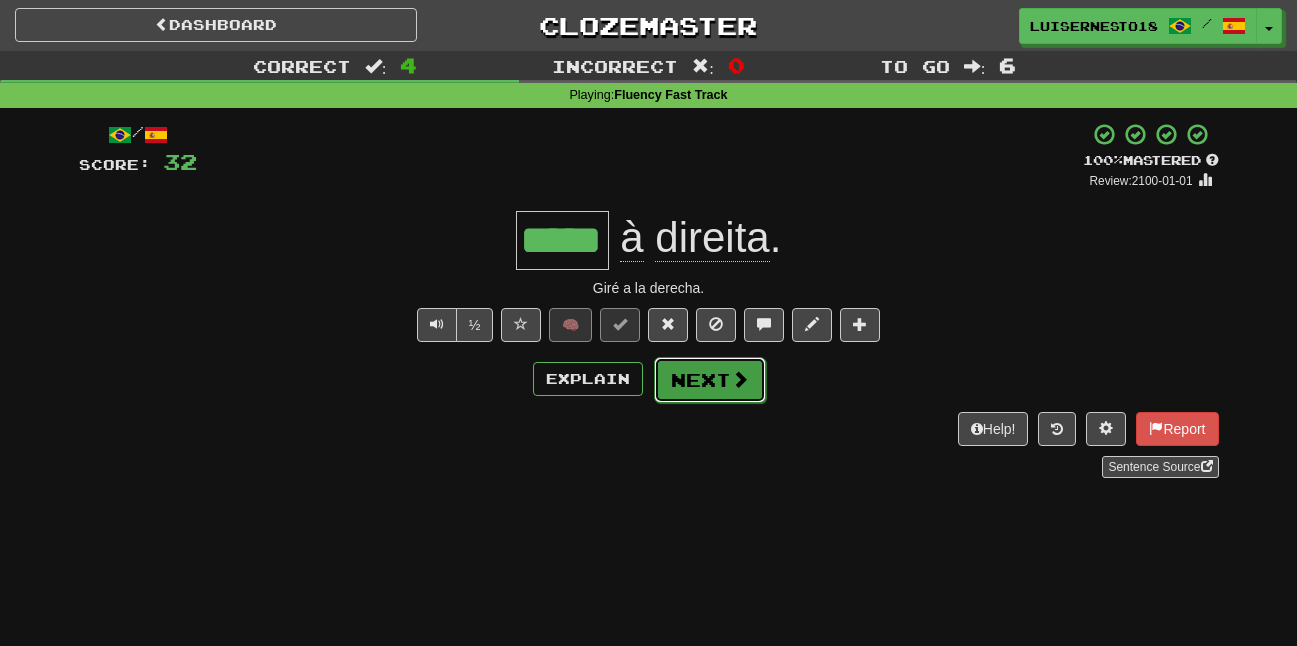 click on "Next" at bounding box center (710, 380) 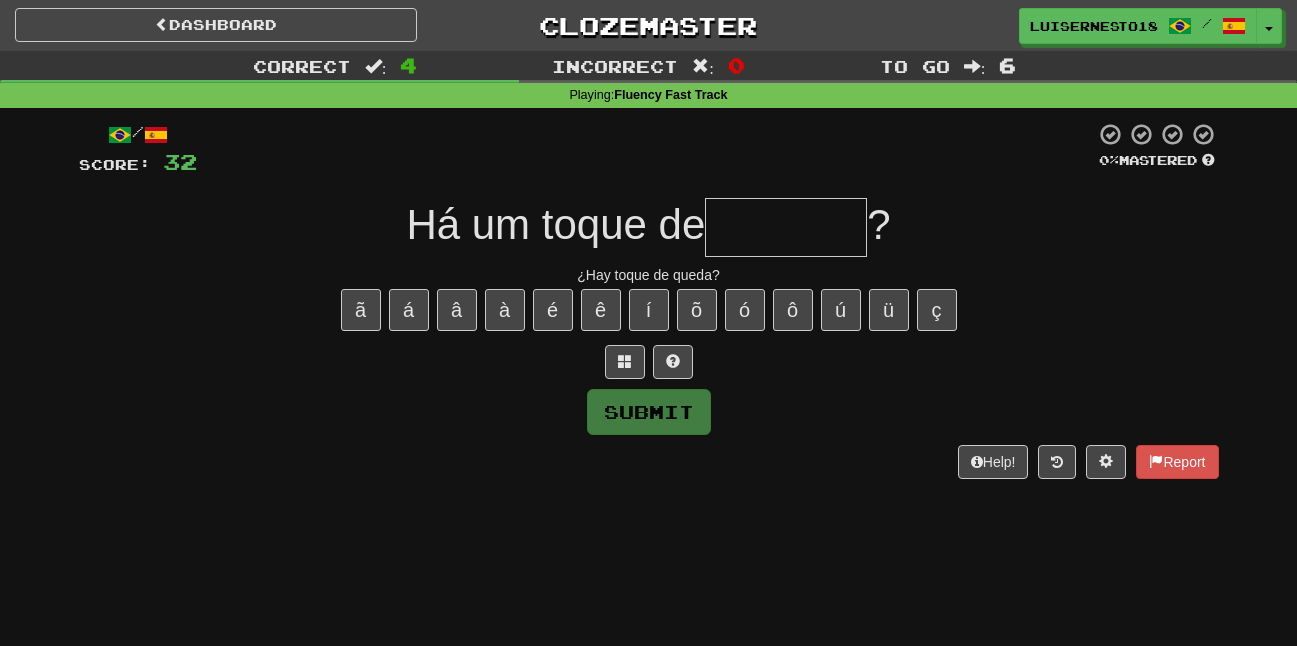 type on "*" 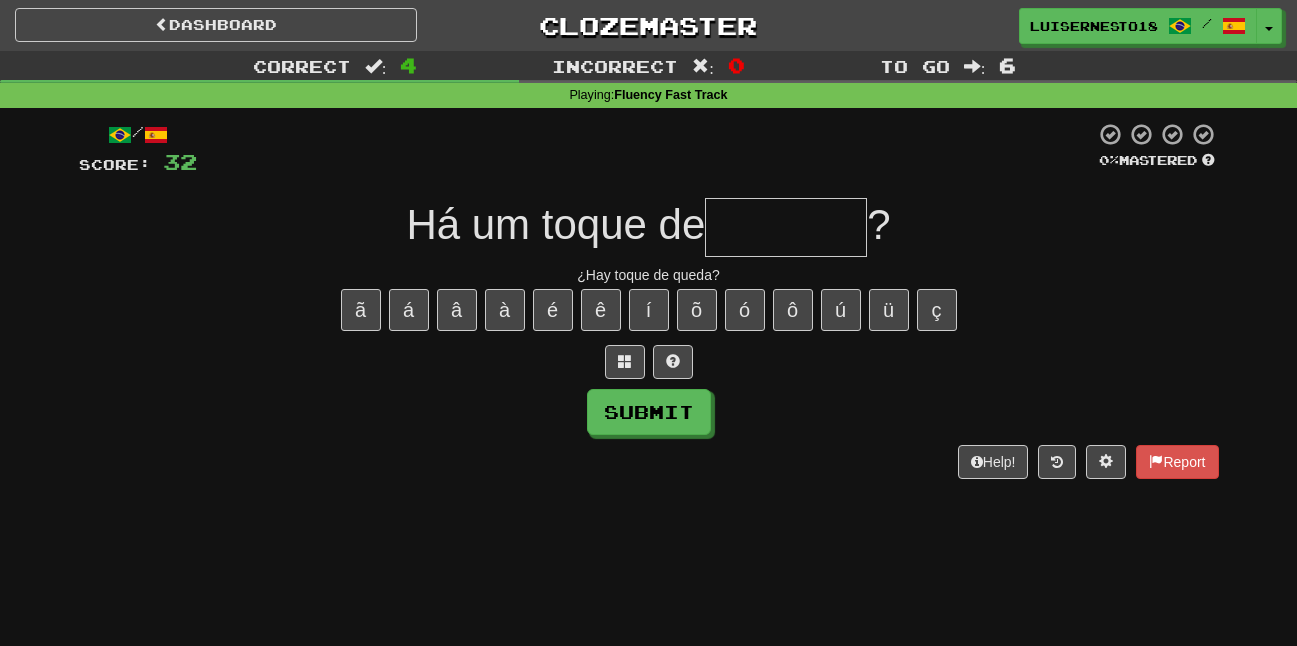 type on "*" 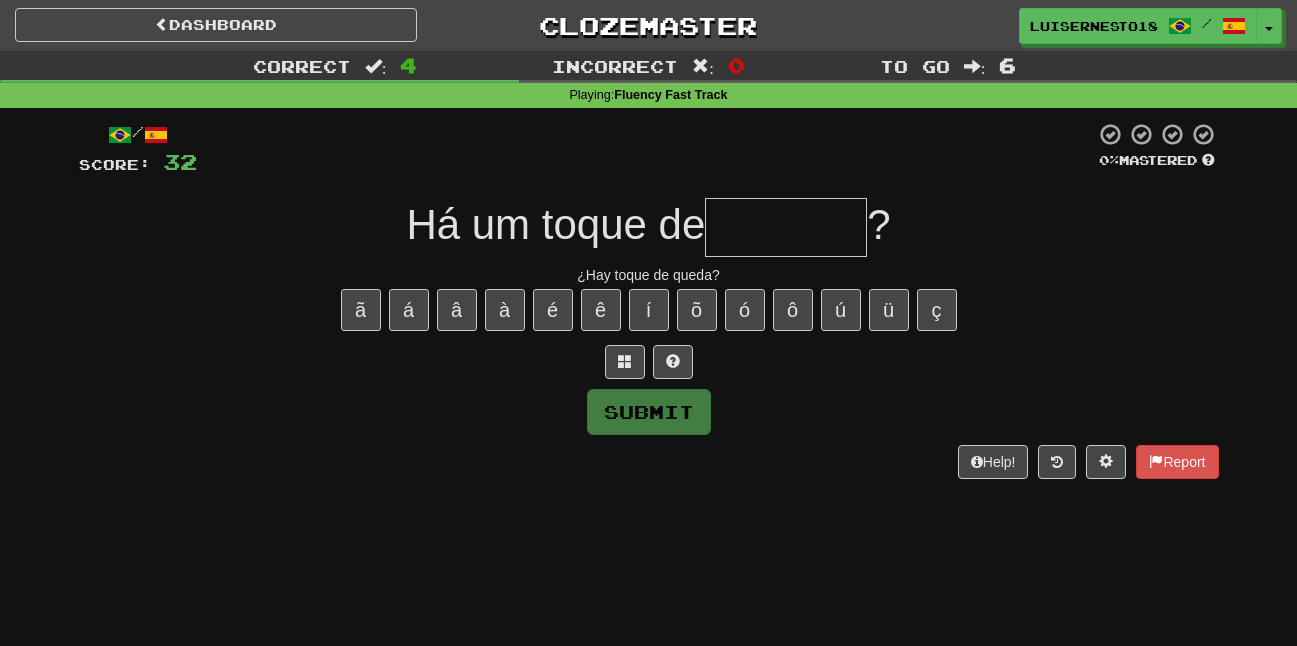 type on "*" 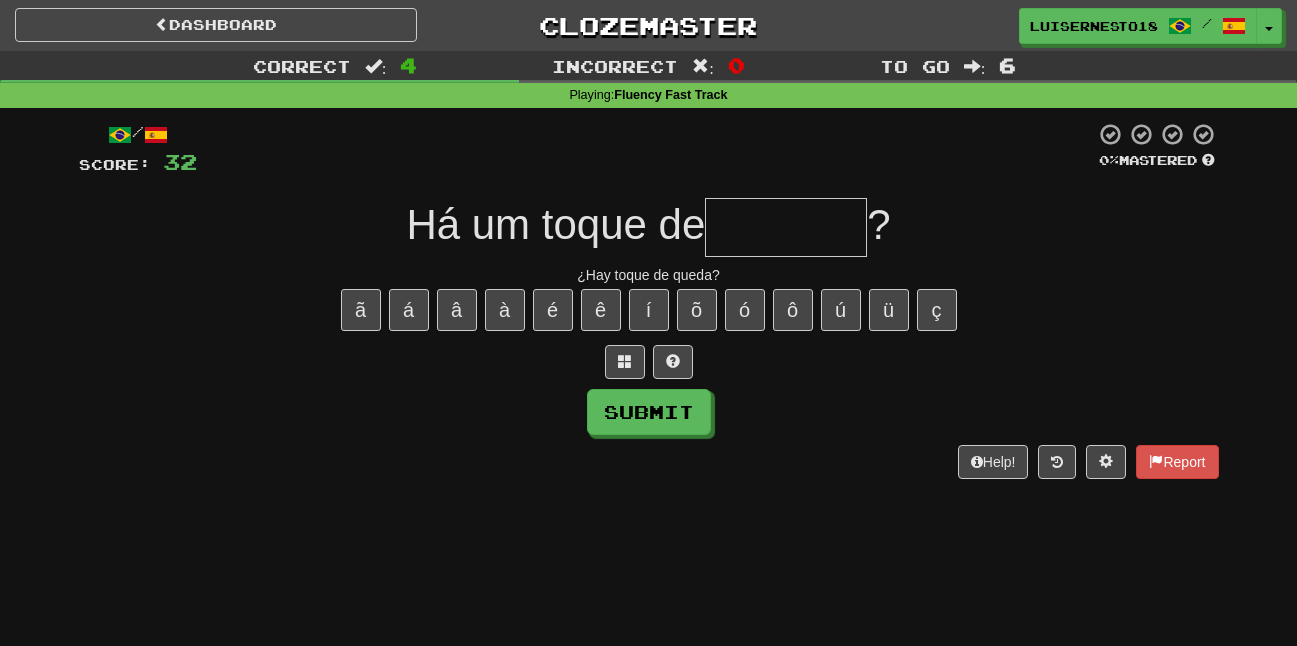 type on "*" 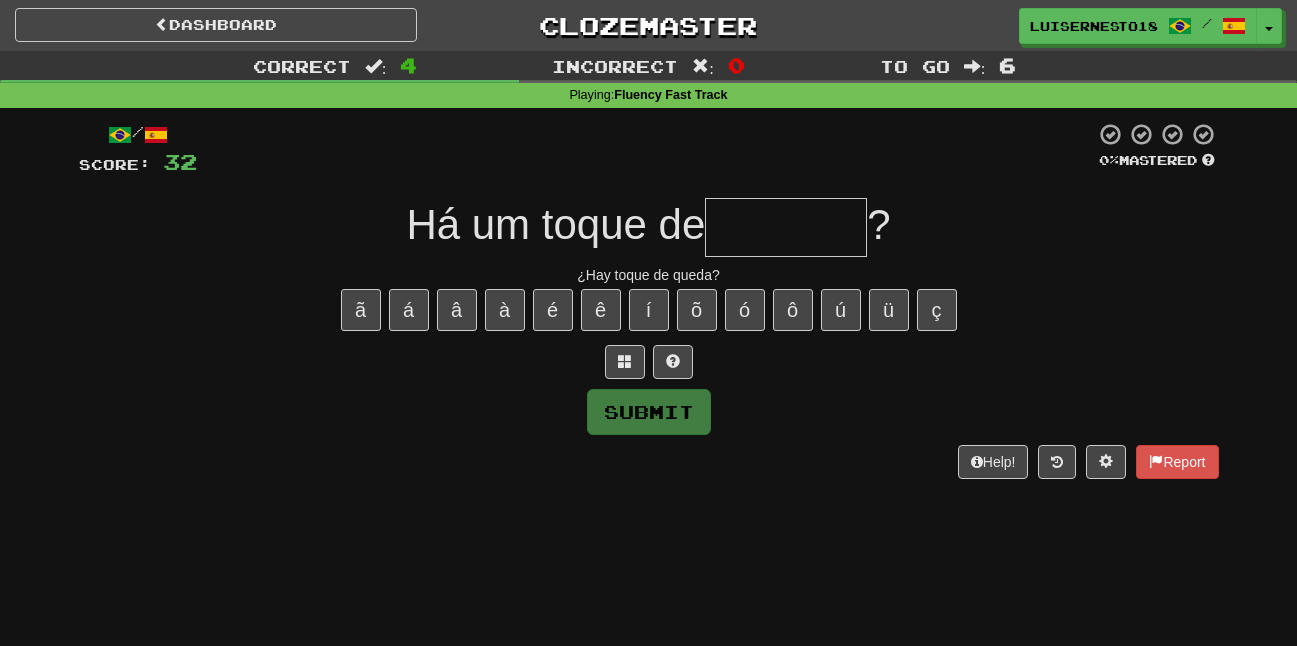 type on "*" 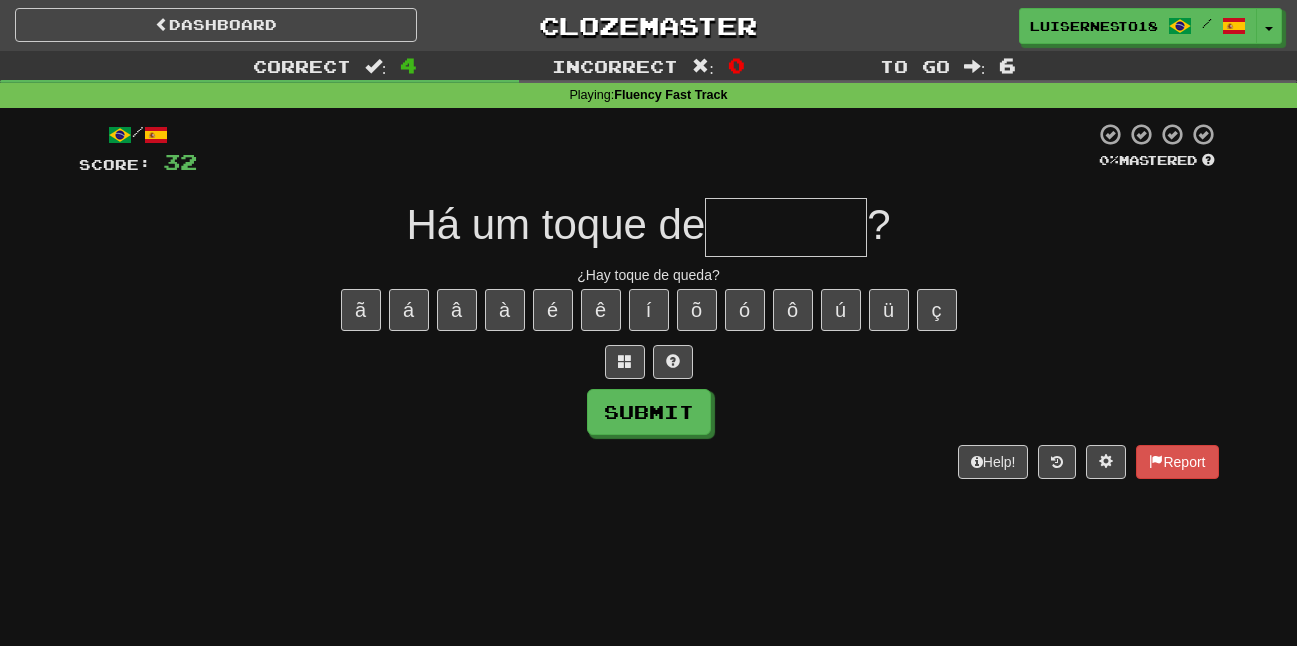 type on "*" 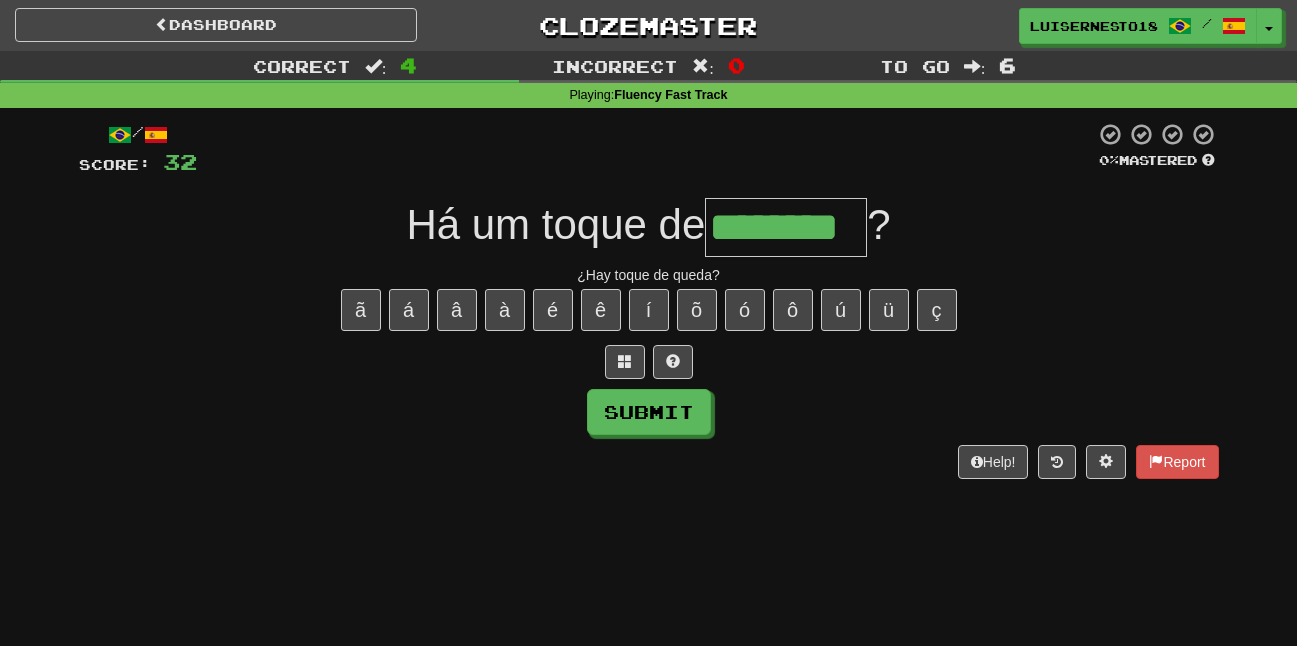type on "********" 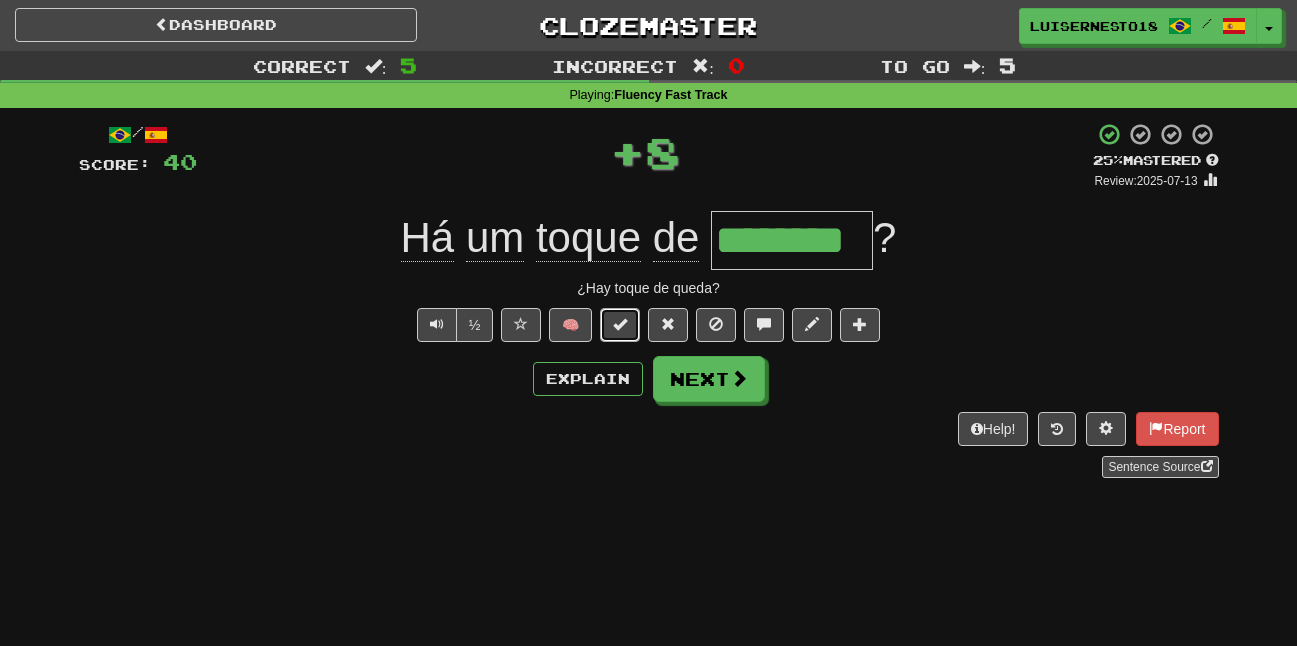 click at bounding box center (620, 324) 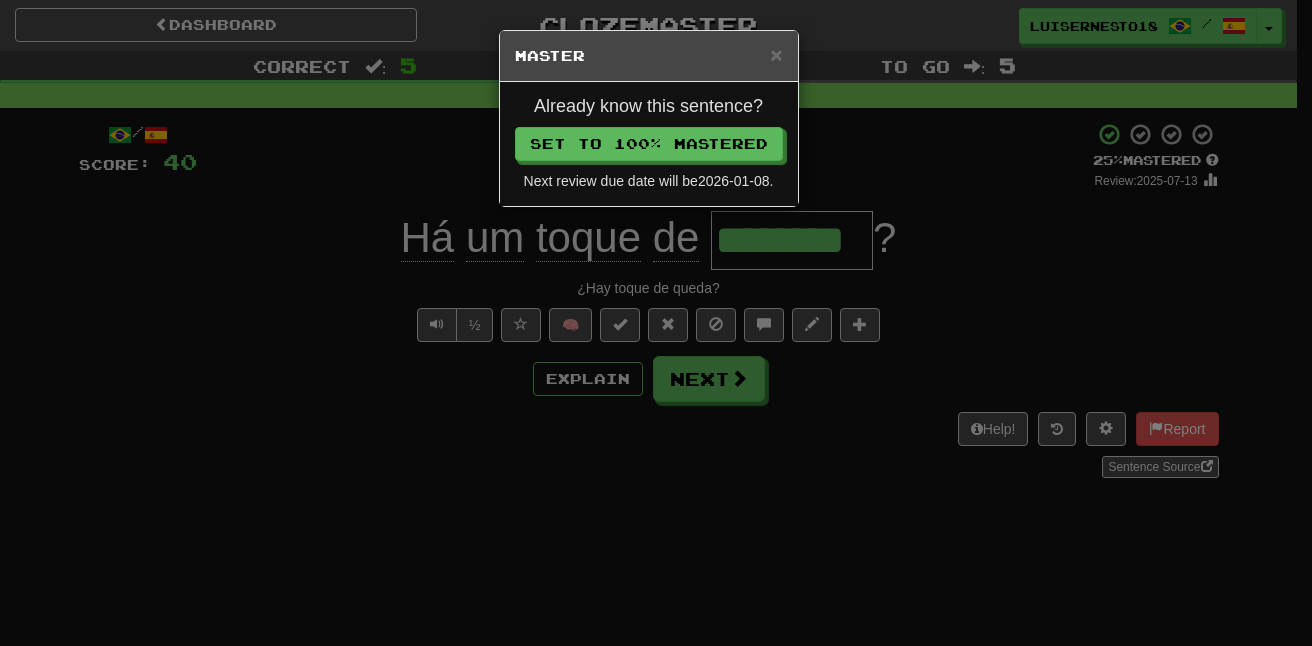 click on "Already know this sentence?" at bounding box center [649, 107] 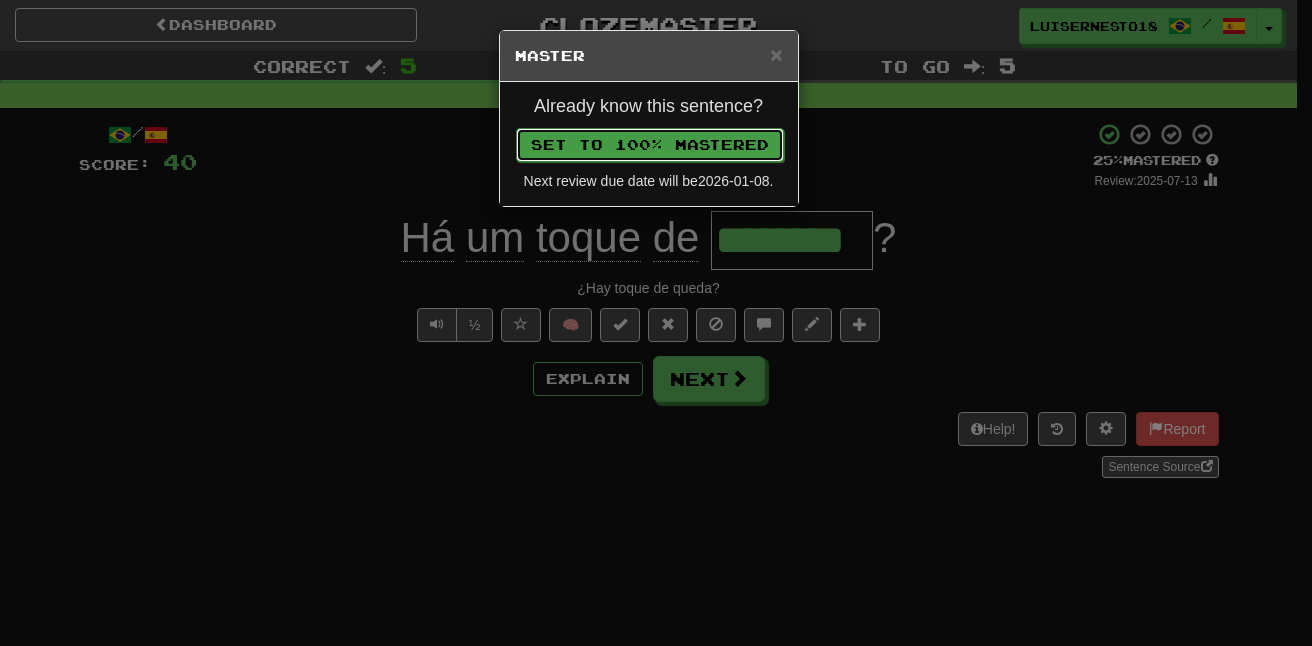 click on "Set to 100% Mastered" at bounding box center (650, 145) 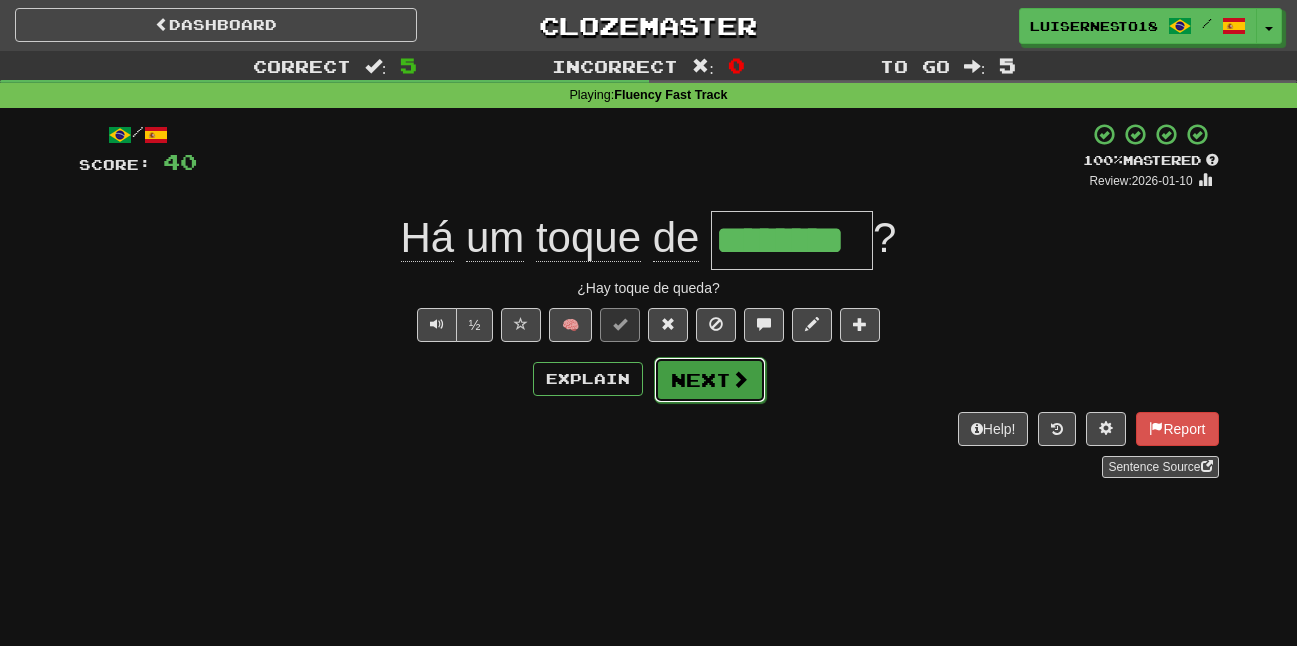 click at bounding box center (740, 379) 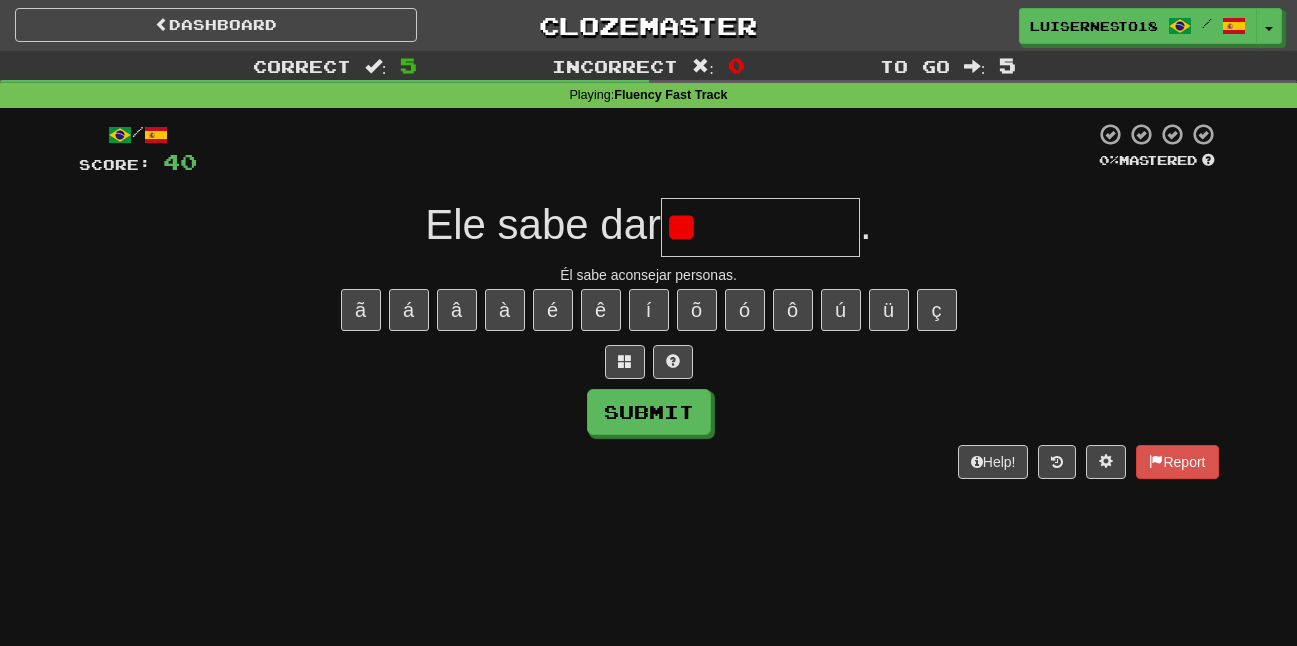 type on "*" 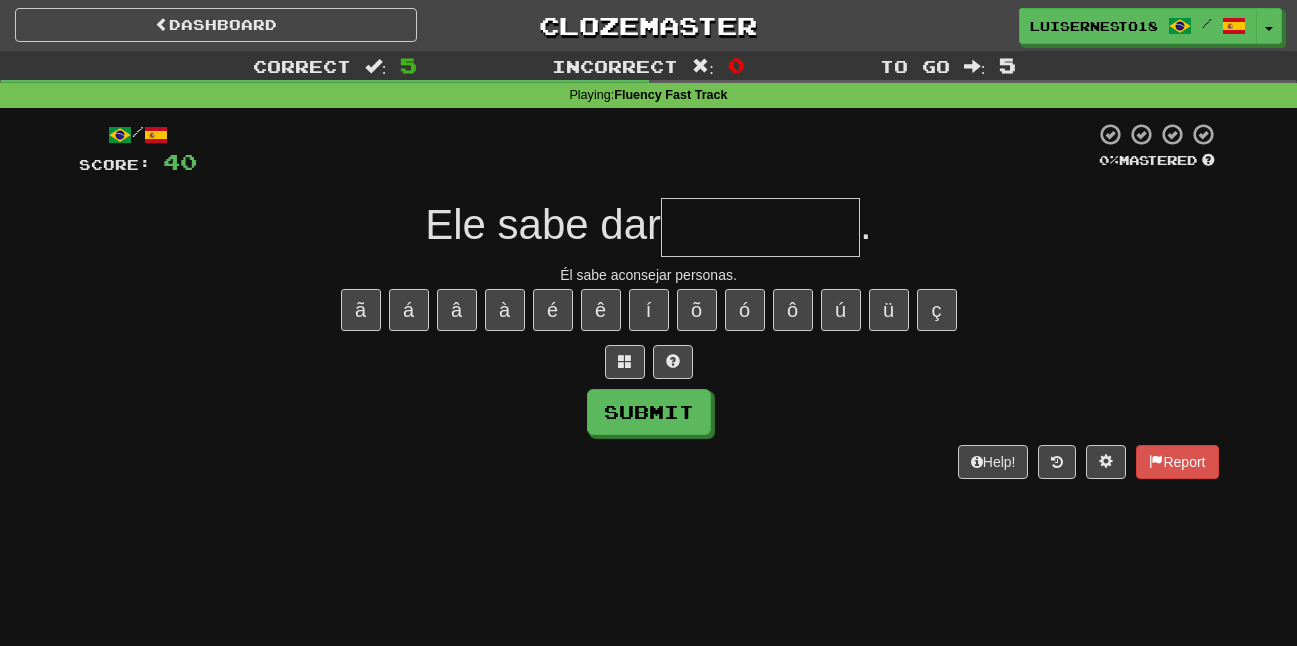 type on "*" 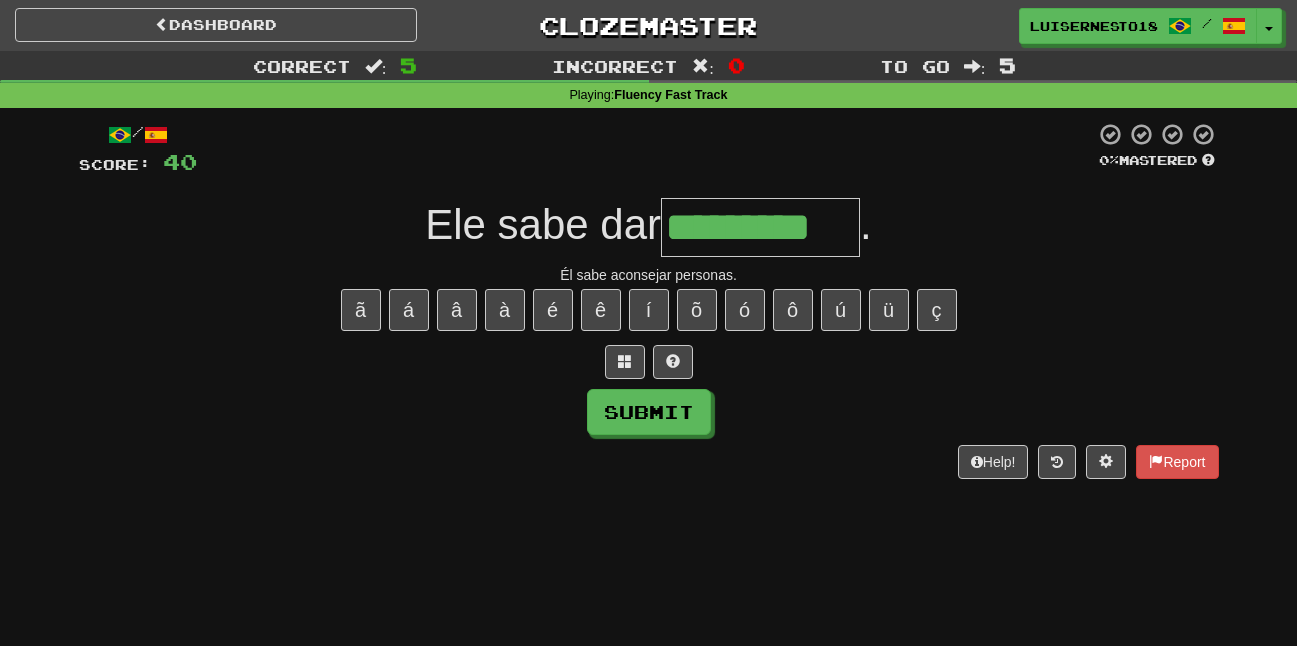 type on "*********" 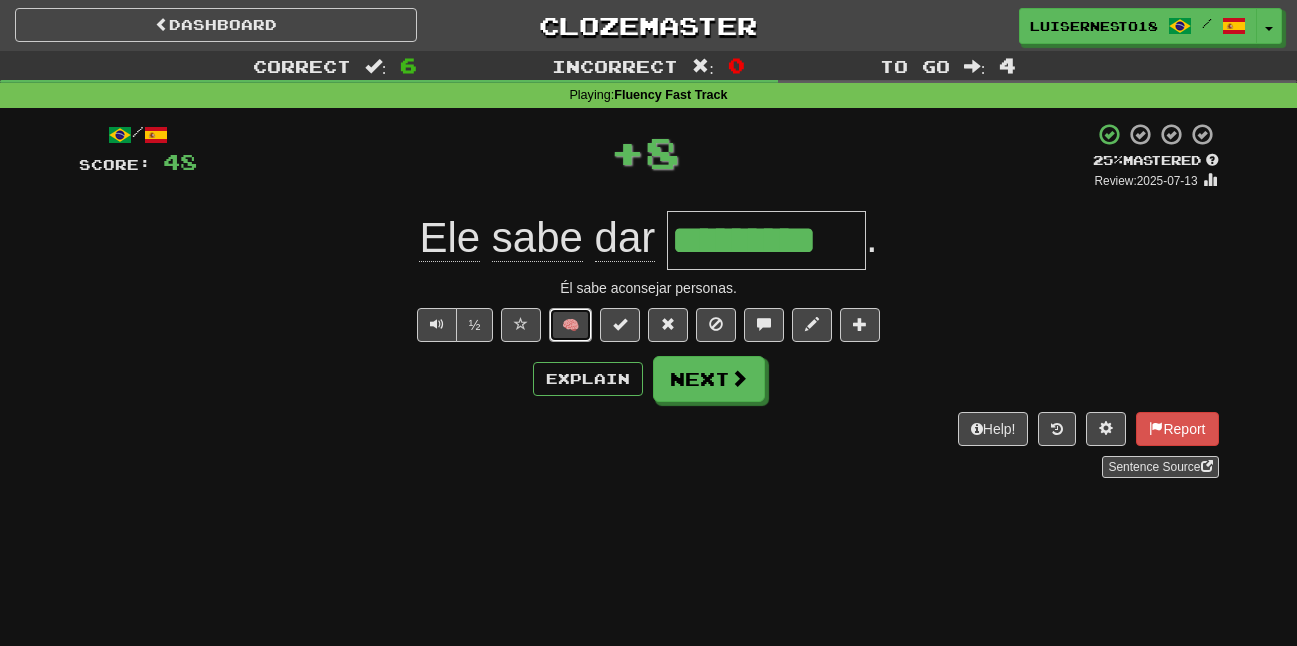 click on "🧠" at bounding box center [570, 325] 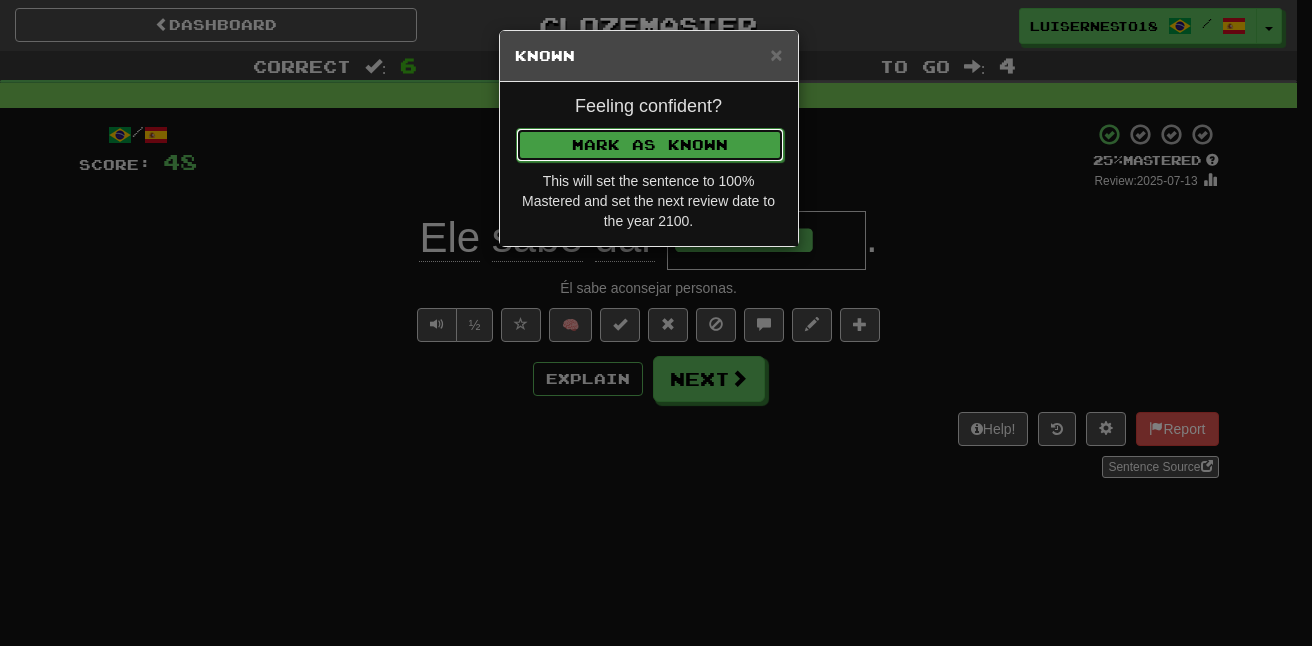 click on "Mark as Known" at bounding box center [650, 145] 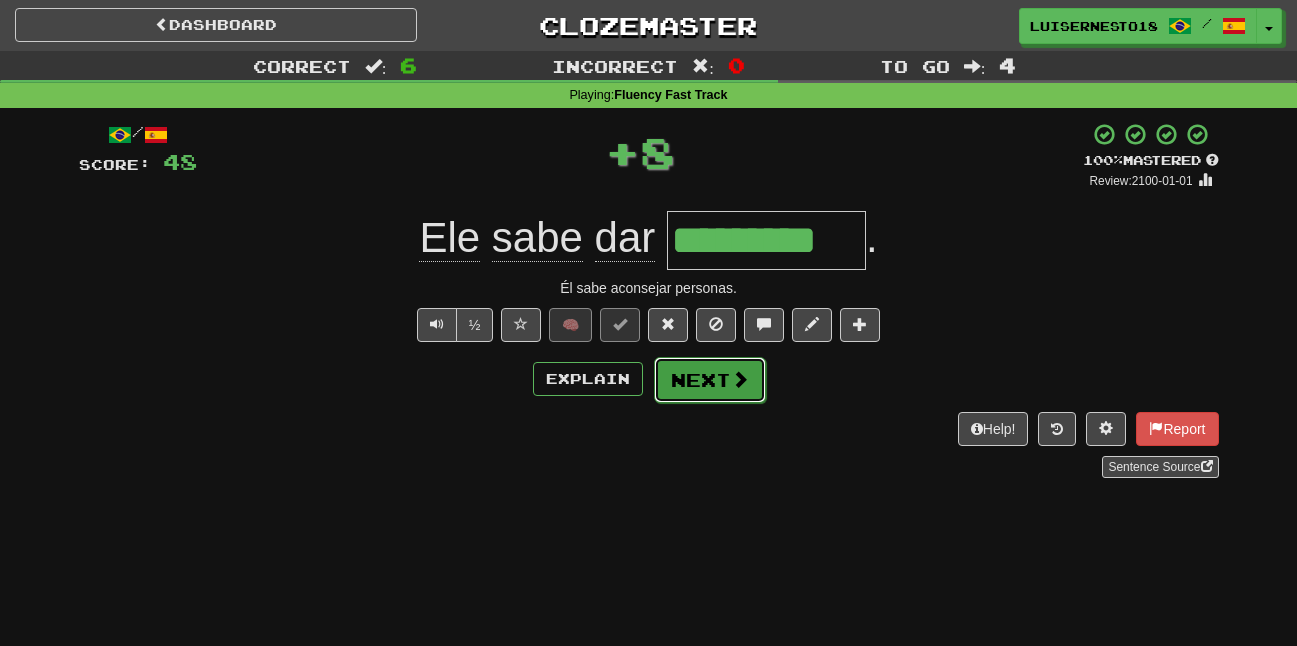 click on "Next" at bounding box center [710, 380] 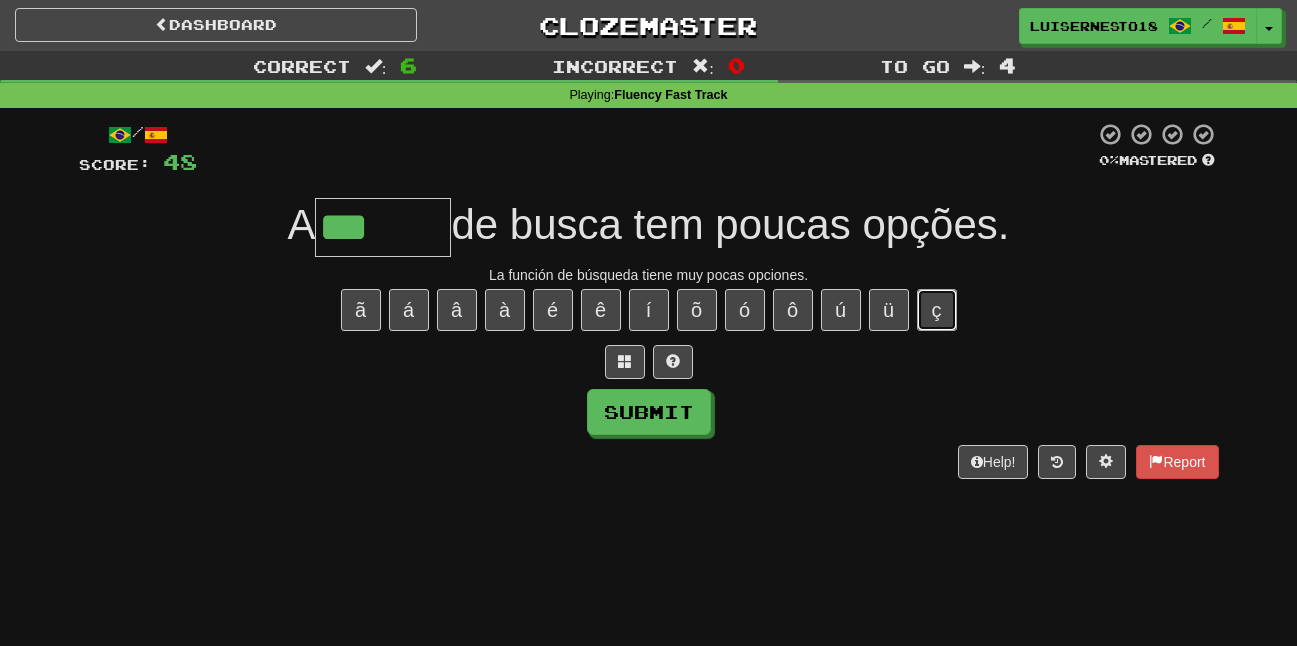 click on "ç" at bounding box center (937, 310) 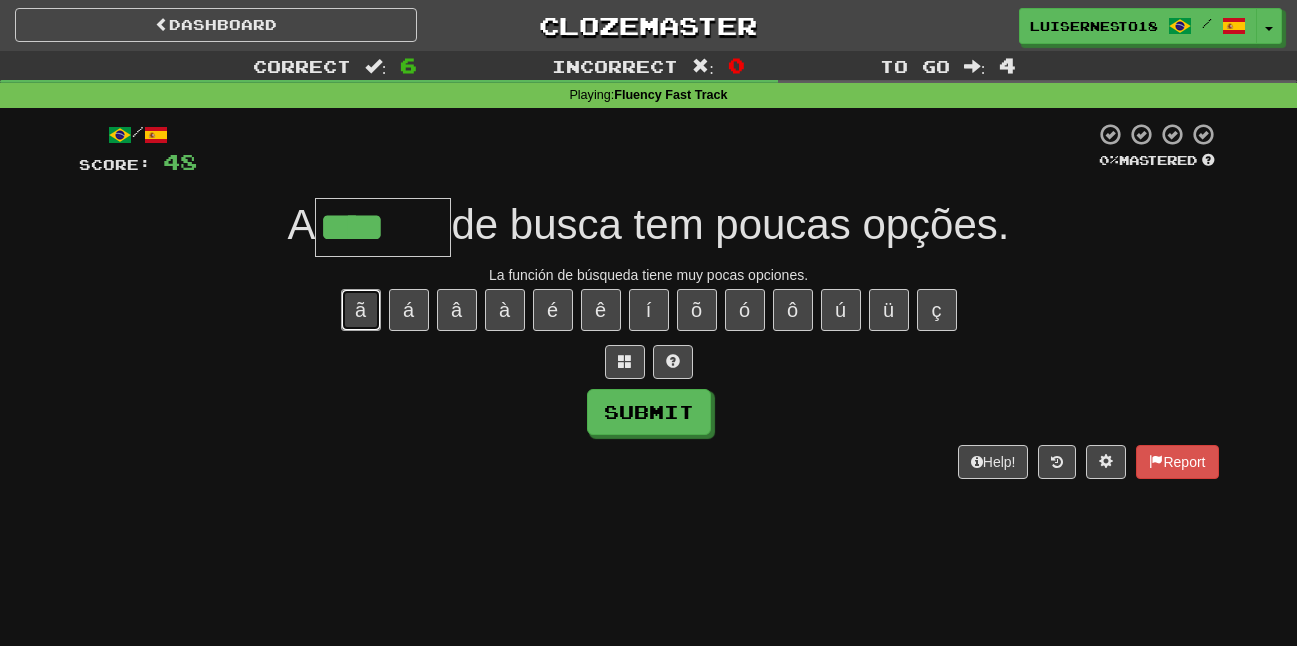 click on "ã" at bounding box center (361, 310) 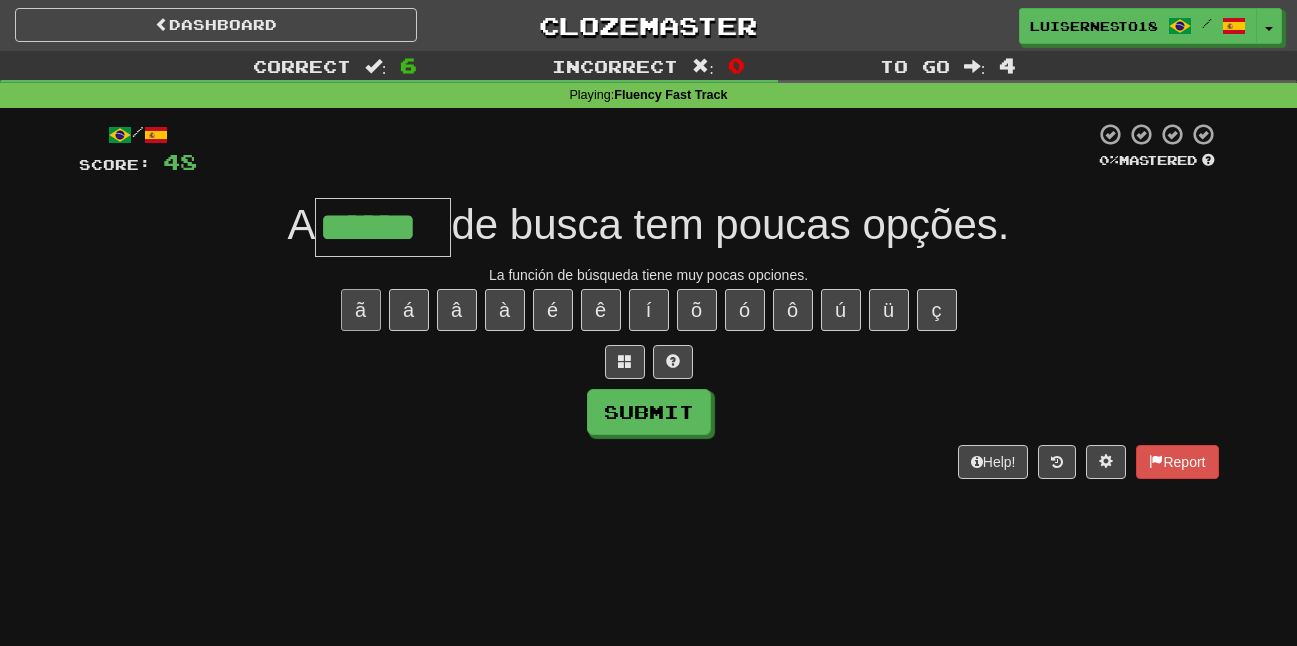 type on "******" 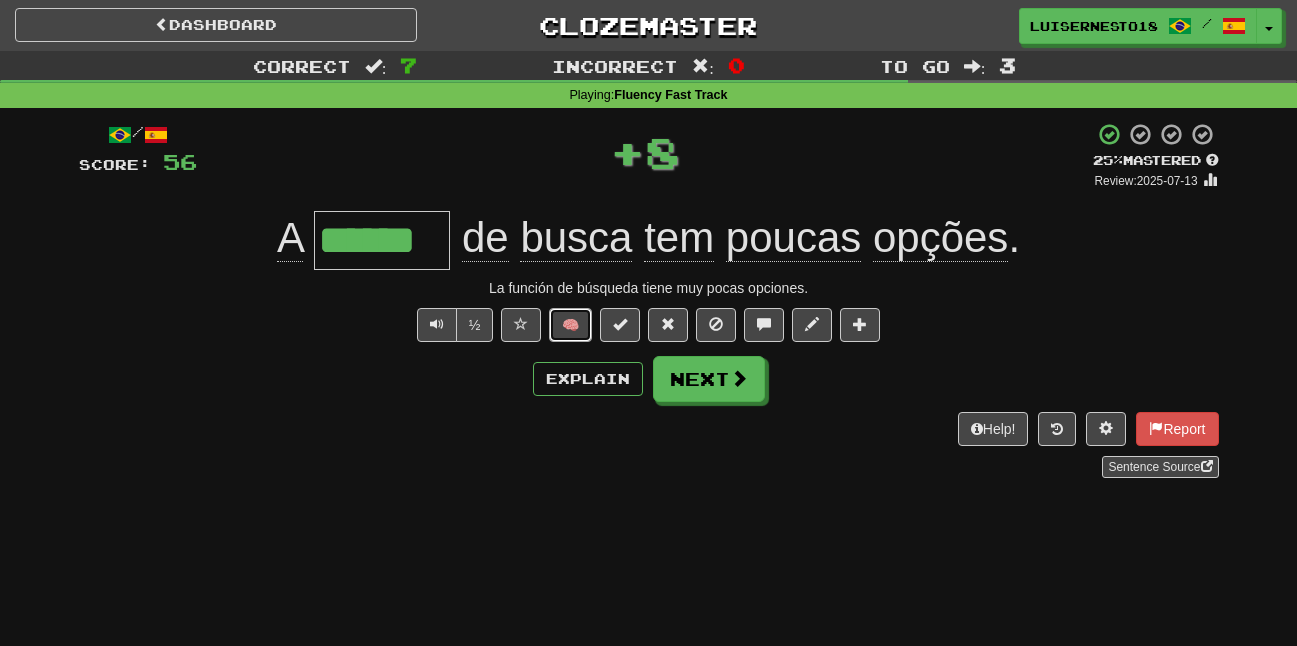 click on "🧠" at bounding box center [570, 325] 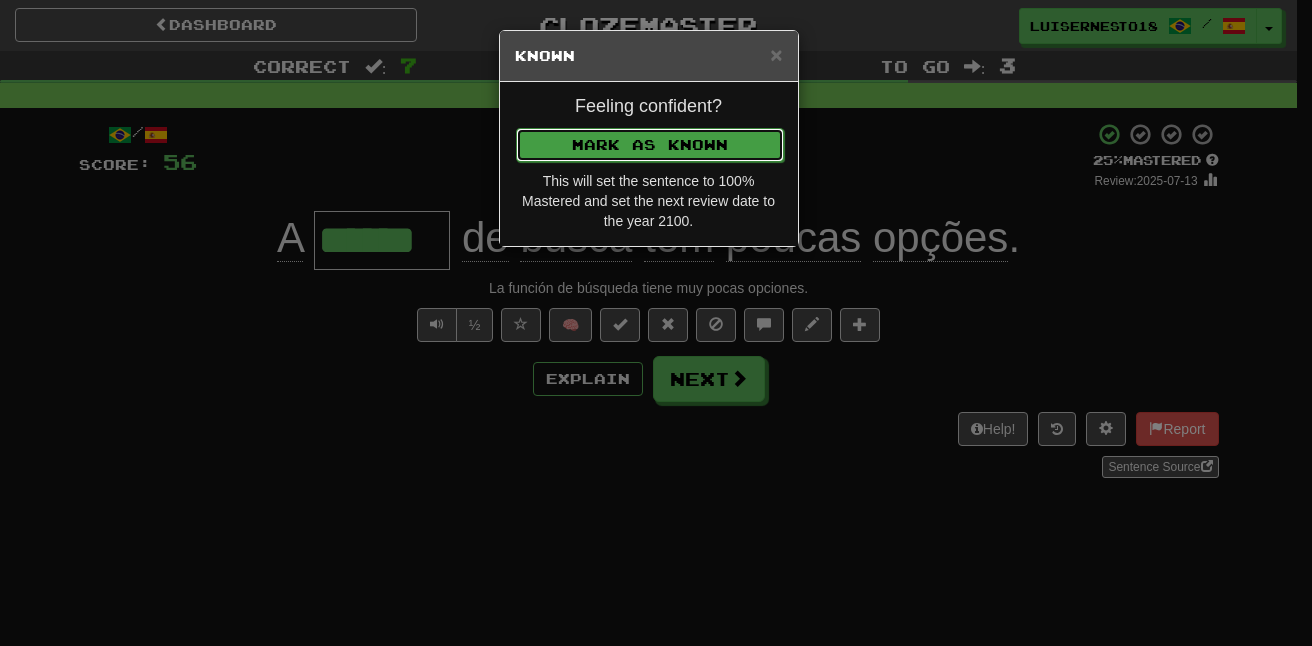 click on "Mark as Known" at bounding box center (650, 145) 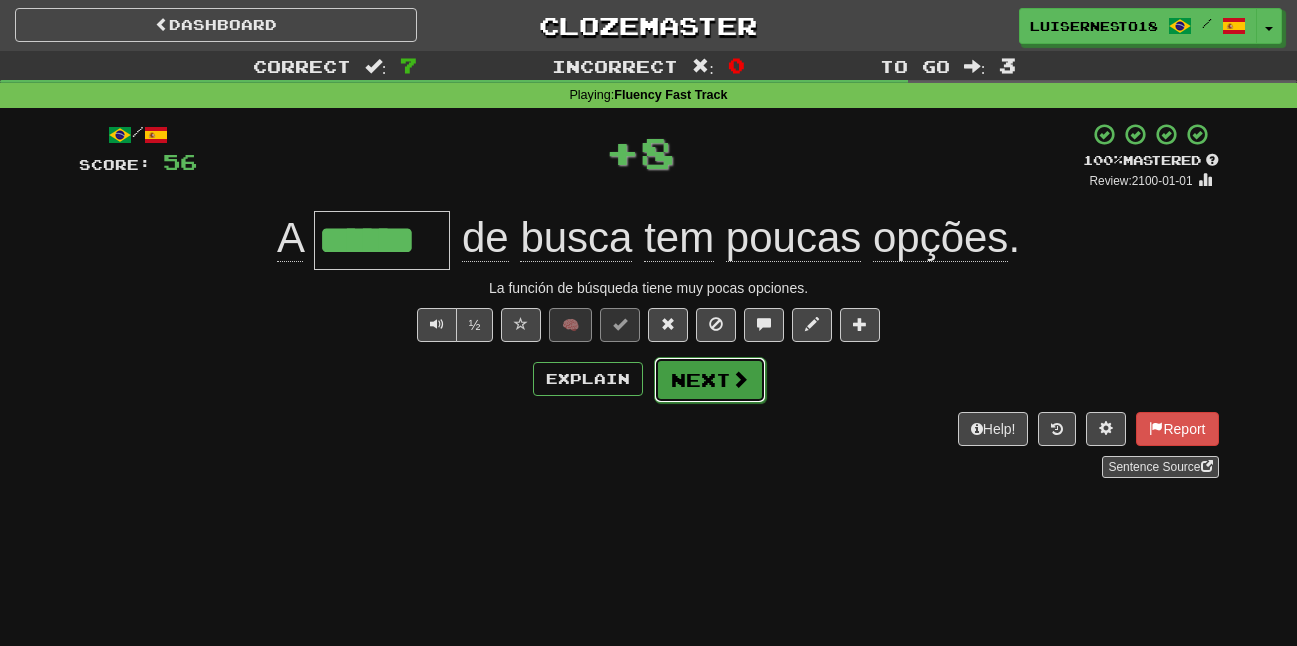 click on "Next" at bounding box center (710, 380) 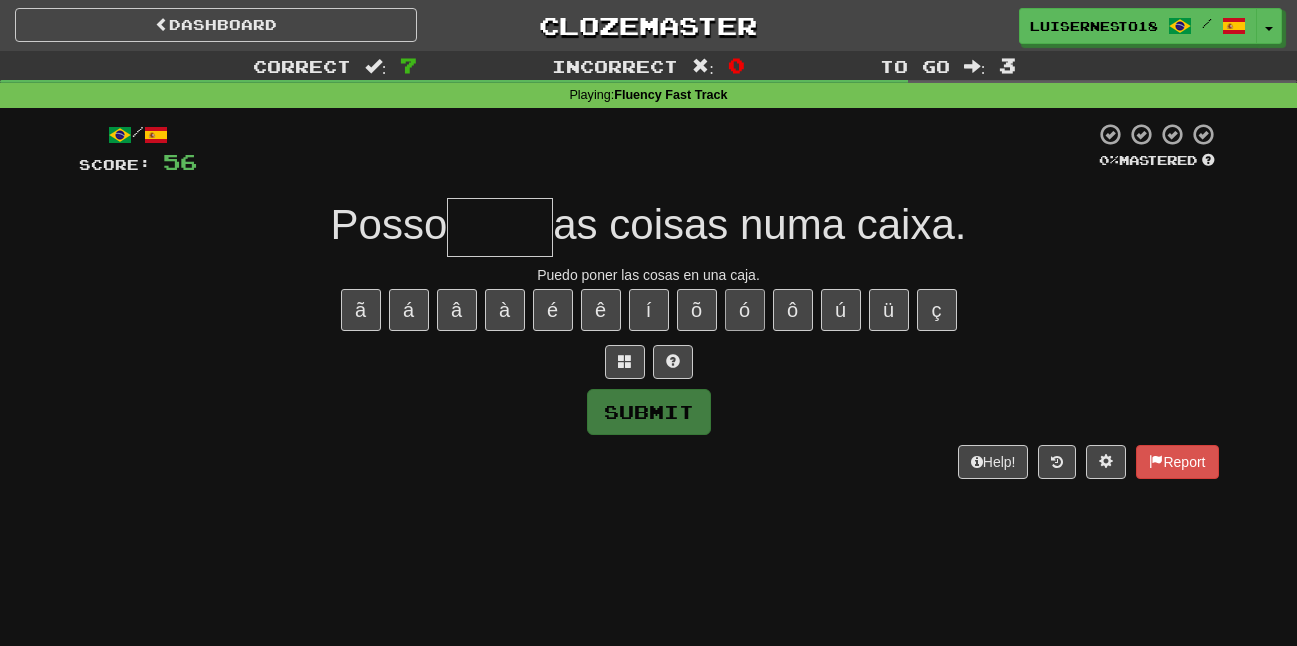 type on "*" 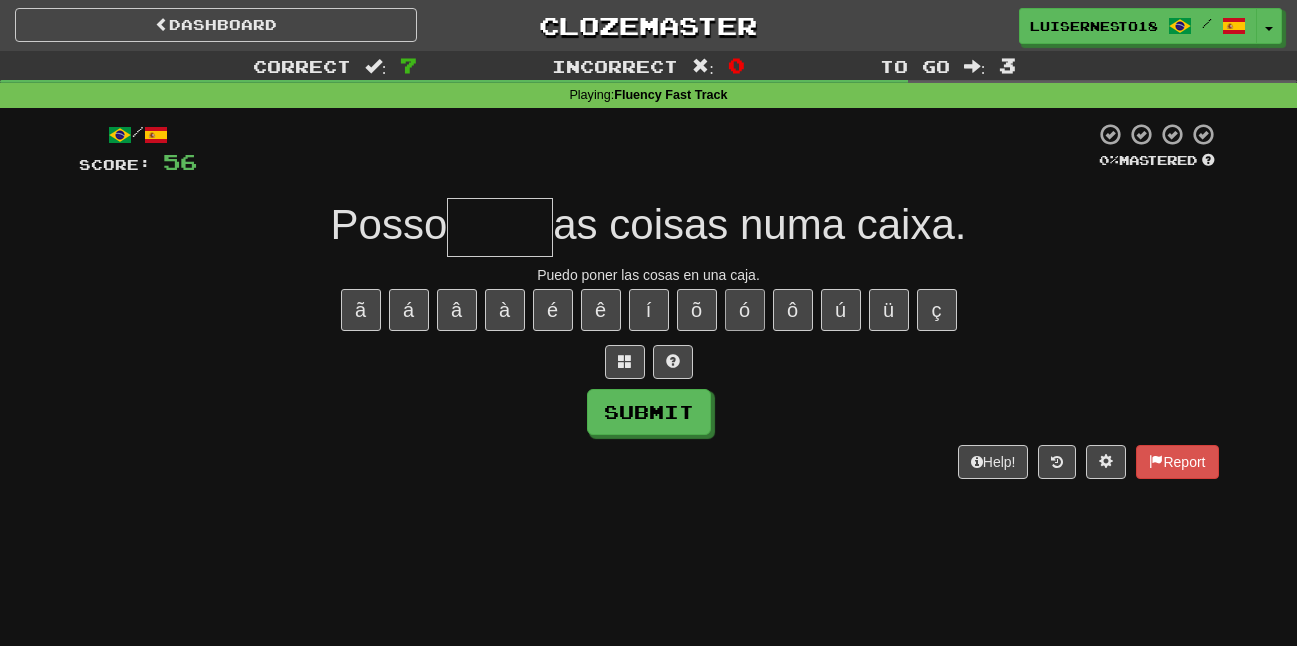 type on "*" 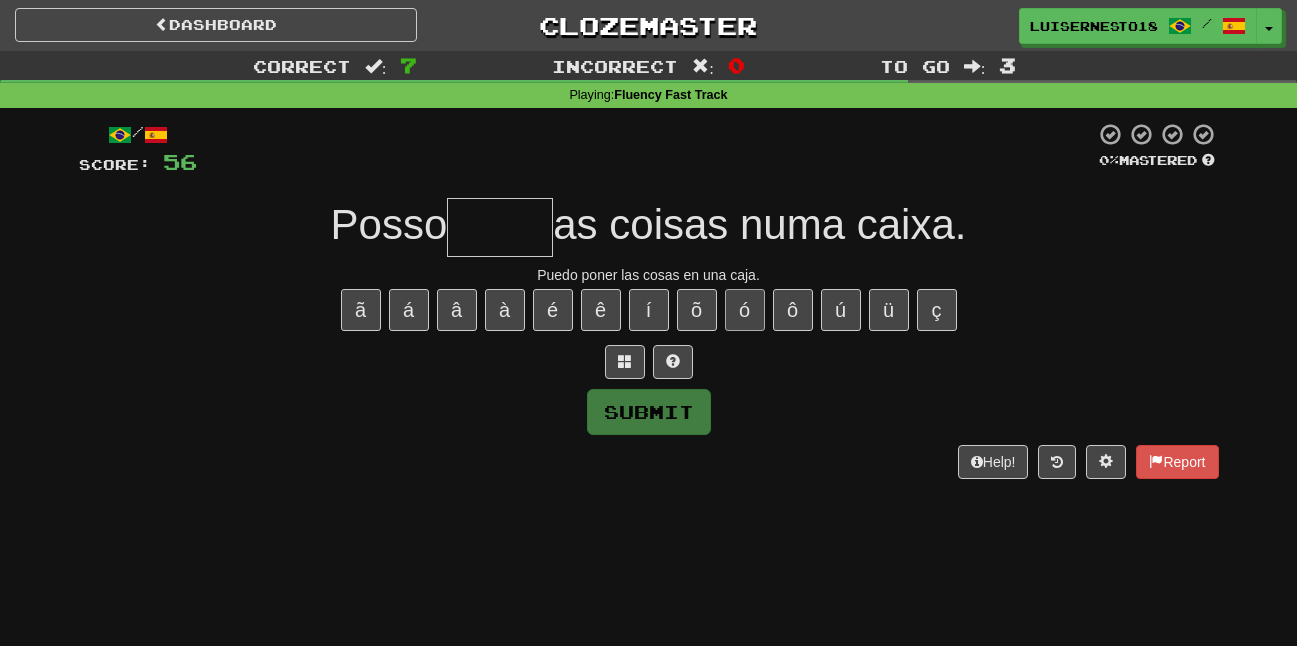 type on "*" 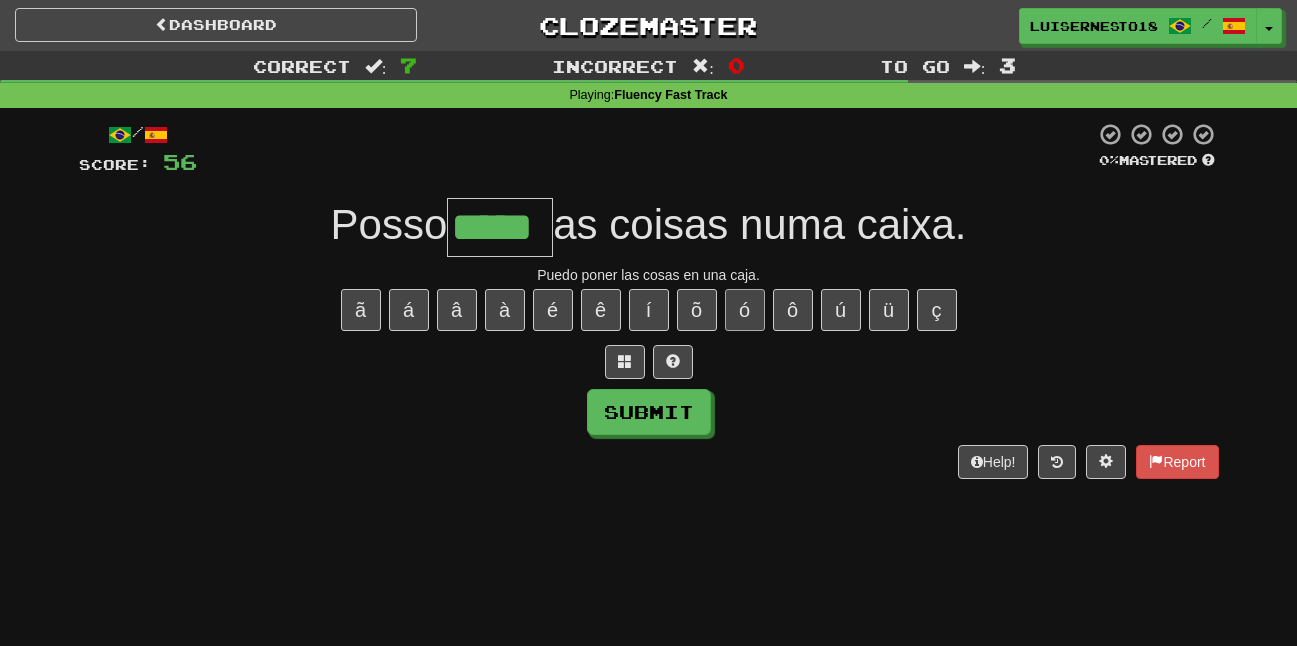 type on "*****" 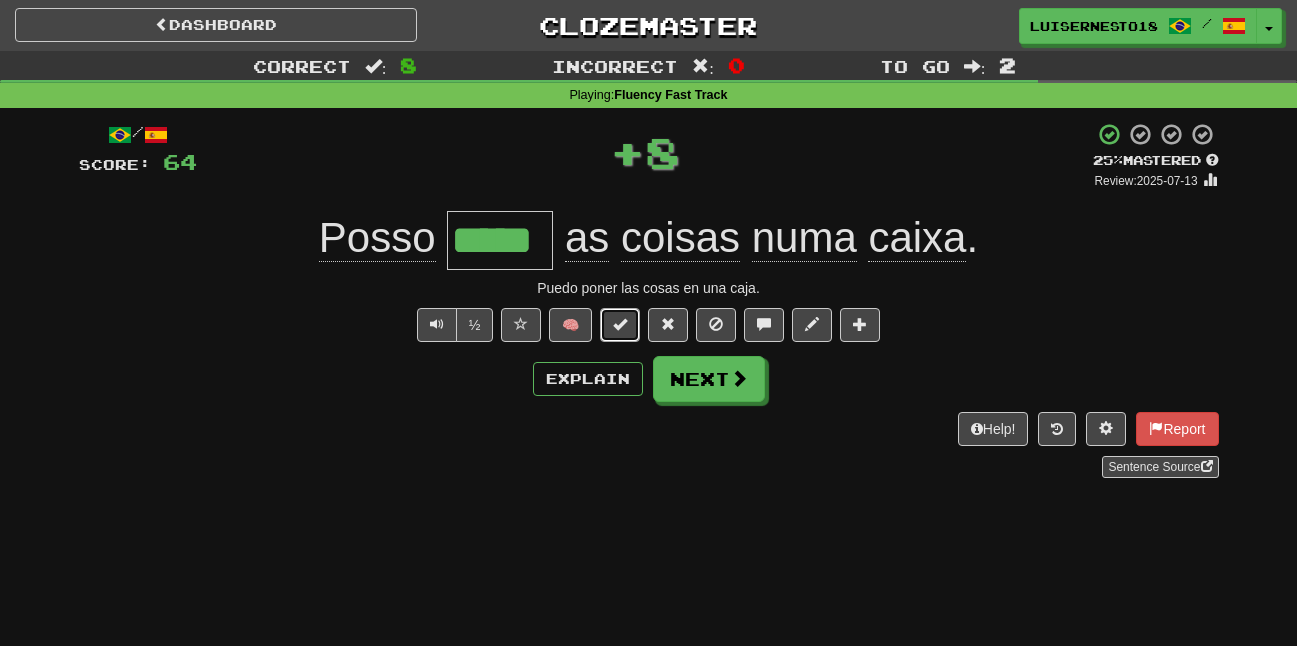 click at bounding box center (620, 325) 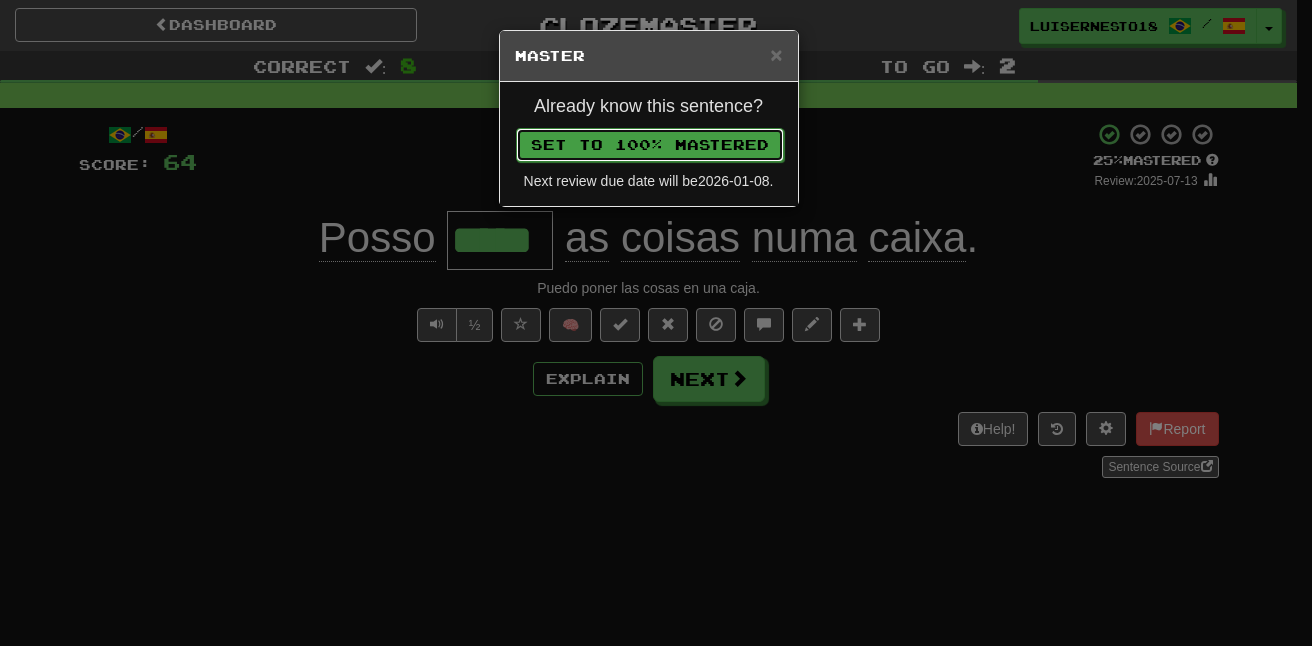 drag, startPoint x: 588, startPoint y: 130, endPoint x: 577, endPoint y: 140, distance: 14.866069 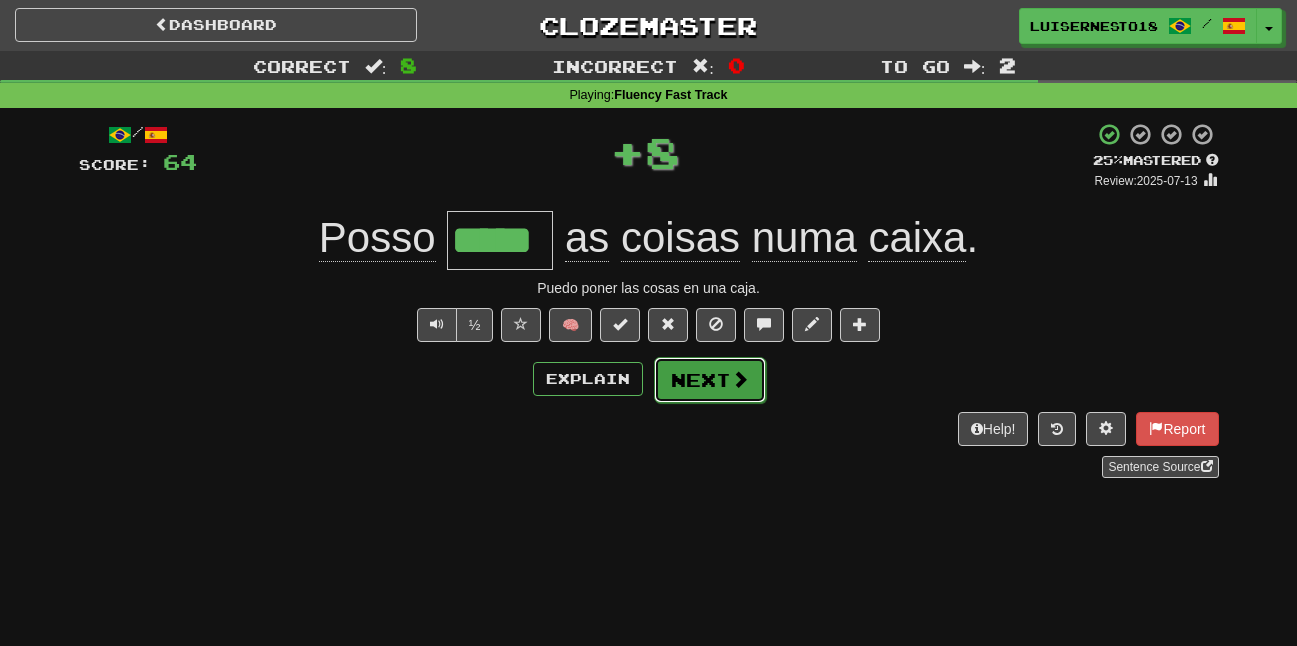 click on "Next" at bounding box center [710, 380] 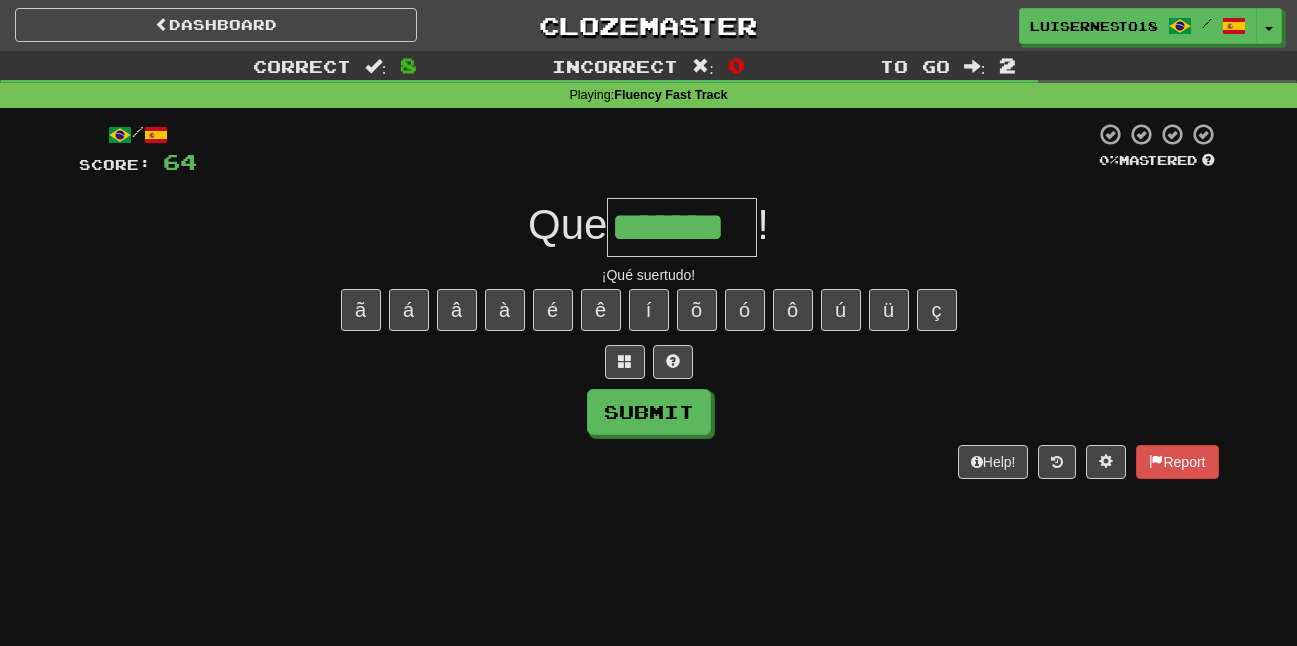 type on "*******" 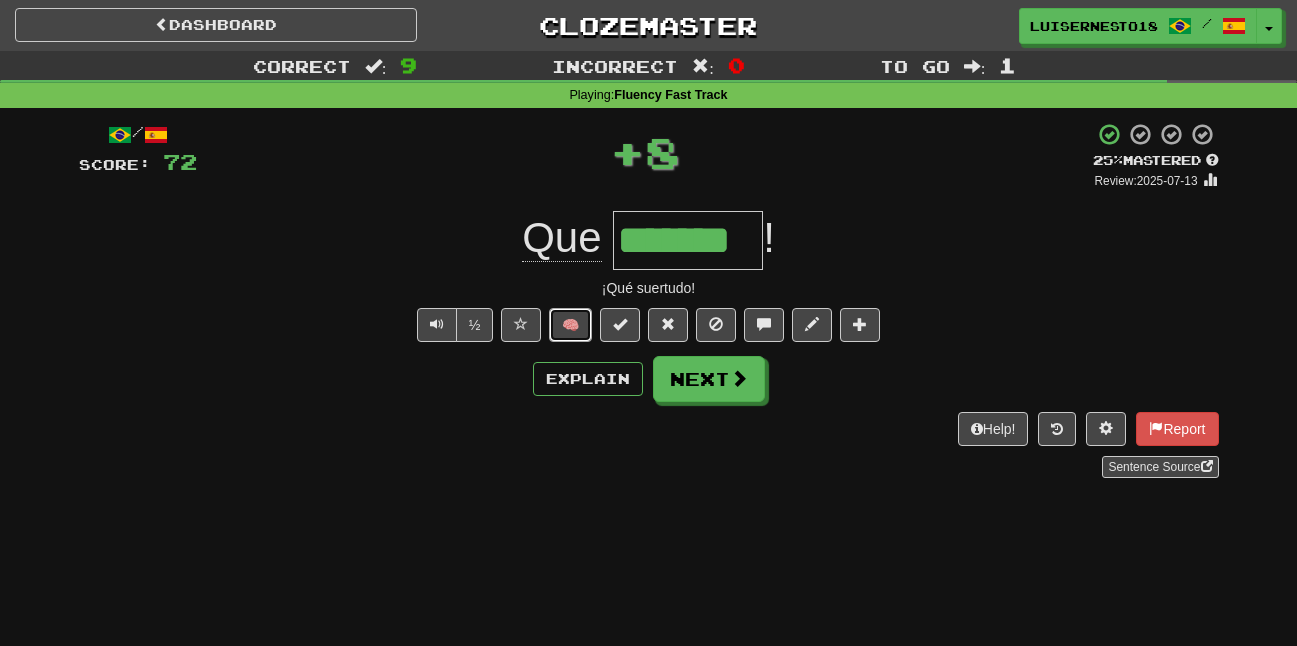 click on "🧠" at bounding box center [570, 325] 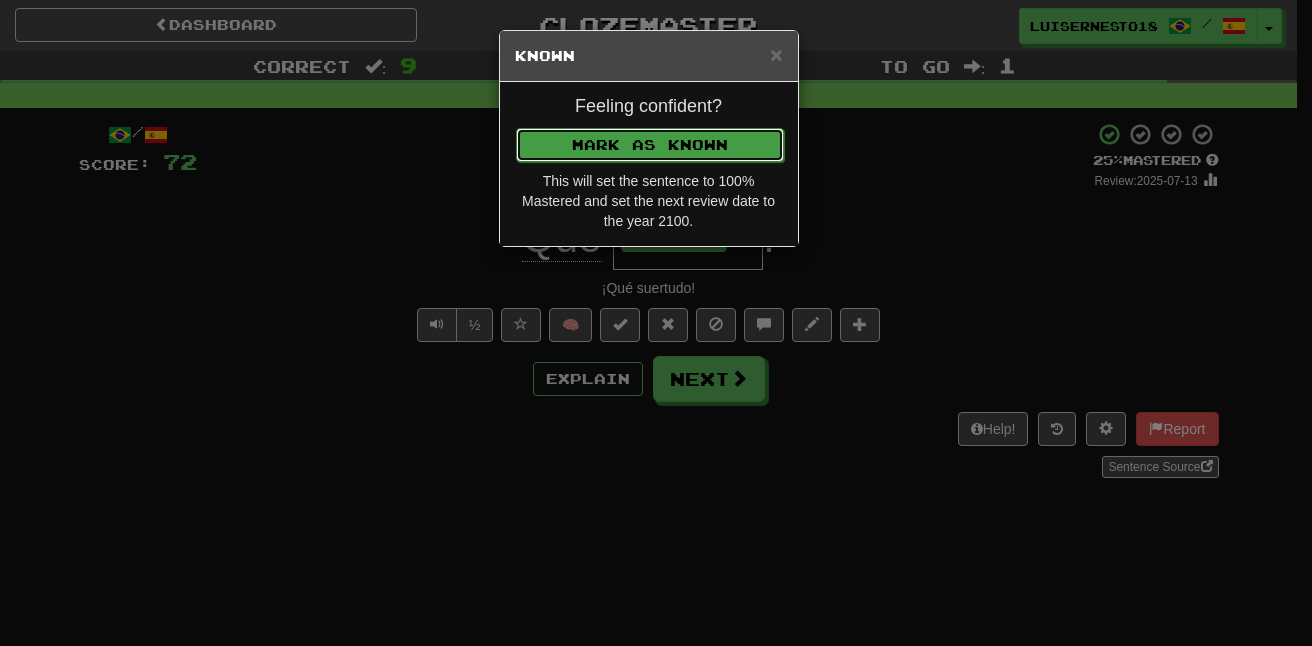 click on "Mark as Known" at bounding box center [650, 145] 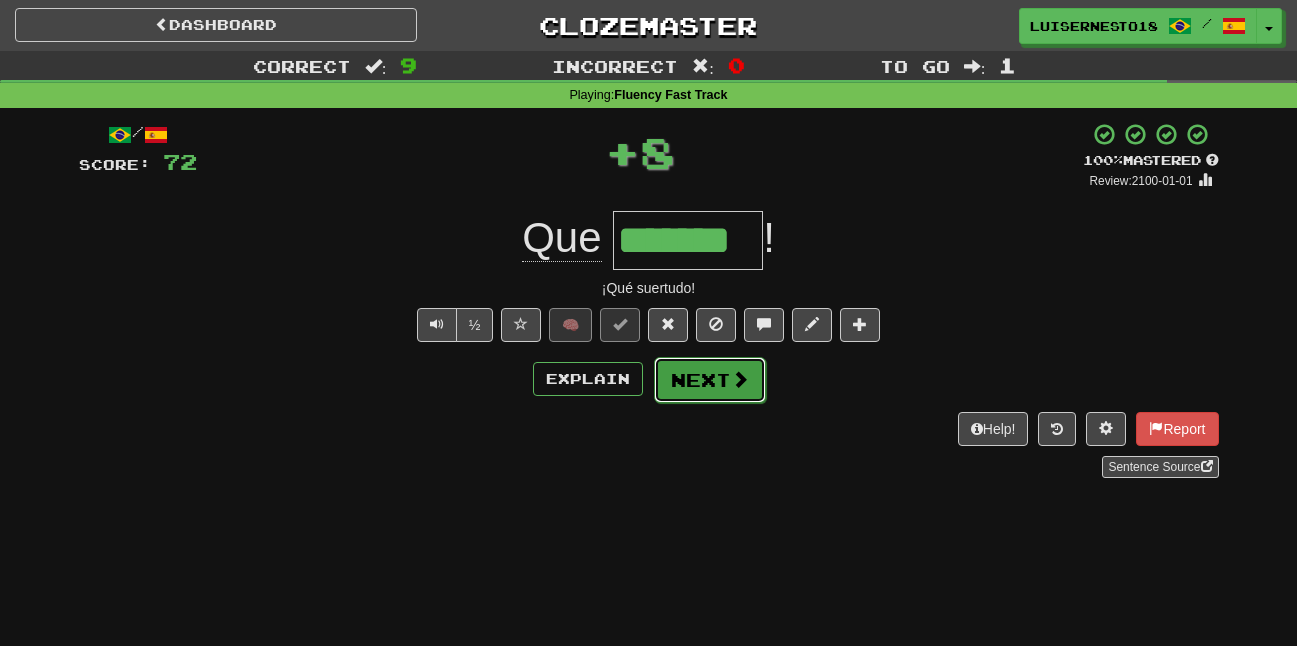 click on "Next" at bounding box center (710, 380) 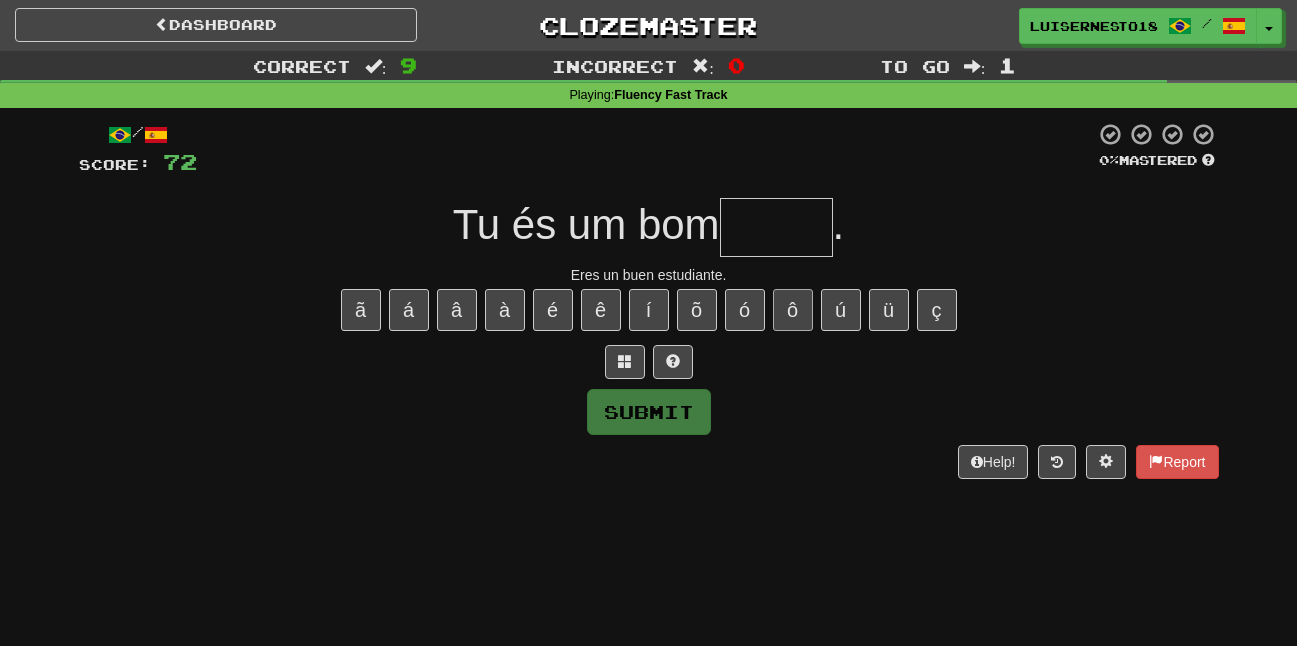 type on "*" 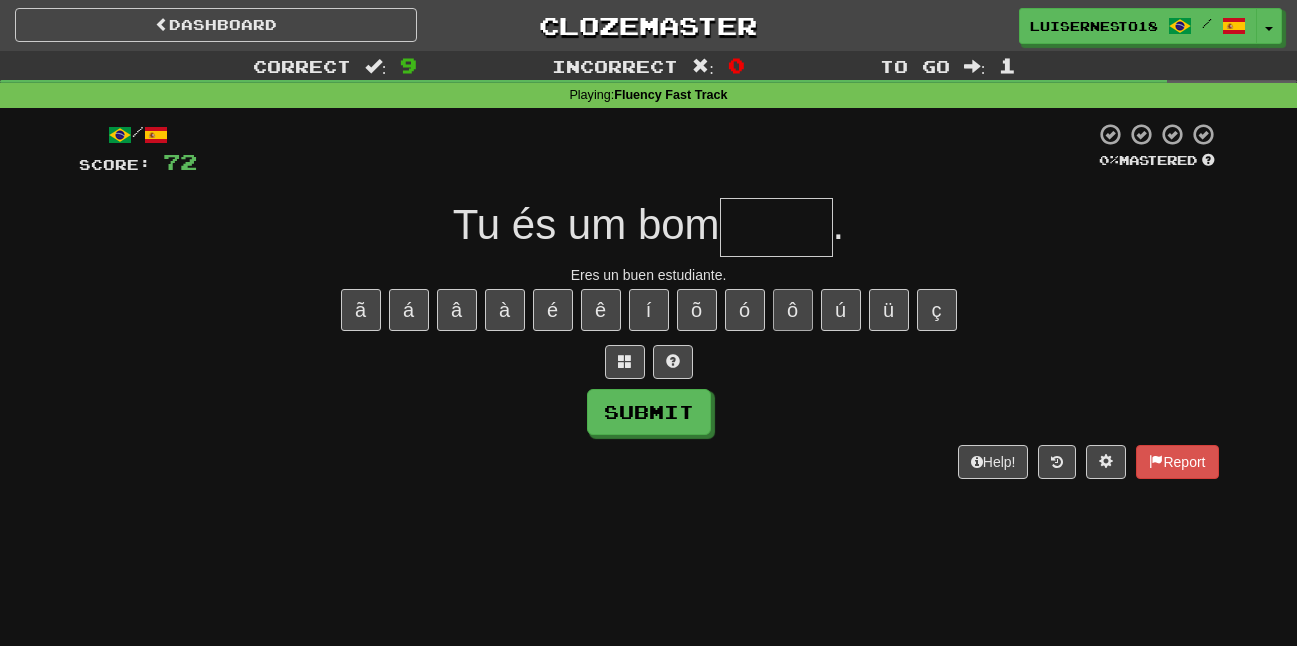 type on "*" 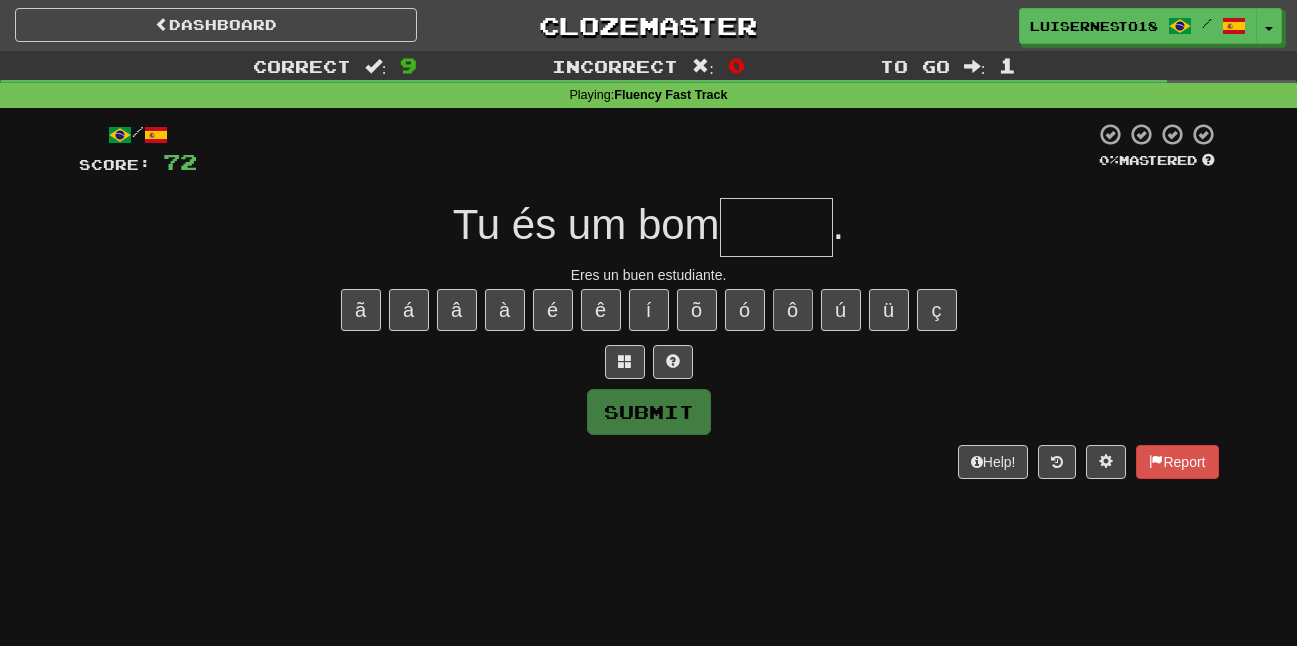 type on "*" 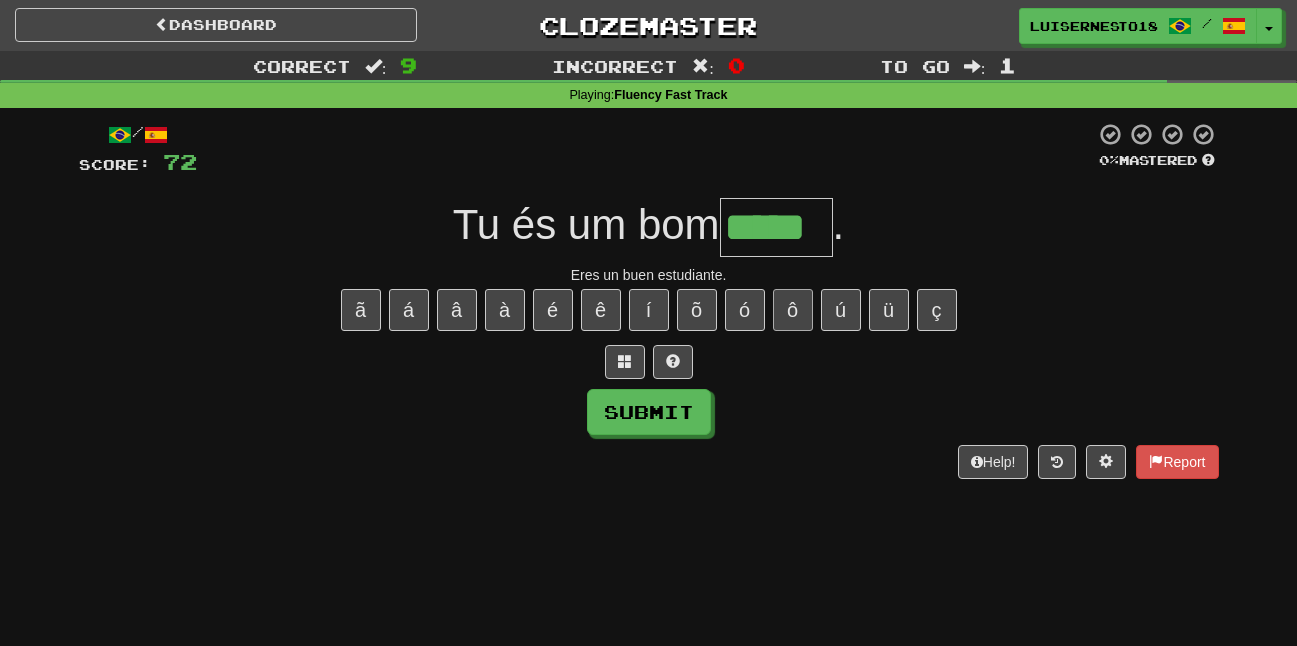 type on "*****" 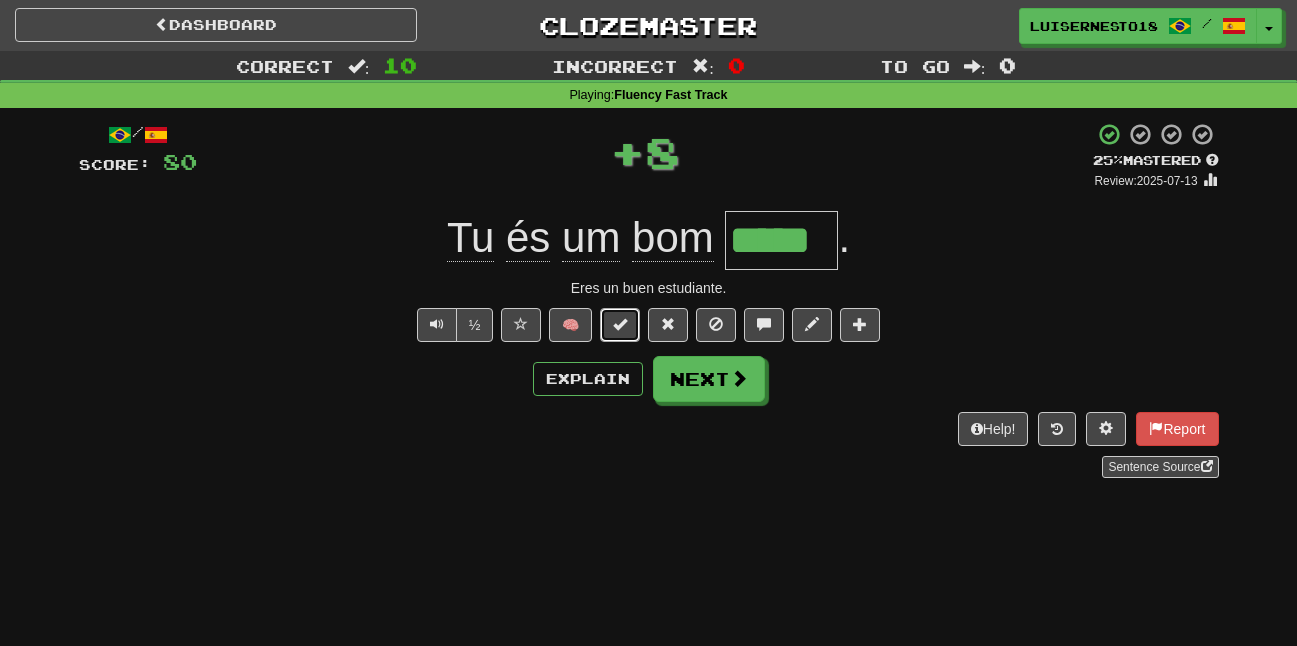 click at bounding box center (620, 325) 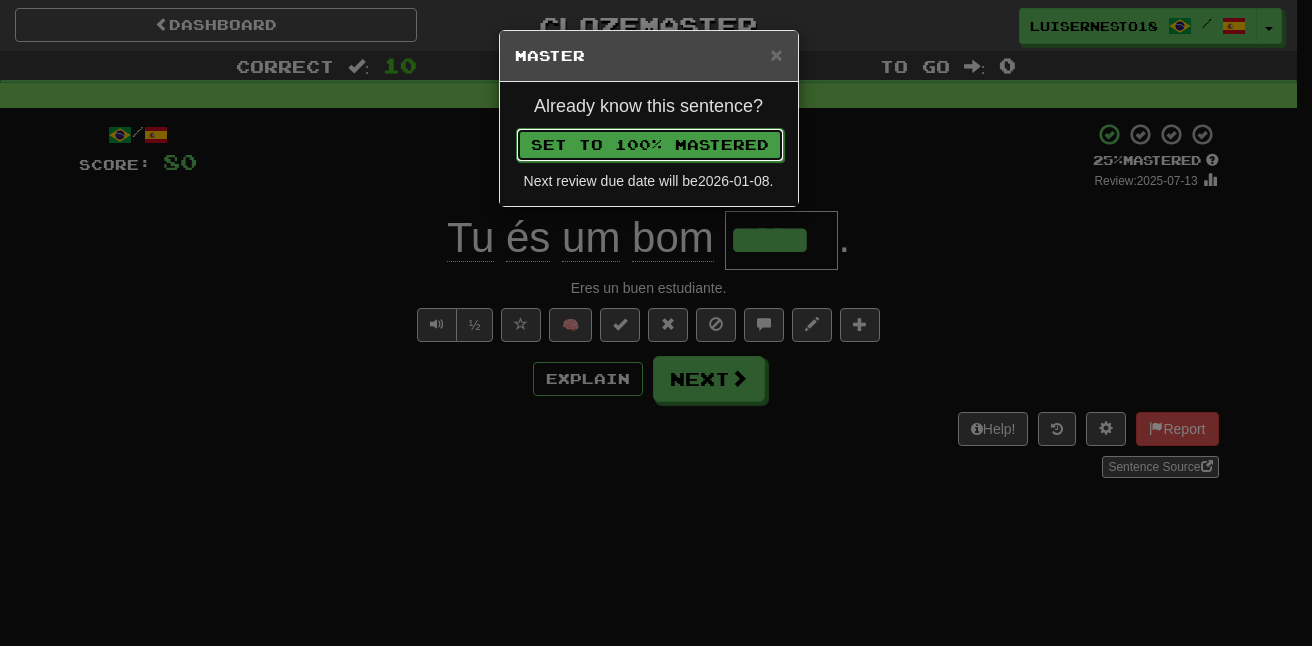 click on "Set to 100% Mastered" at bounding box center [650, 145] 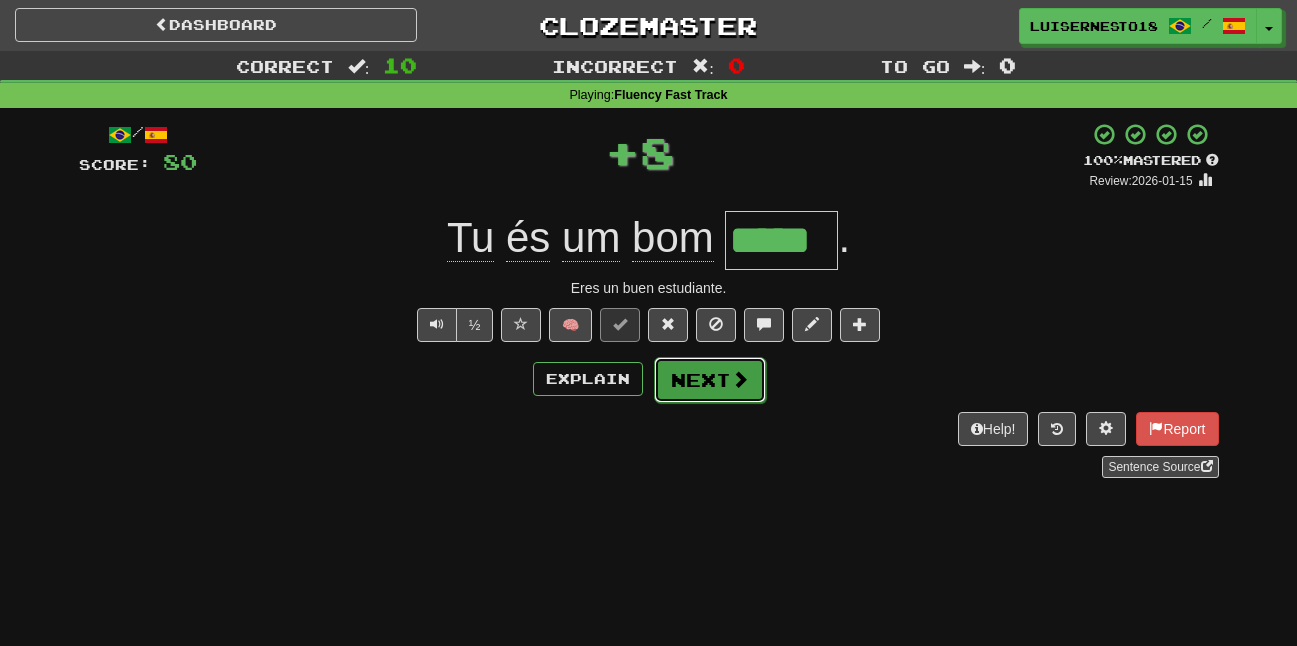 click on "Next" at bounding box center (710, 380) 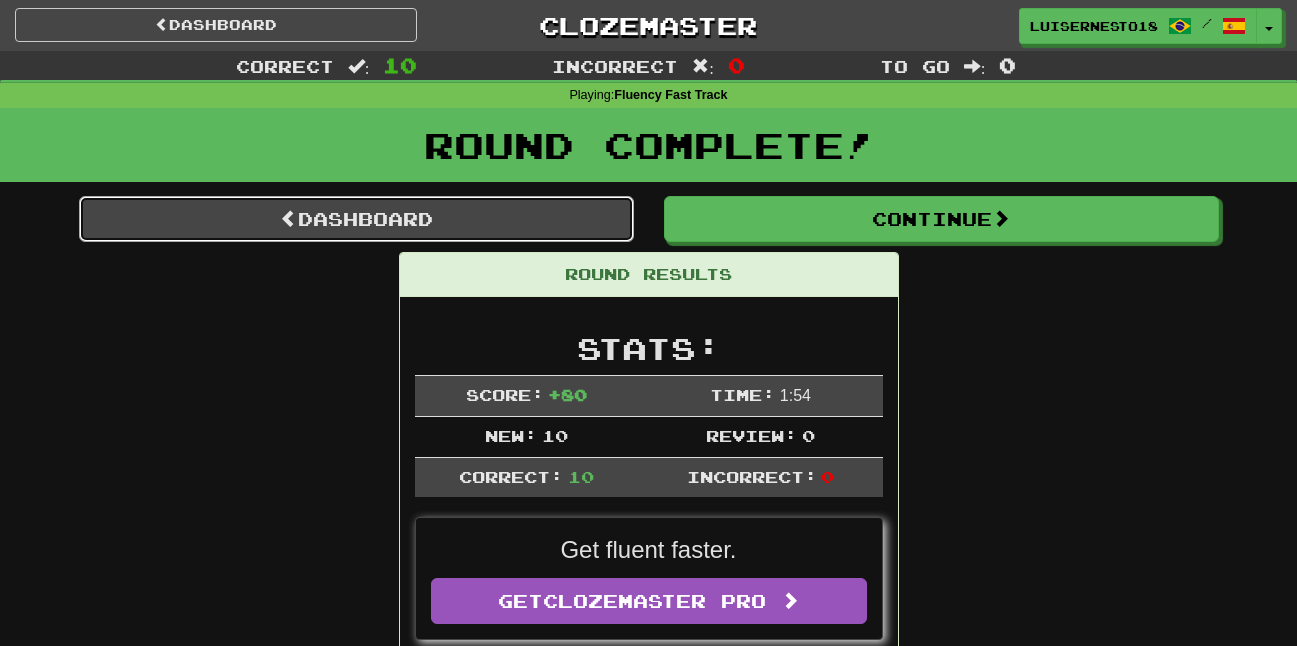 click on "Dashboard" at bounding box center [356, 219] 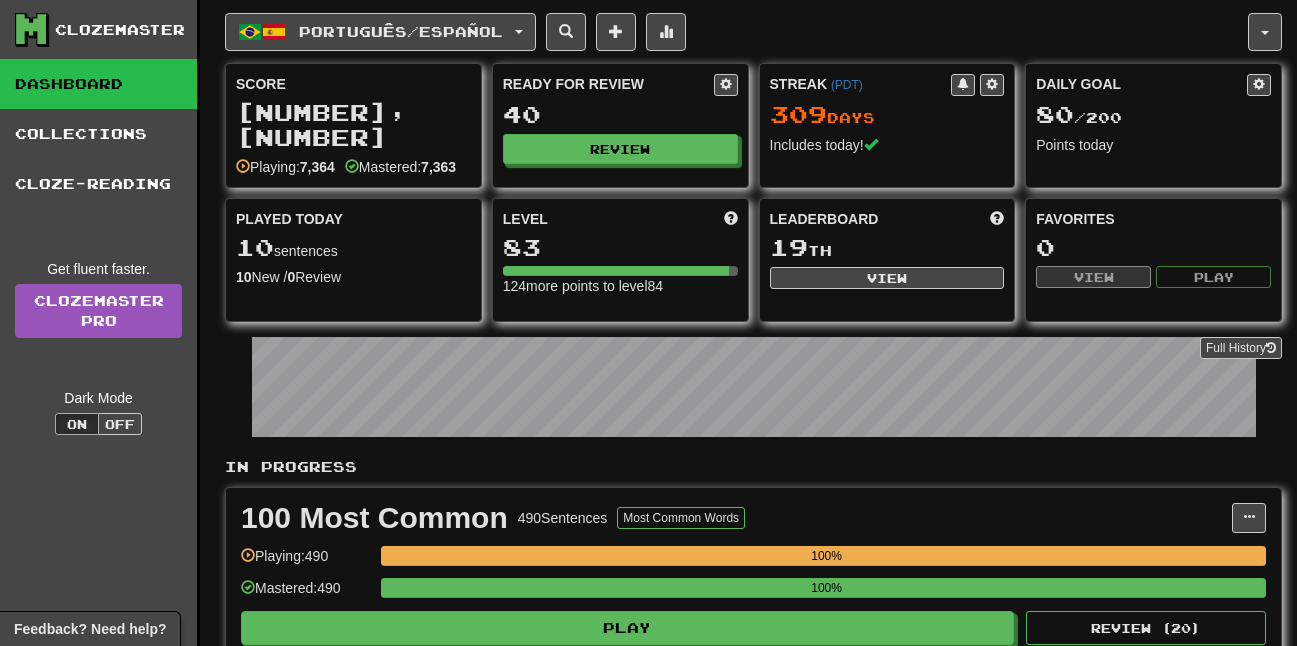 scroll, scrollTop: 0, scrollLeft: 0, axis: both 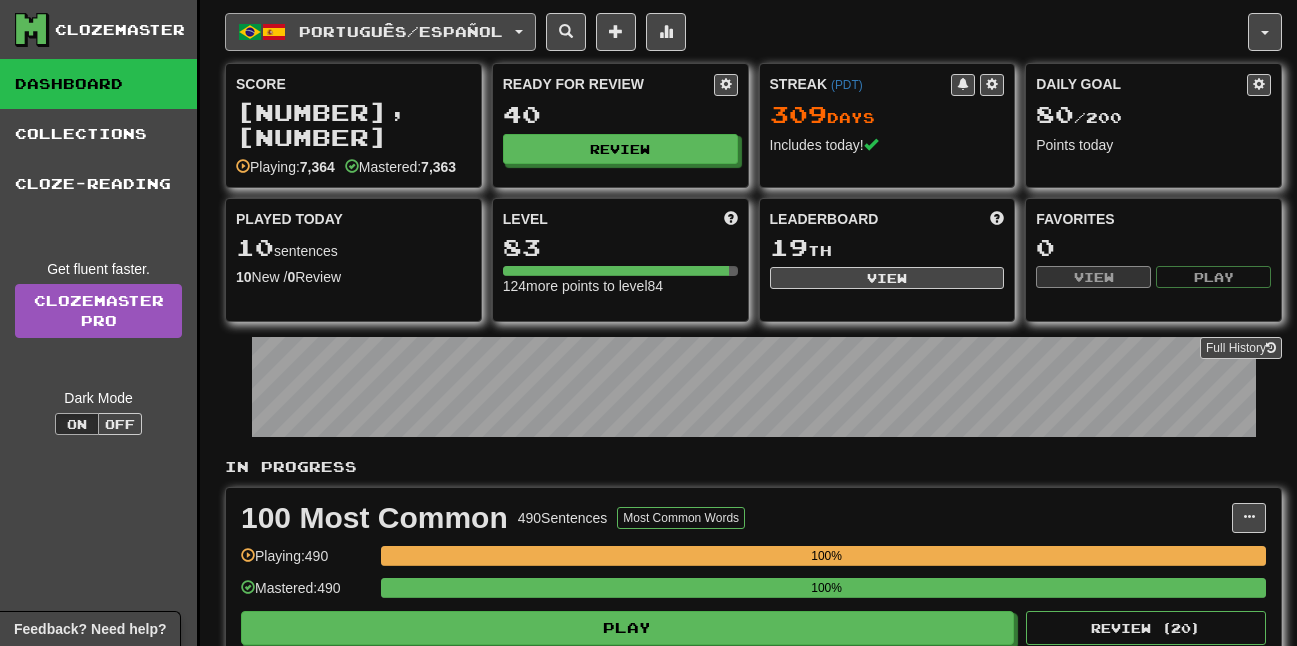 click on "Português  /  Español" at bounding box center (401, 31) 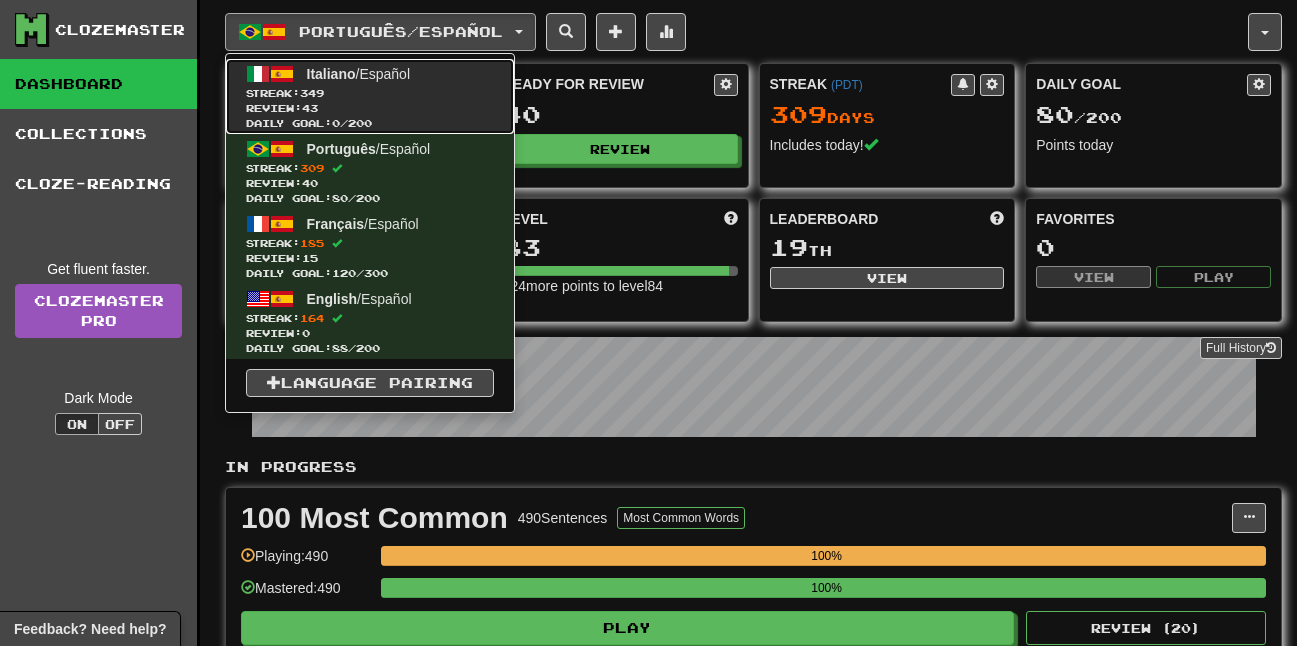 click on "Daily Goal:  0  /  200" at bounding box center (370, 123) 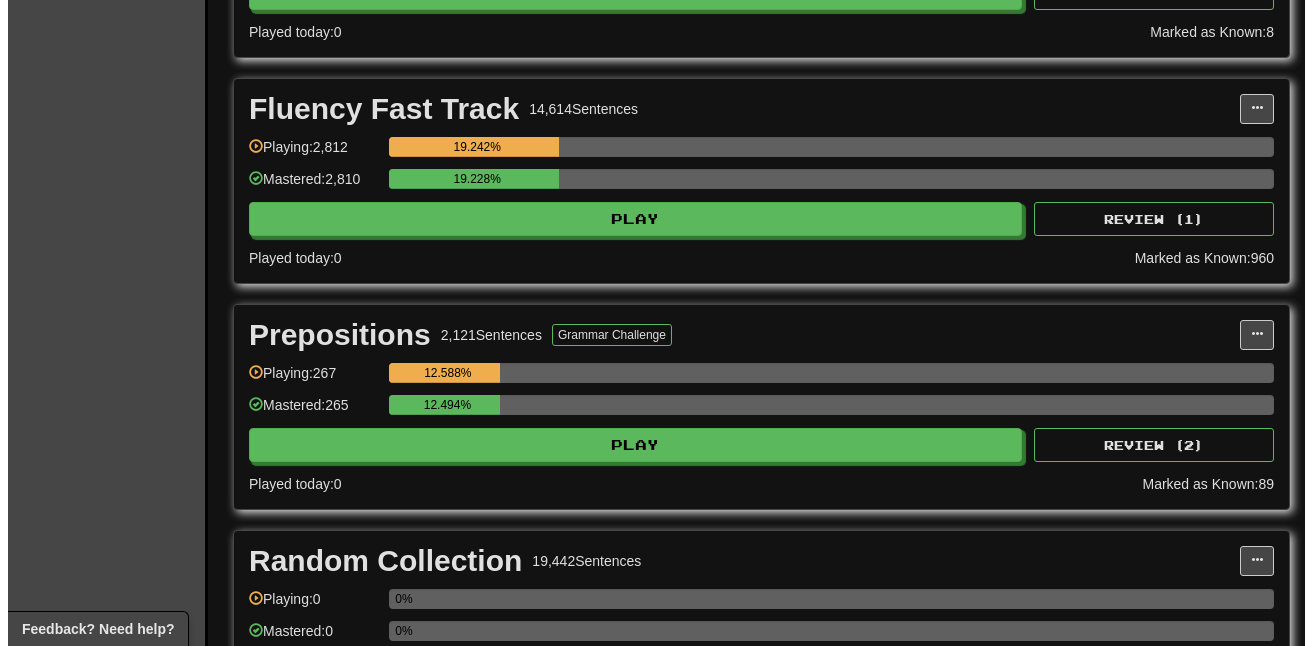 scroll, scrollTop: 800, scrollLeft: 0, axis: vertical 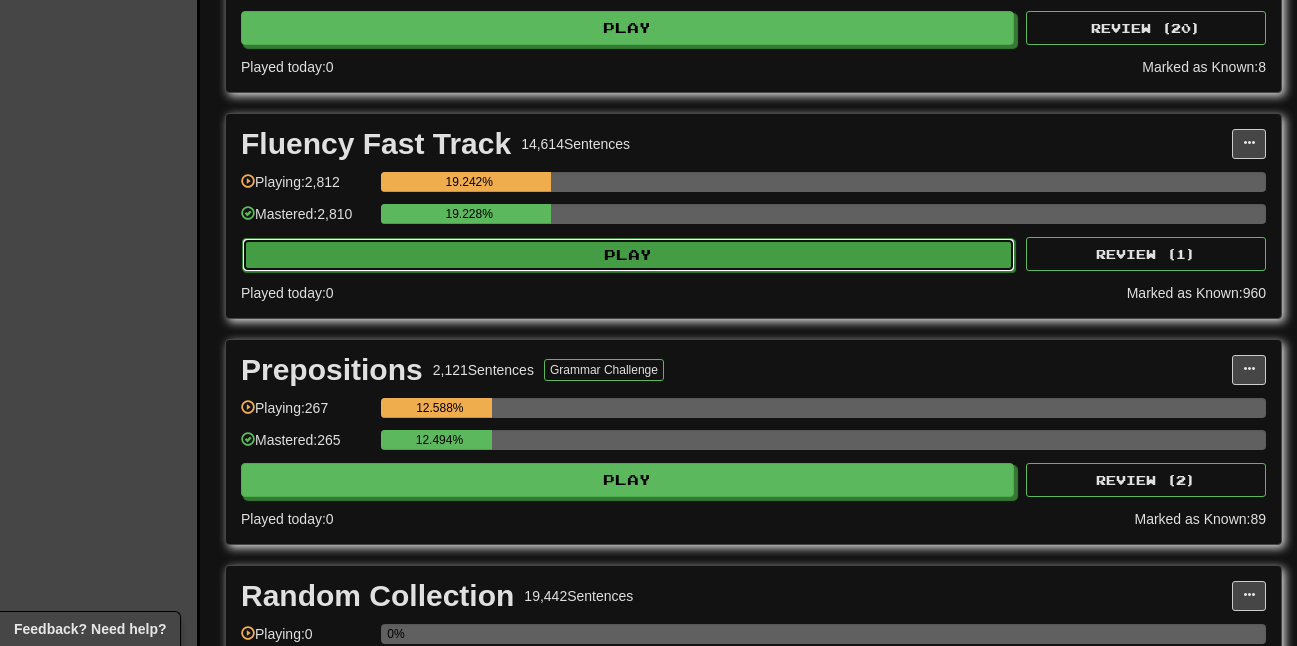 click on "Play" at bounding box center [628, 255] 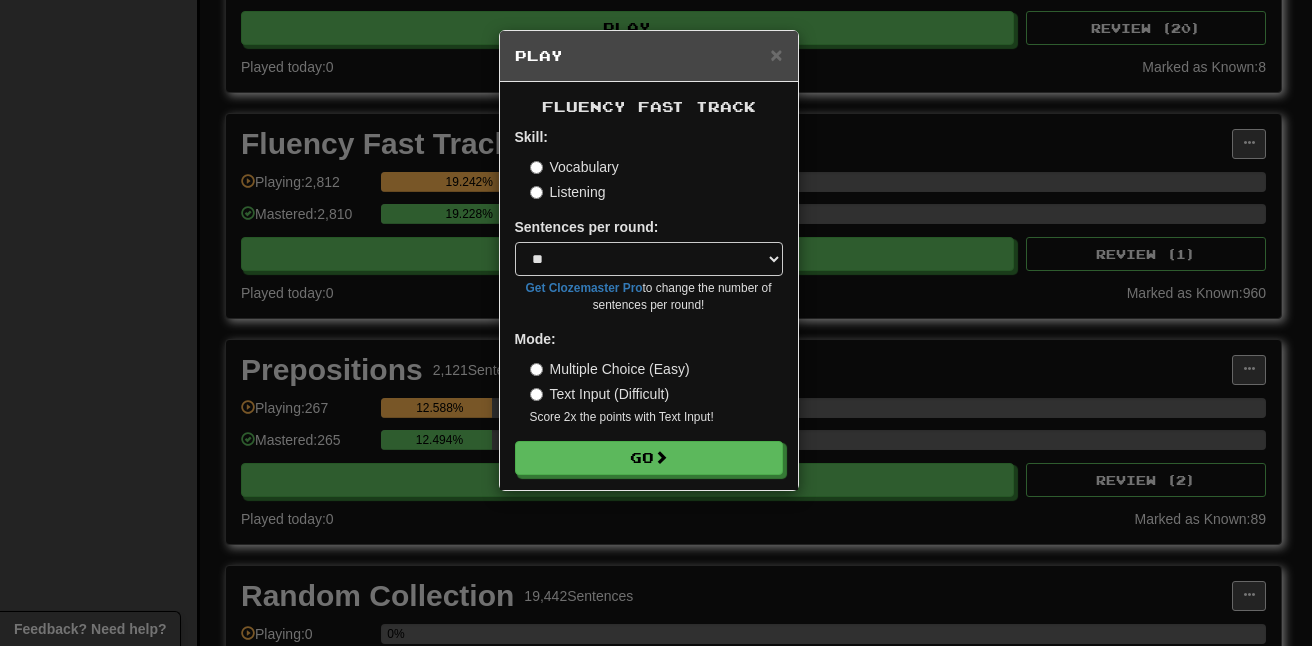 click on "Skill: Vocabulary Listening Sentences per round: * ** ** ** ** ** *** ******** Get Clozemaster Pro  to change the number of sentences per round! Mode: Multiple Choice (Easy) Text Input (Difficult) Score 2x the points with Text Input ! Go" at bounding box center (649, 301) 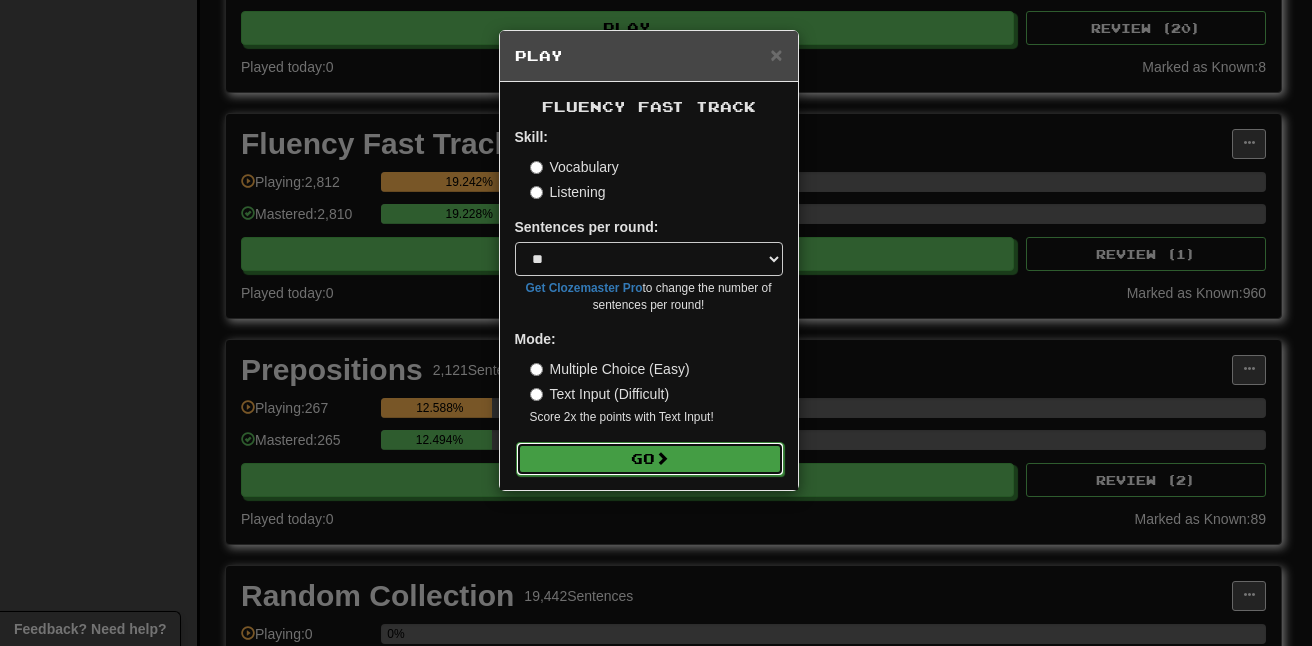 click at bounding box center [662, 458] 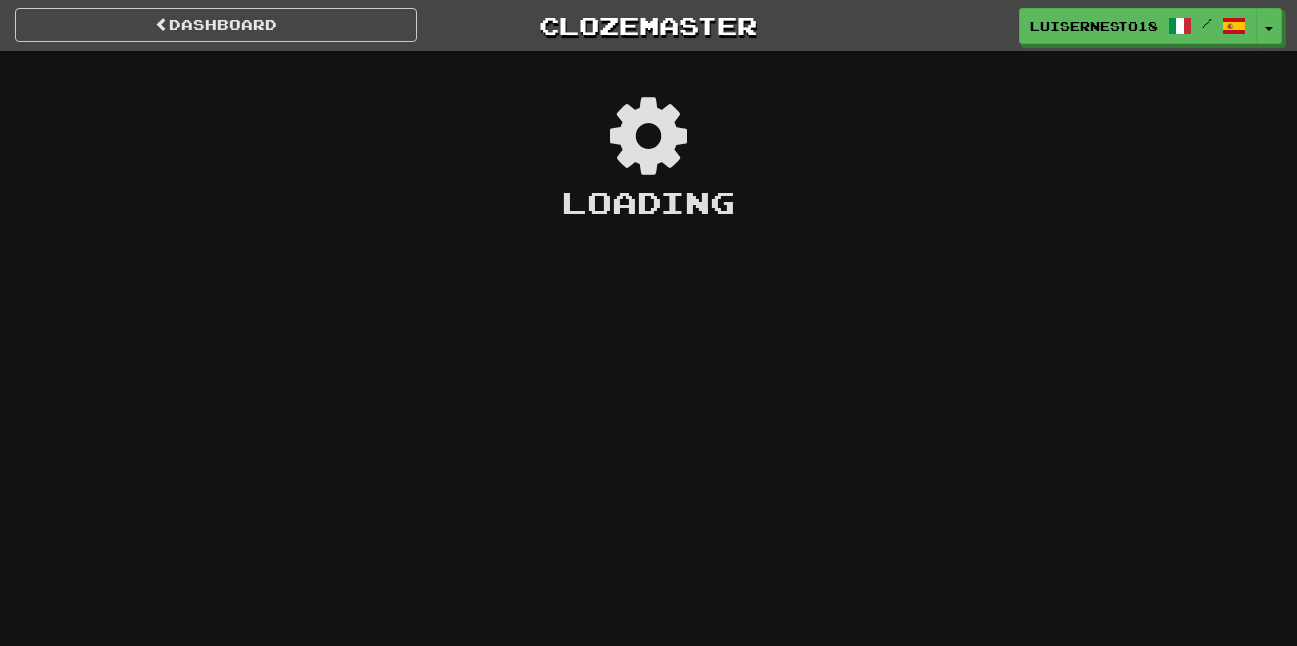 scroll, scrollTop: 0, scrollLeft: 0, axis: both 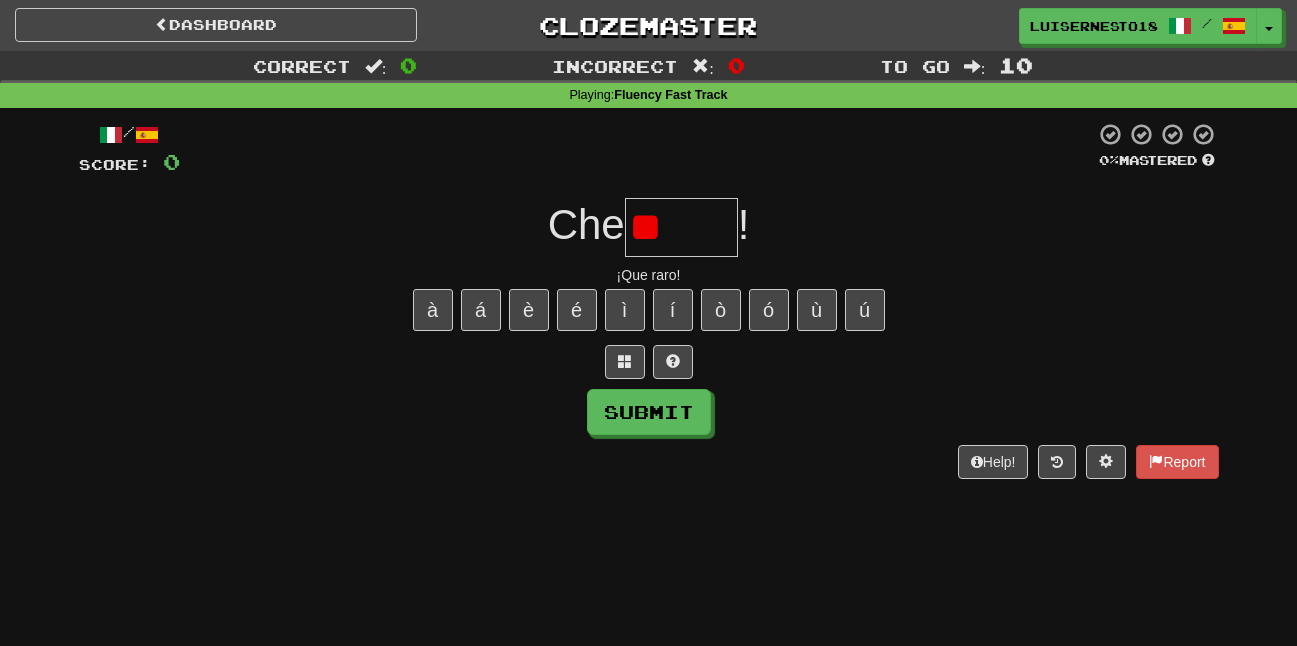type on "*" 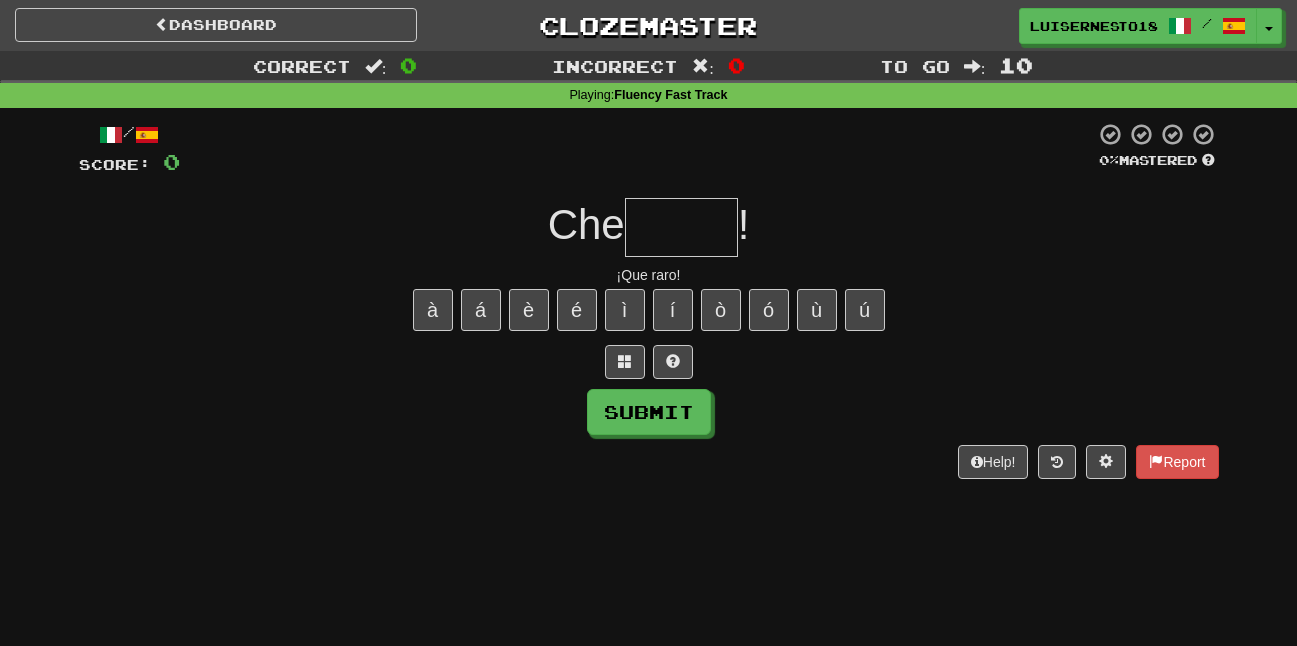 type on "*" 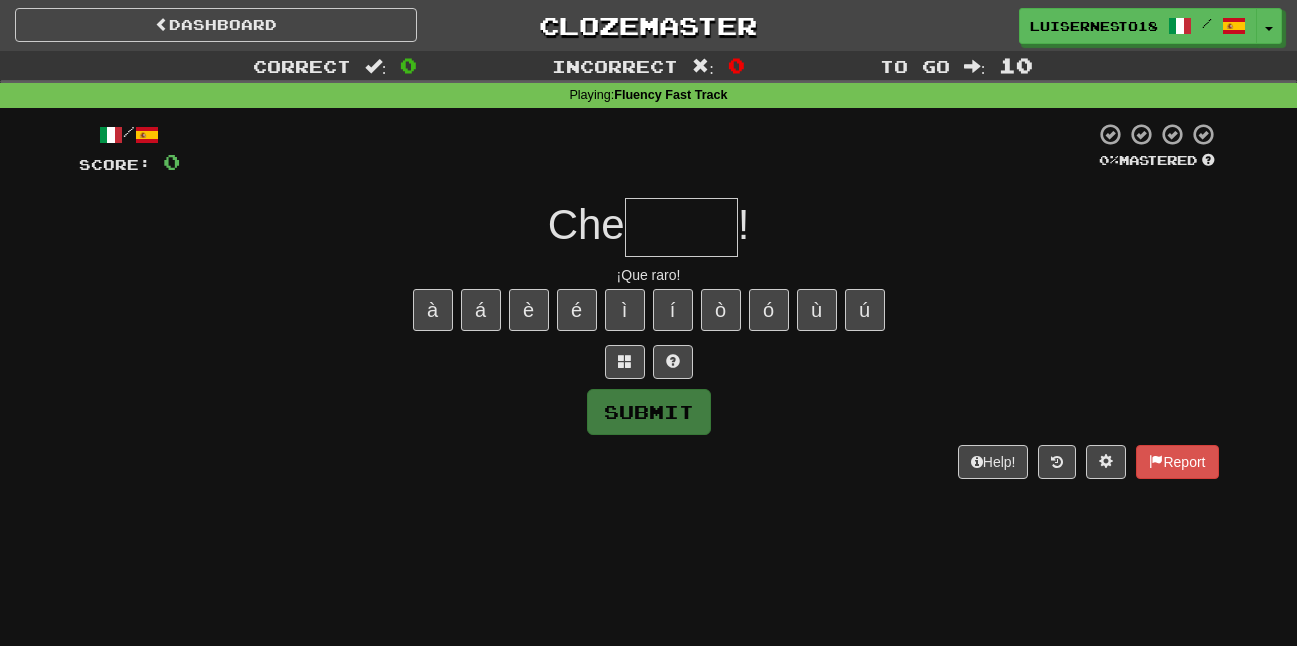 type on "*" 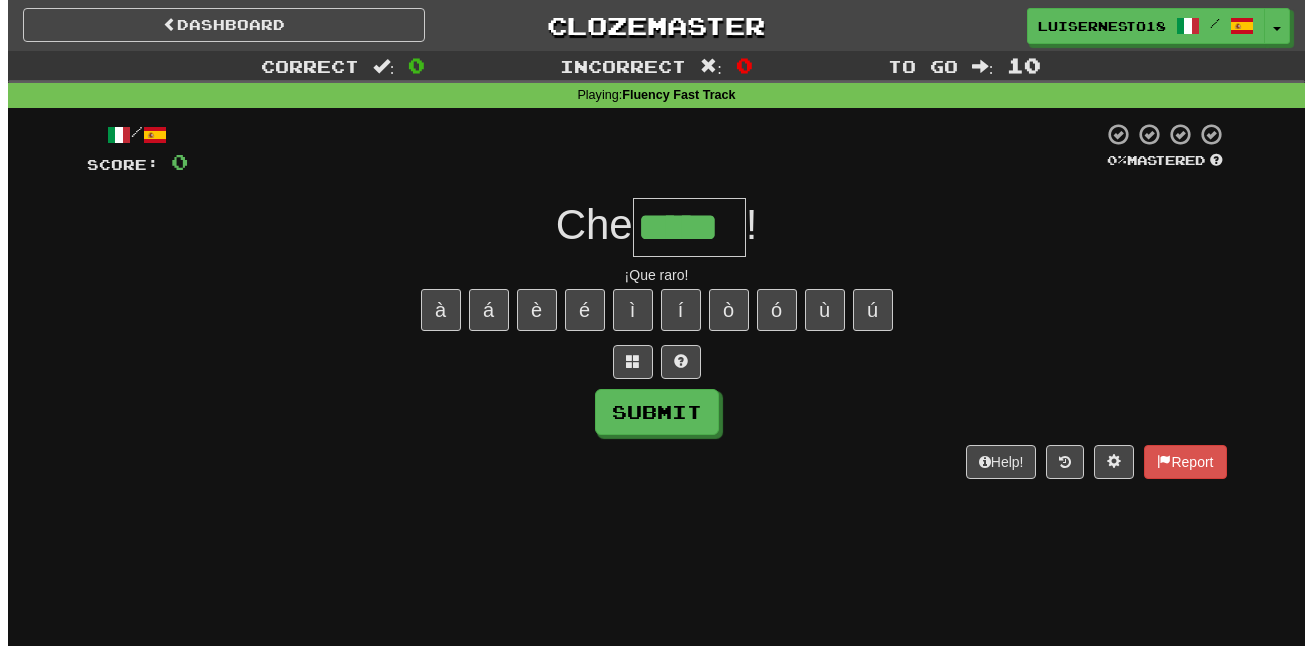 scroll, scrollTop: 0, scrollLeft: 0, axis: both 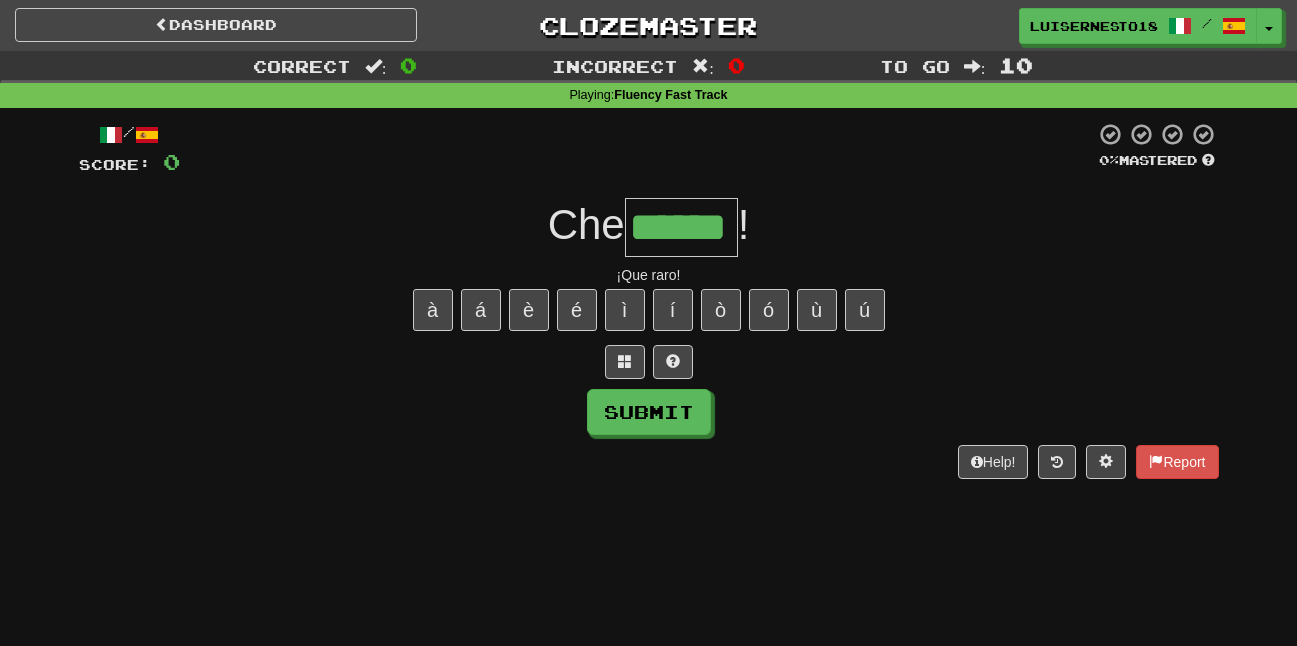 type on "******" 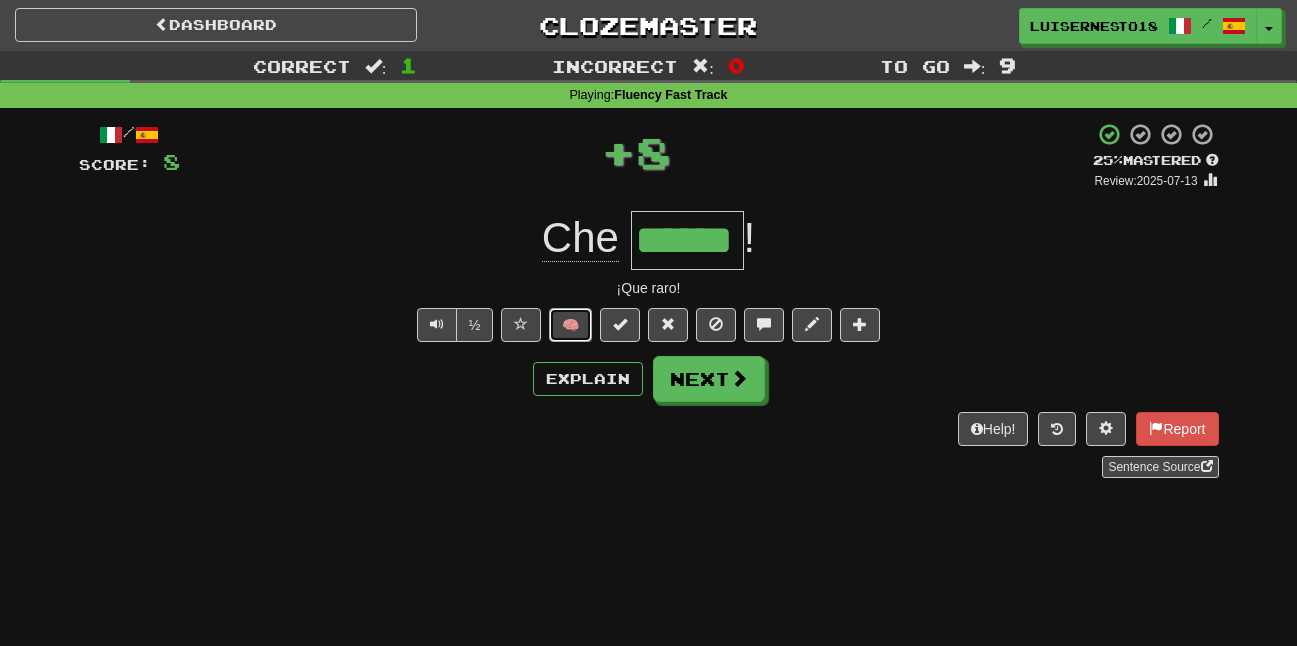 click on "🧠" at bounding box center [570, 325] 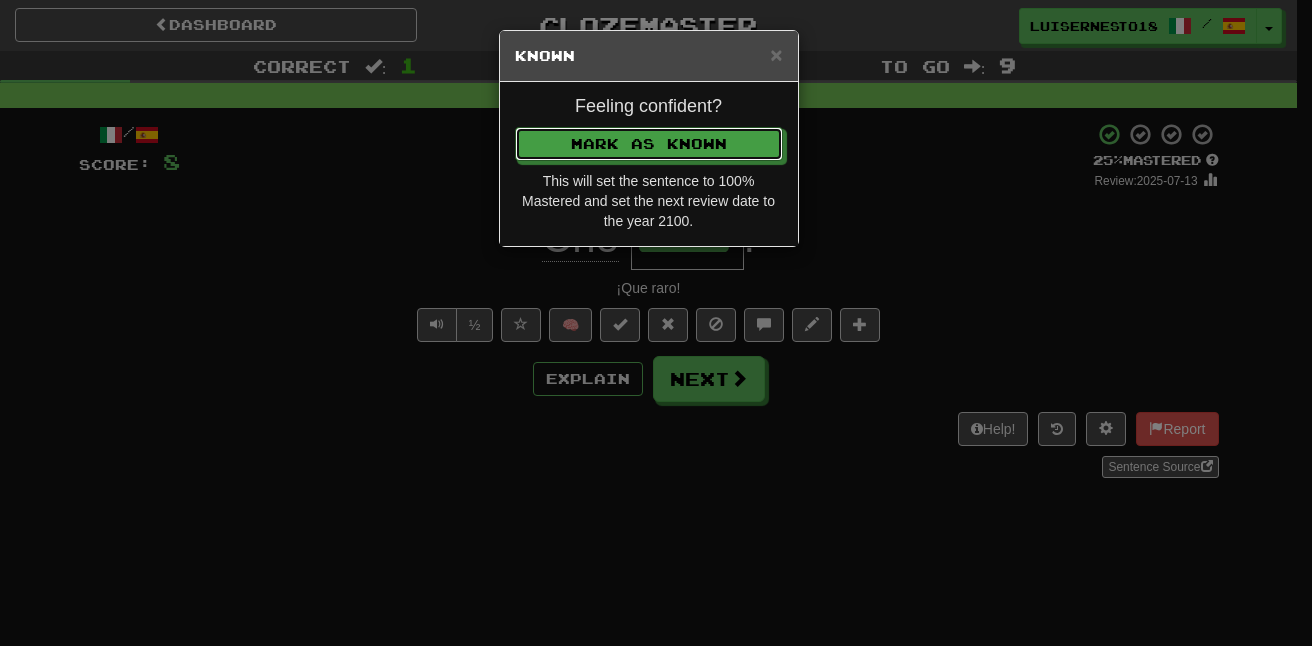 click on "Mark as Known" at bounding box center (649, 144) 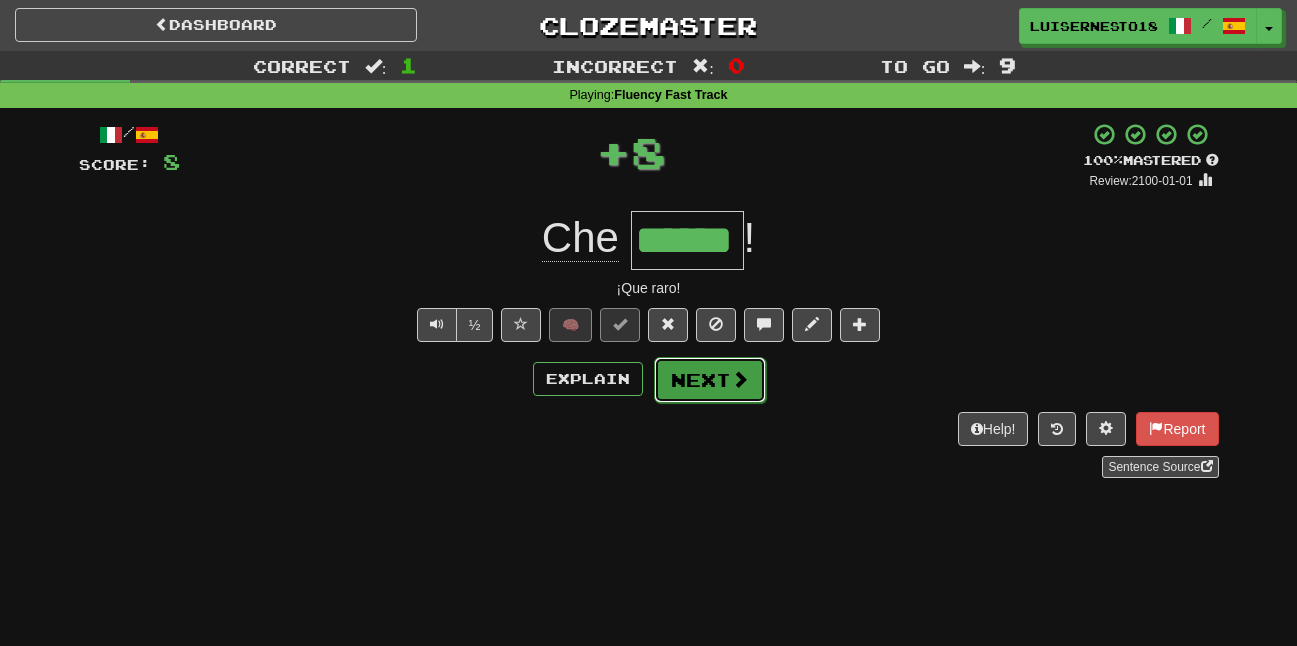 click on "Next" at bounding box center [710, 380] 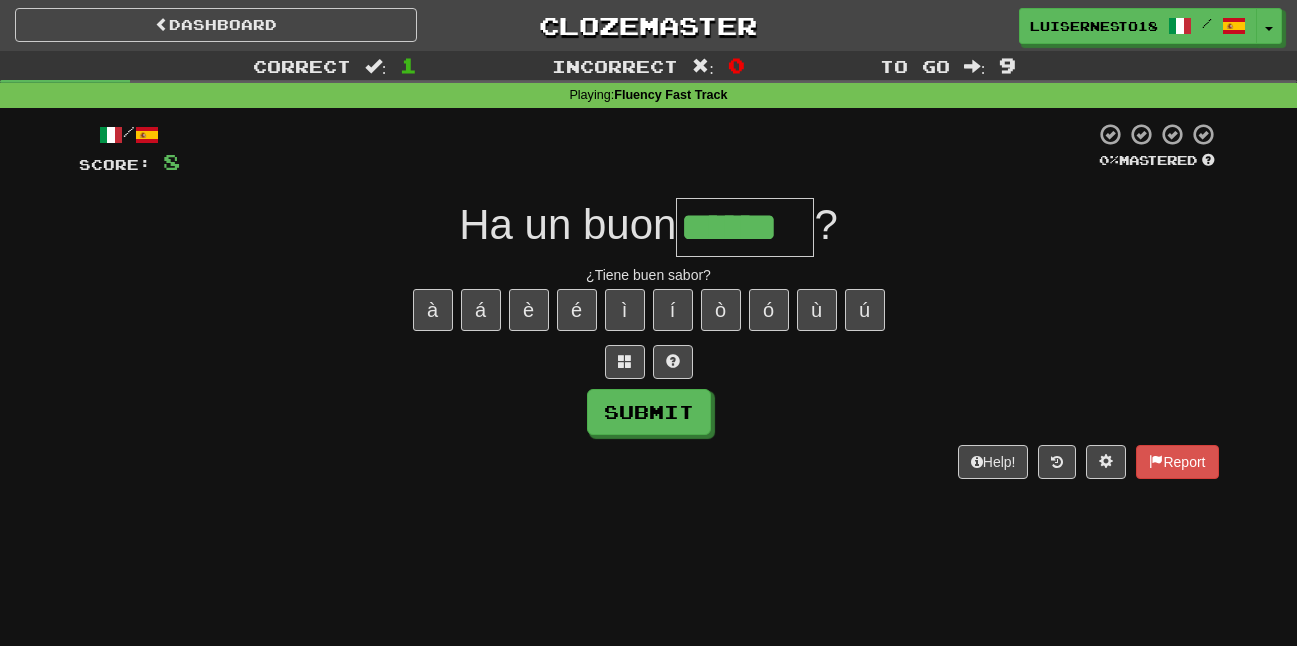 type on "******" 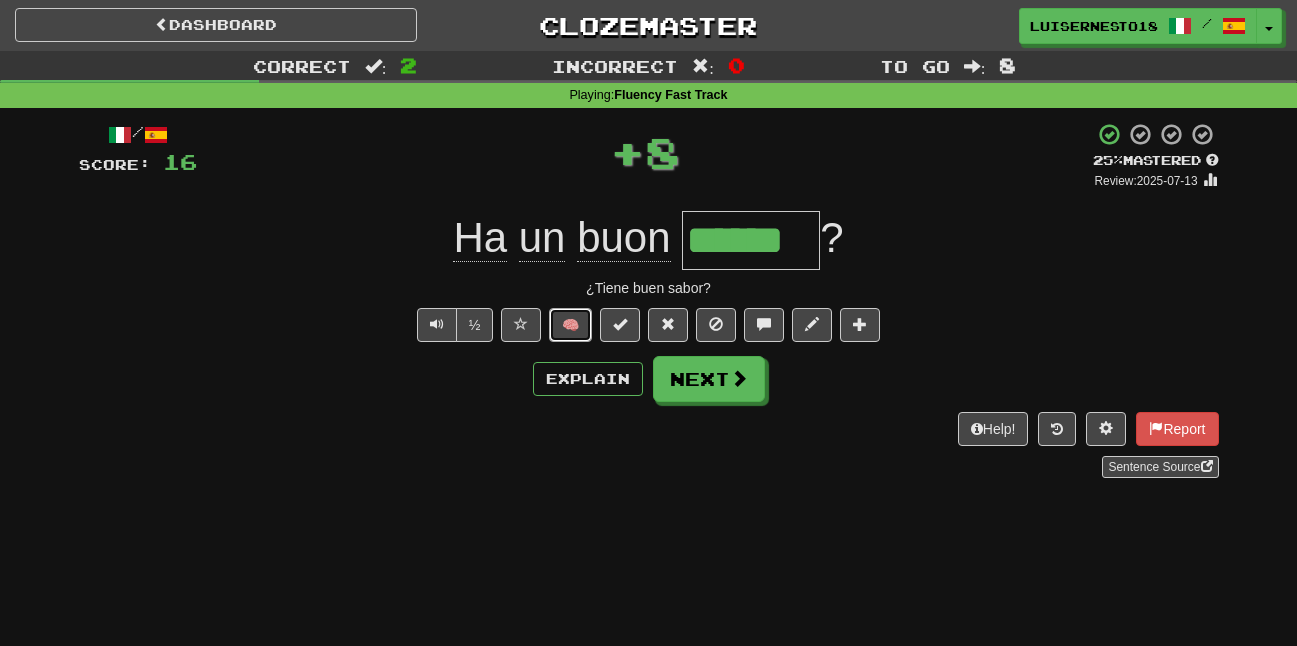 click on "🧠" at bounding box center [570, 325] 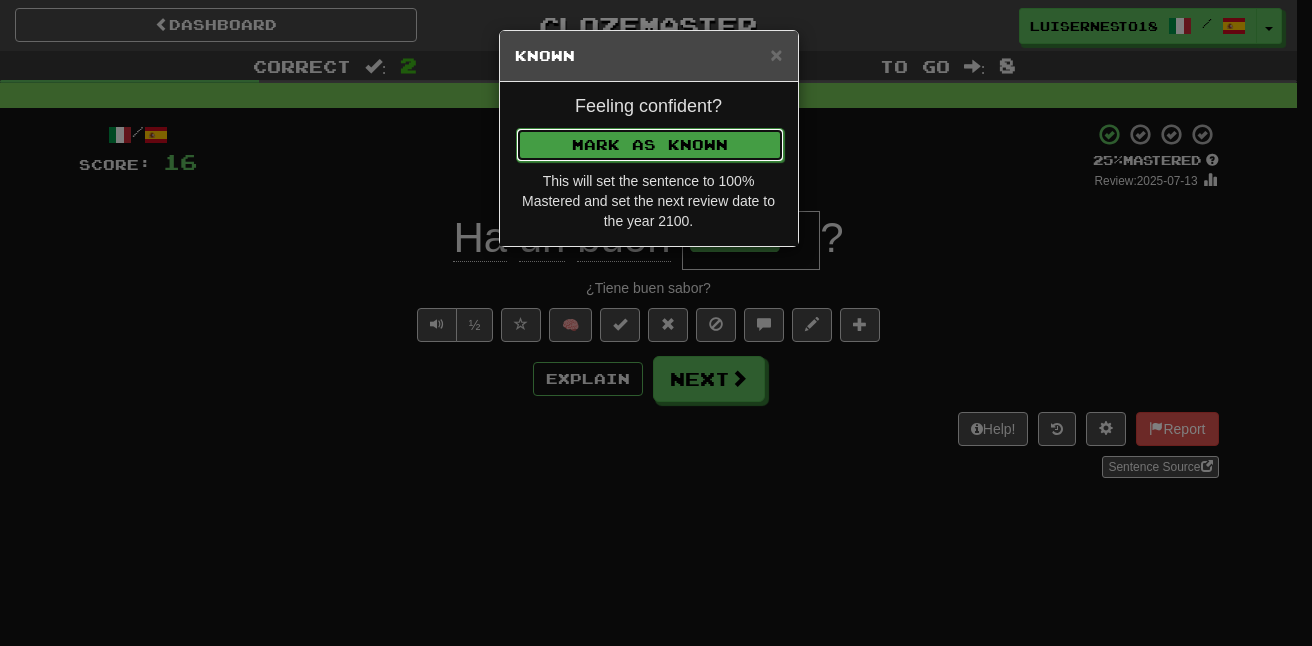 click on "Mark as Known" at bounding box center (650, 145) 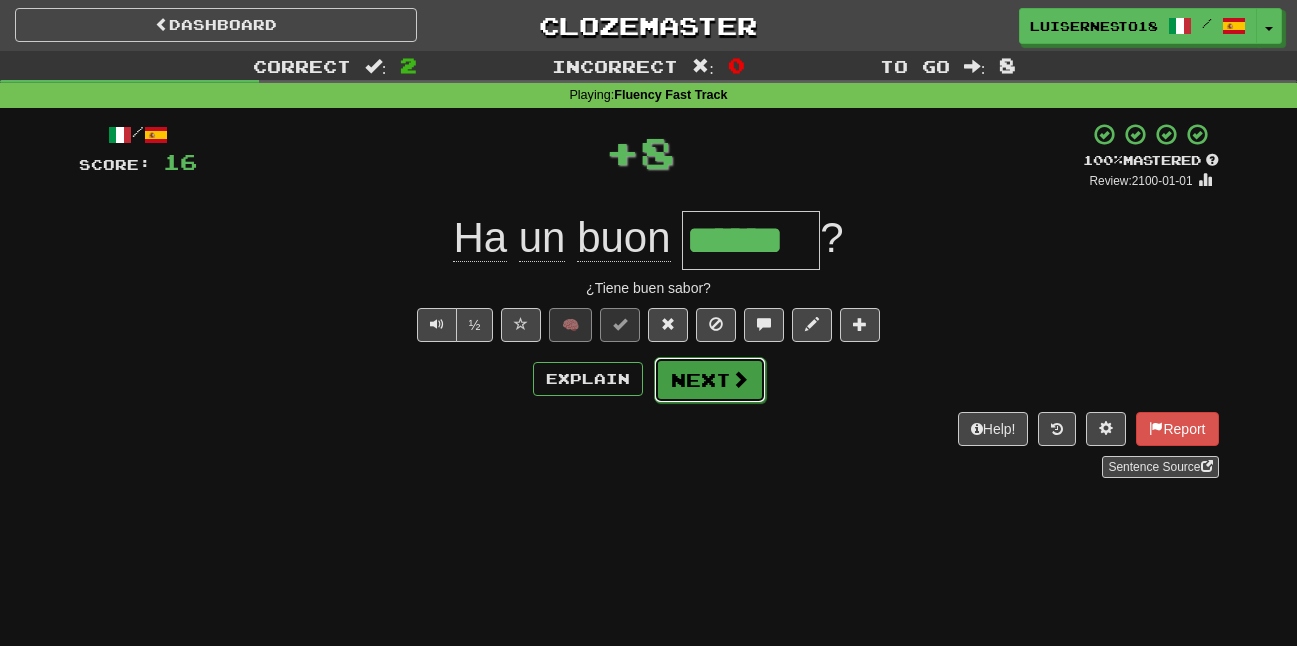 click on "Next" at bounding box center (710, 380) 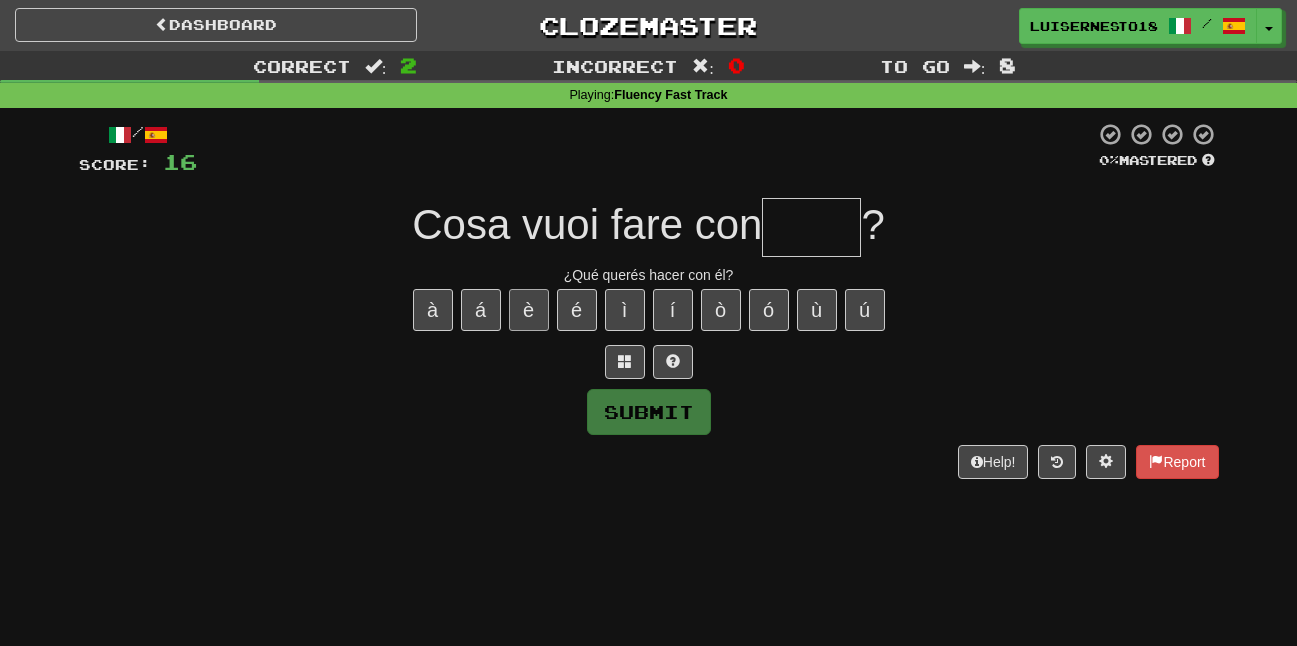type on "*" 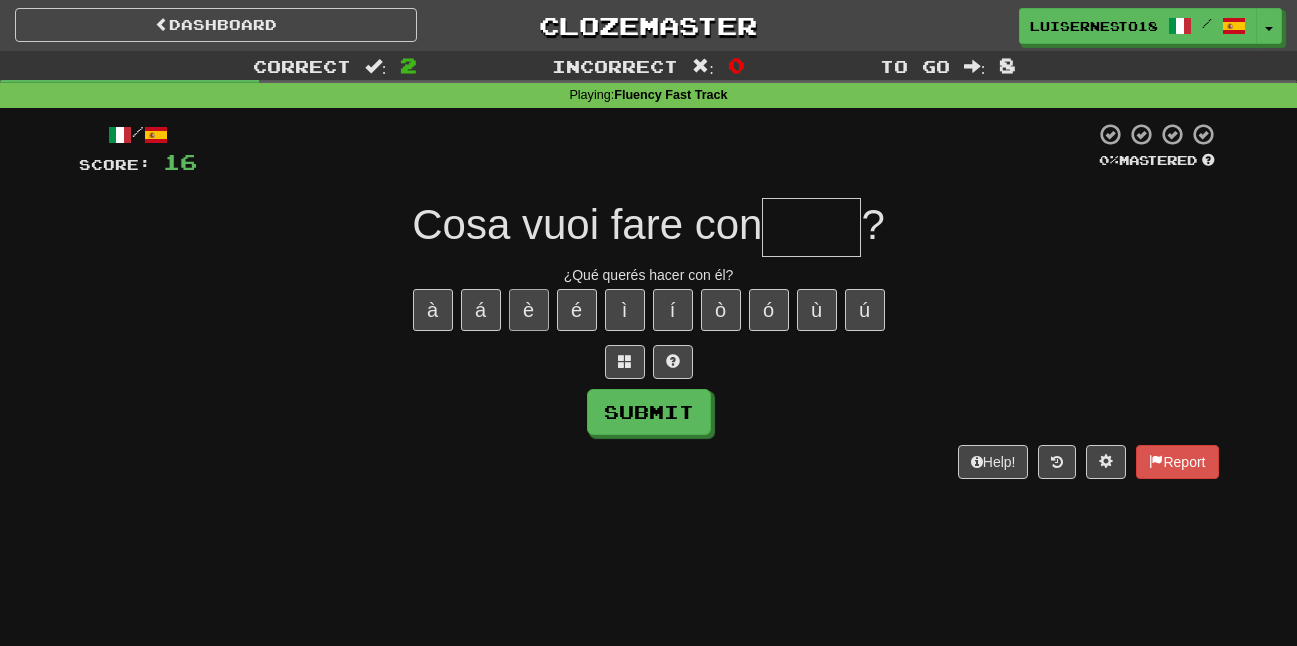 type on "*" 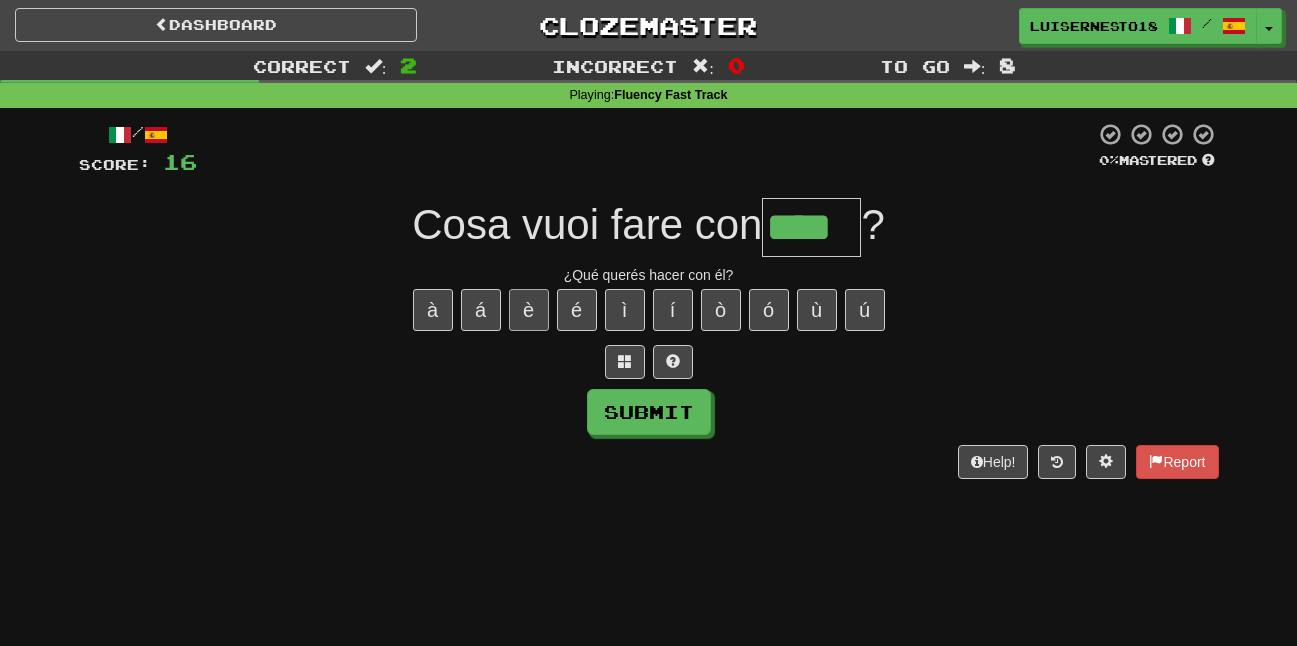 type on "****" 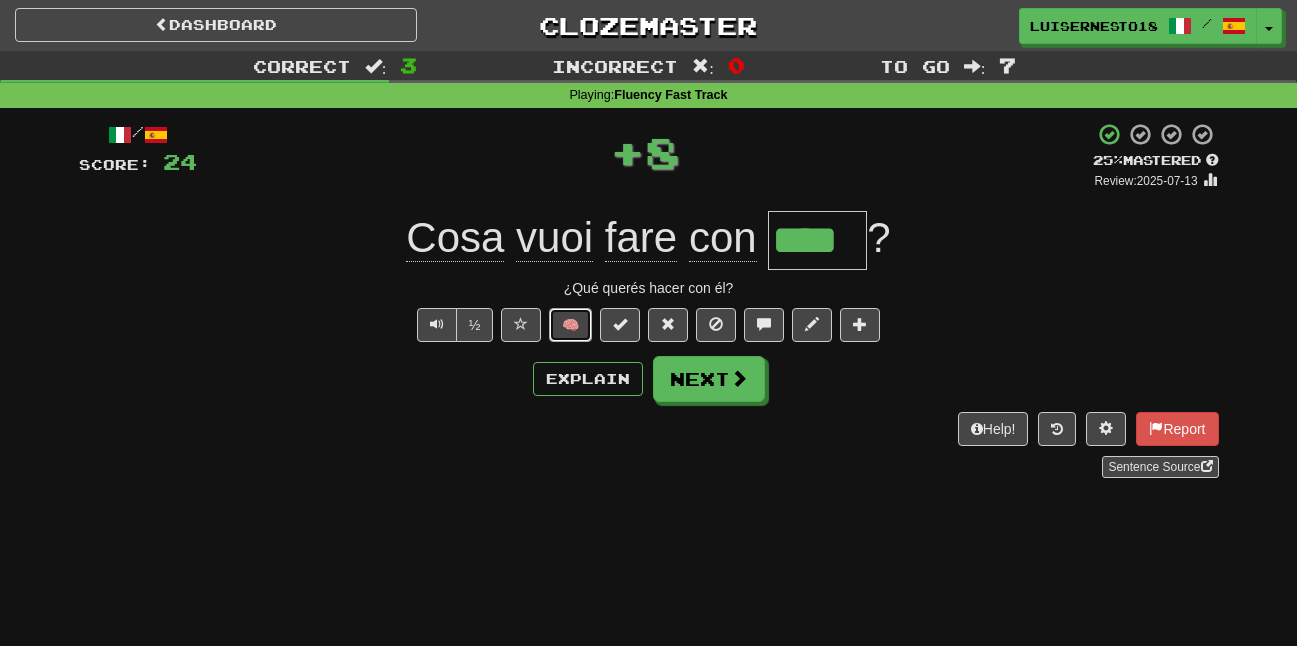 click on "🧠" at bounding box center [570, 325] 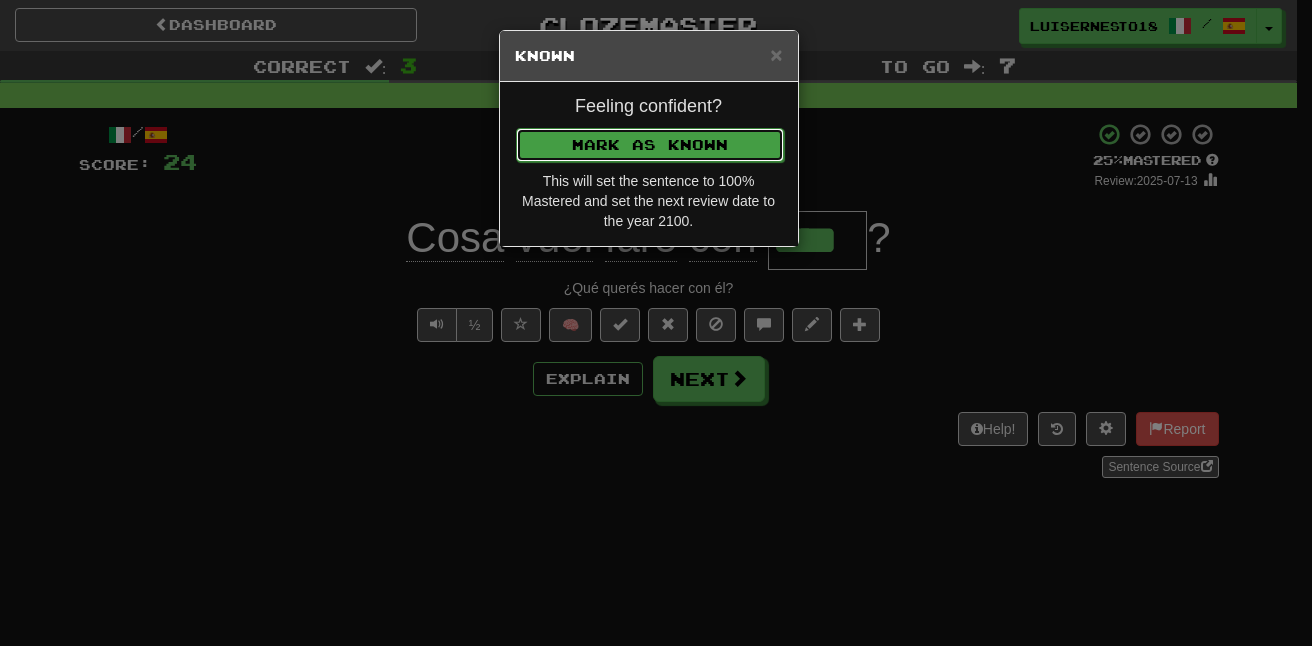 click on "Mark as Known" at bounding box center [650, 145] 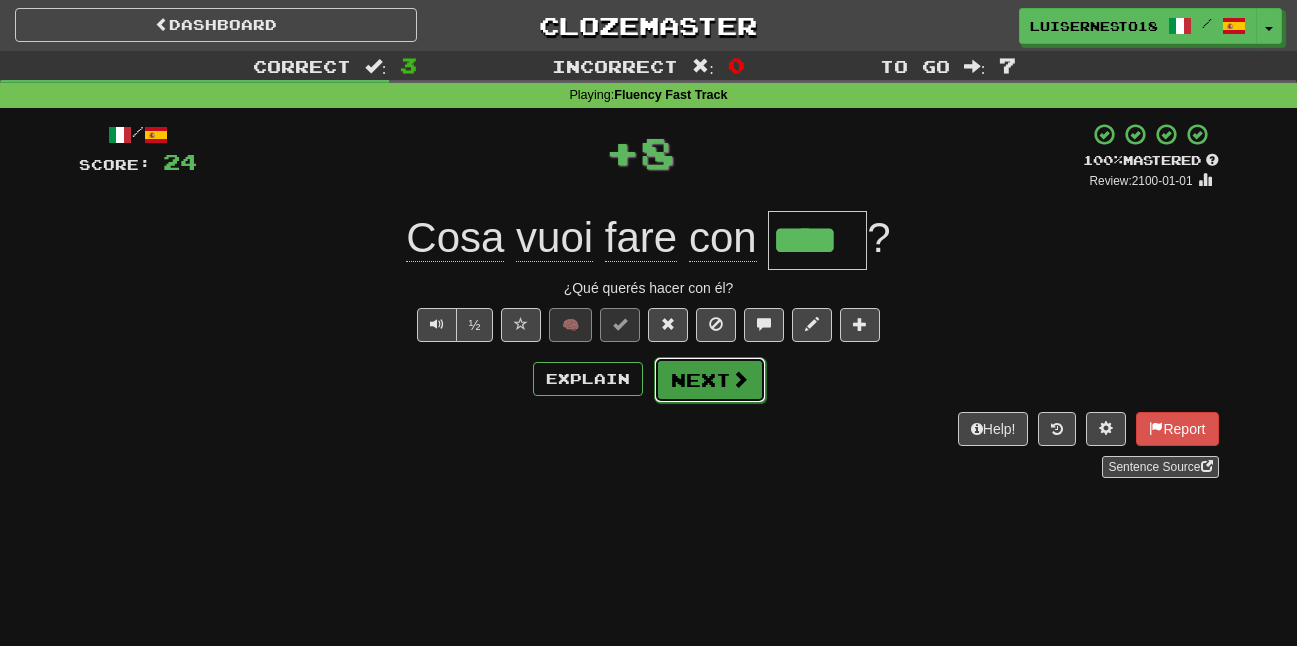 click on "Next" at bounding box center (710, 380) 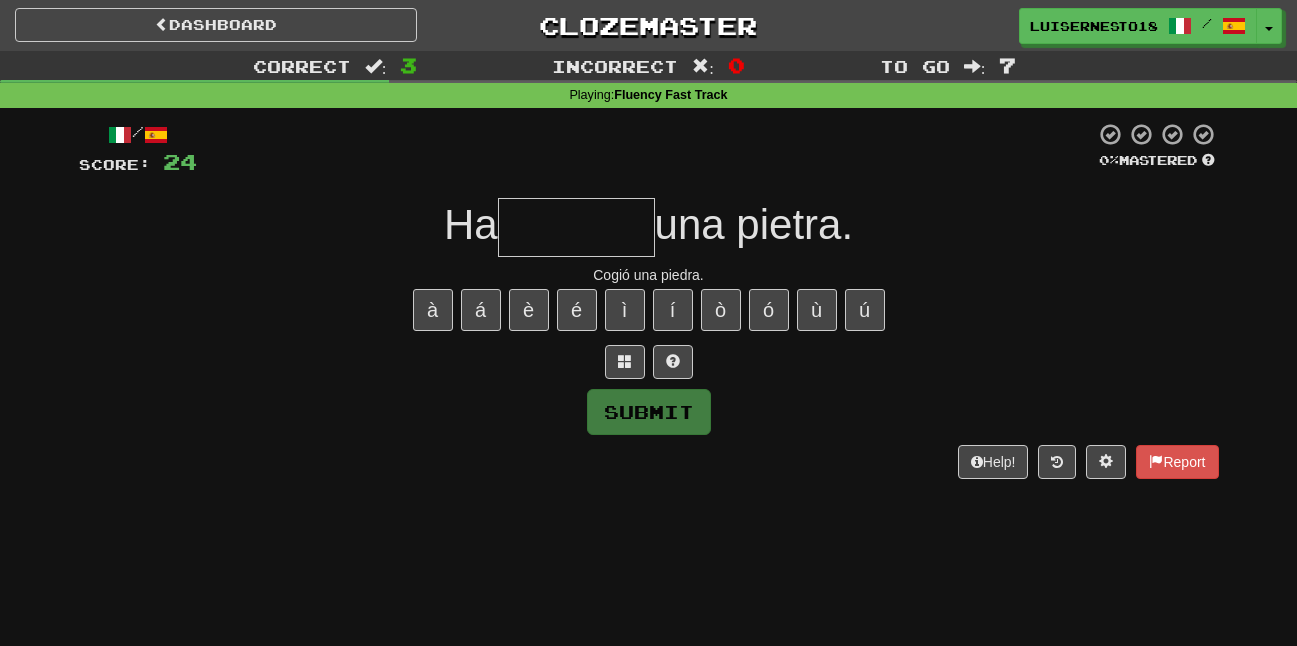 type on "*" 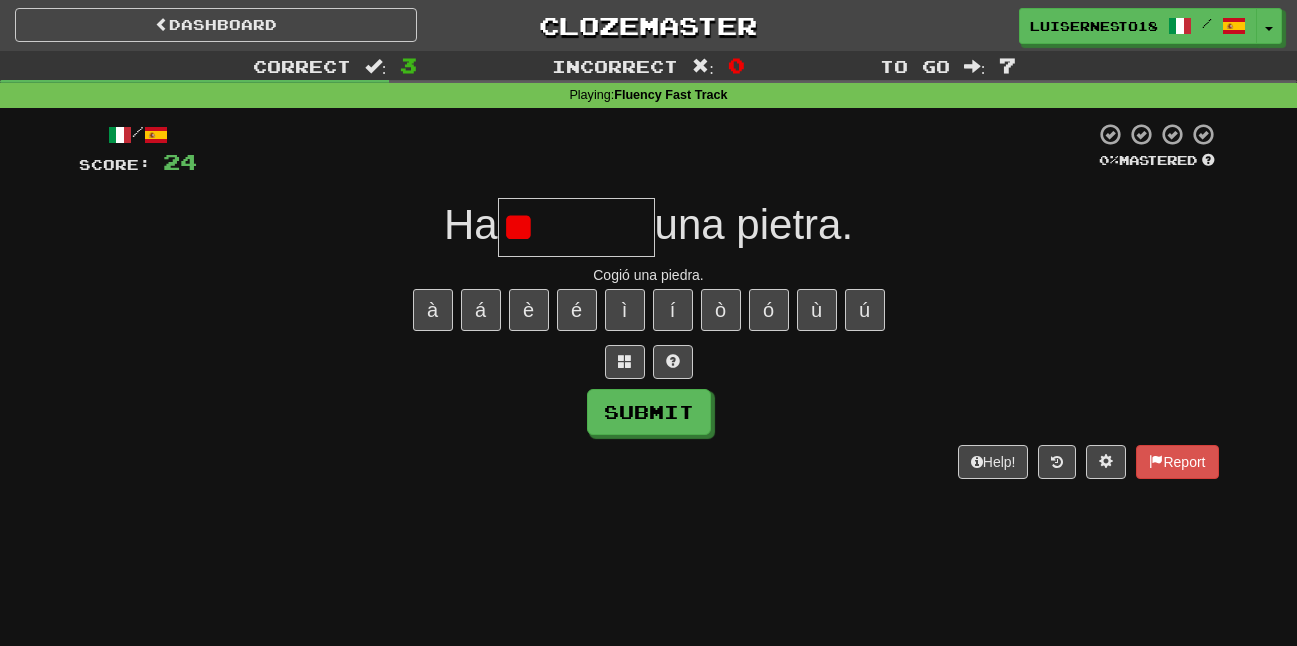 type on "*" 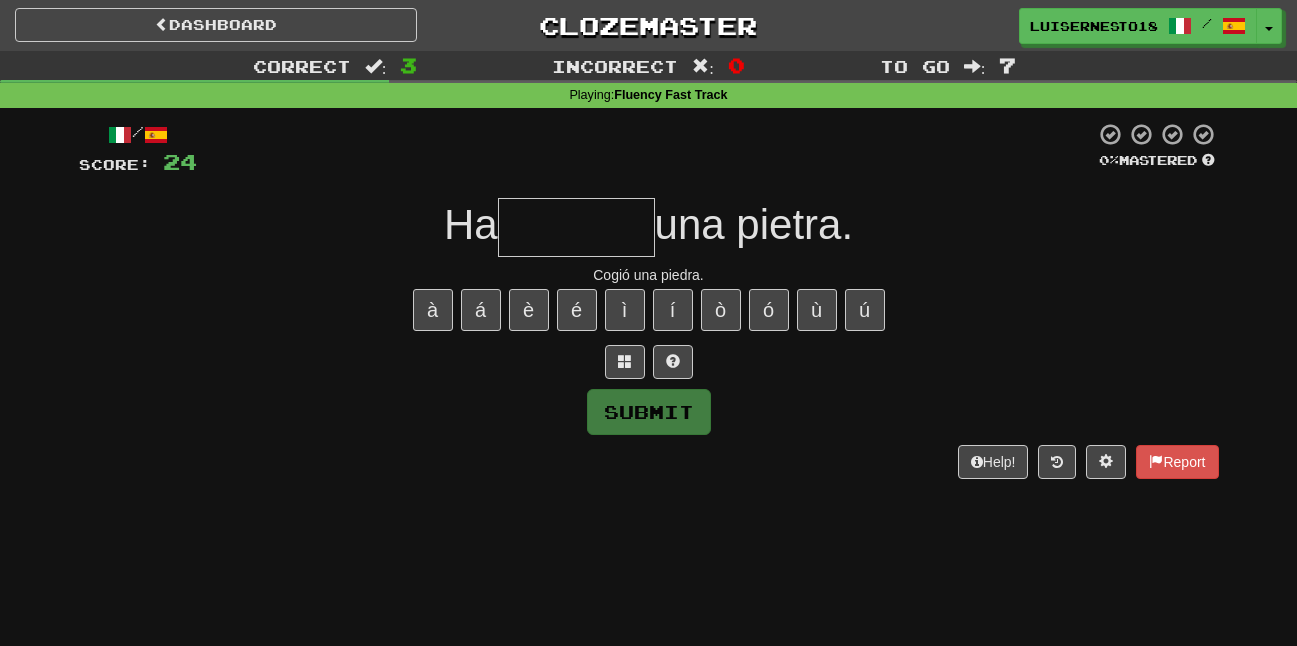 type on "*" 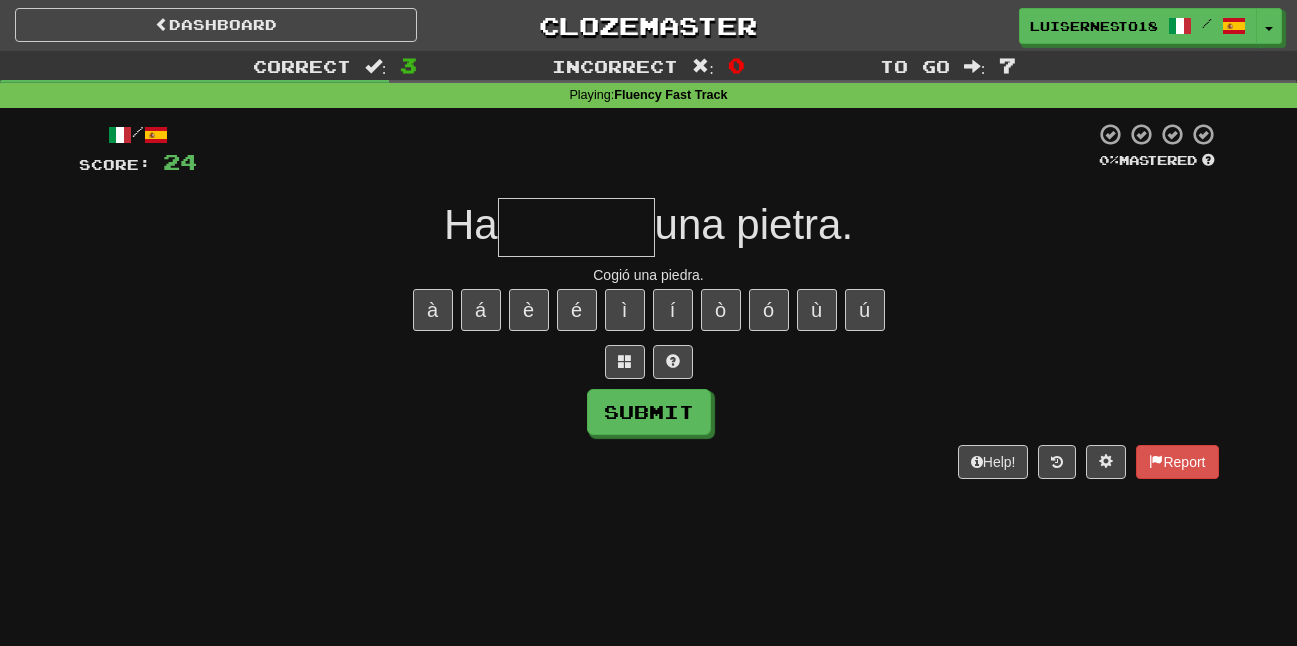type on "*" 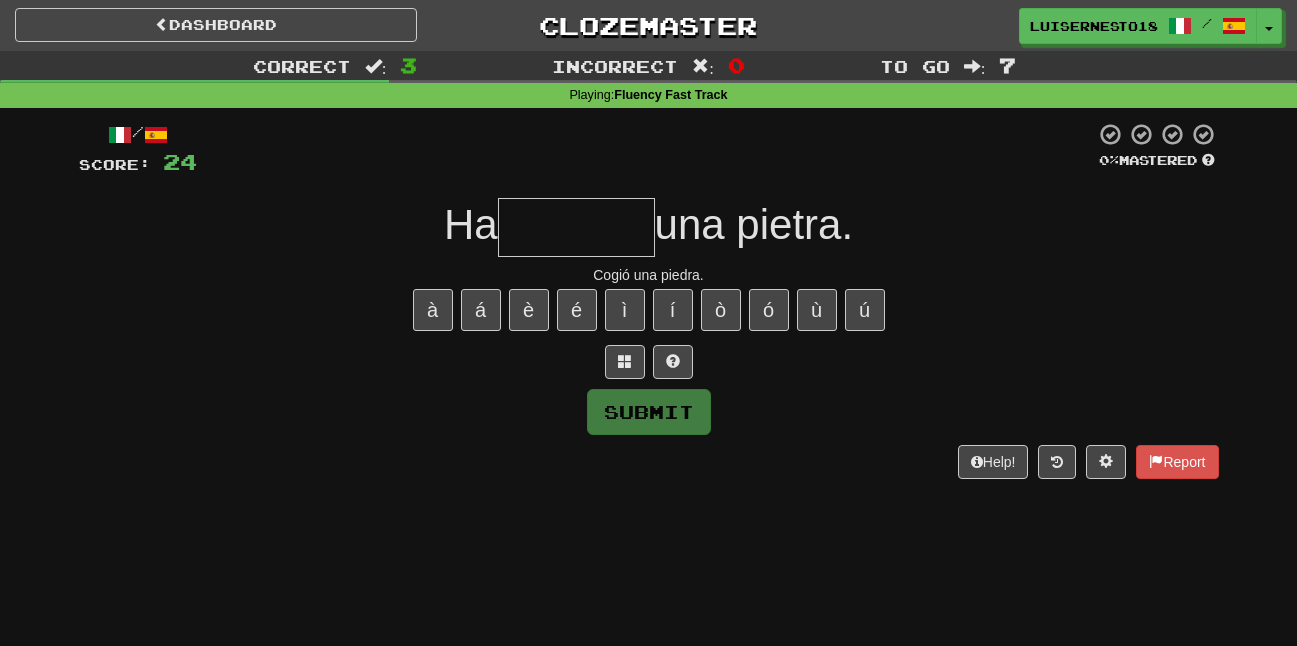 type on "*" 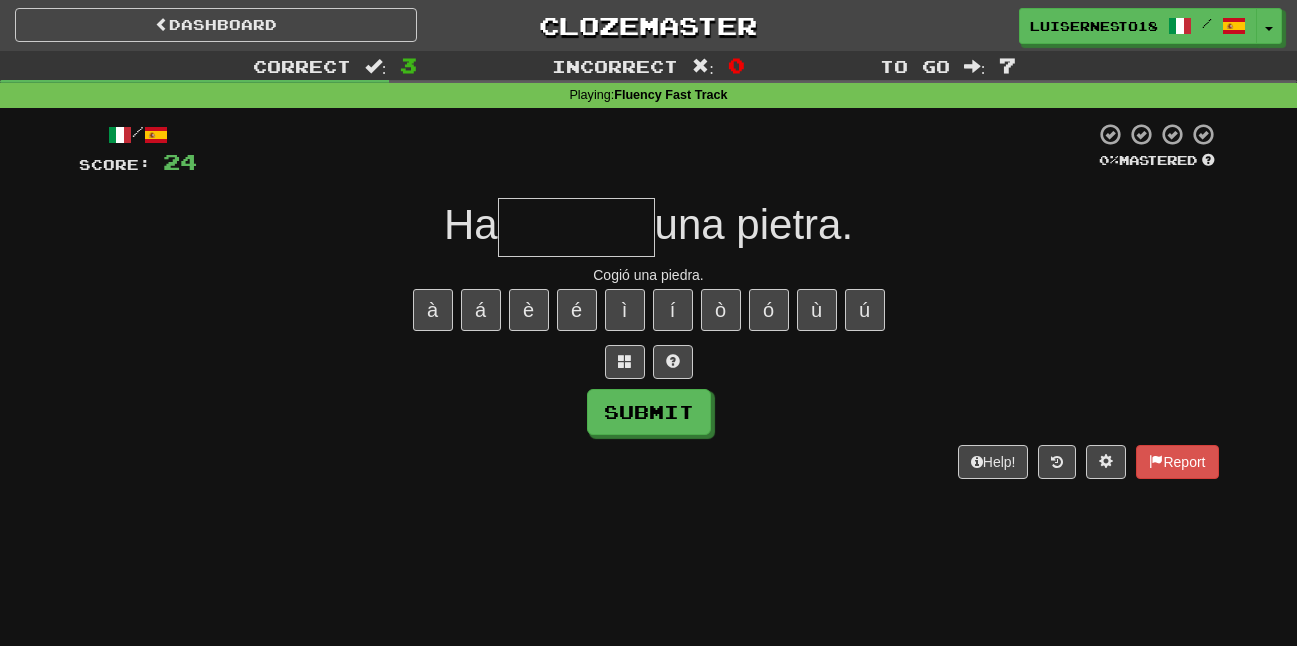 type on "*" 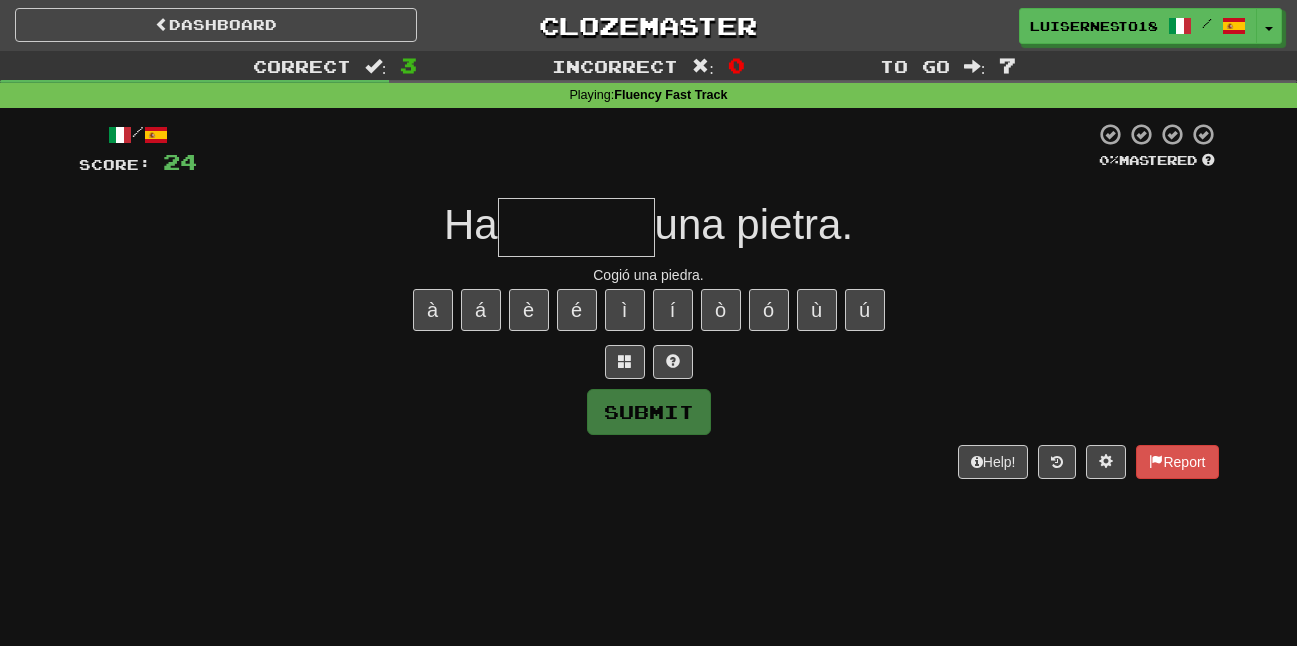 type on "*" 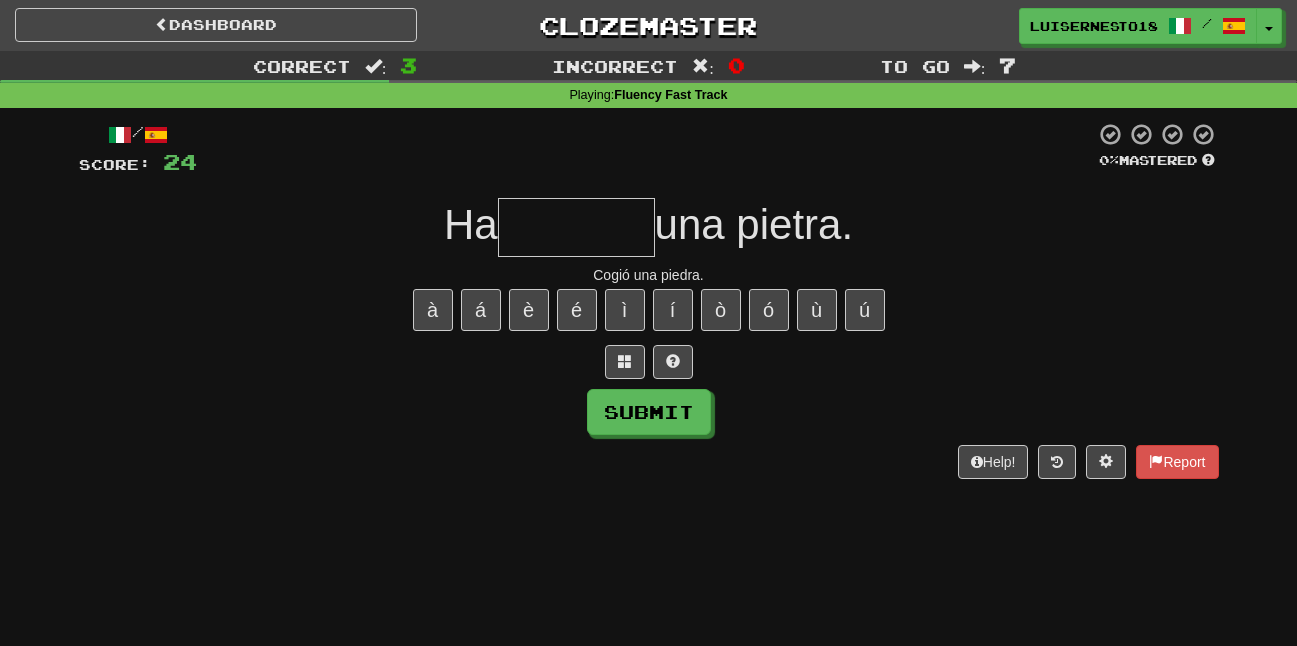 type on "*" 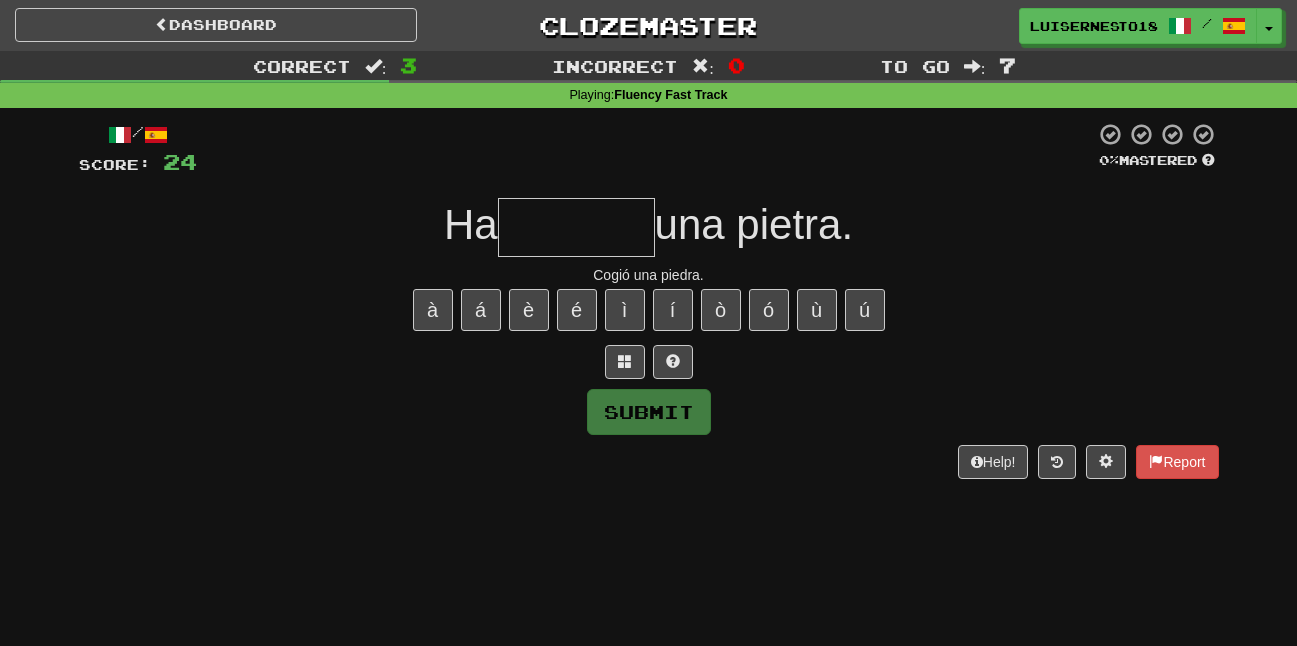 type on "*" 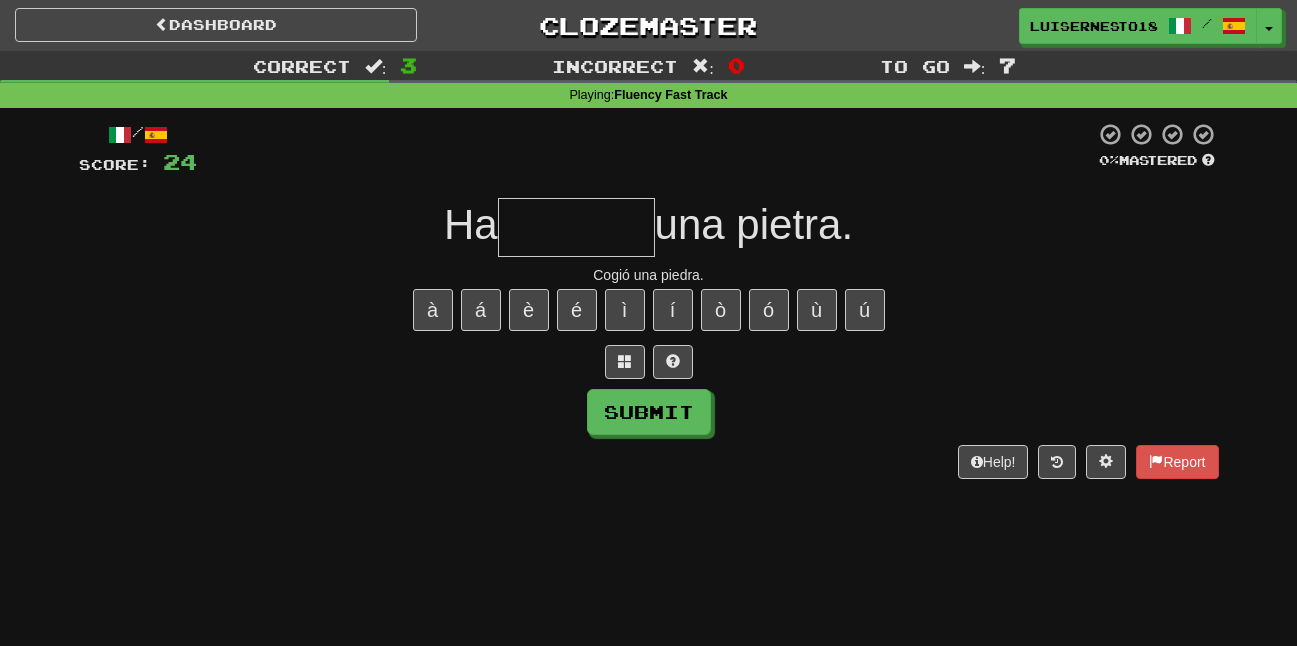 type on "*" 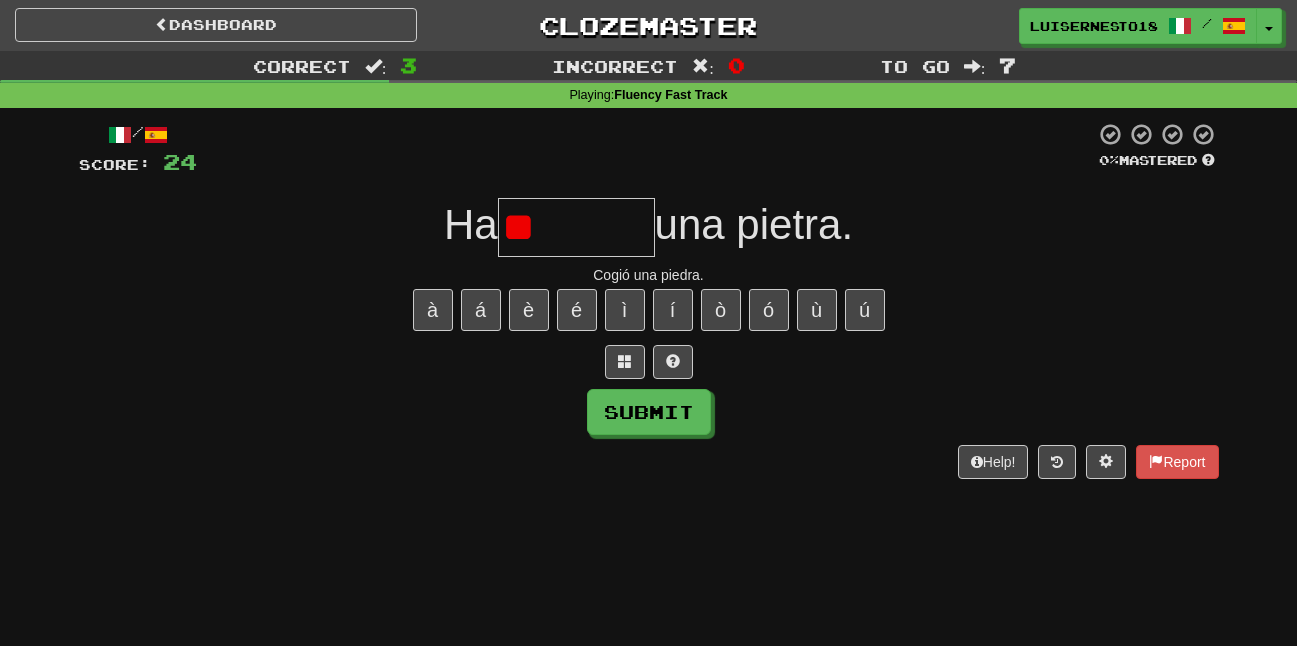 type on "*" 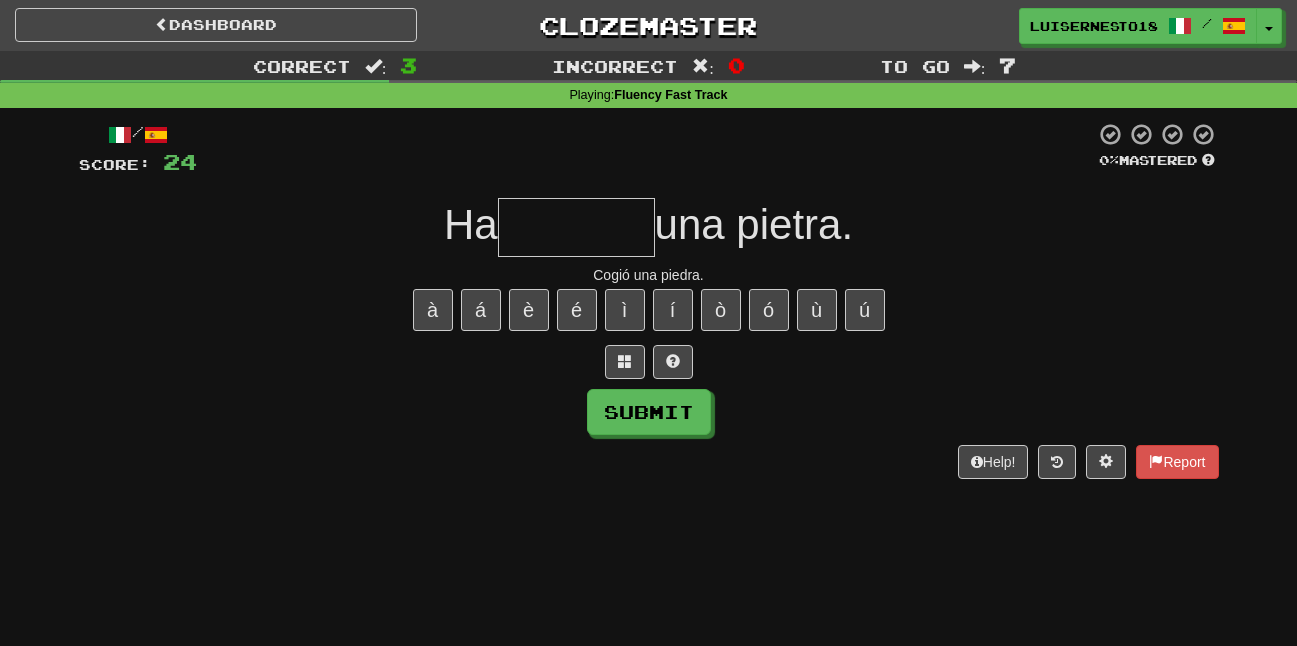 type on "*" 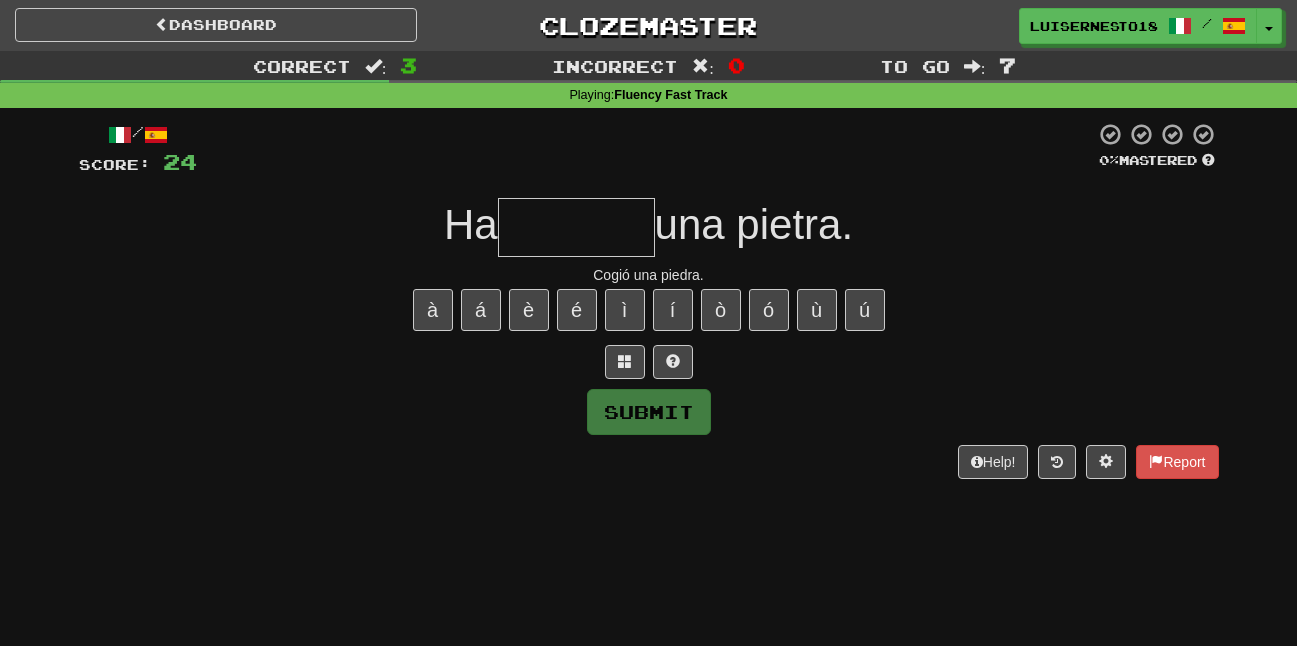 type on "*" 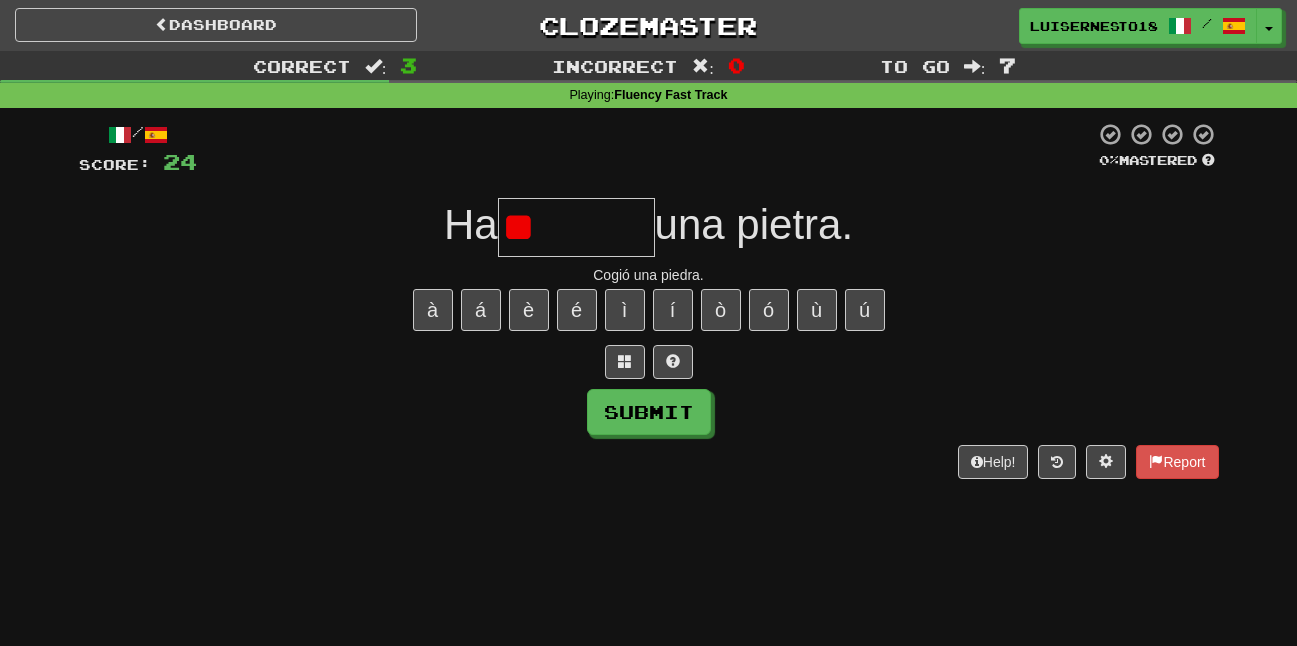 type on "*" 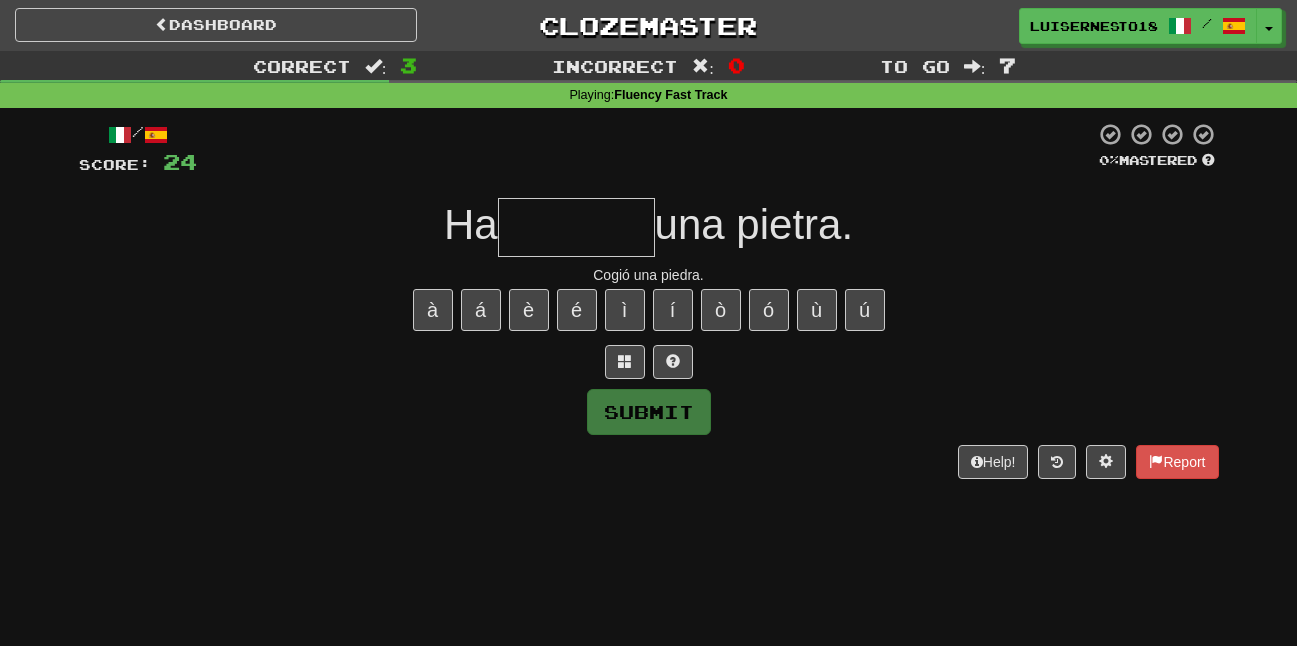 type on "*" 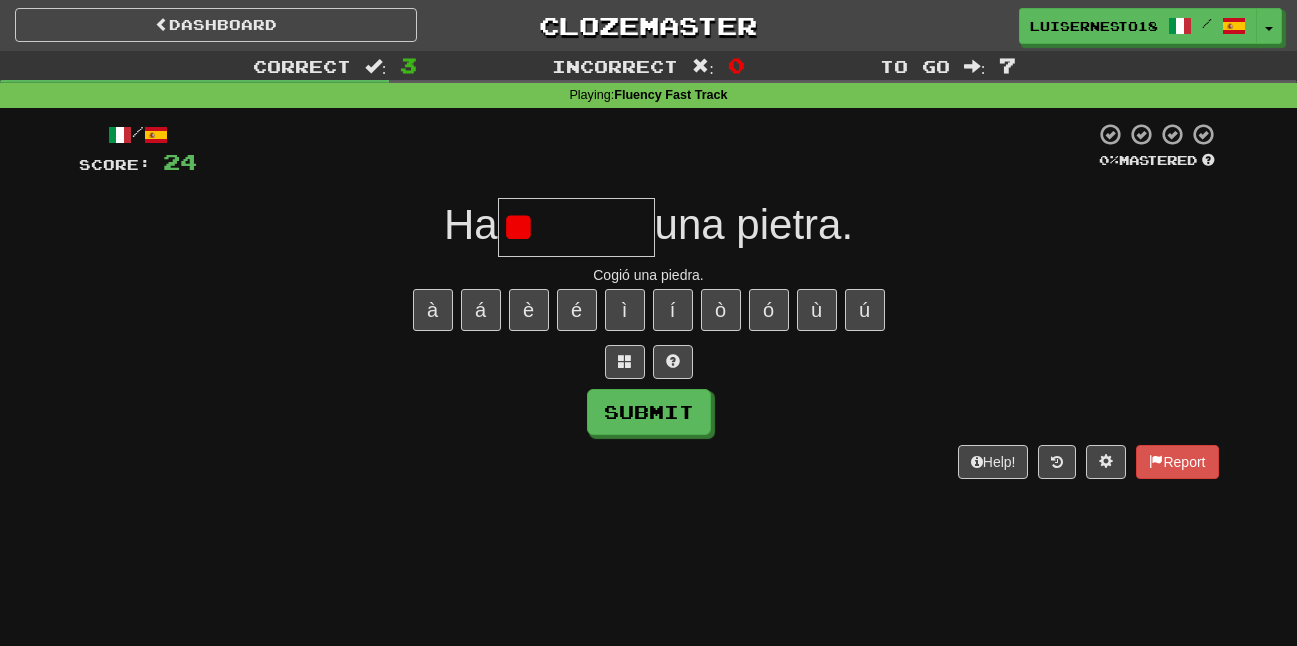 type on "*" 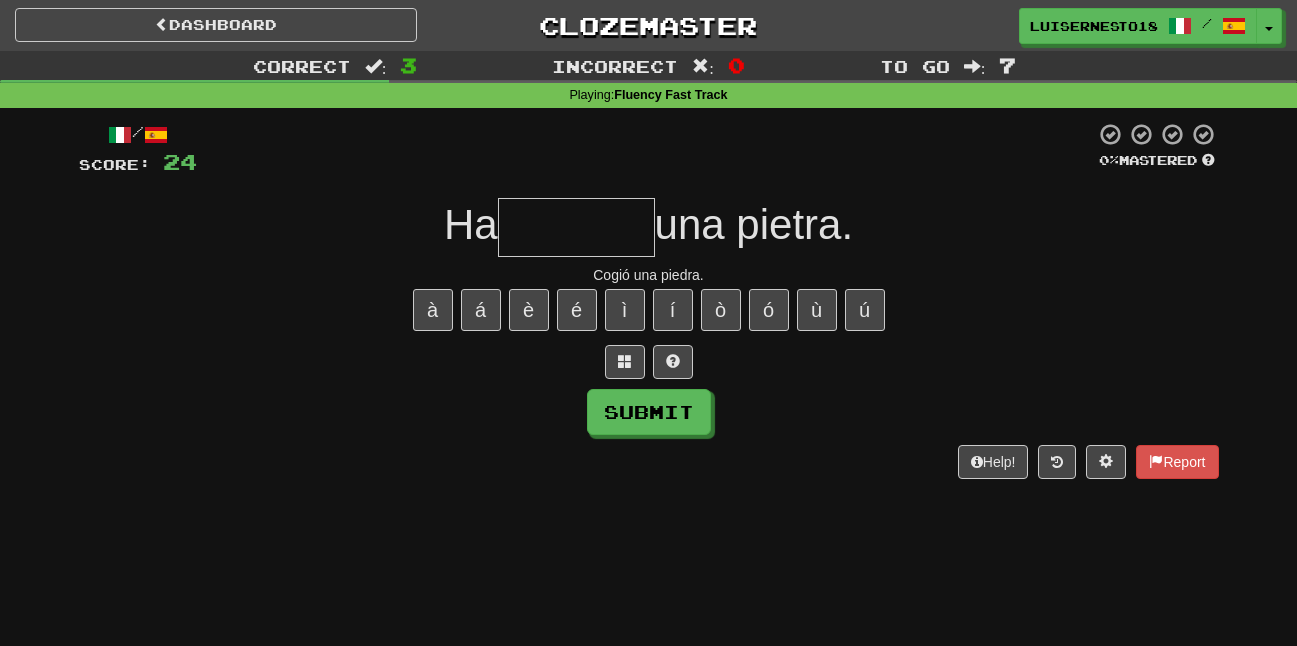 type on "*" 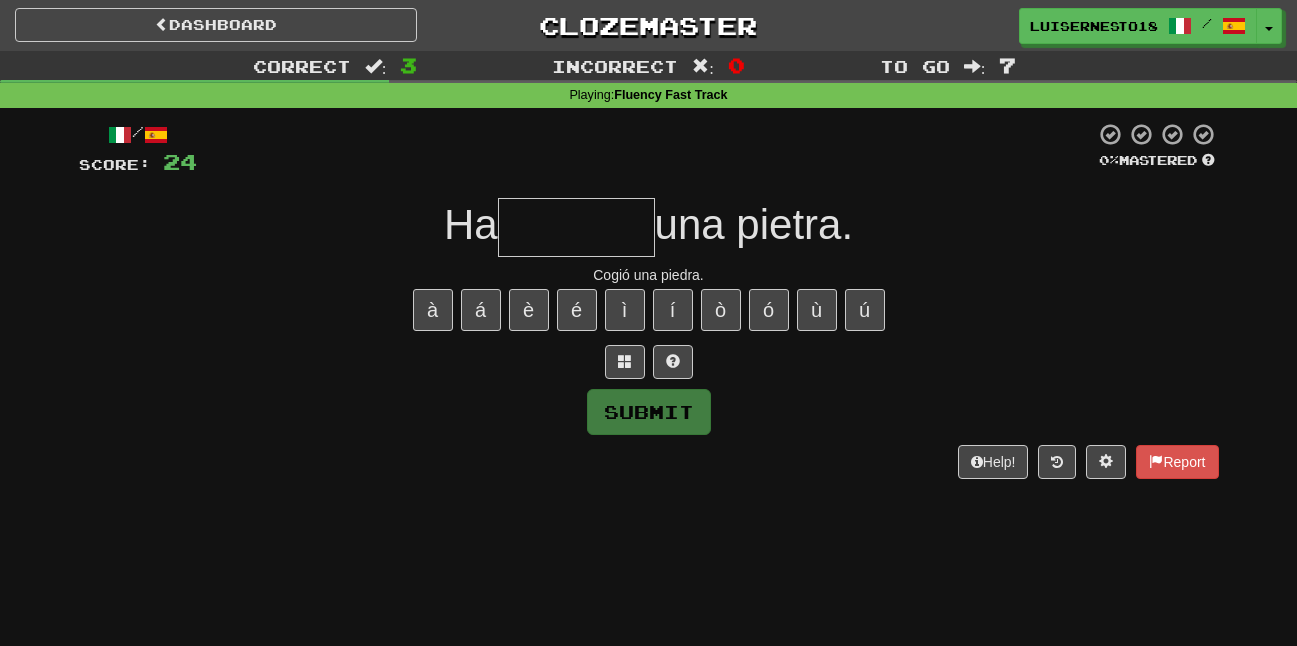 type on "*" 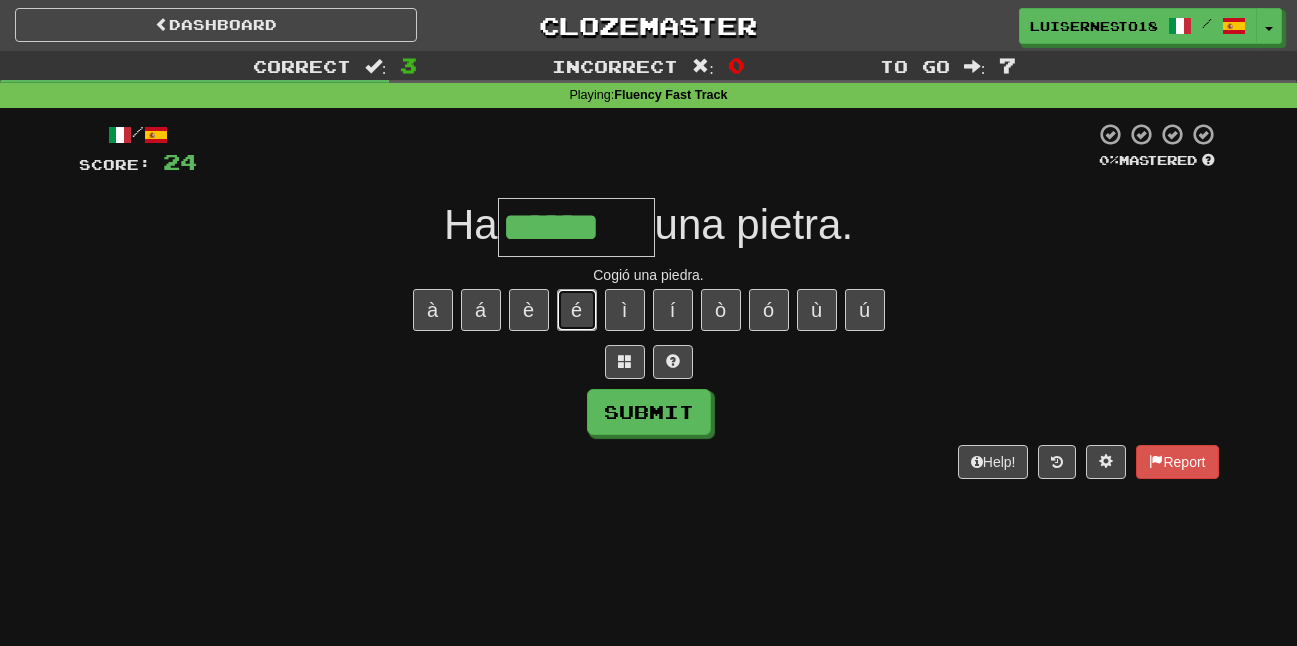 click on "é" at bounding box center (577, 310) 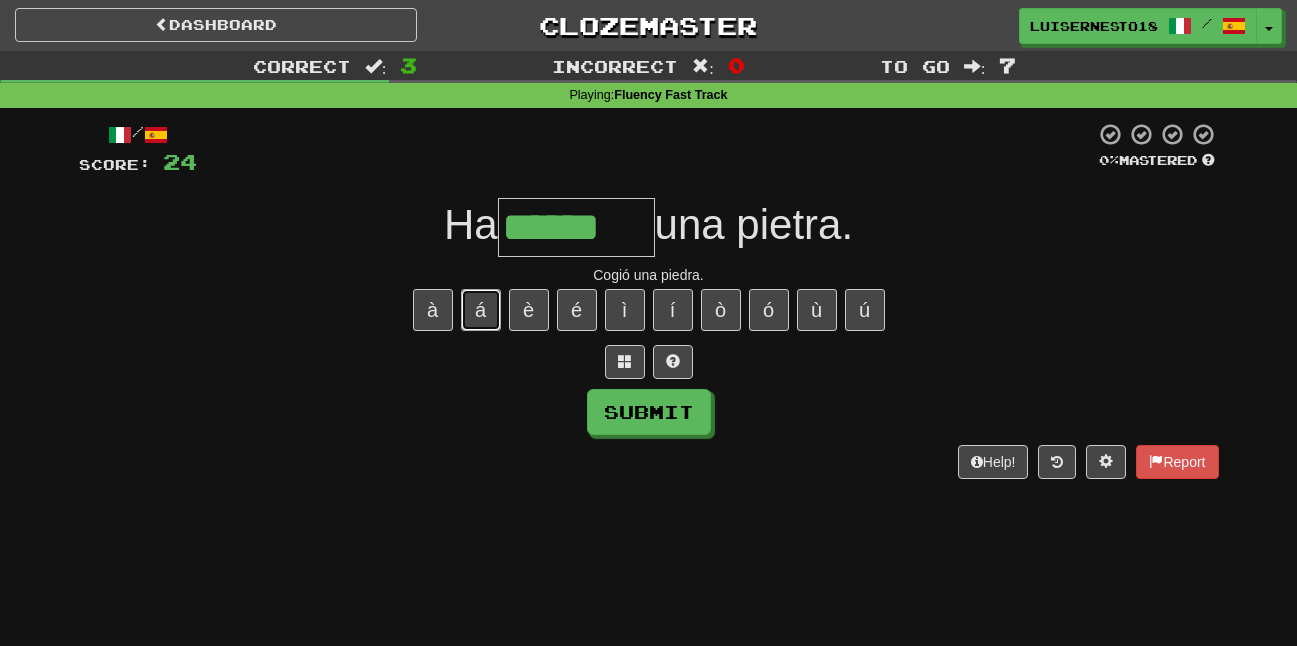 click on "á" at bounding box center [481, 310] 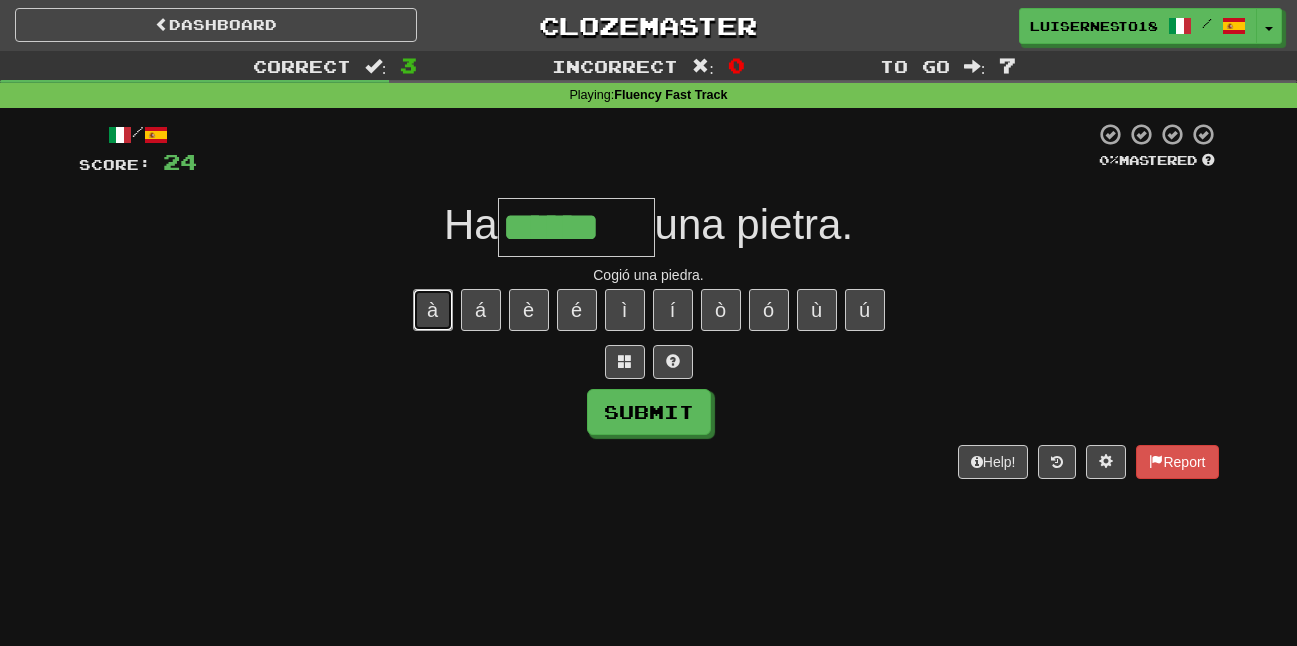 click on "à" at bounding box center [433, 310] 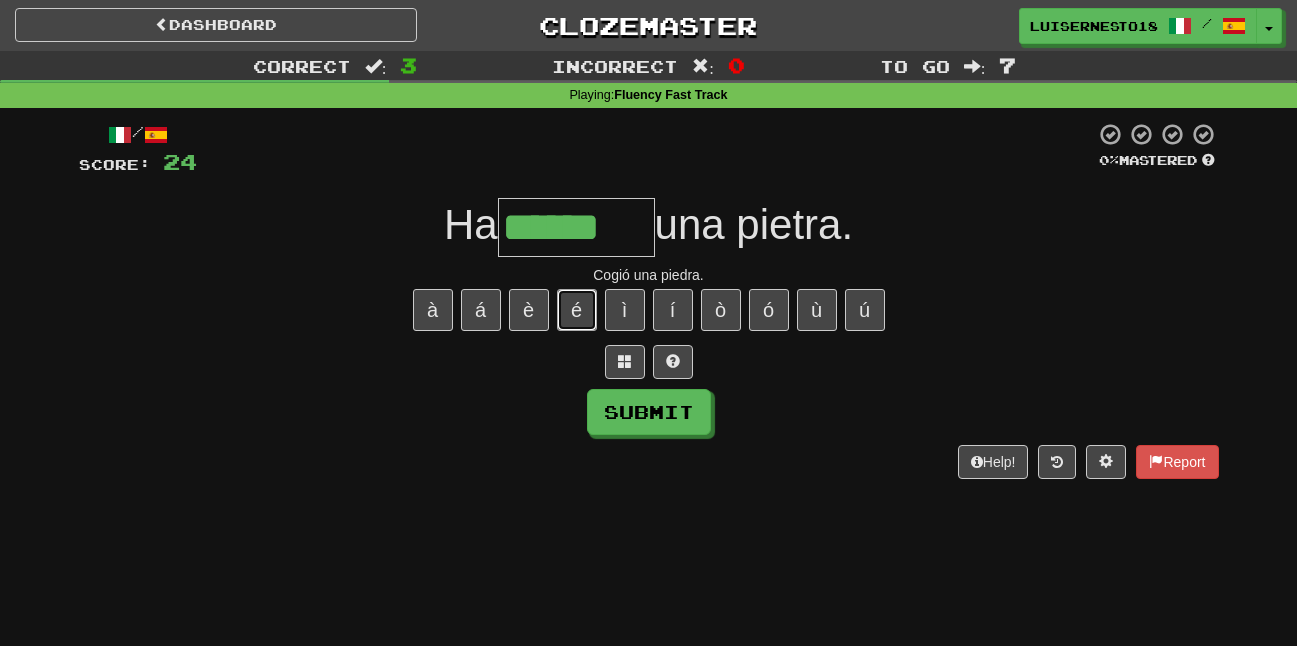 click on "é" at bounding box center (577, 310) 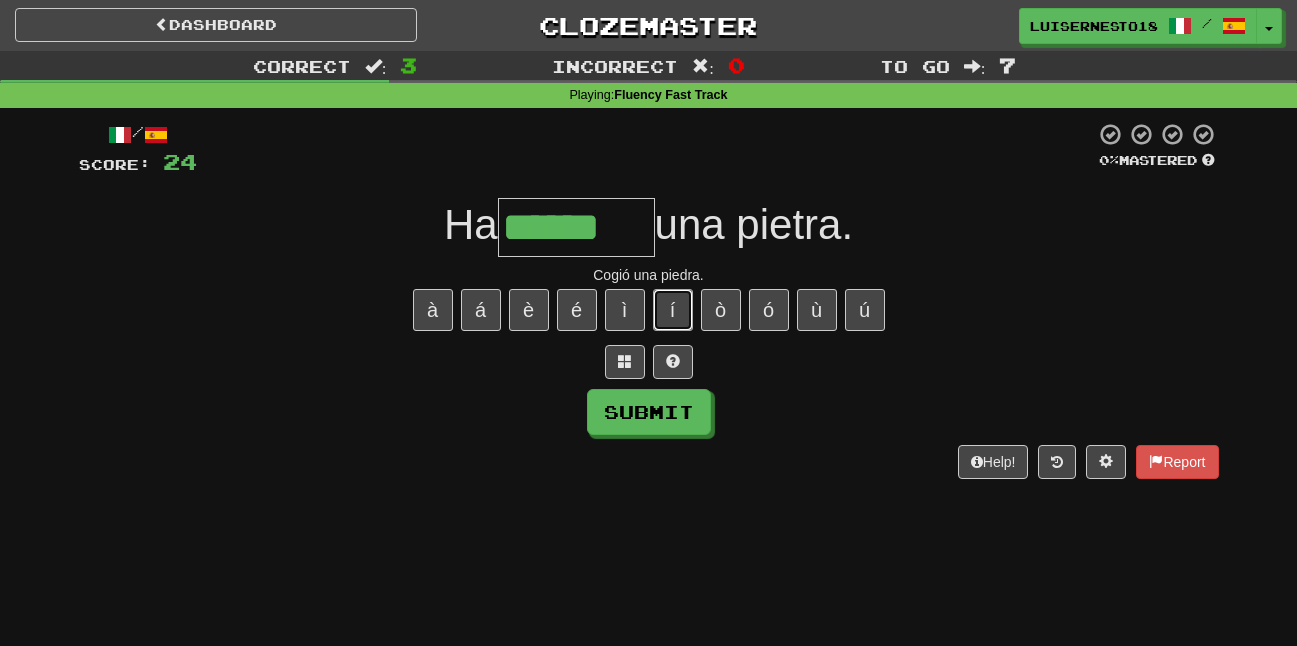 click on "í" at bounding box center [673, 310] 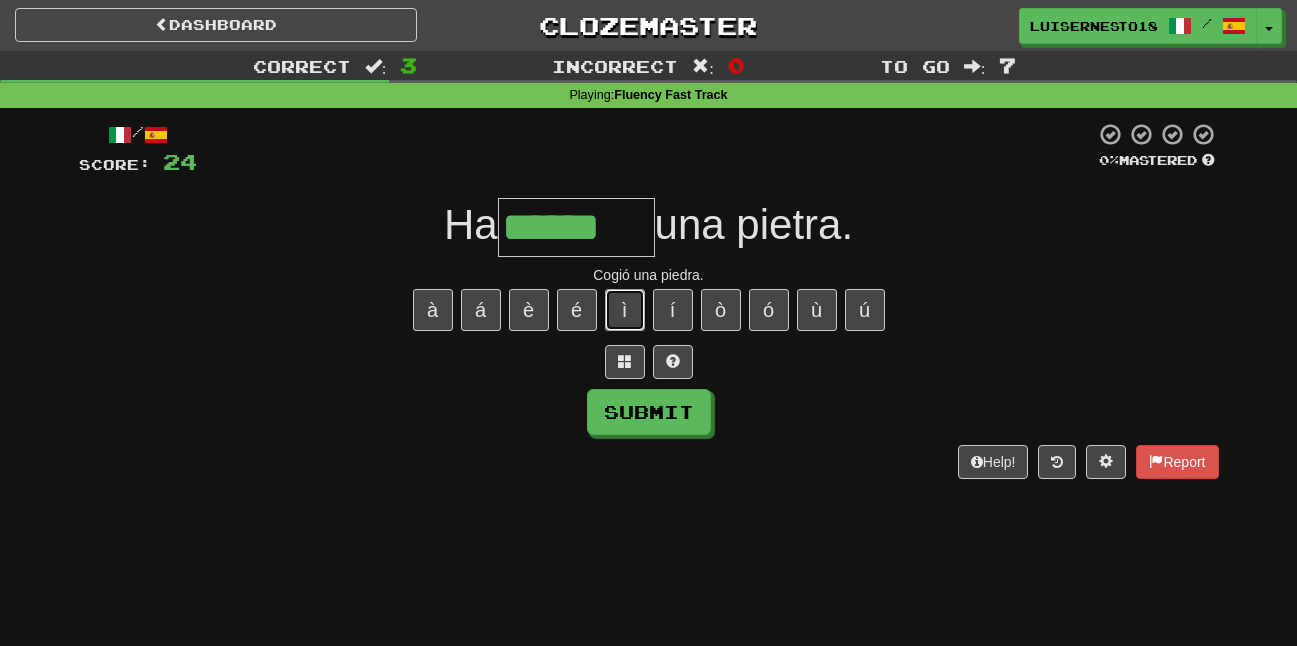 click on "ì" at bounding box center [625, 310] 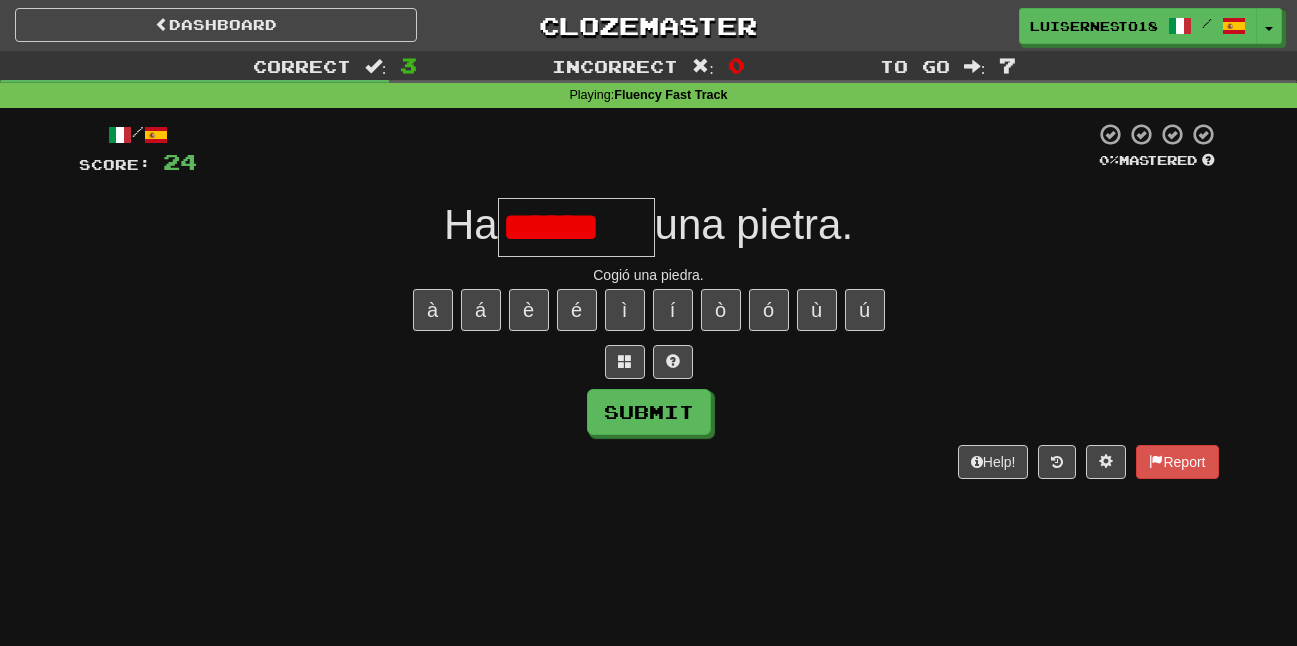 click on "à á è é ì í ò ó ù ú" at bounding box center (649, 310) 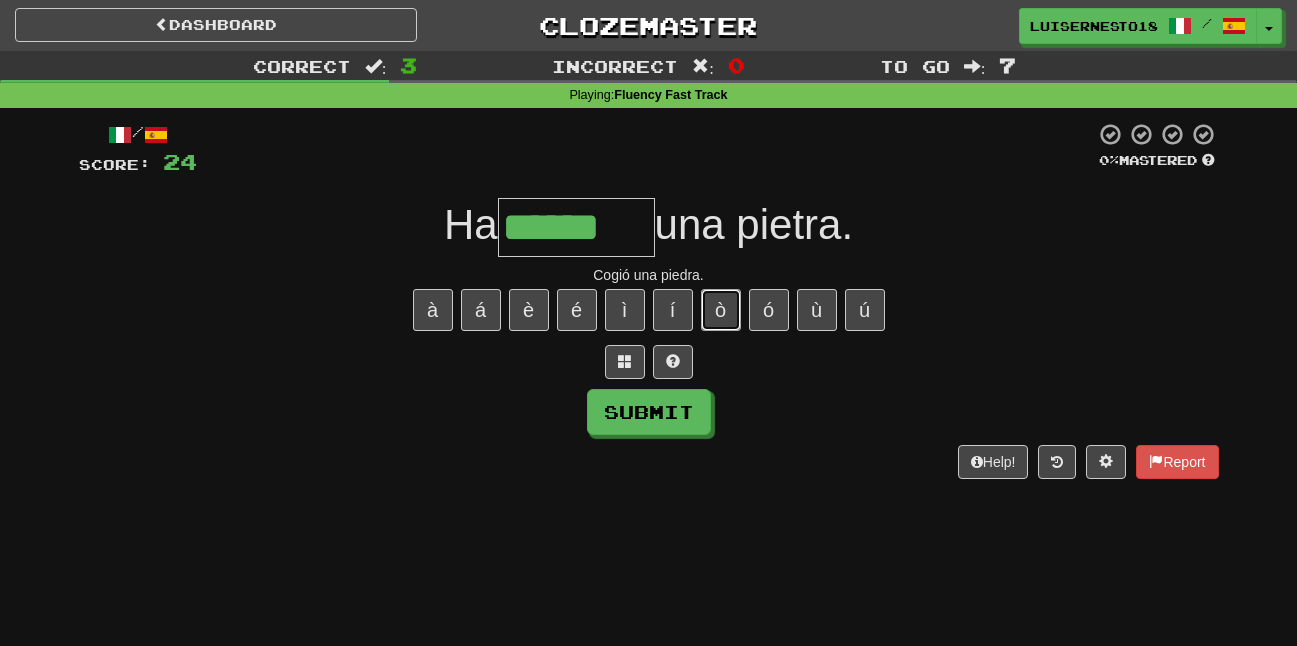click on "ò" at bounding box center [721, 310] 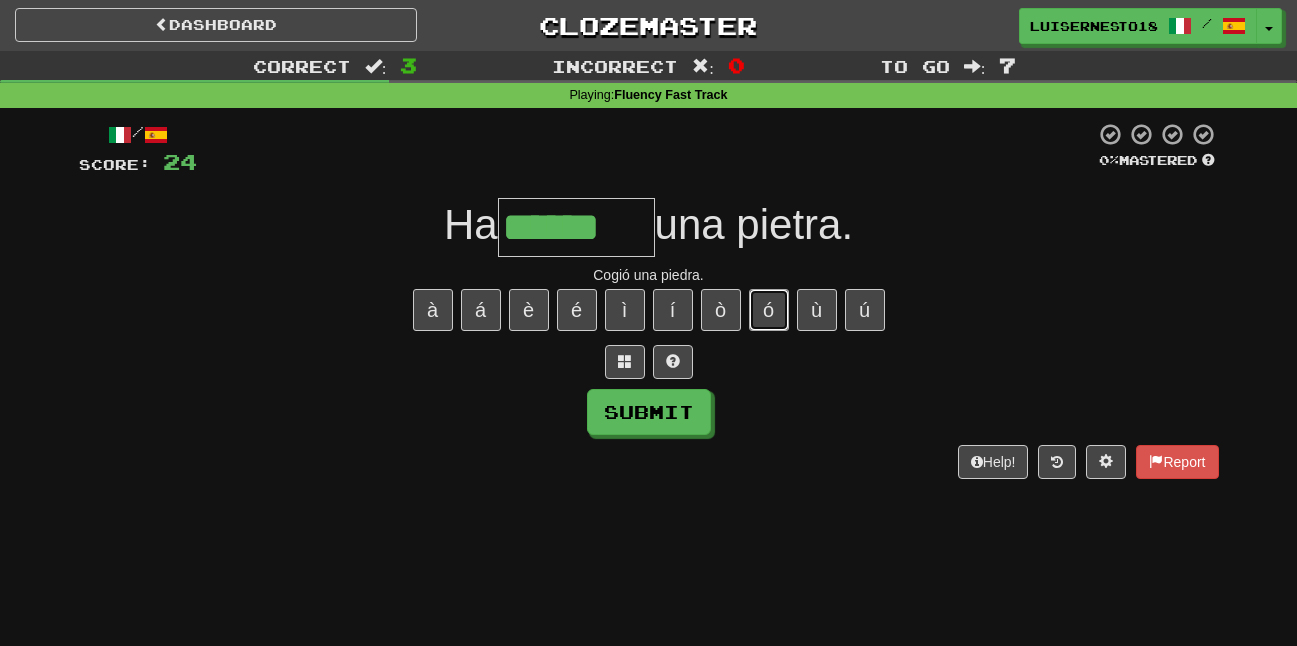 click on "ó" at bounding box center [769, 310] 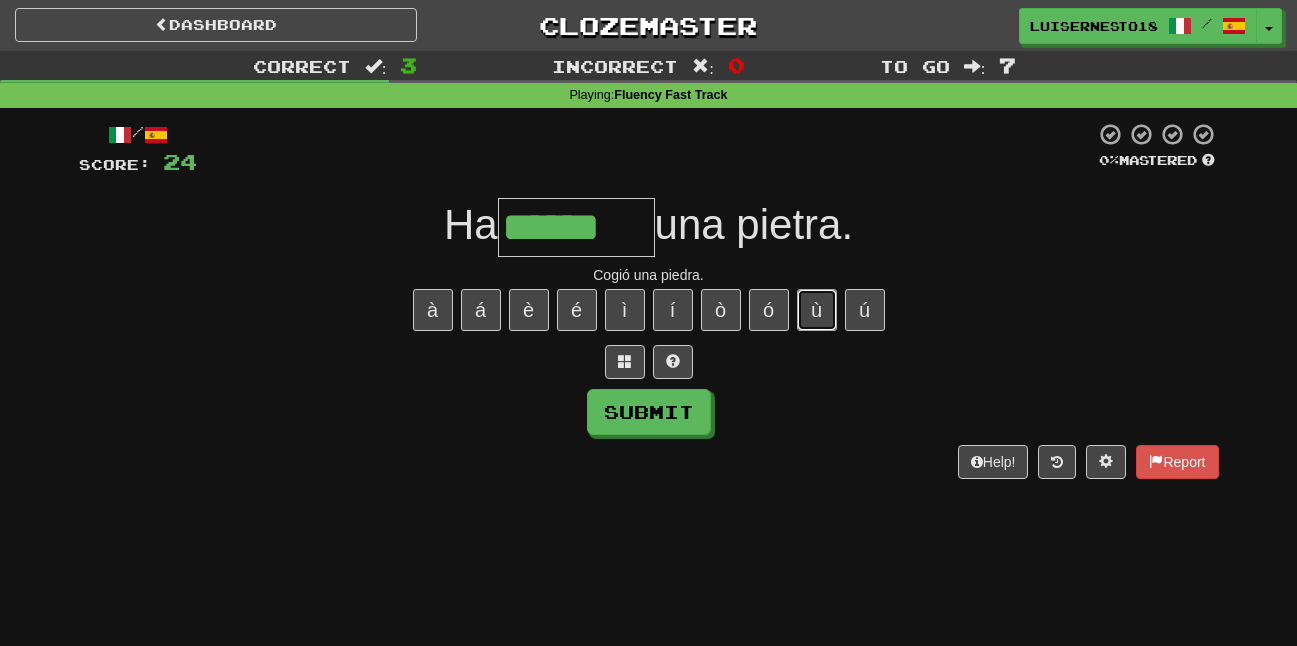 click on "ù" at bounding box center (817, 310) 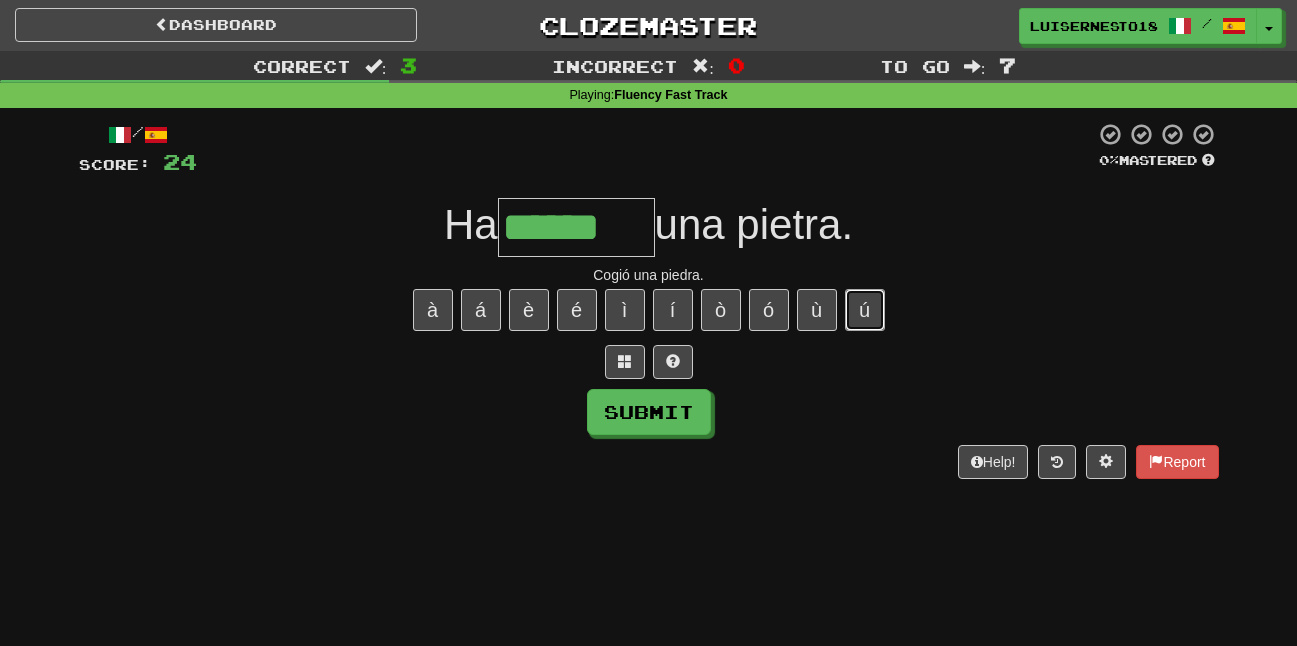 click on "ú" at bounding box center (865, 310) 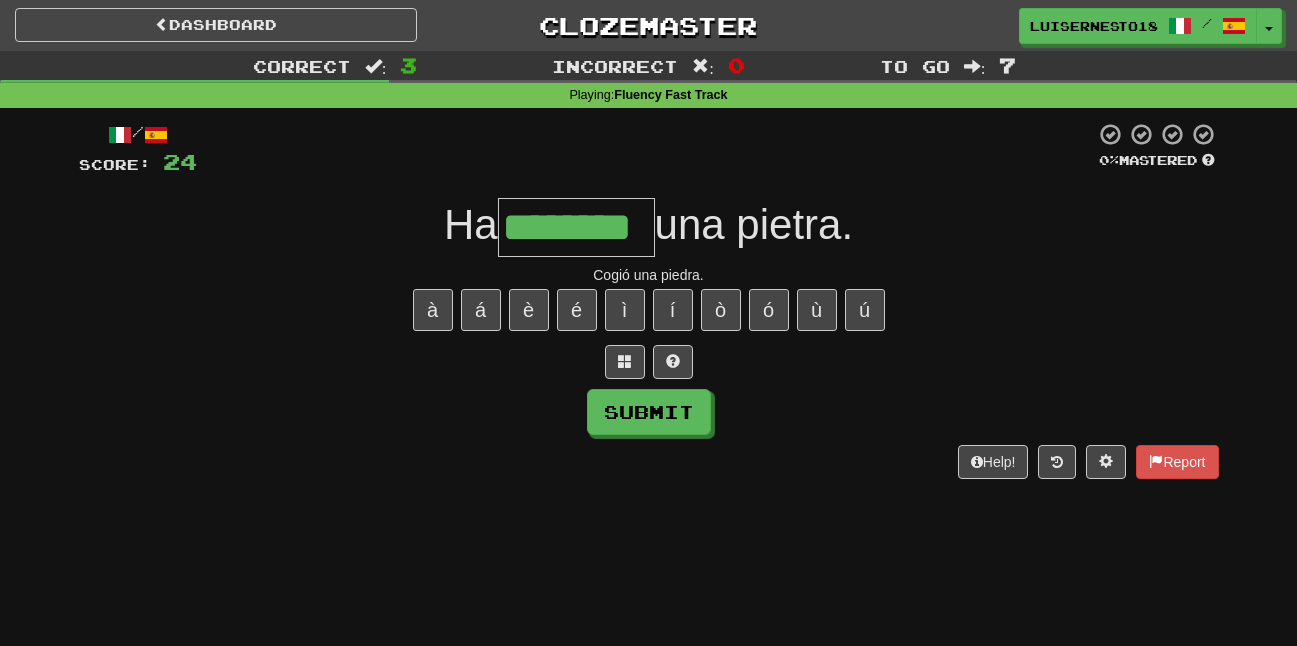 type on "********" 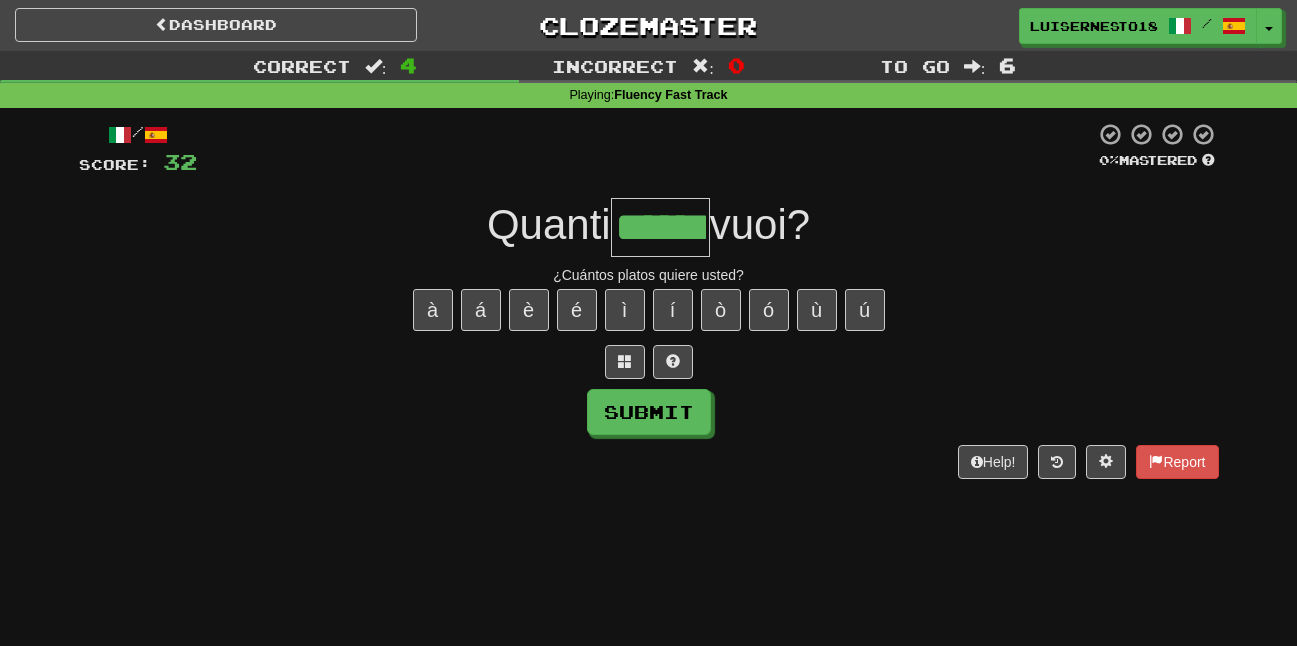 type on "******" 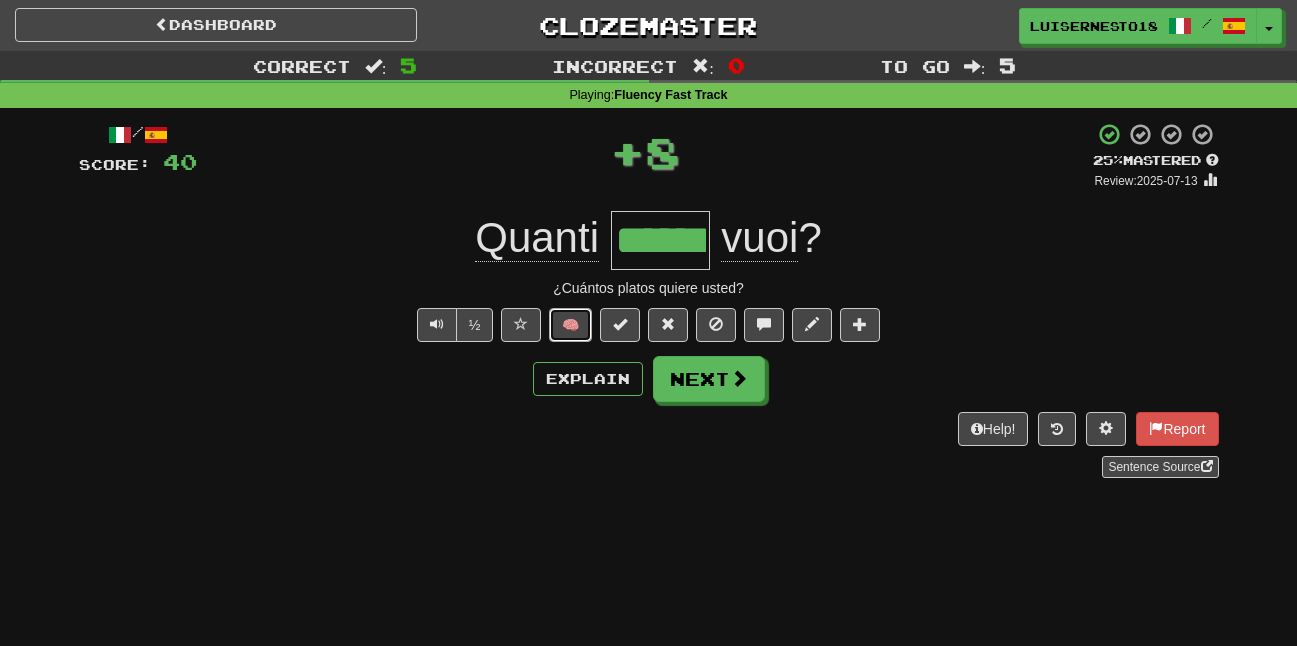 click on "🧠" at bounding box center (570, 325) 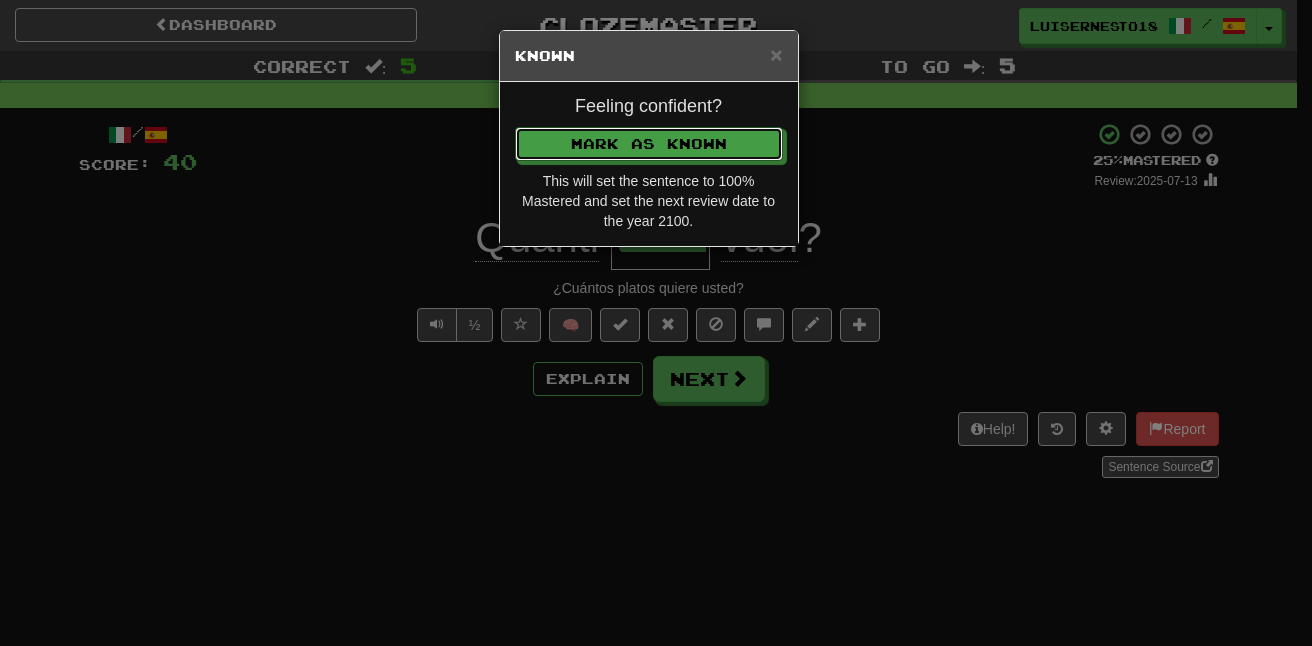 click on "Mark as Known" at bounding box center [649, 144] 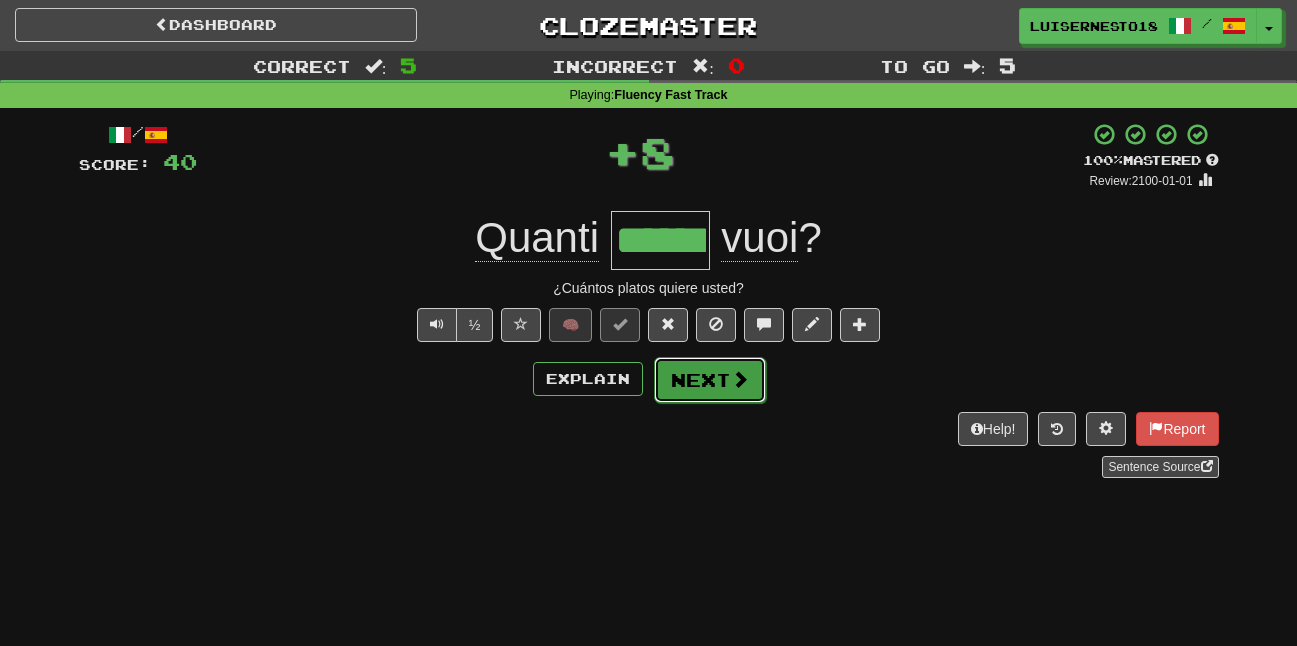 click on "Next" at bounding box center (710, 380) 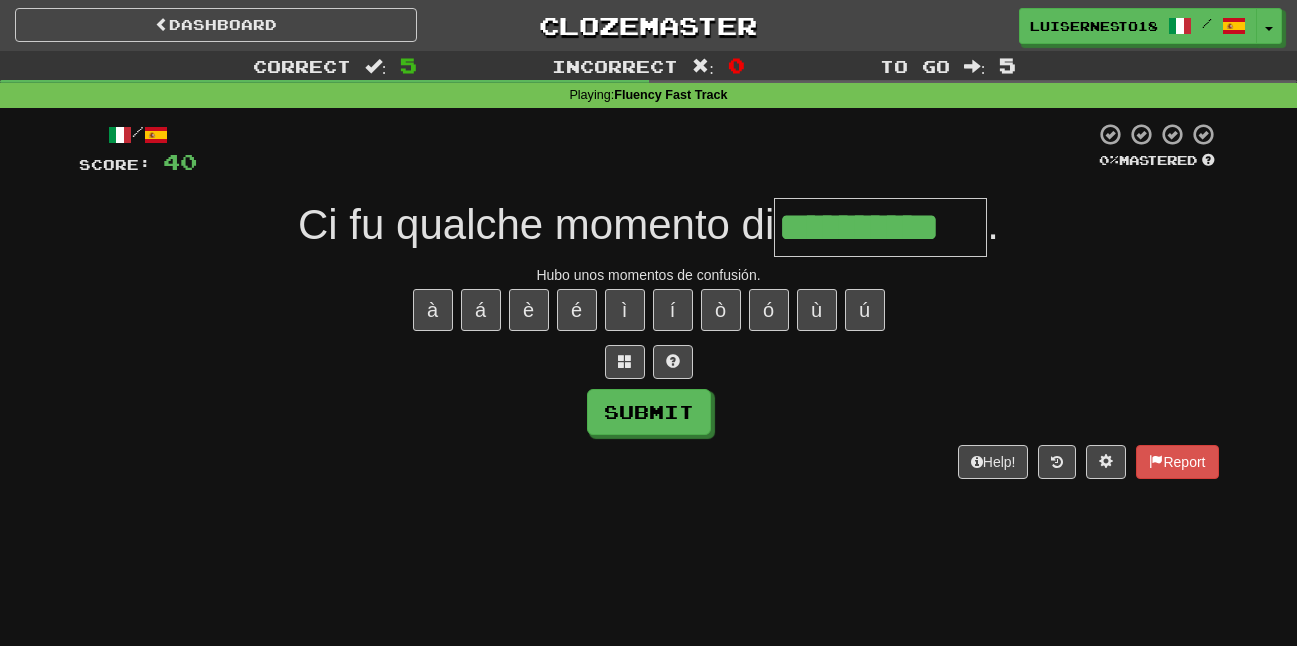 type on "**********" 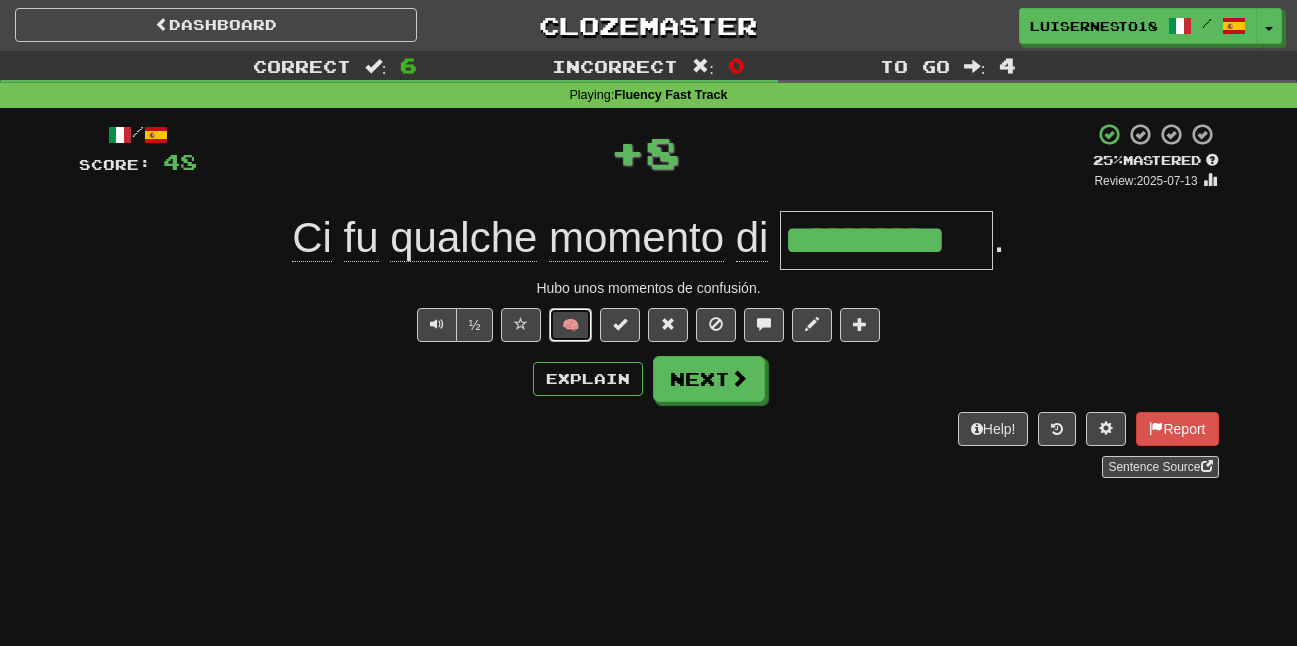 click on "🧠" at bounding box center (570, 325) 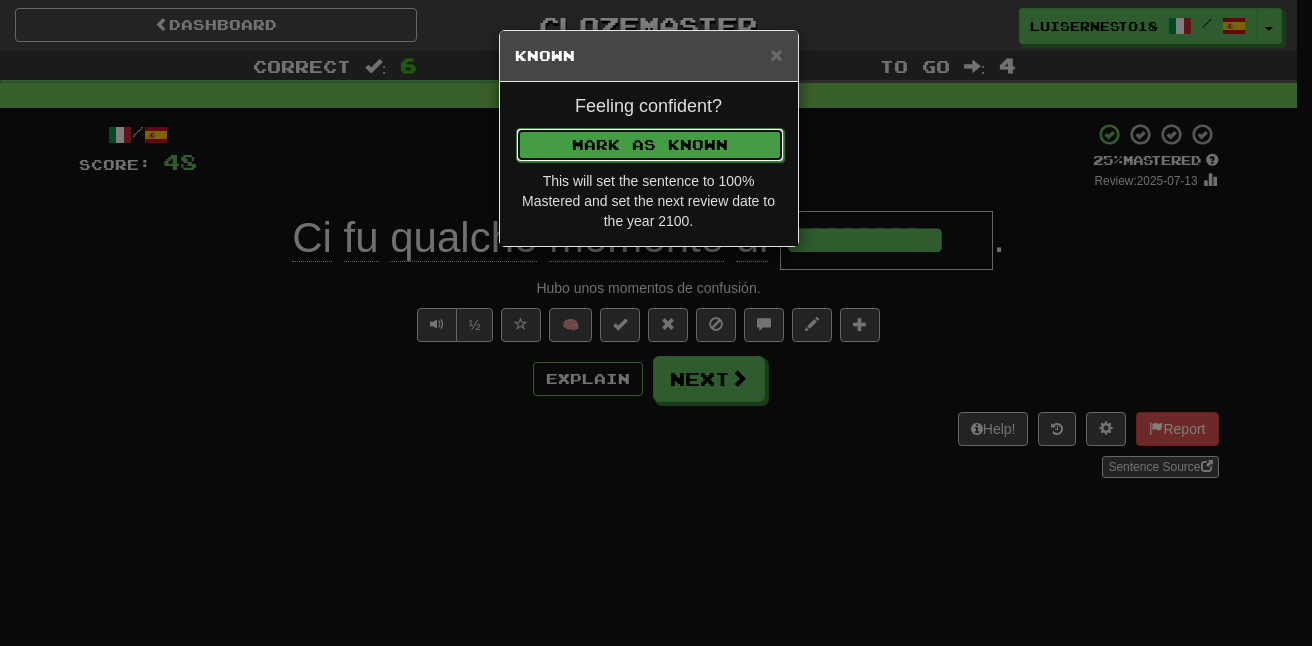 click on "Mark as Known" at bounding box center [650, 145] 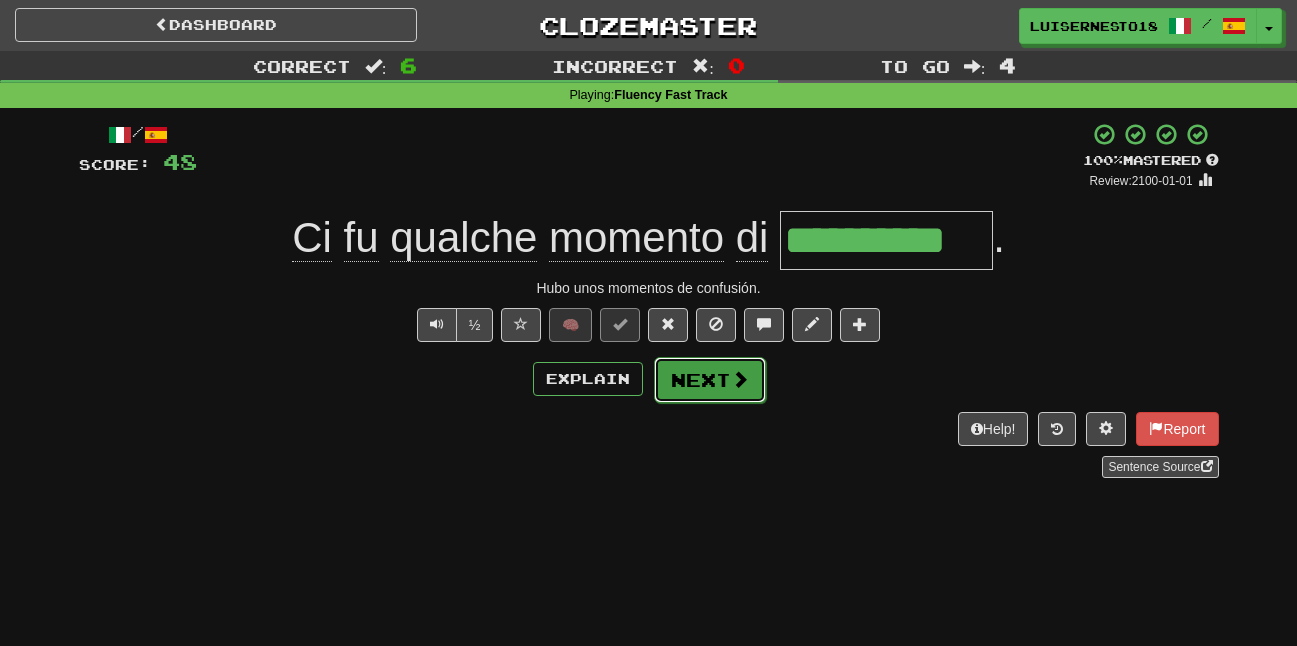click on "Next" at bounding box center (710, 380) 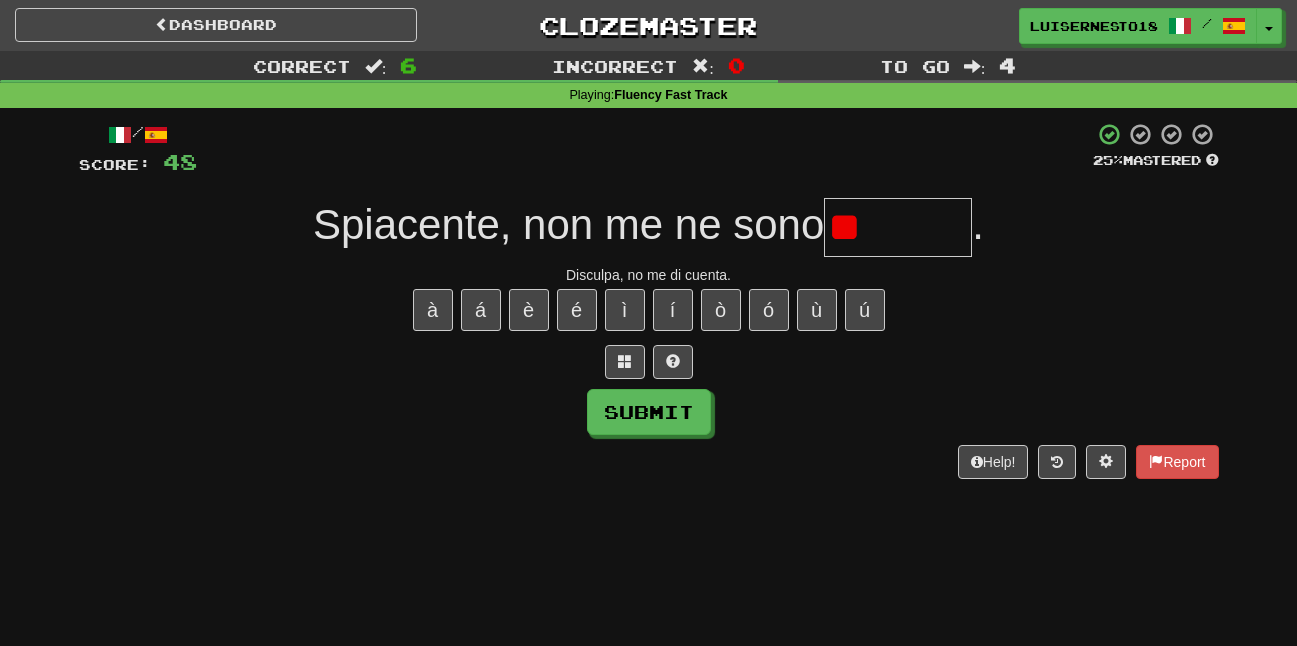type on "*" 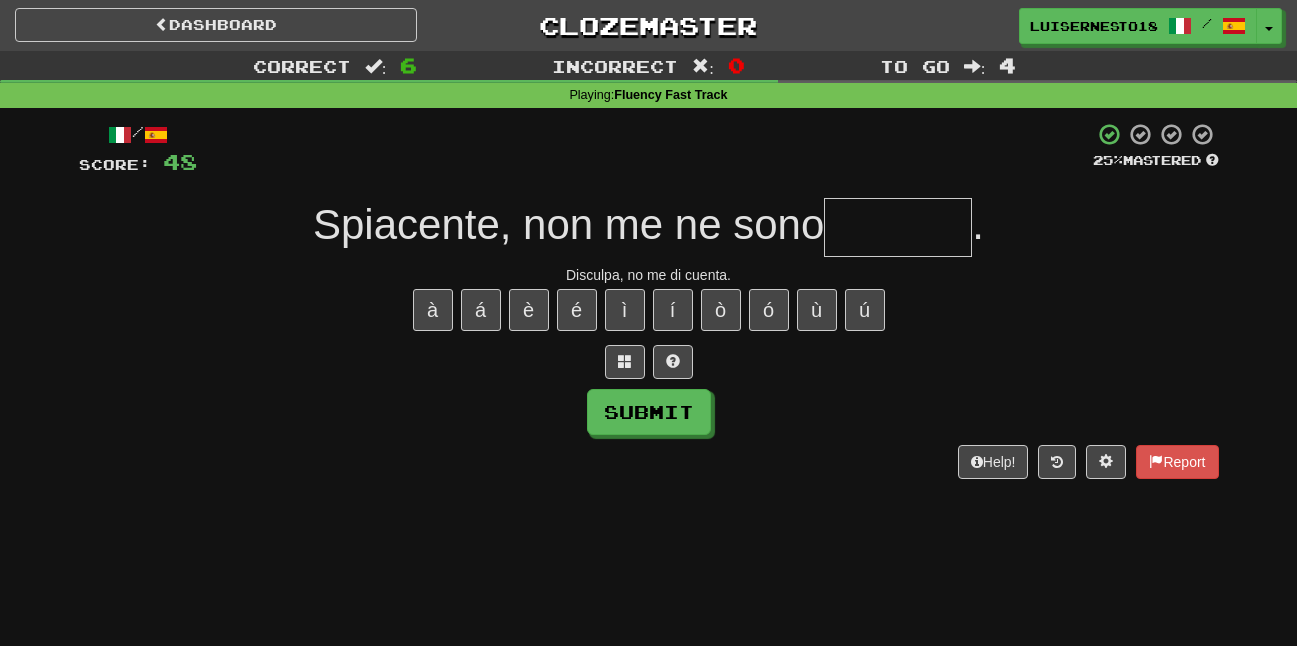 type on "*" 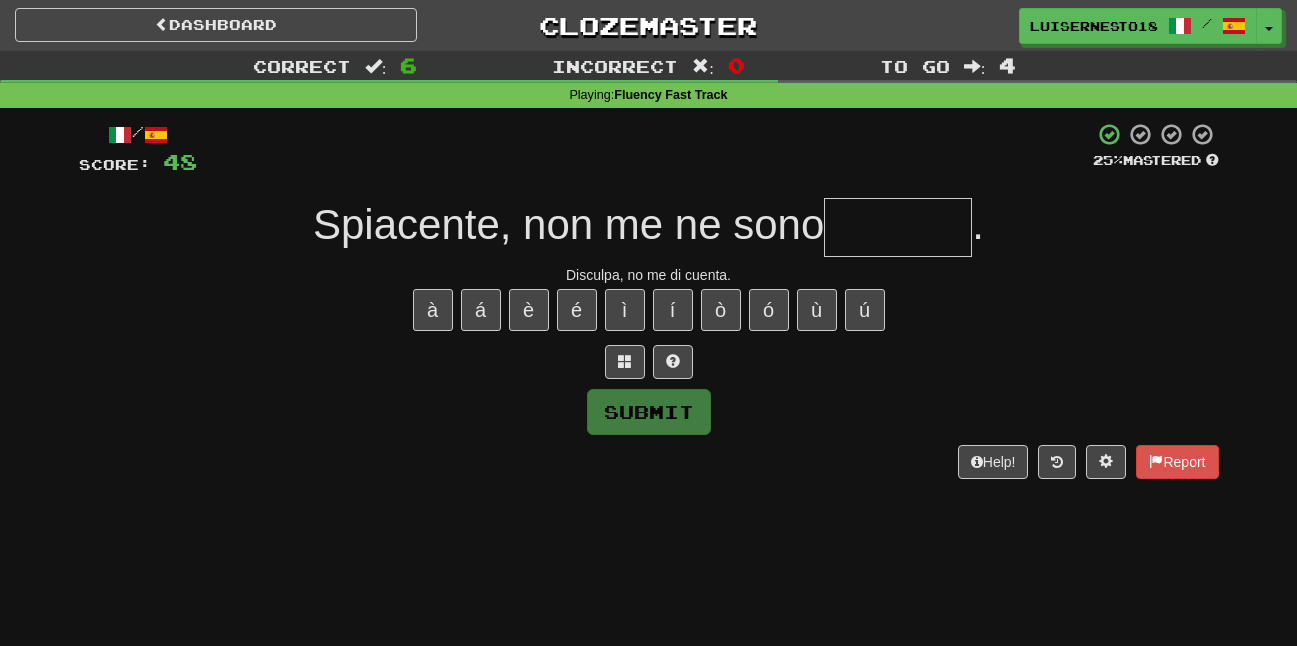 type on "*" 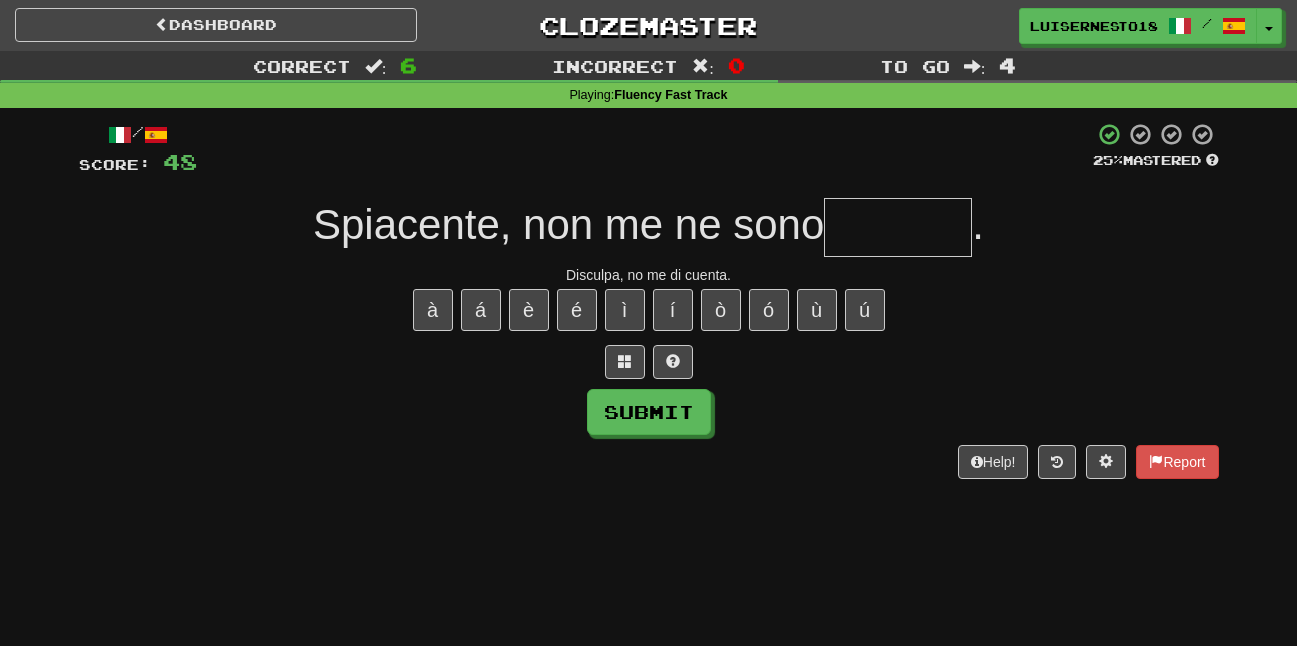 type on "*" 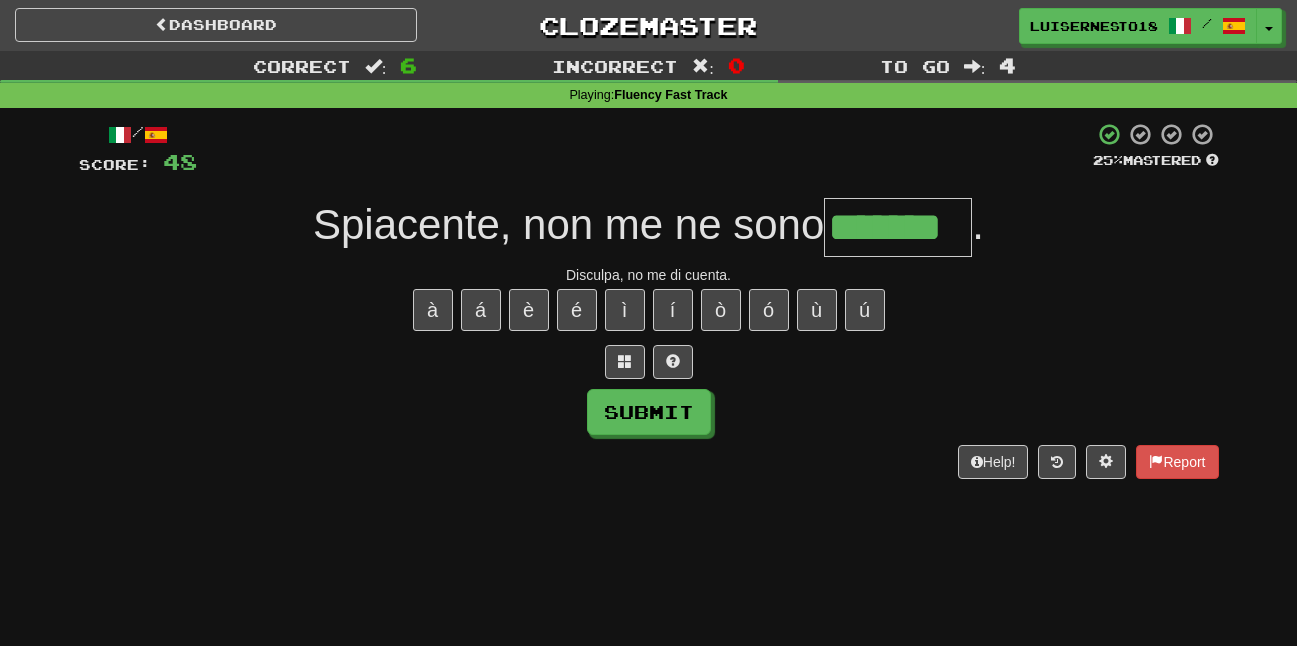 type on "*******" 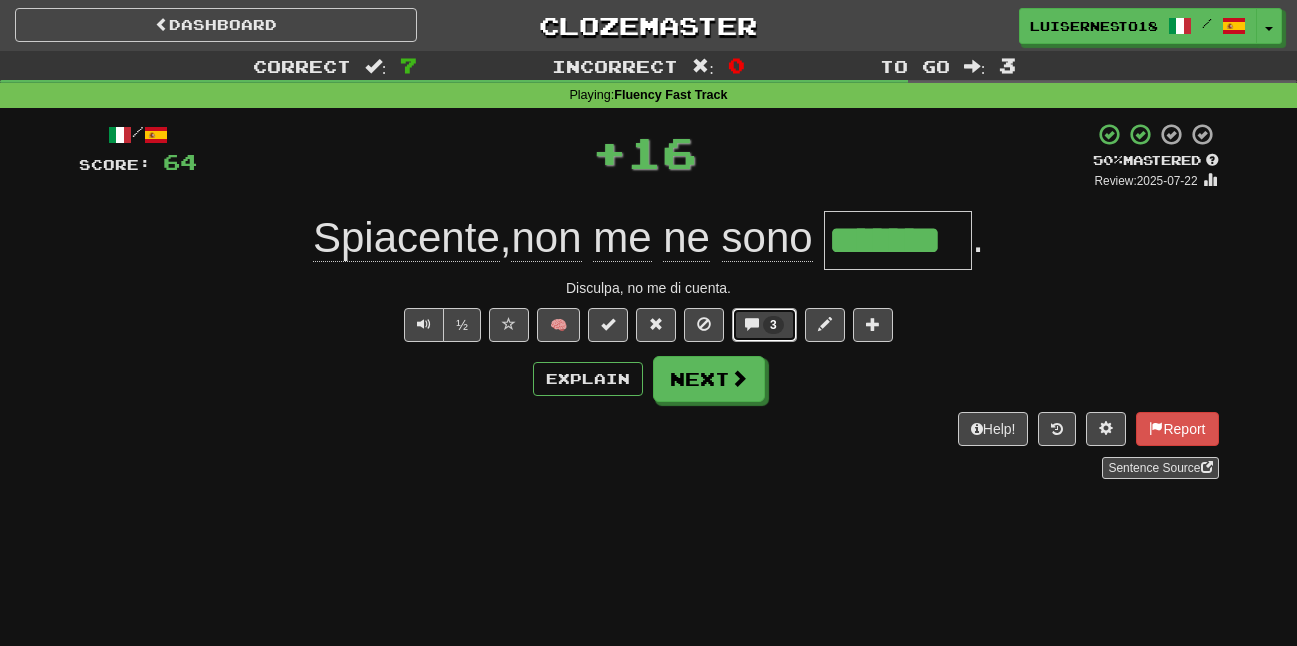 click on "3" at bounding box center [764, 325] 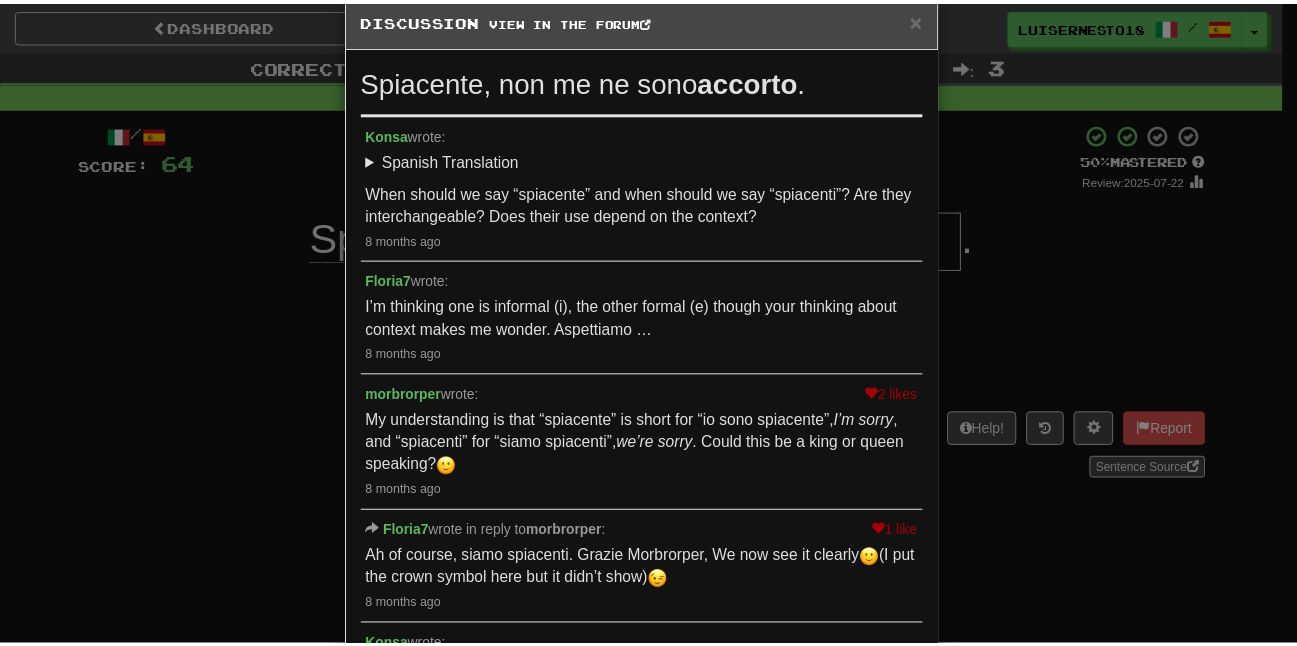 scroll, scrollTop: 0, scrollLeft: 0, axis: both 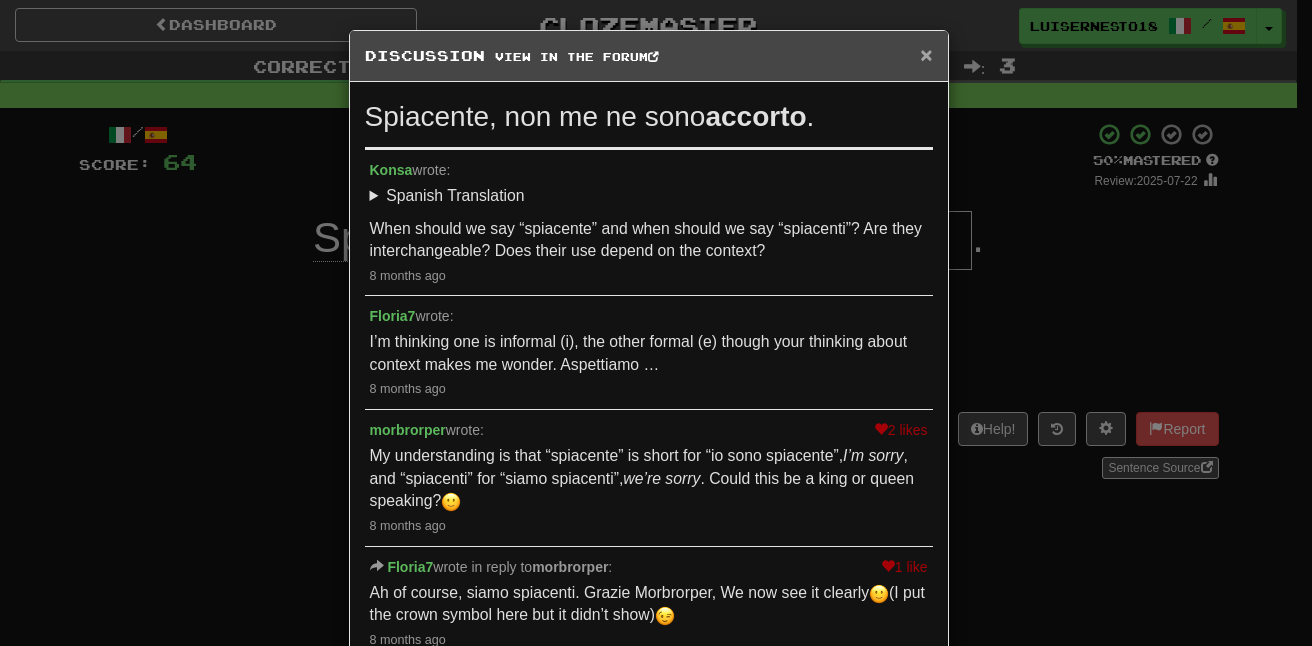 click on "×" at bounding box center [926, 54] 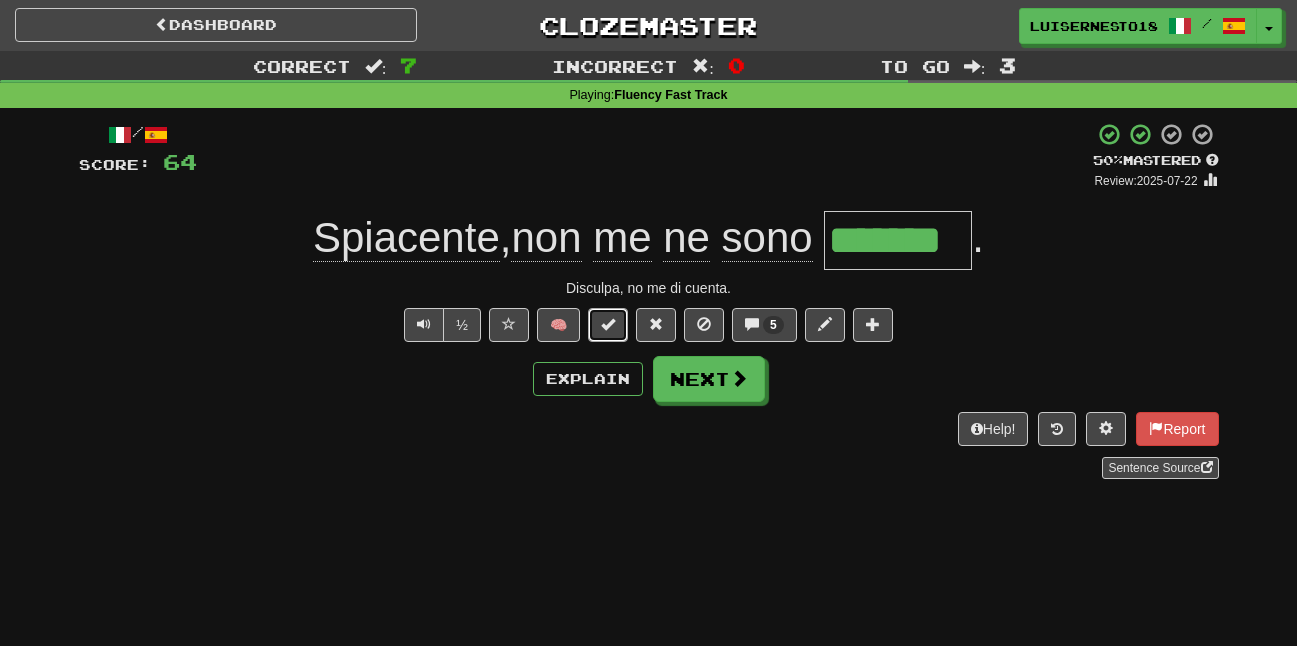 click at bounding box center [608, 325] 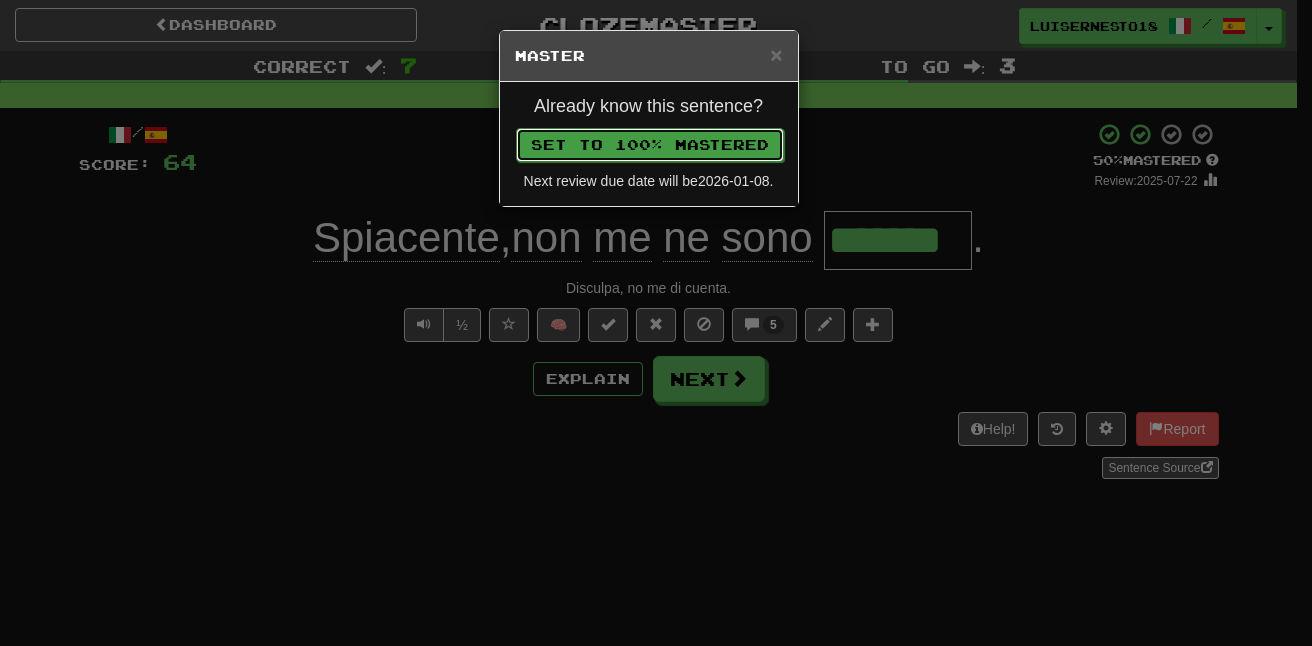 click on "Set to 100% Mastered" at bounding box center (650, 145) 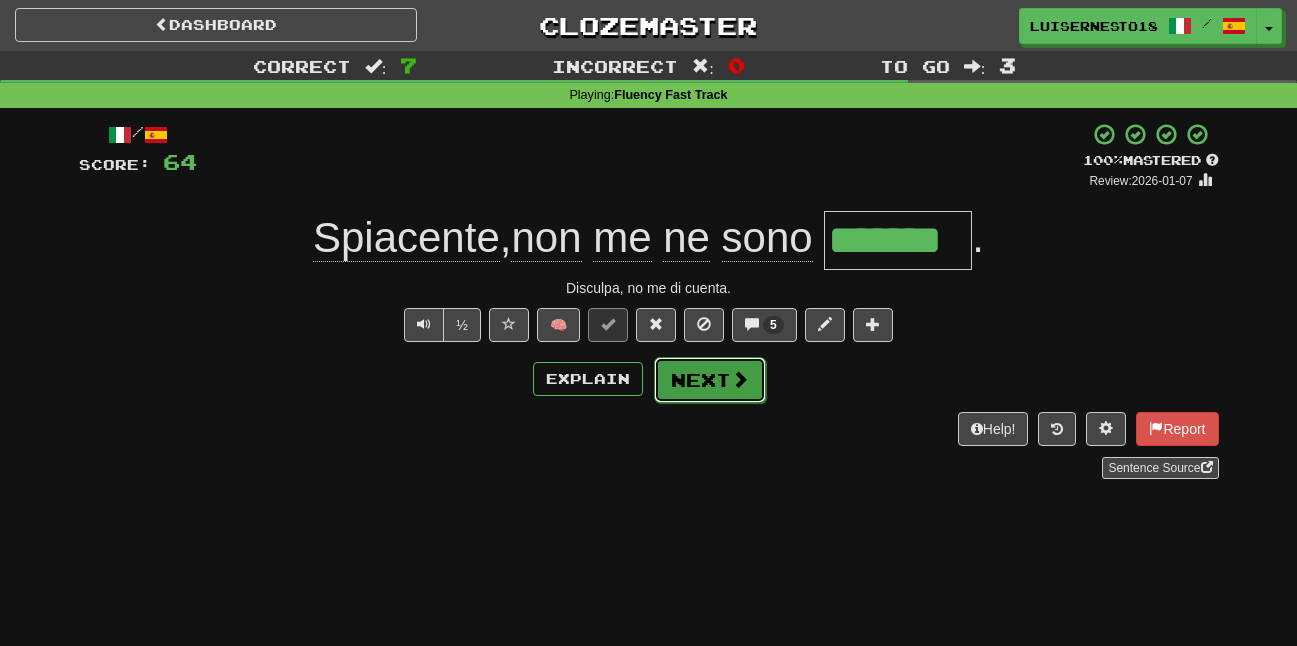 click on "Next" at bounding box center [710, 380] 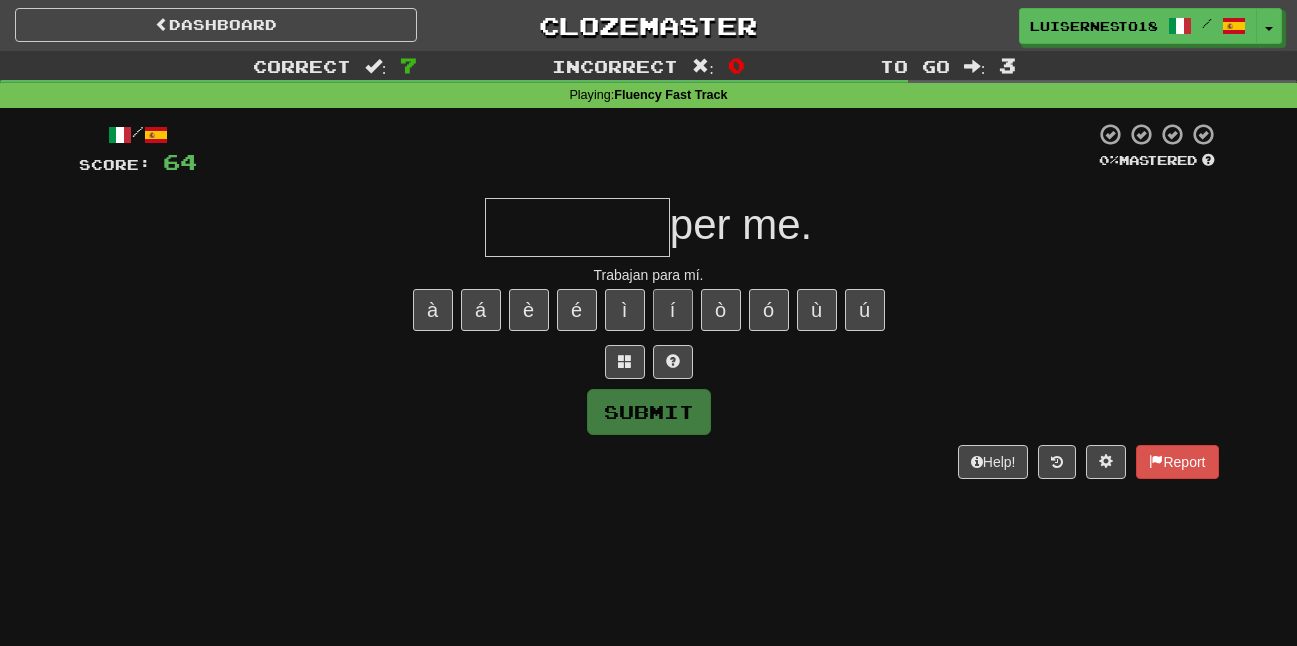 type on "*" 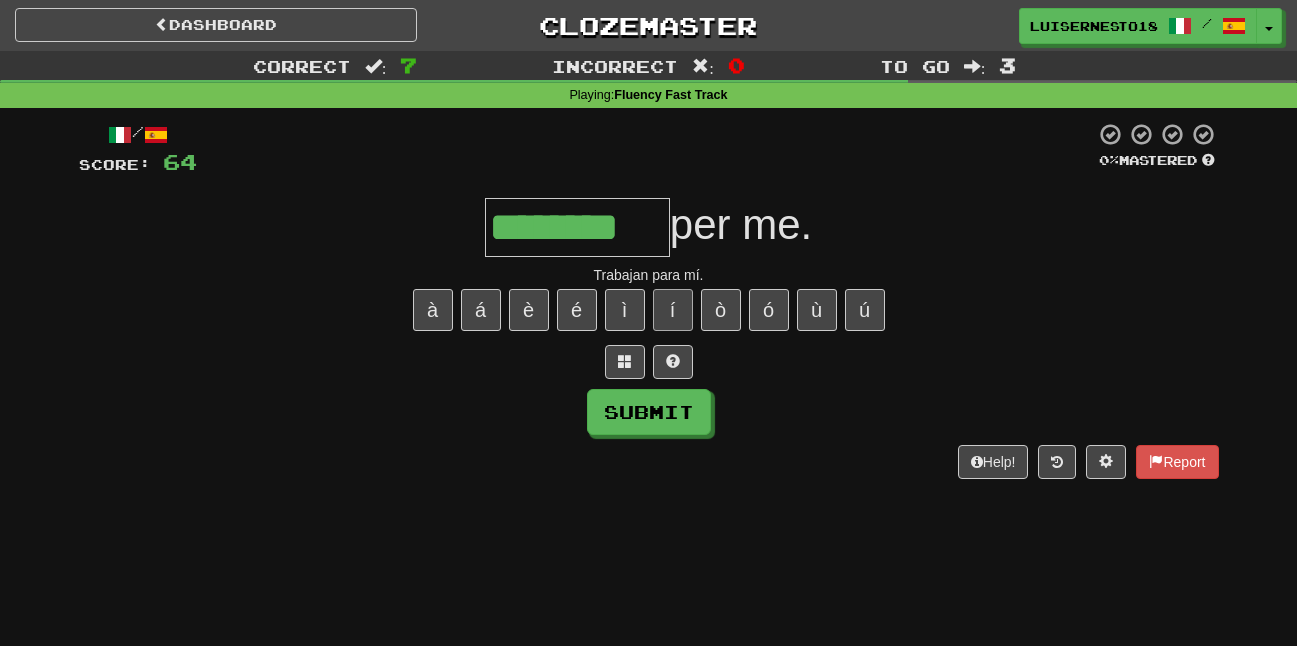 type on "********" 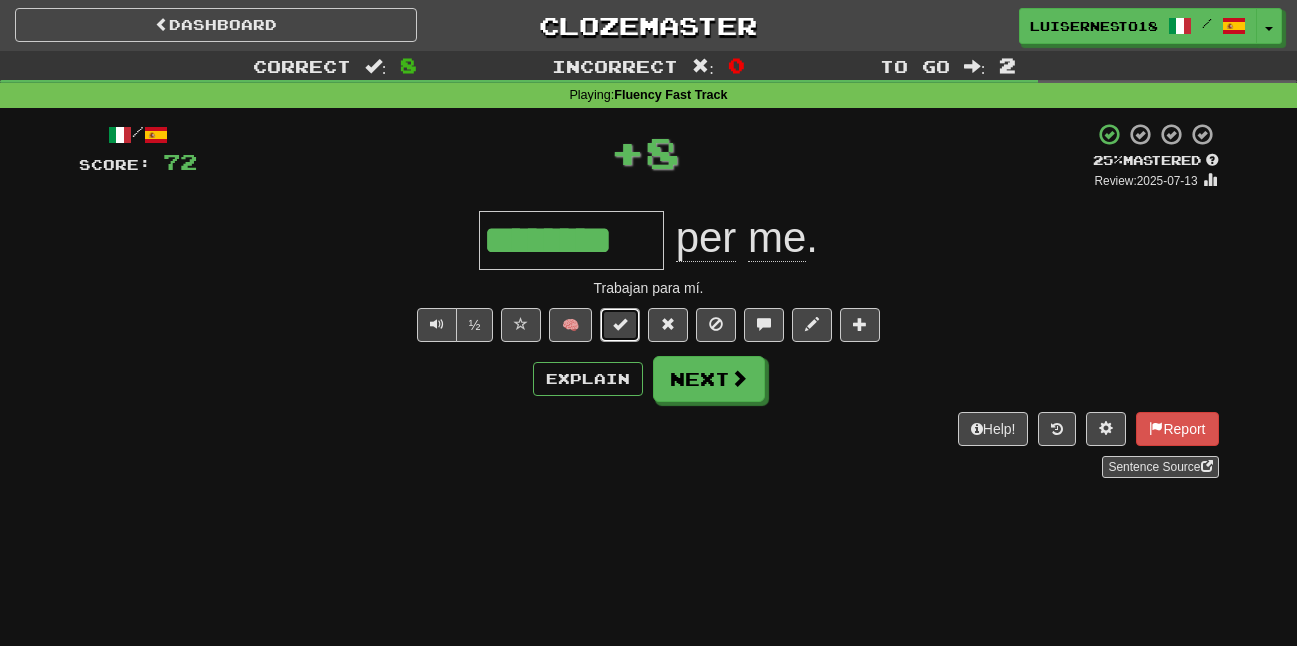 click at bounding box center (620, 324) 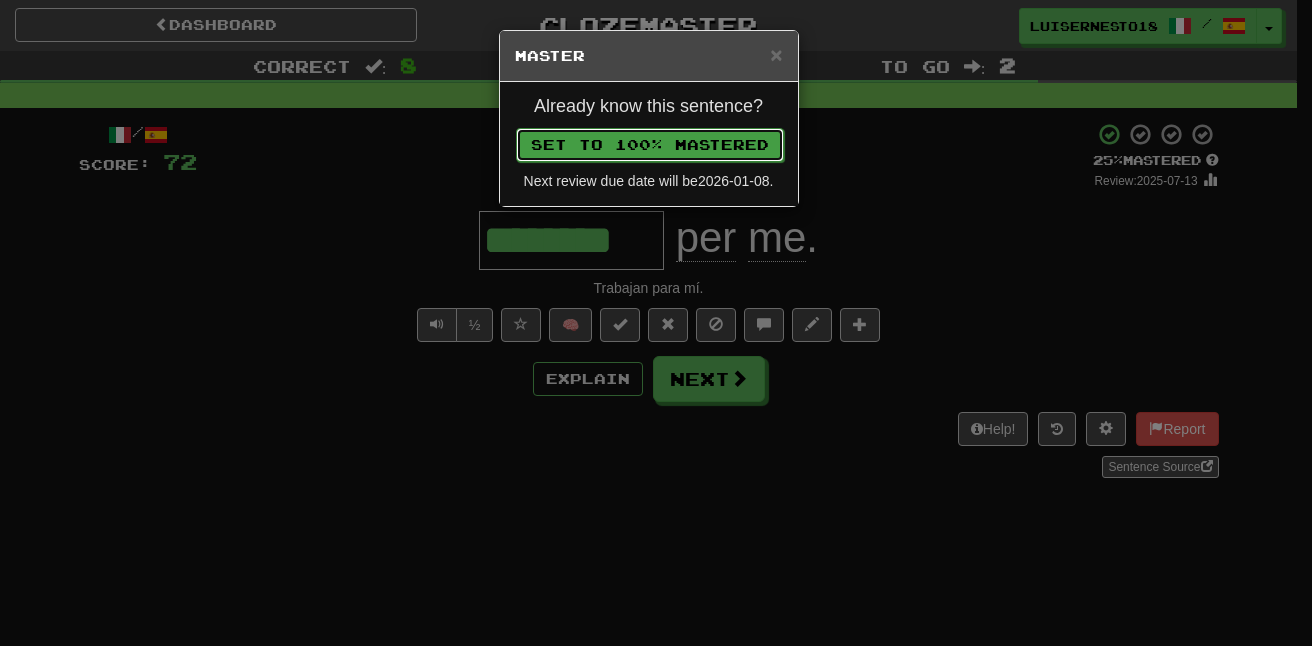 click on "Already know this sentence? Set to 100% Mastered Next review due date will be  2026-01-08 ." at bounding box center [649, 144] 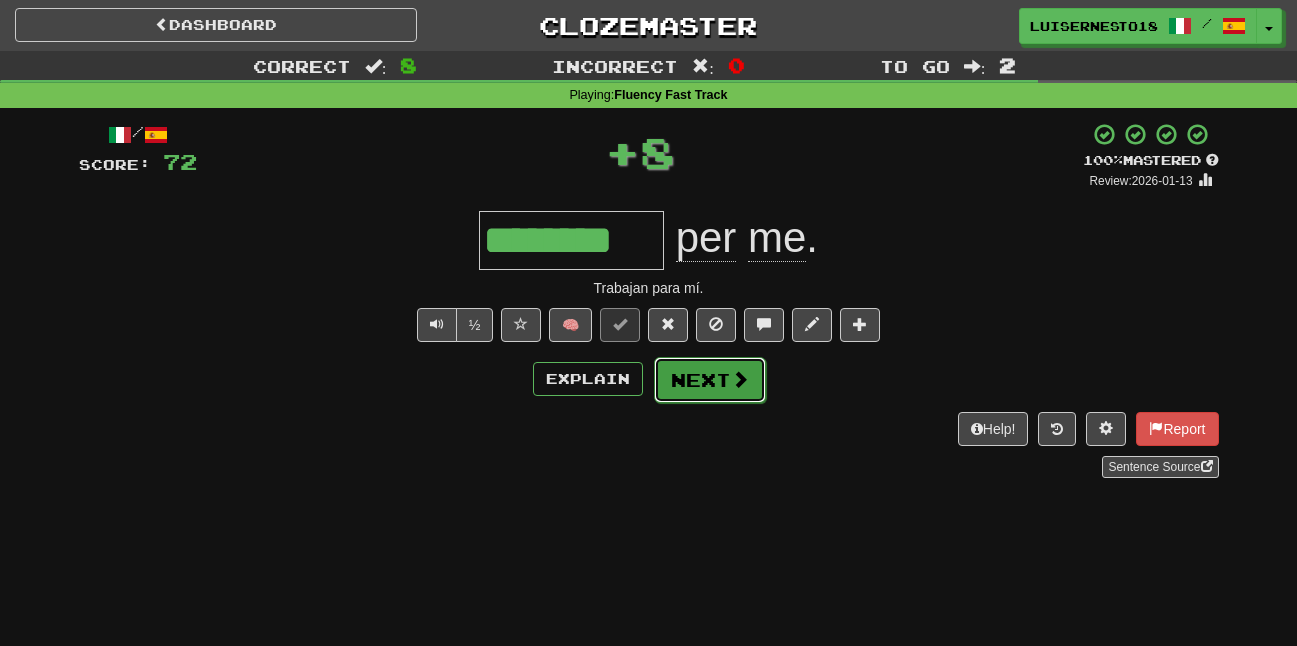 click on "Next" at bounding box center (710, 380) 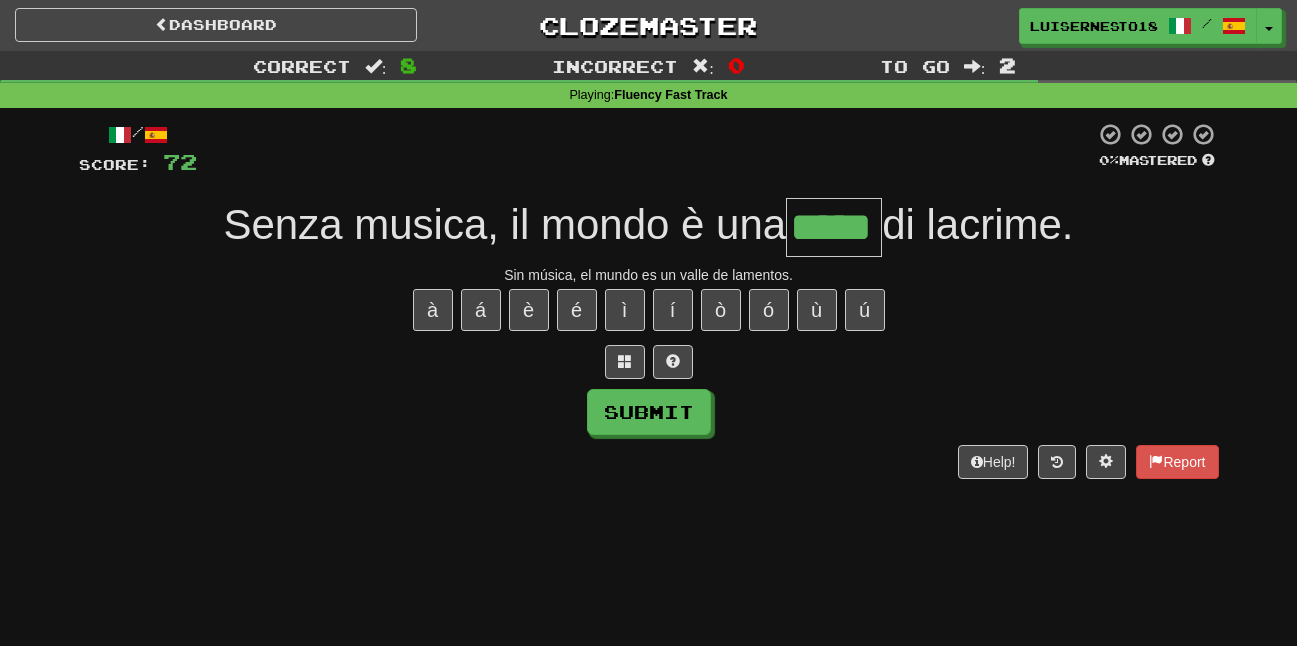 type on "*****" 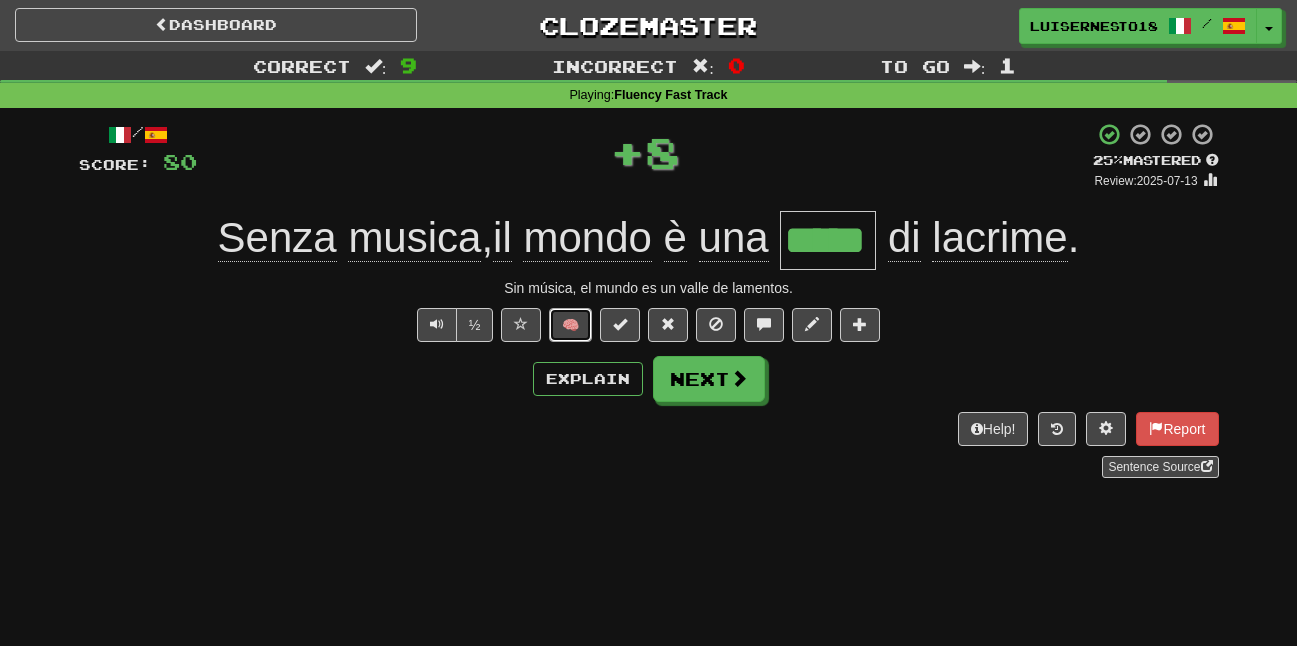 click on "🧠" at bounding box center [570, 325] 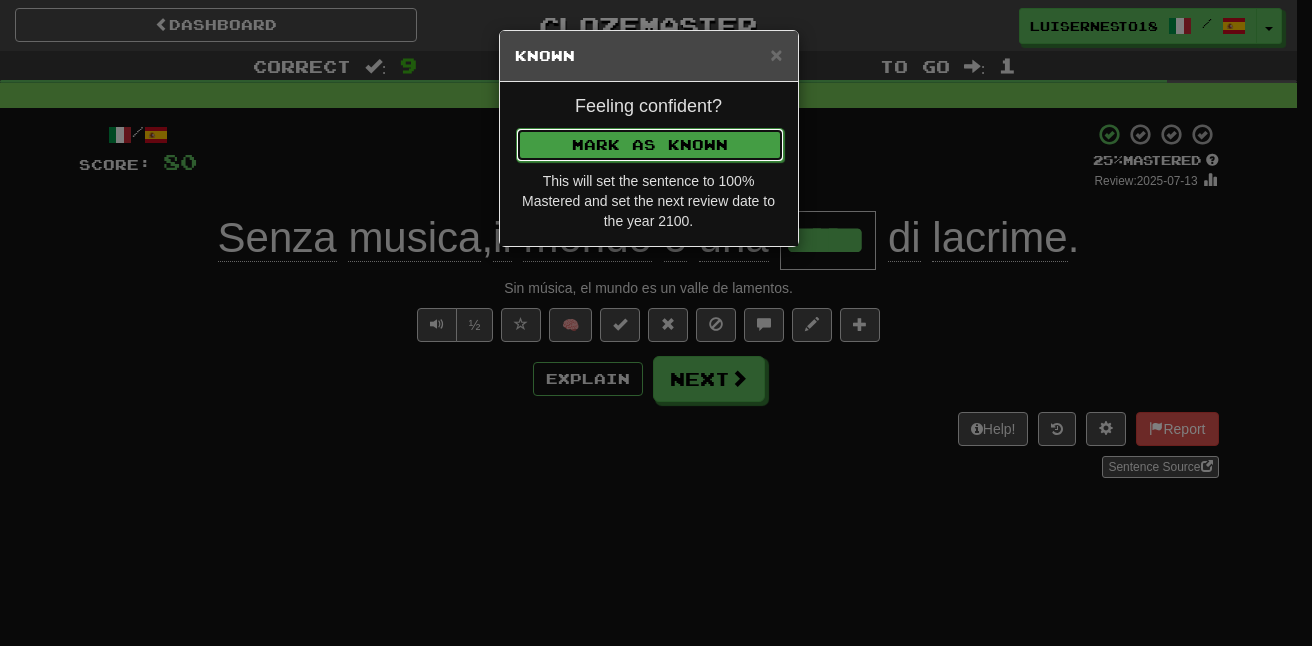 click on "Mark as Known" at bounding box center [650, 145] 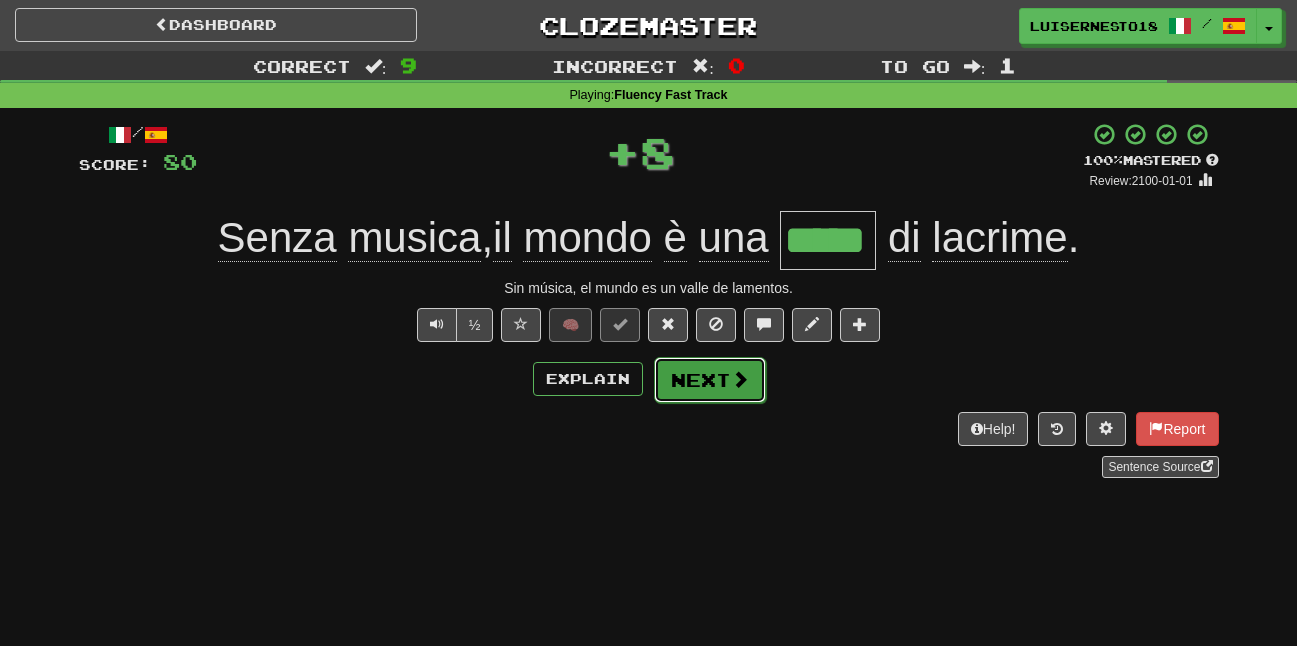 click on "Next" at bounding box center [710, 380] 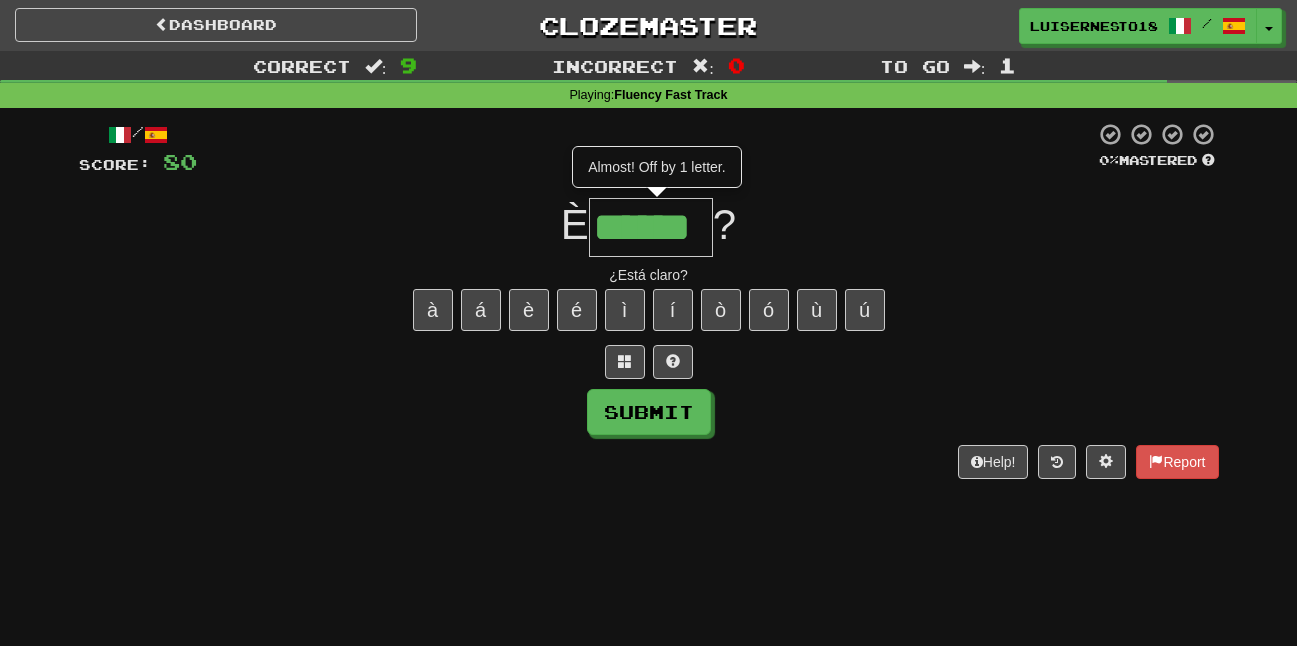 type on "******" 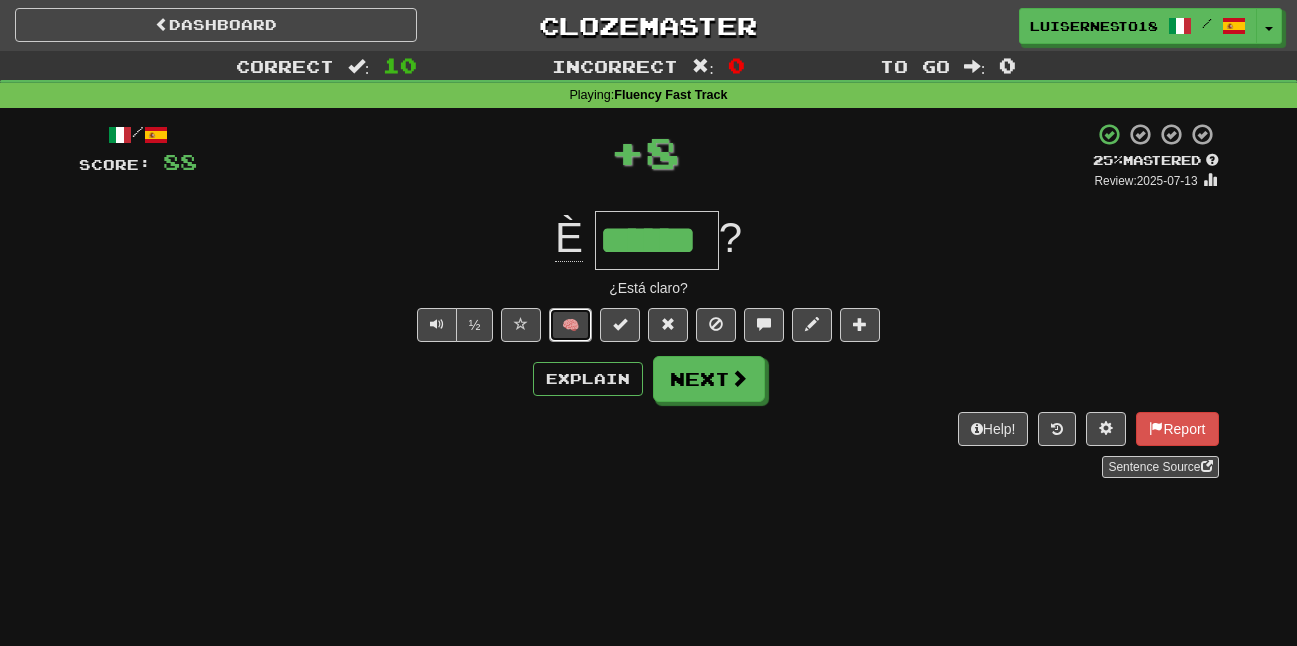 click on "🧠" at bounding box center [570, 325] 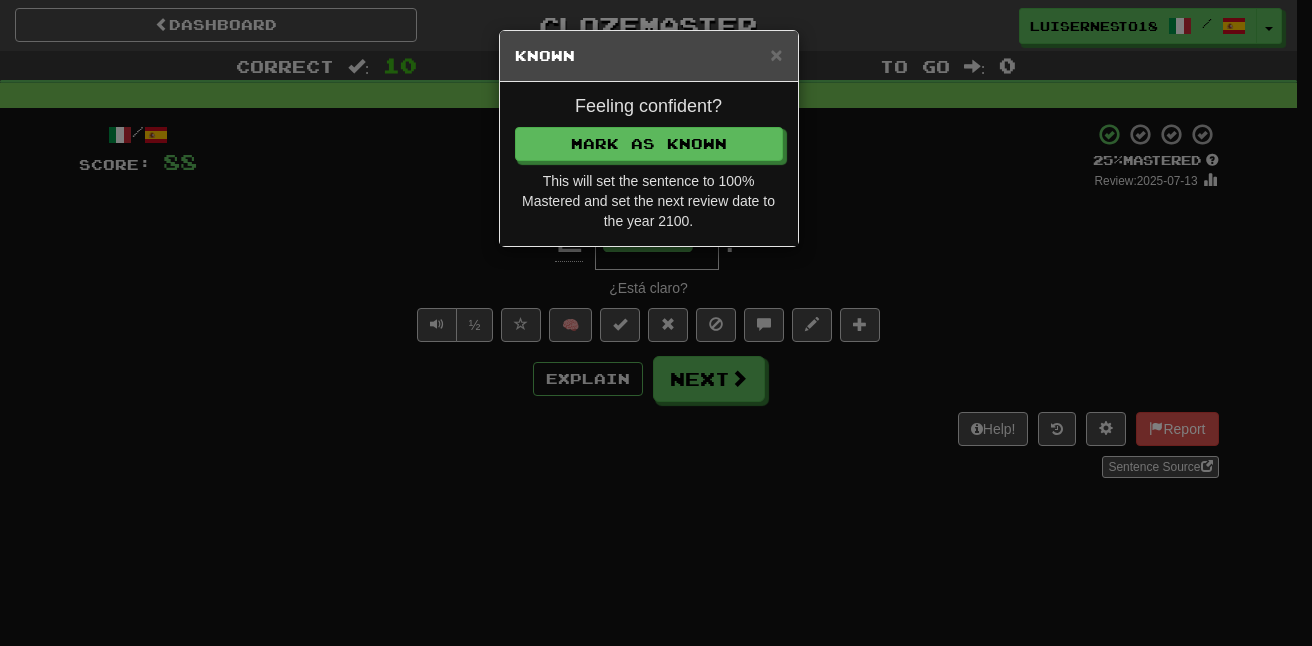 click on "Feeling confident? Mark as Known This will set the sentence to 100% Mastered and set the next review date to the year 2100." at bounding box center [649, 164] 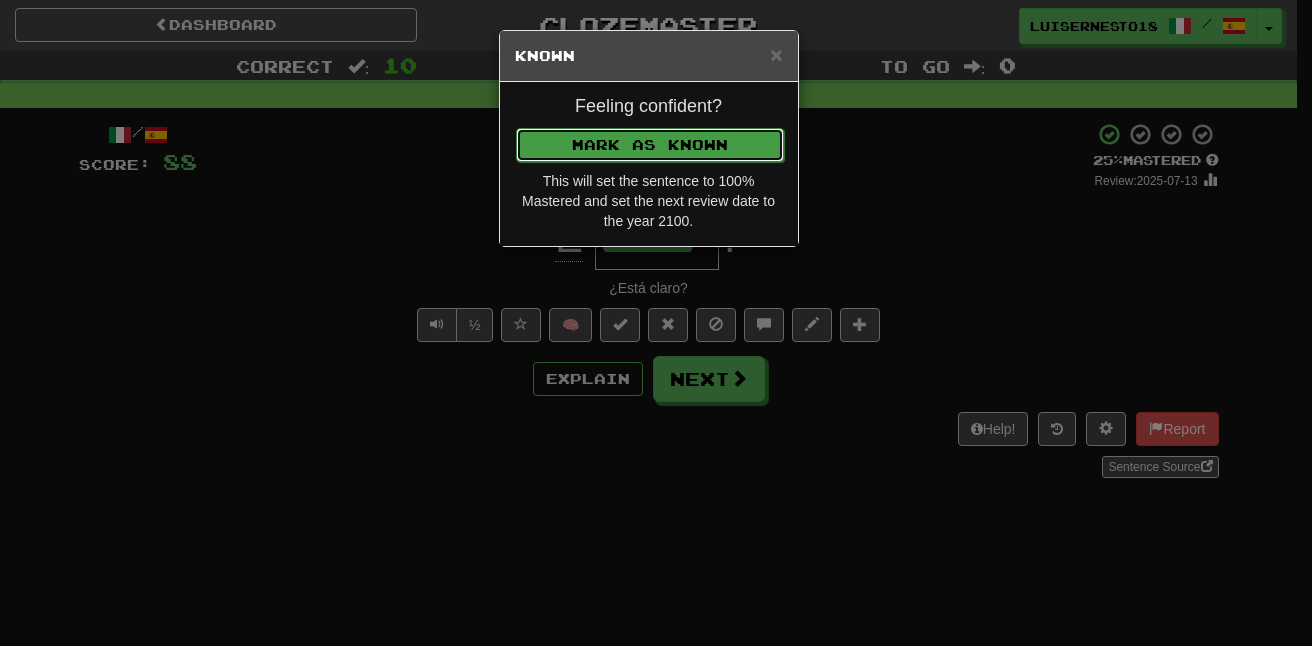 click on "Mark as Known" at bounding box center [650, 145] 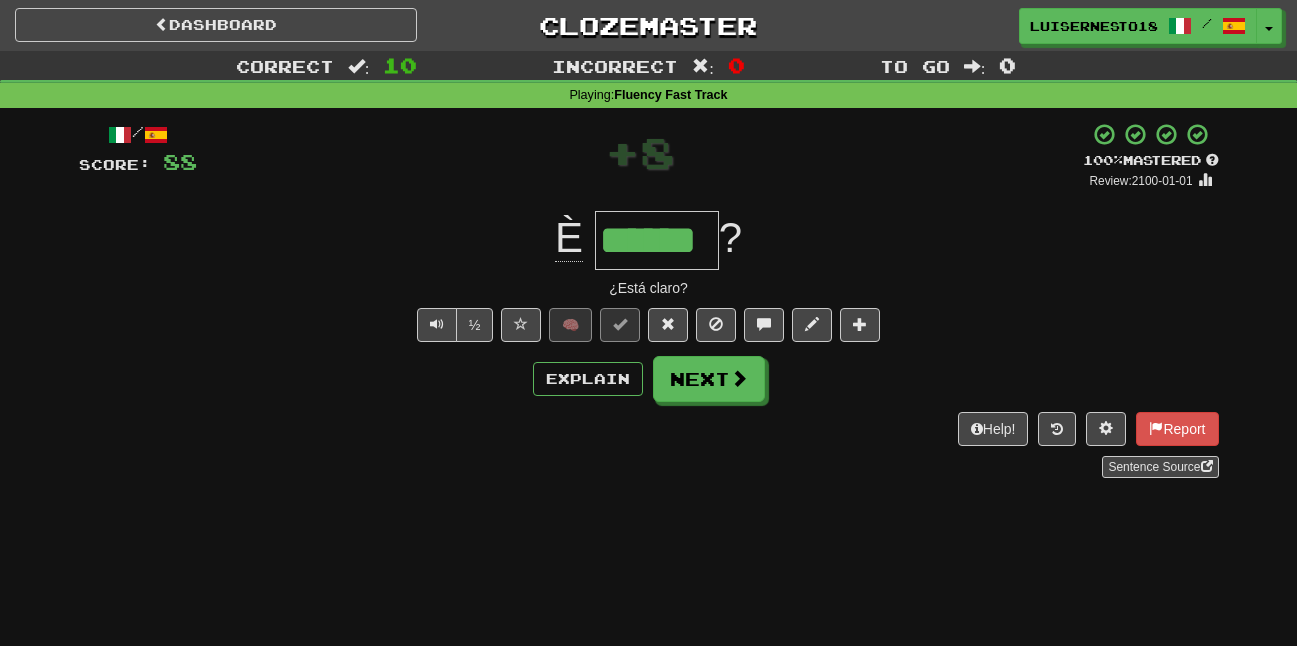 click on "/  Score:   88 + 8 100 %  Mastered Review:  [DATE] È   ****** ? ¿Está claro? ½ 🧠 Explain Next  Help!  Report Sentence Source" at bounding box center [649, 300] 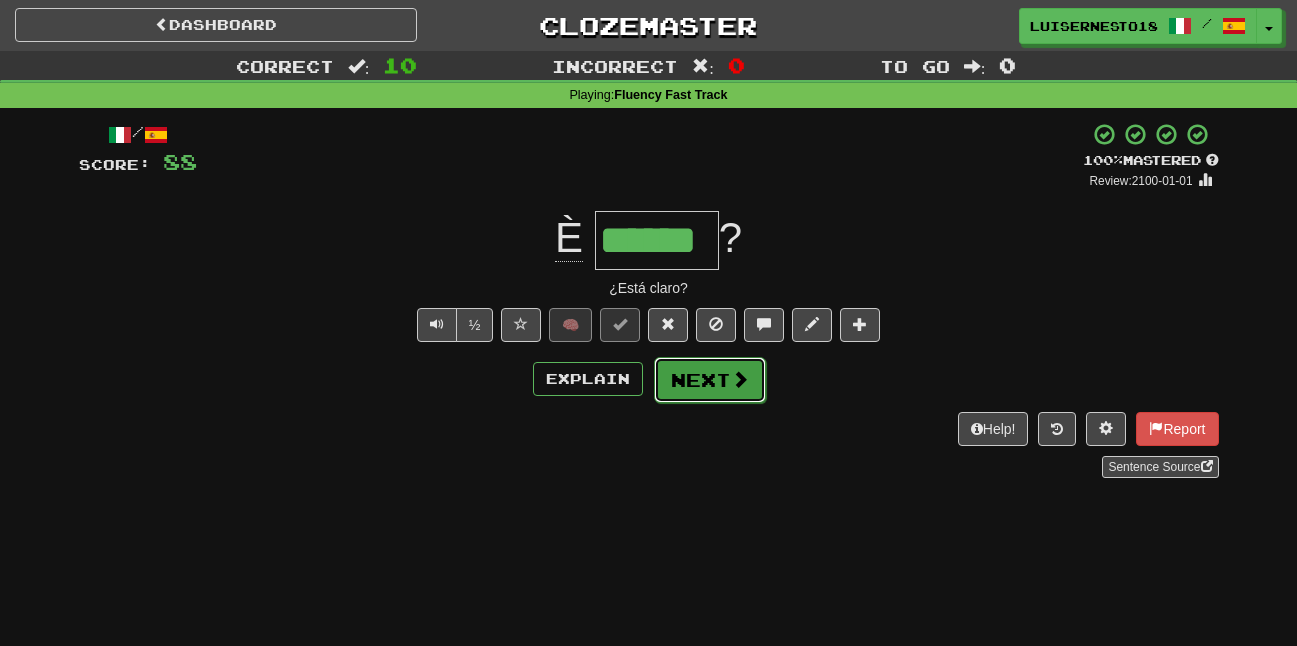 click on "Next" at bounding box center (710, 380) 